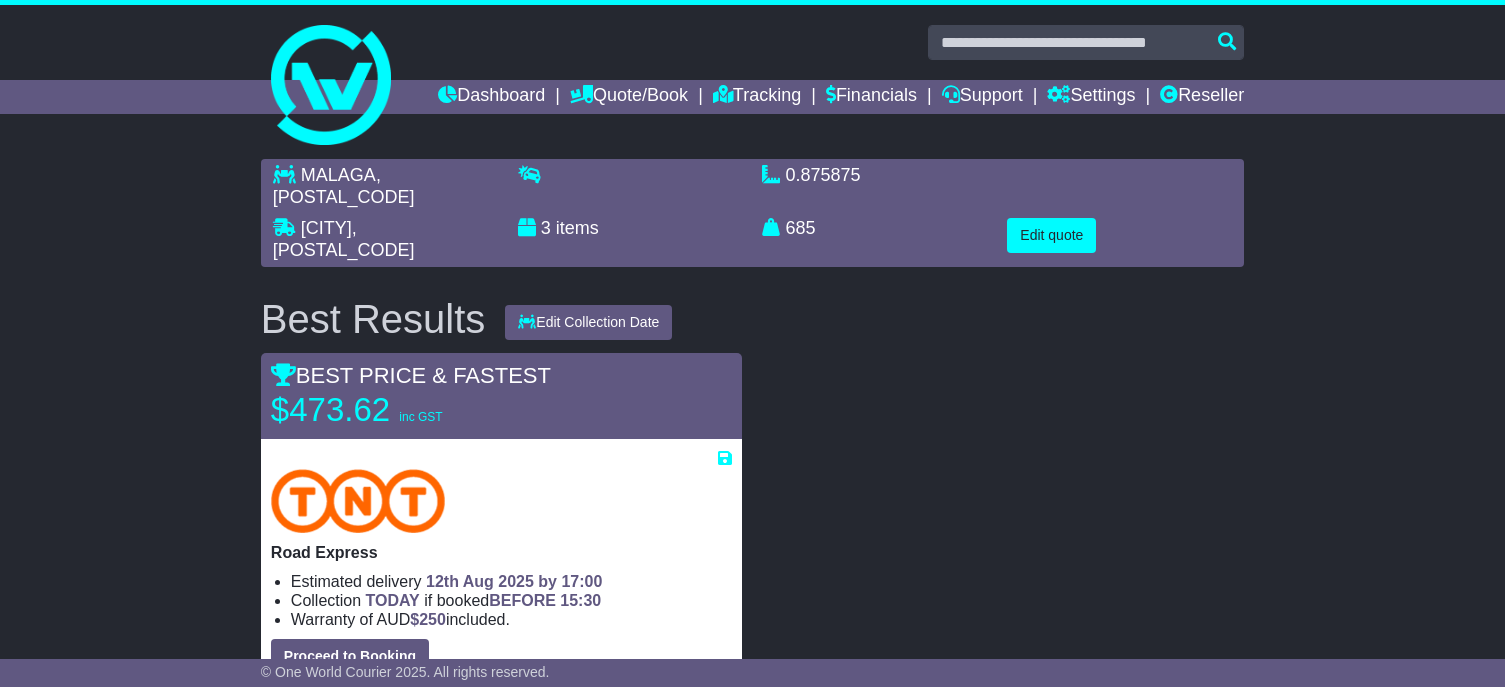 select on "****" 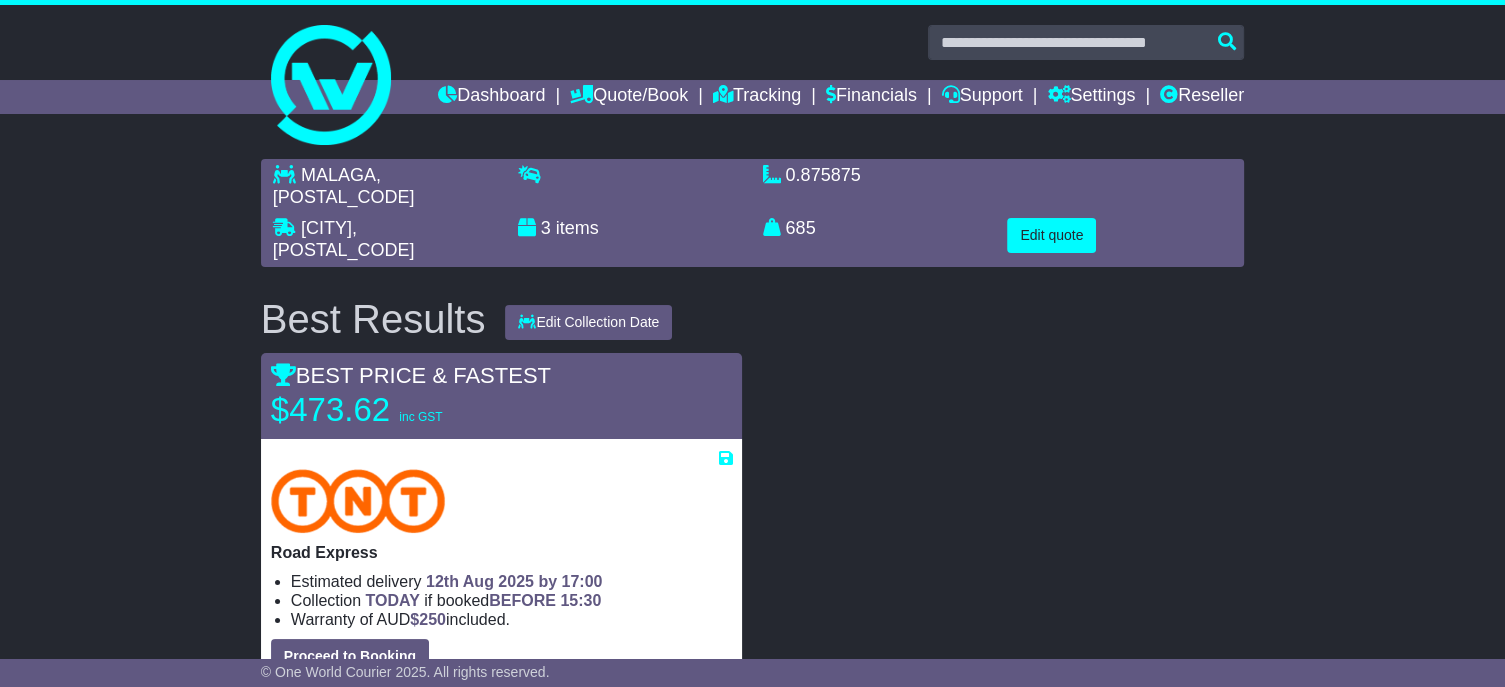 scroll, scrollTop: 0, scrollLeft: 0, axis: both 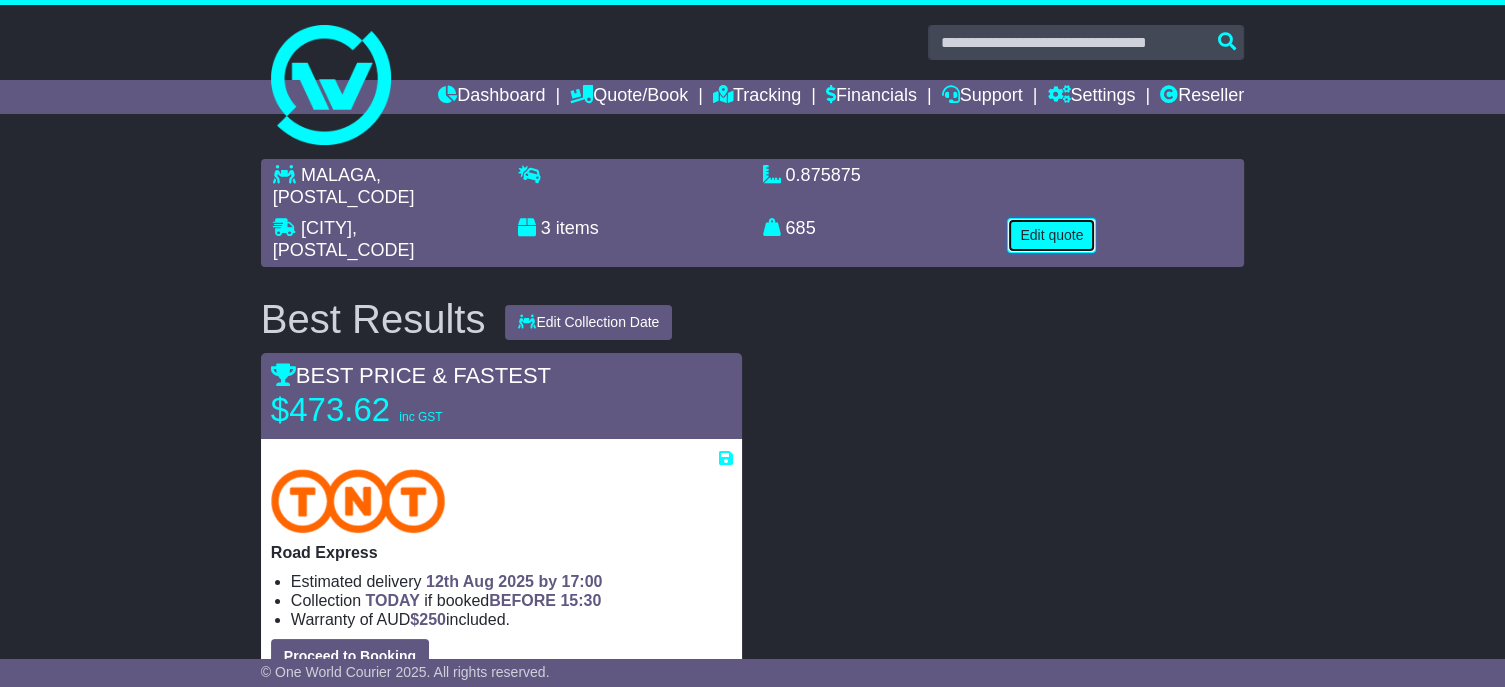 click on "Edit quote" at bounding box center (1051, 235) 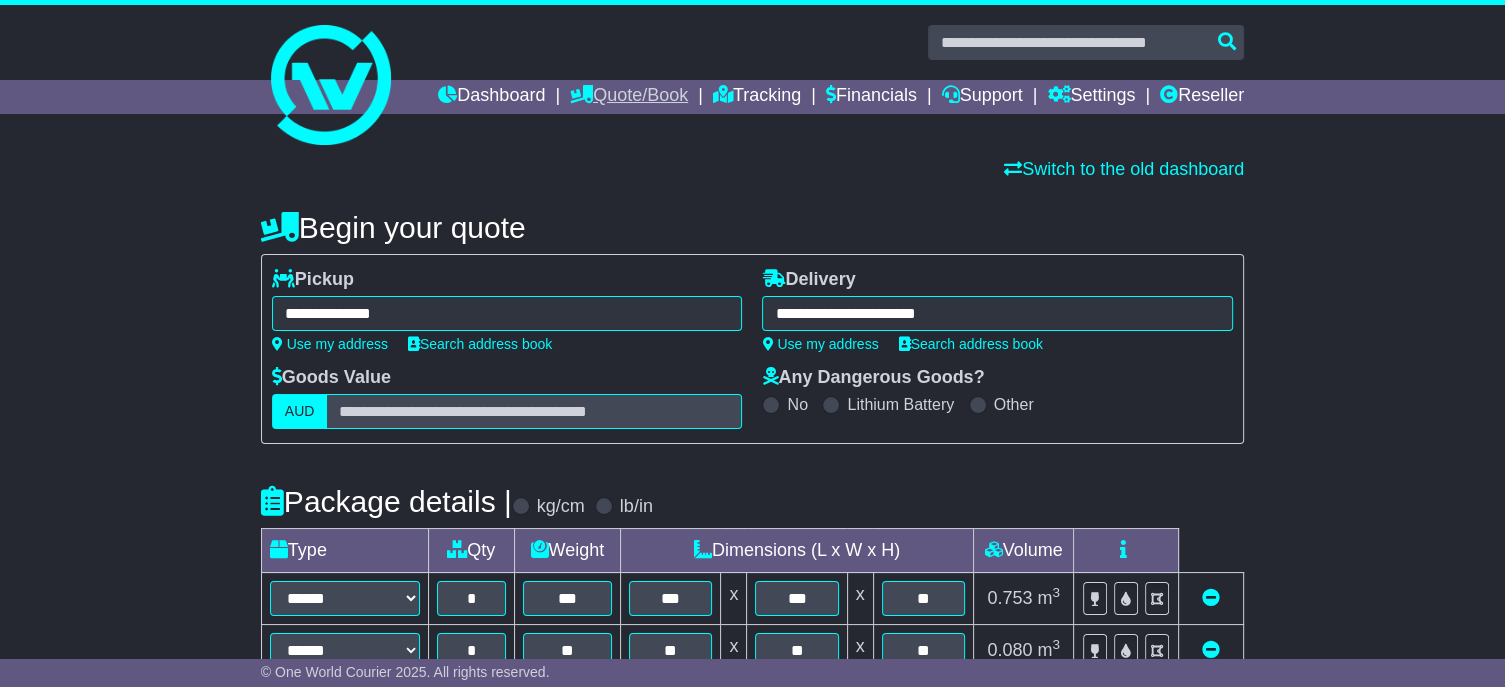 click on "Quote/Book" at bounding box center (629, 97) 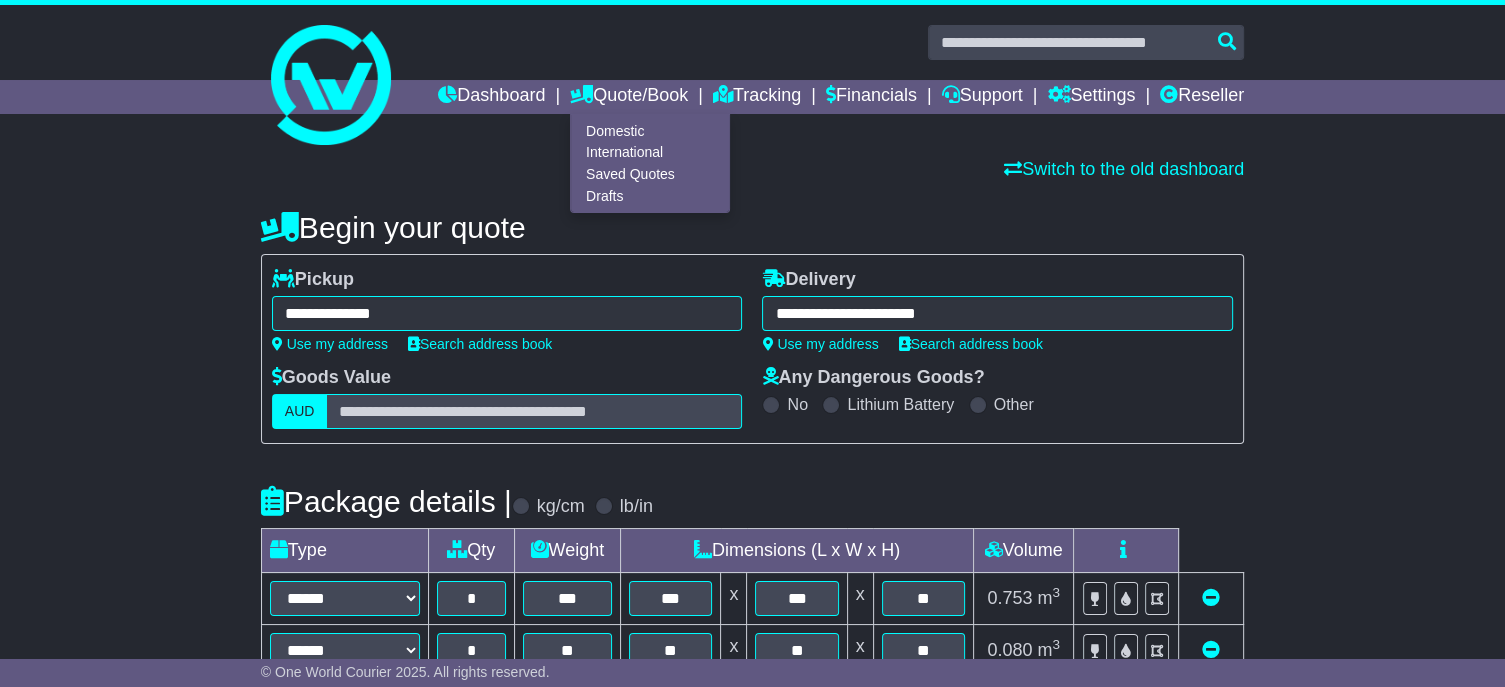 click on "**********" at bounding box center [507, 313] 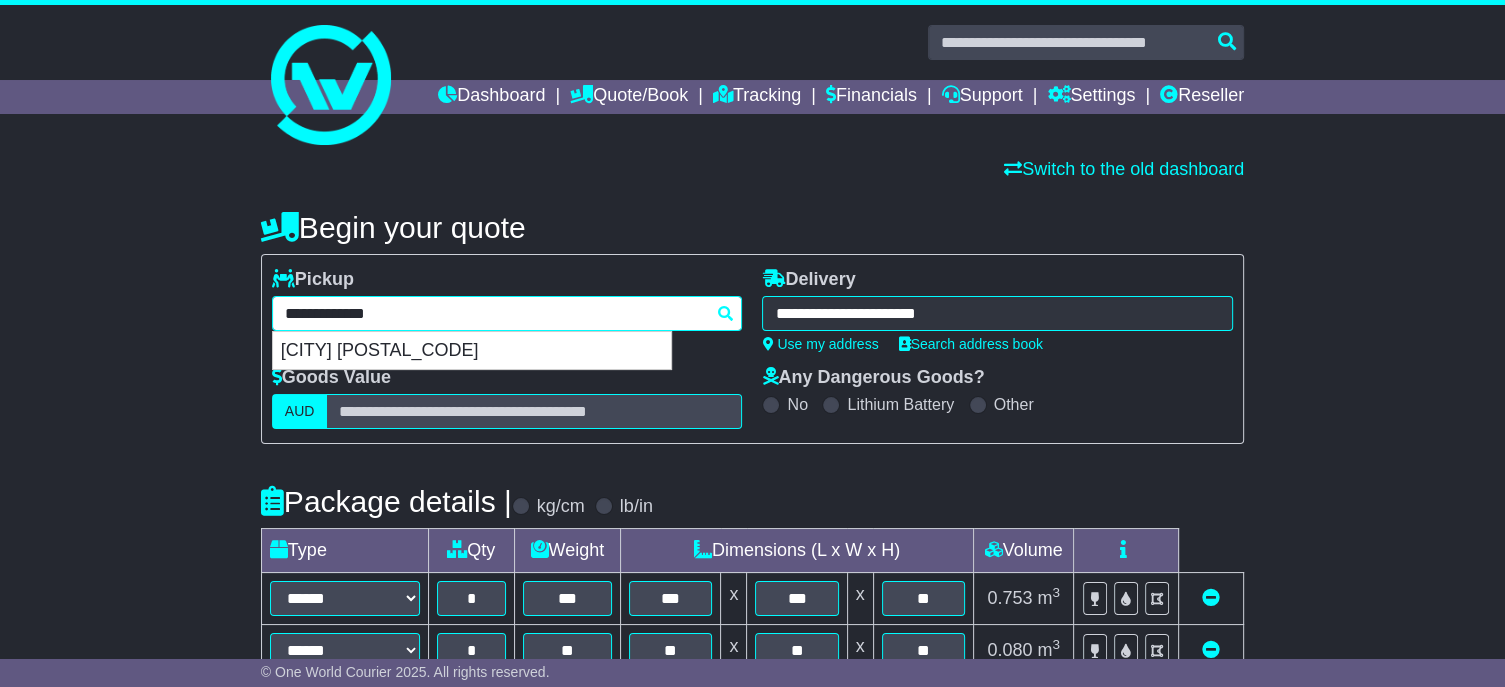 click on "**********" at bounding box center (507, 313) 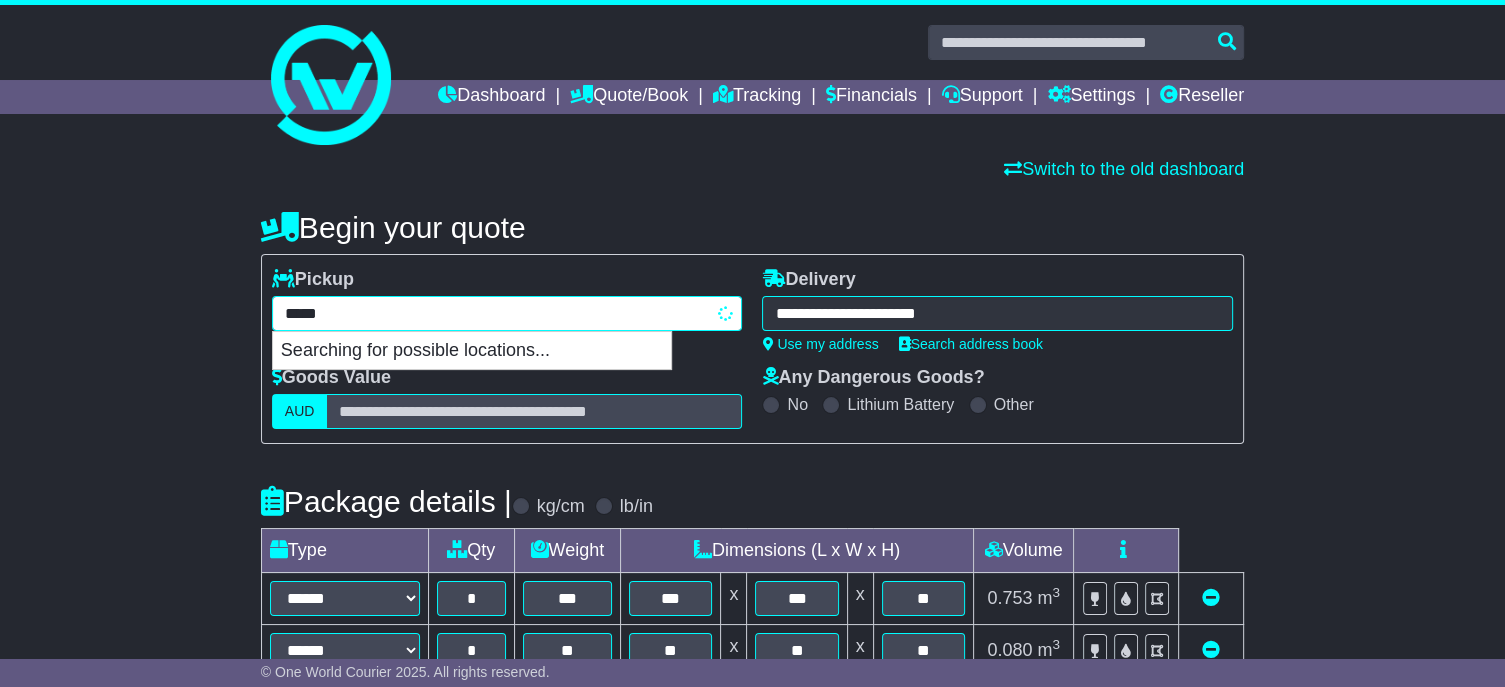 type on "******" 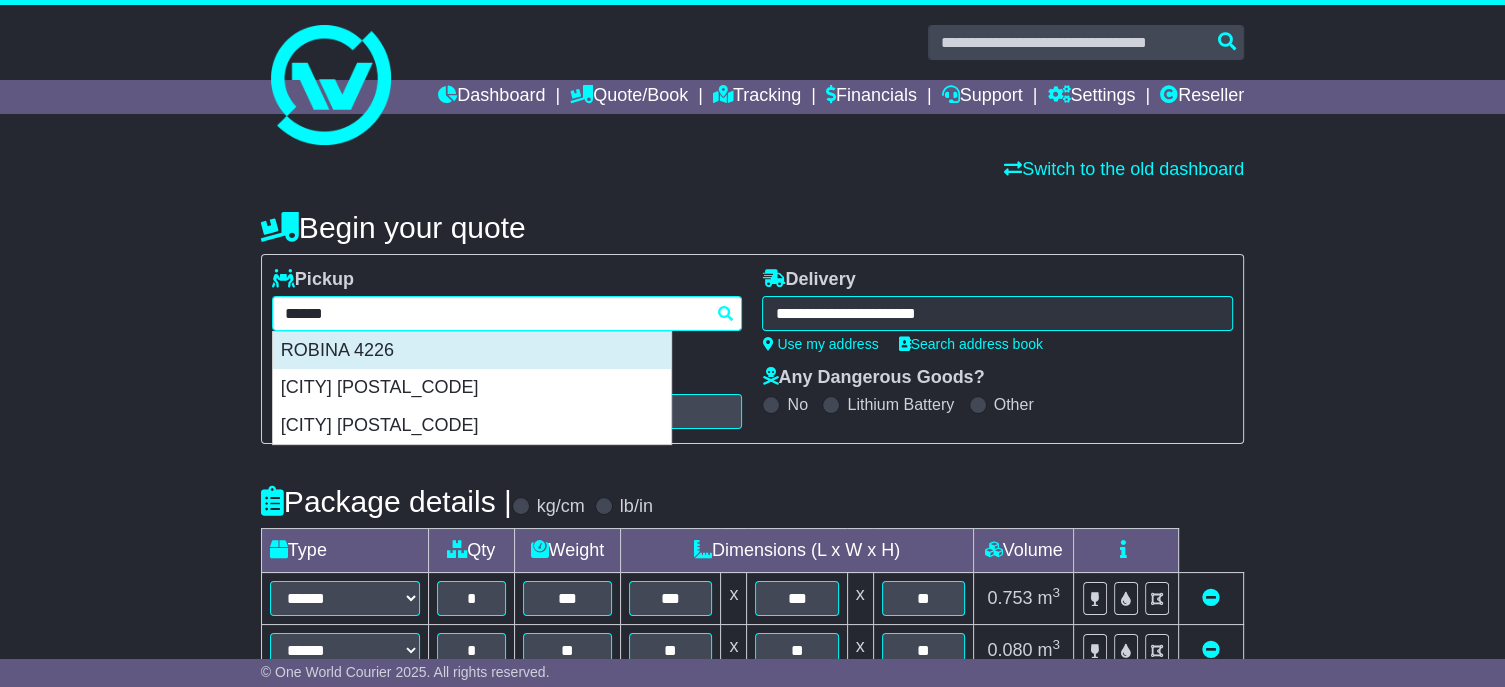 click on "ROBINA 4226" at bounding box center [472, 351] 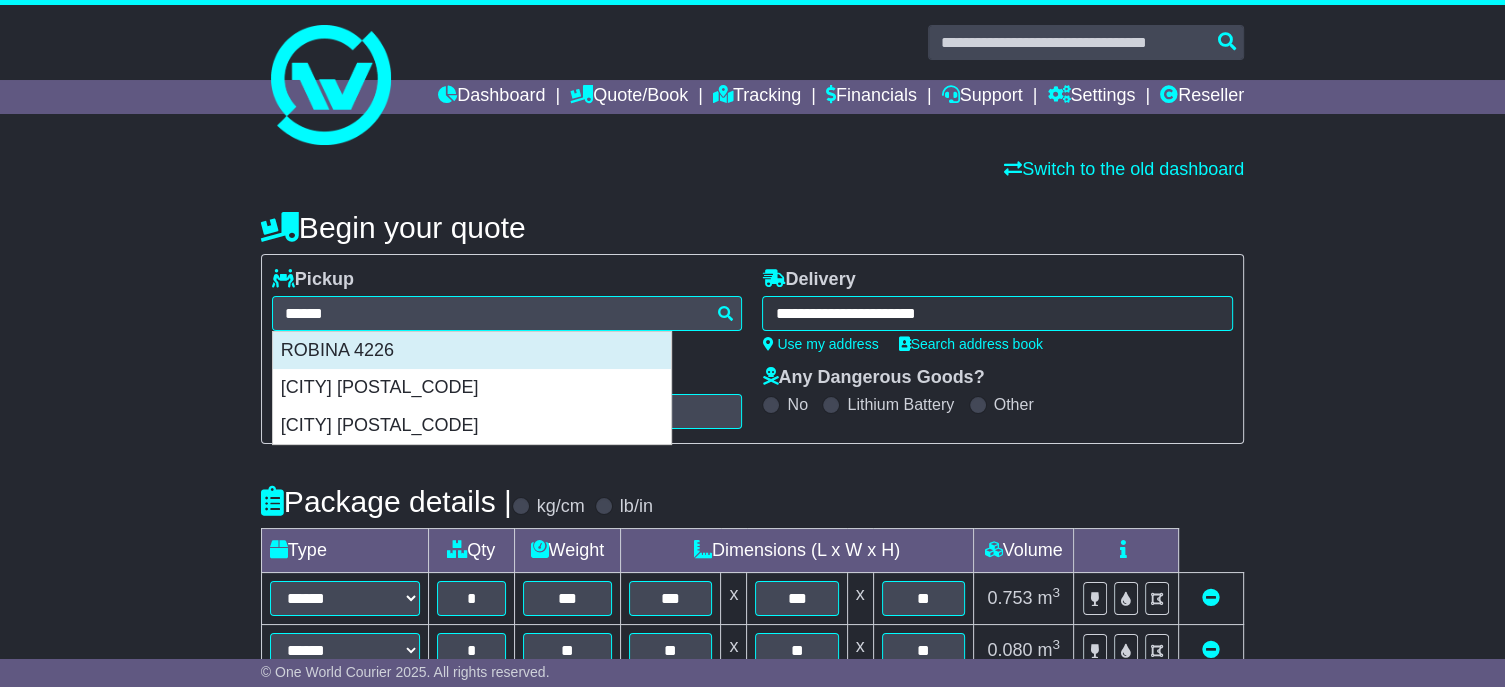type on "**********" 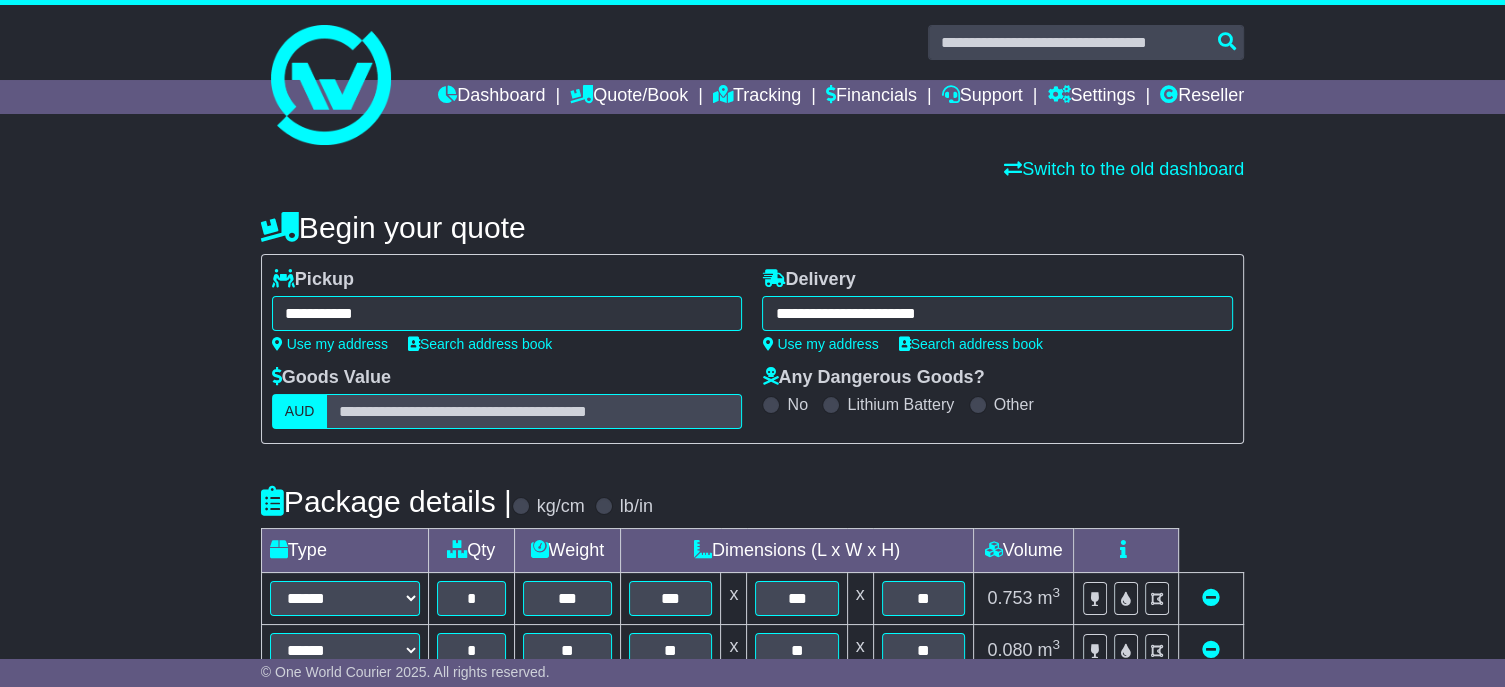 click on "**********" at bounding box center (997, 313) 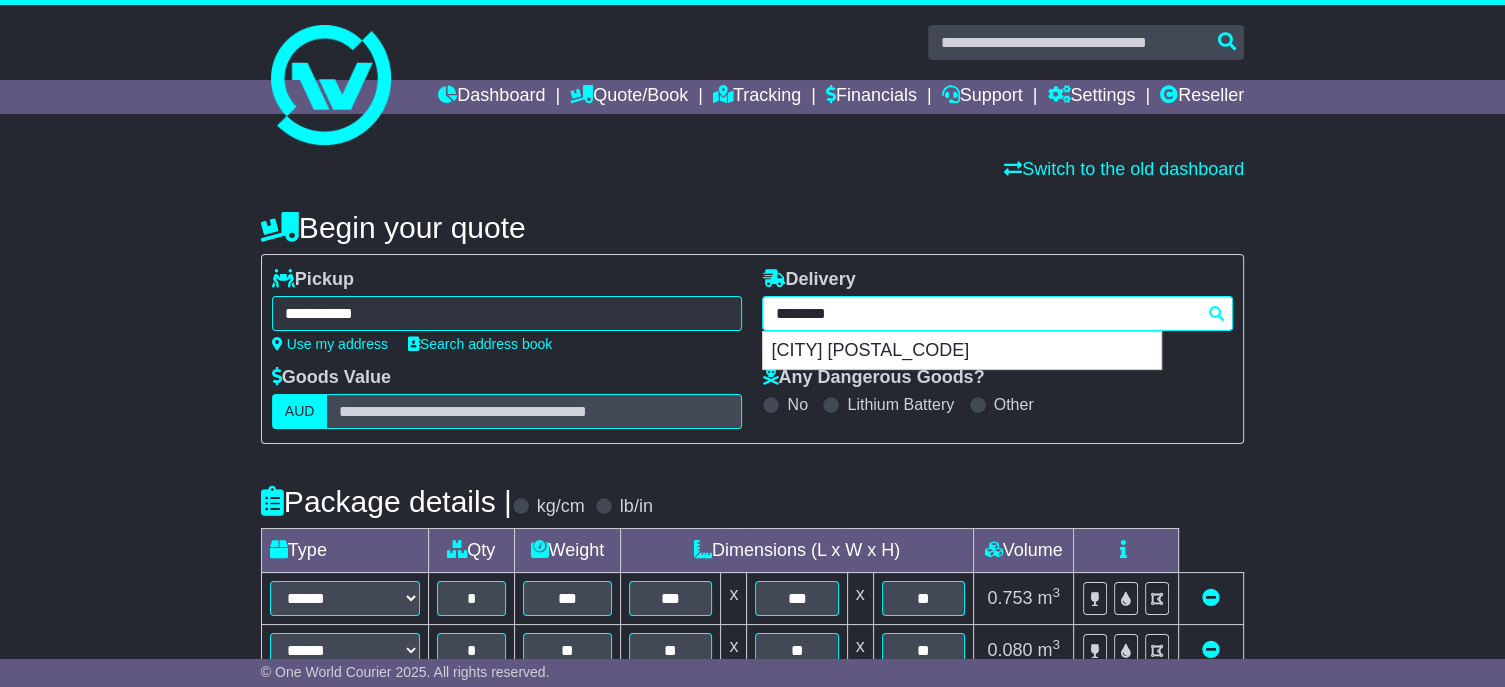 click on "********" at bounding box center (997, 313) 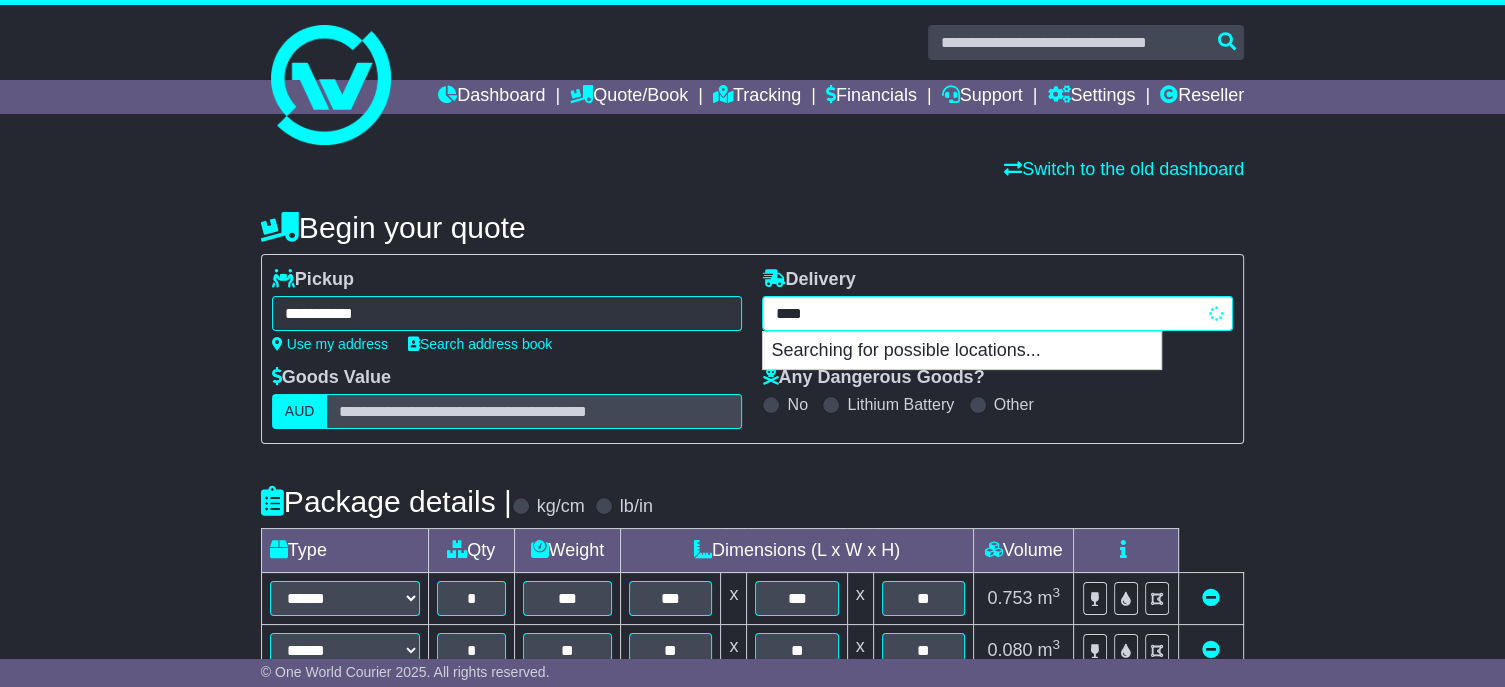 type on "*****" 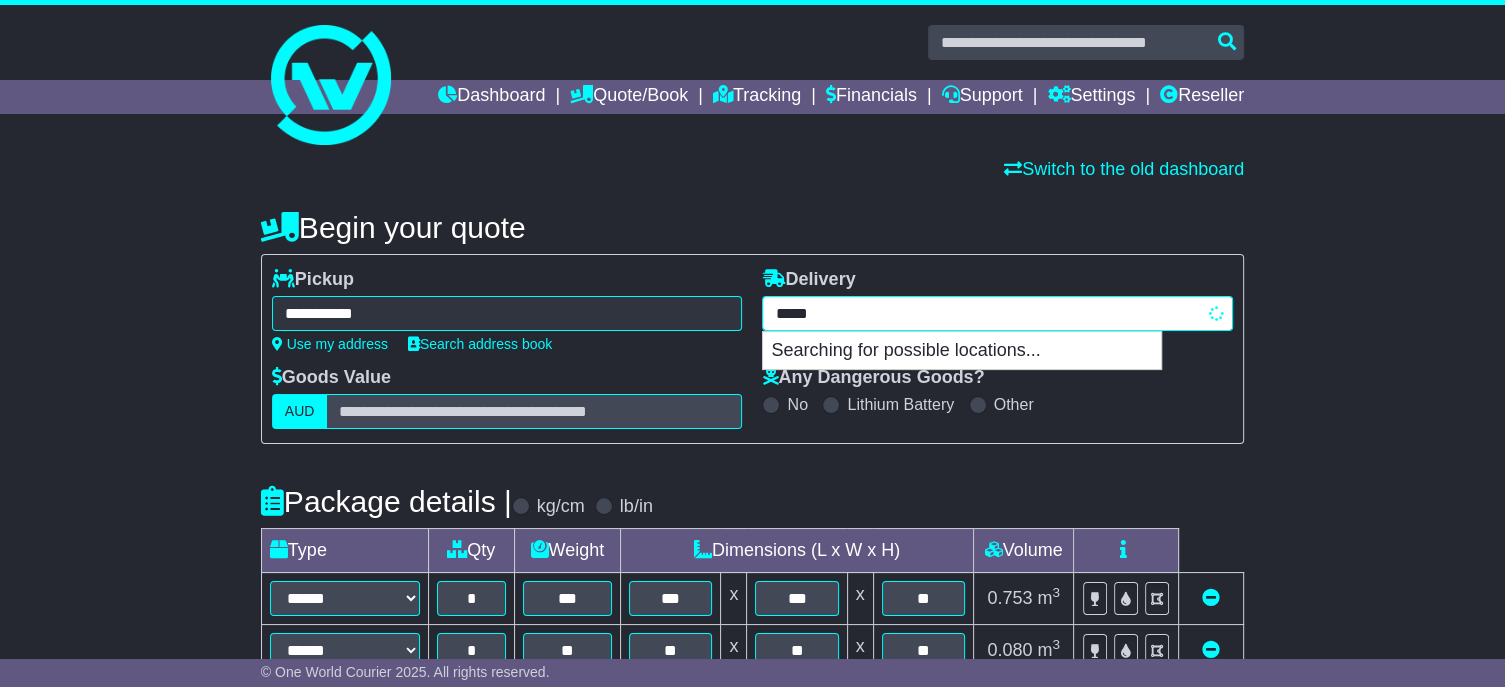 type on "*******" 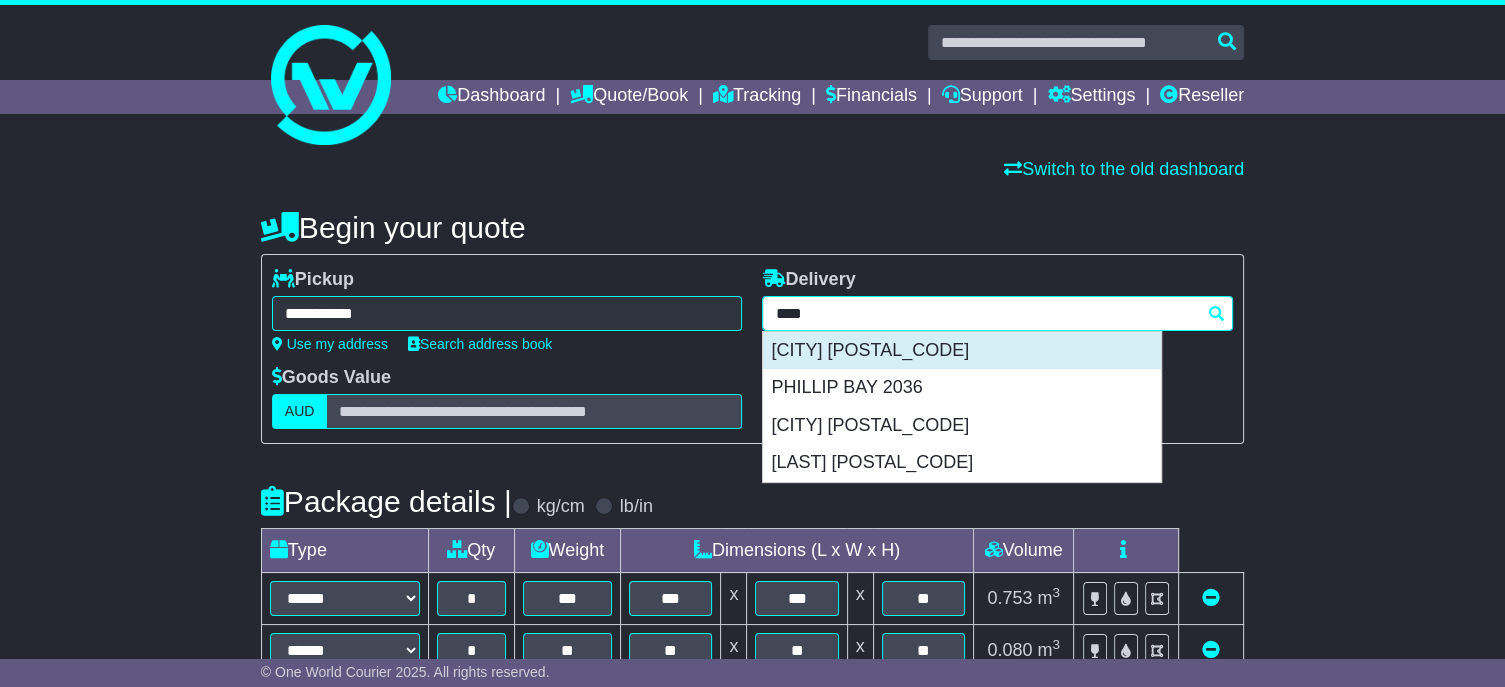 click on "[NAME] [POSTCODE]" at bounding box center (962, 351) 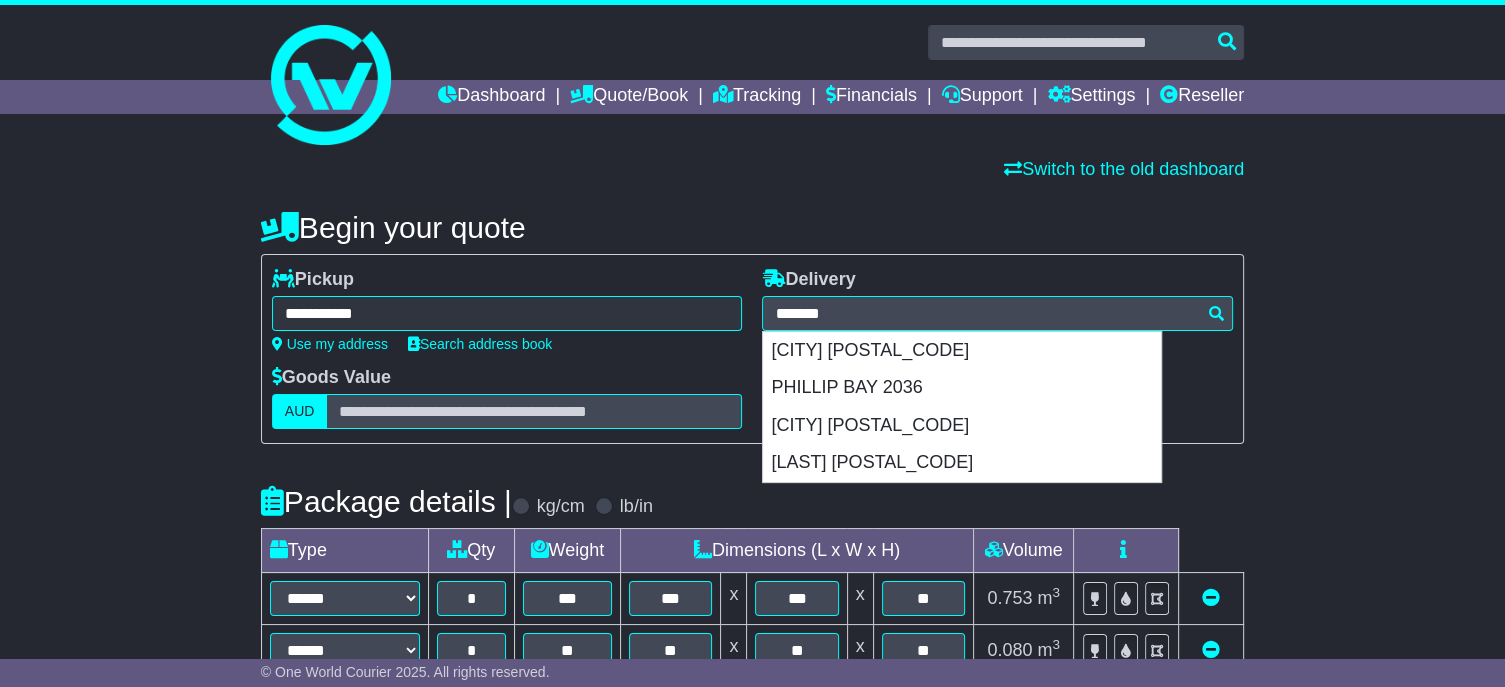 type on "**********" 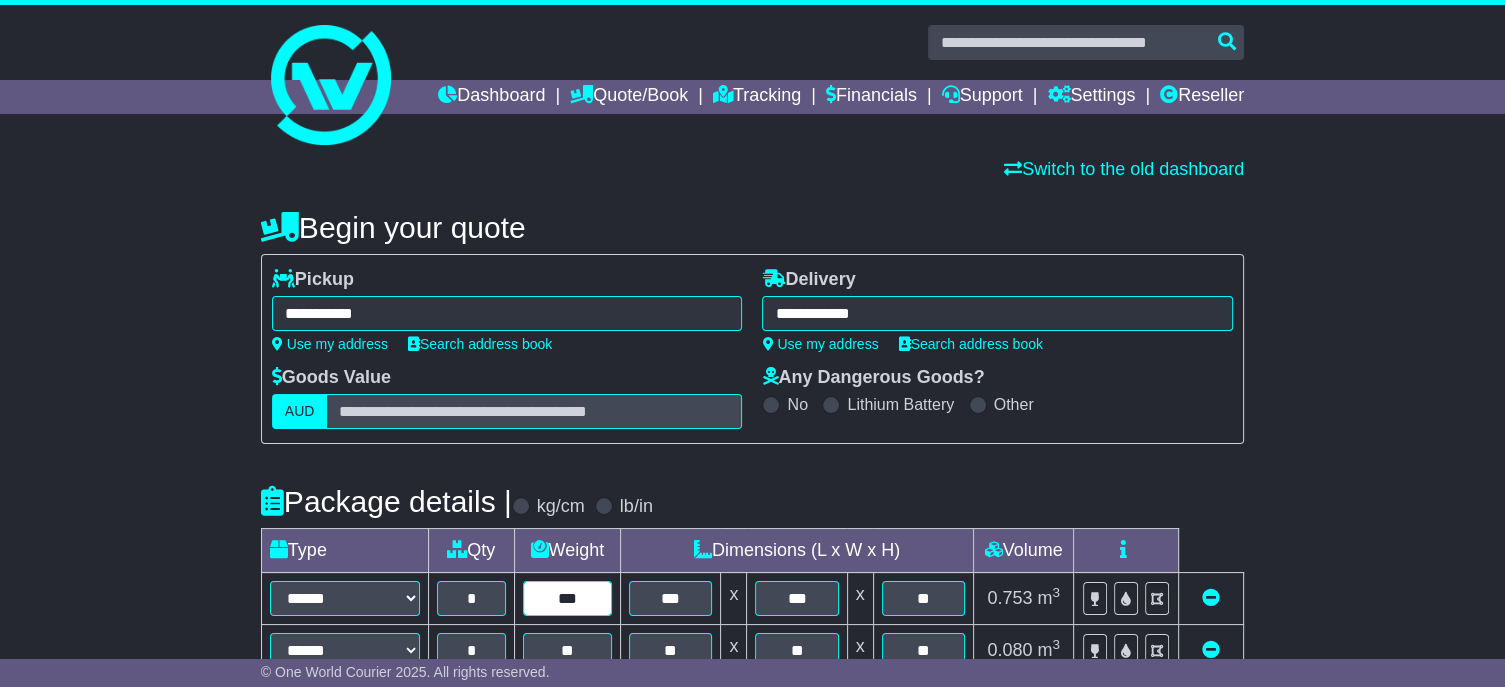 drag, startPoint x: 592, startPoint y: 638, endPoint x: 528, endPoint y: 631, distance: 64.381676 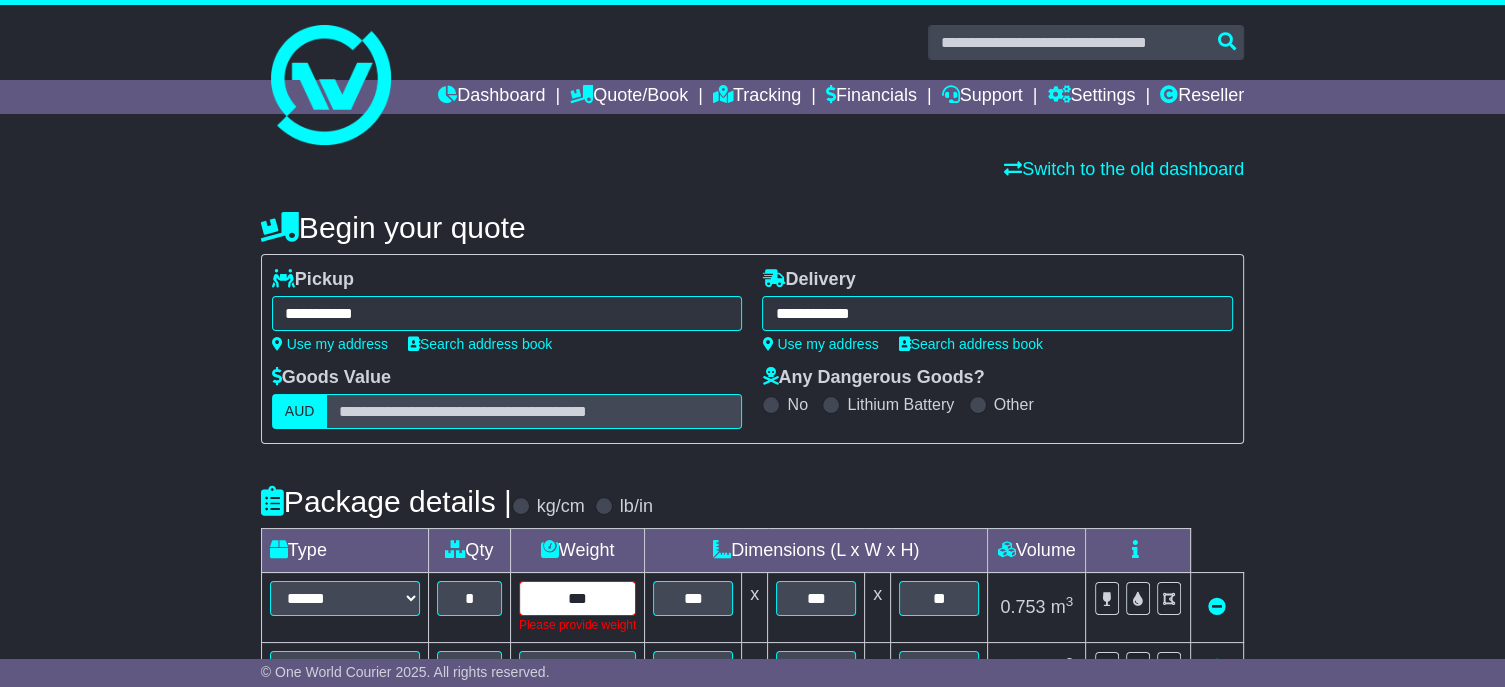 type on "***" 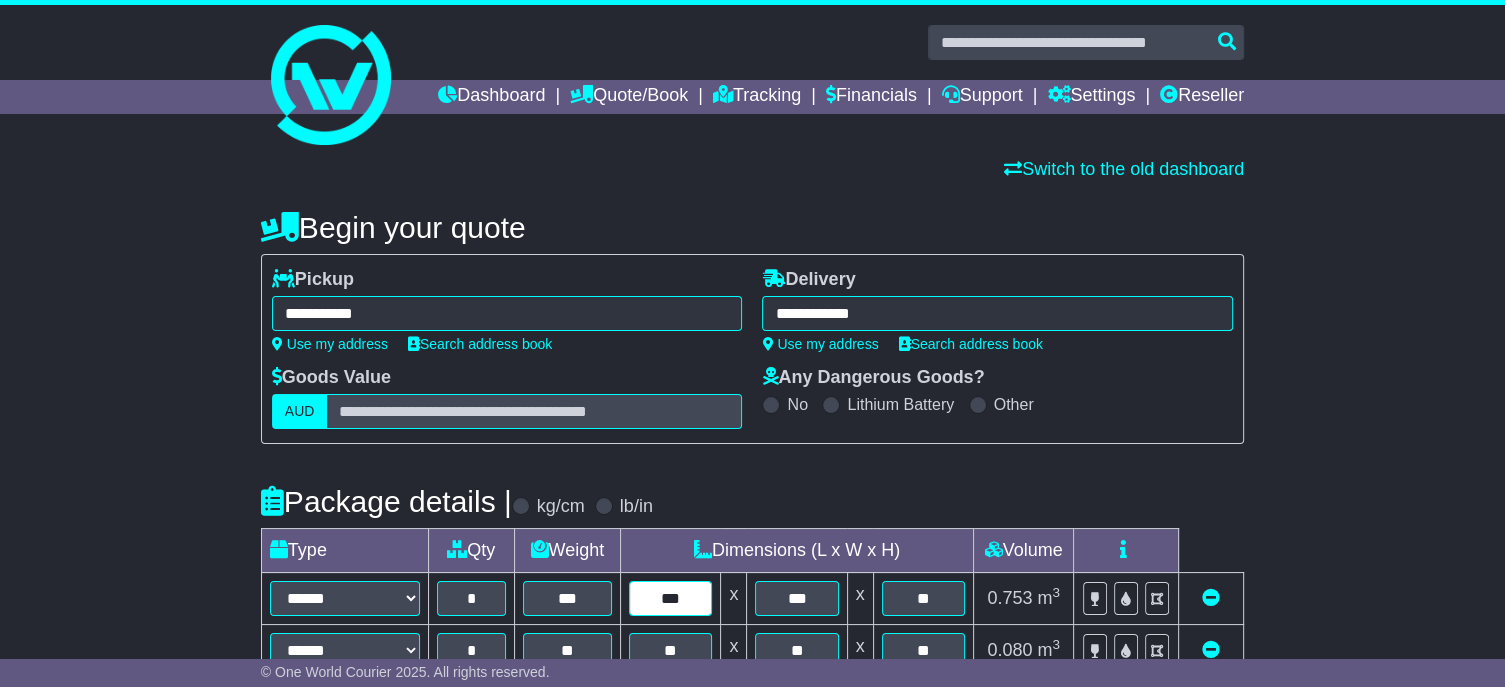 type on "***" 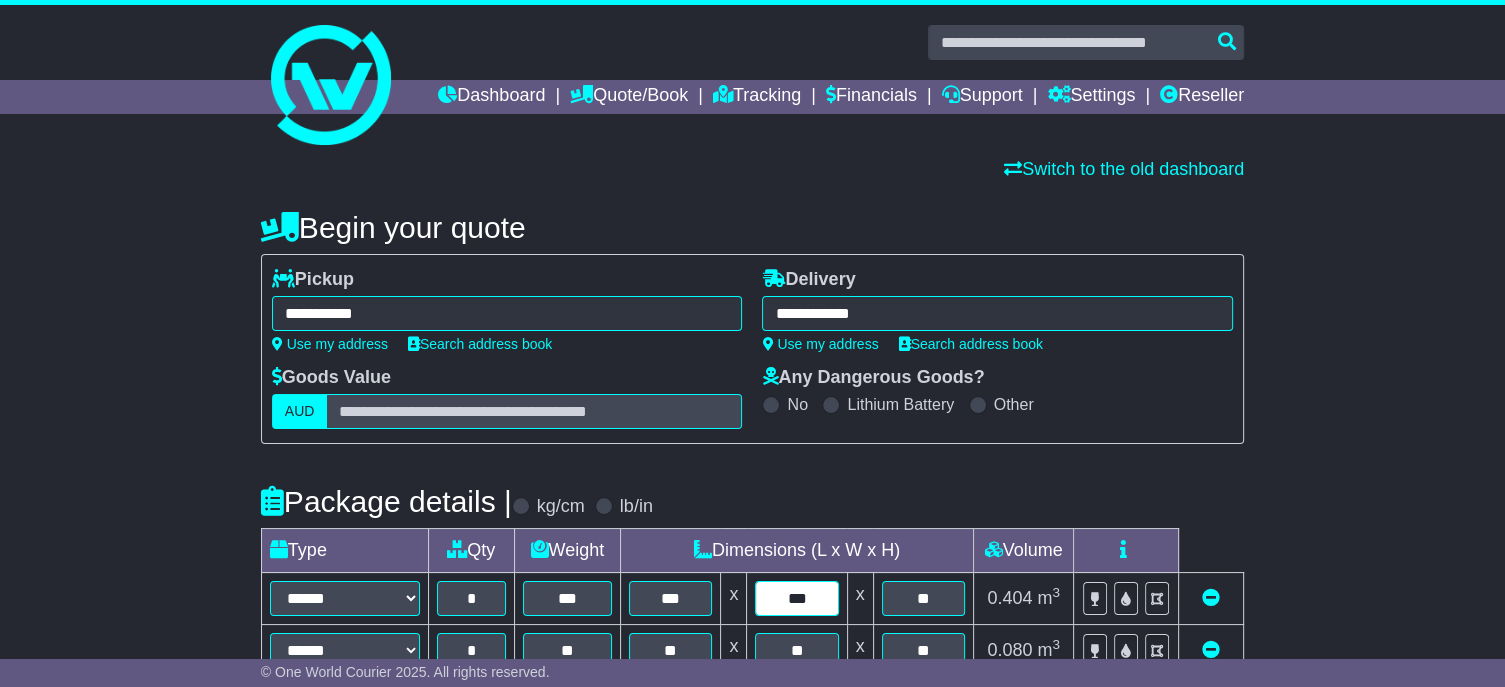 type on "***" 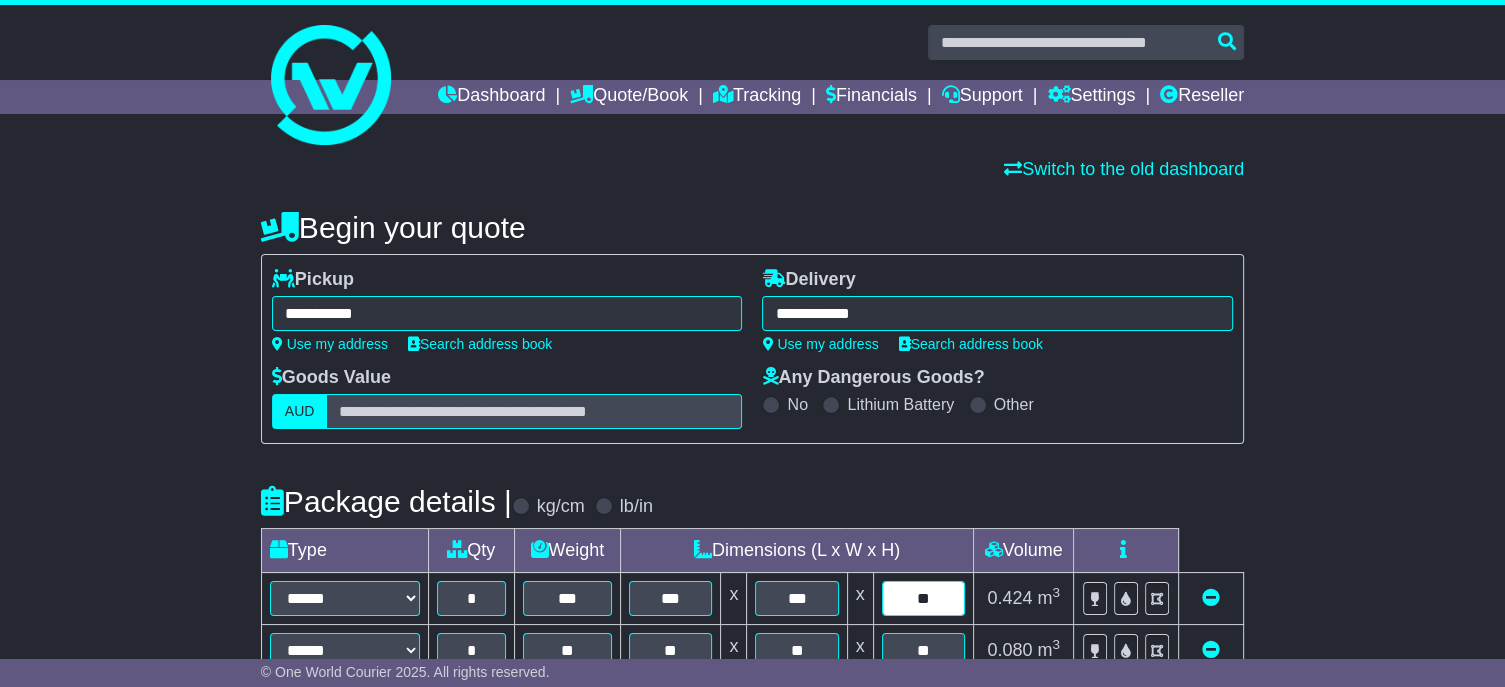 type on "**" 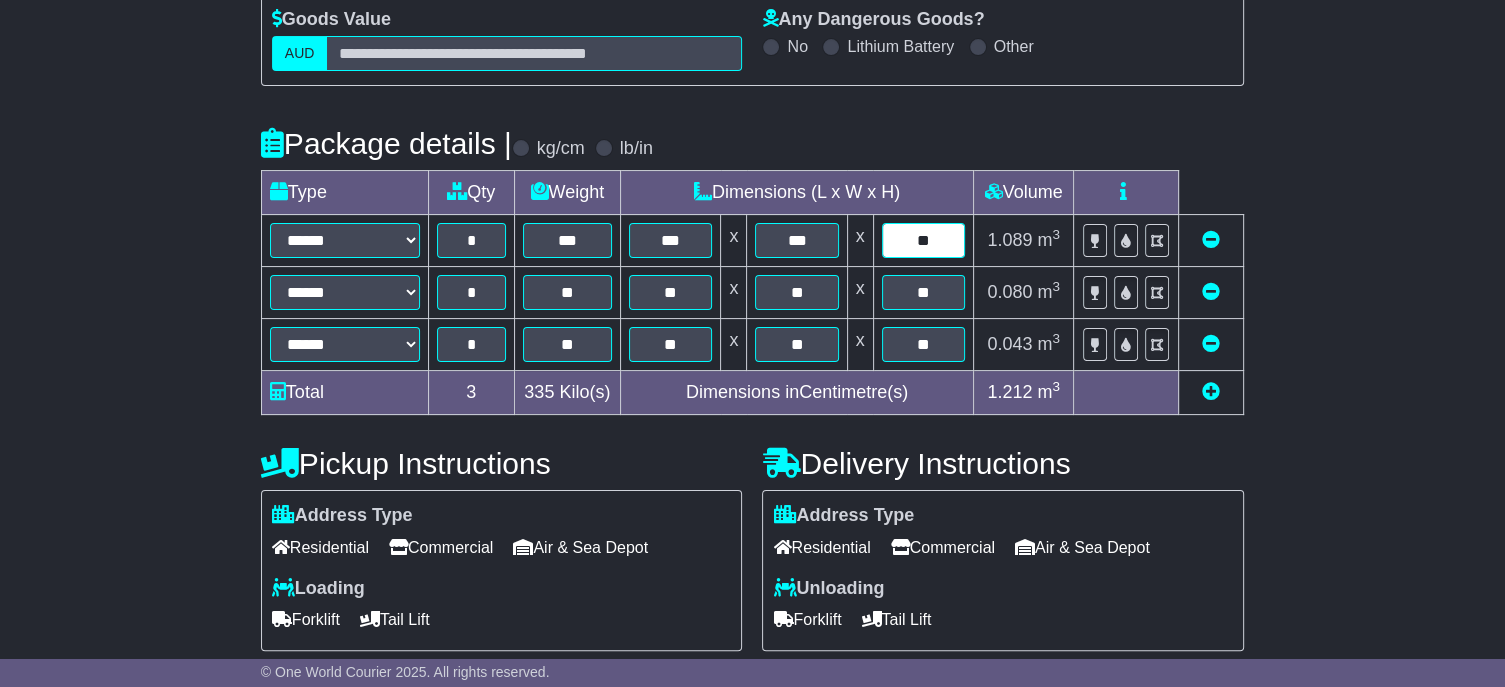 scroll, scrollTop: 400, scrollLeft: 0, axis: vertical 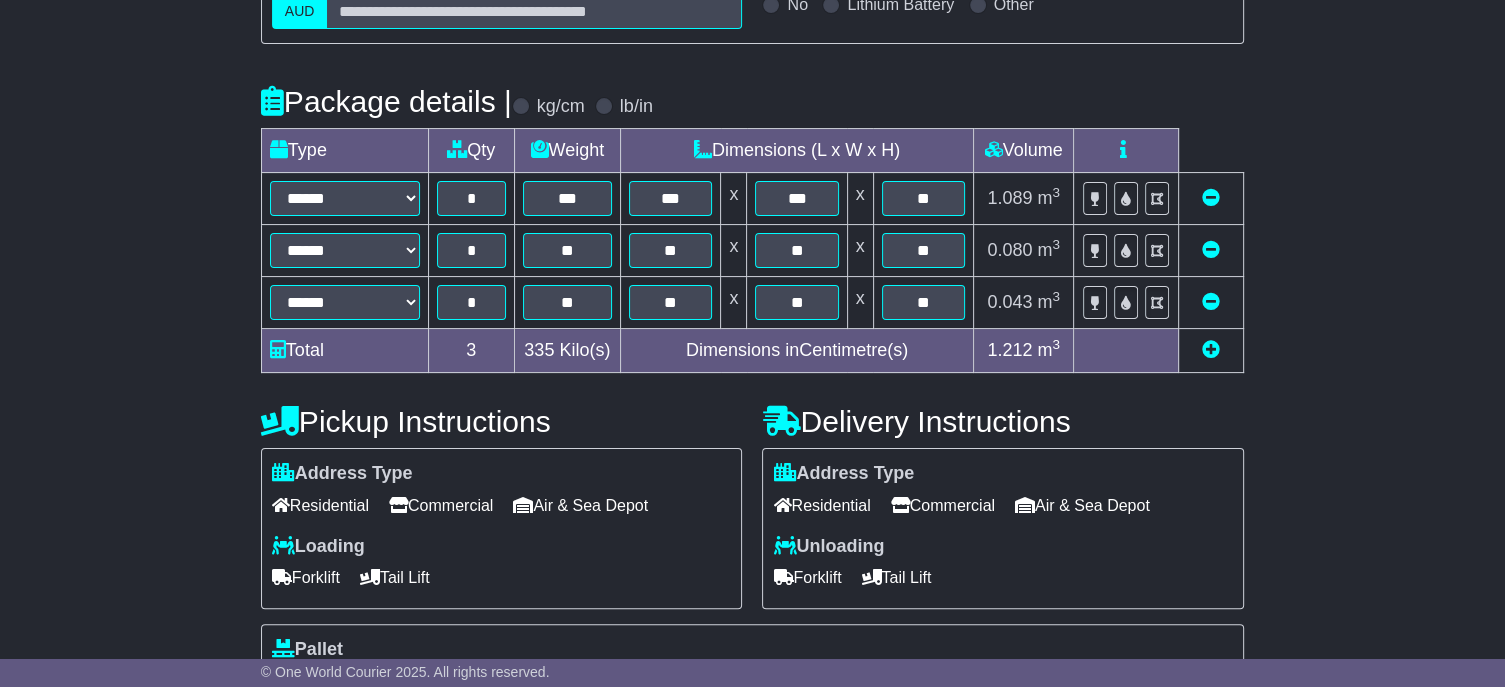 click at bounding box center [1211, 249] 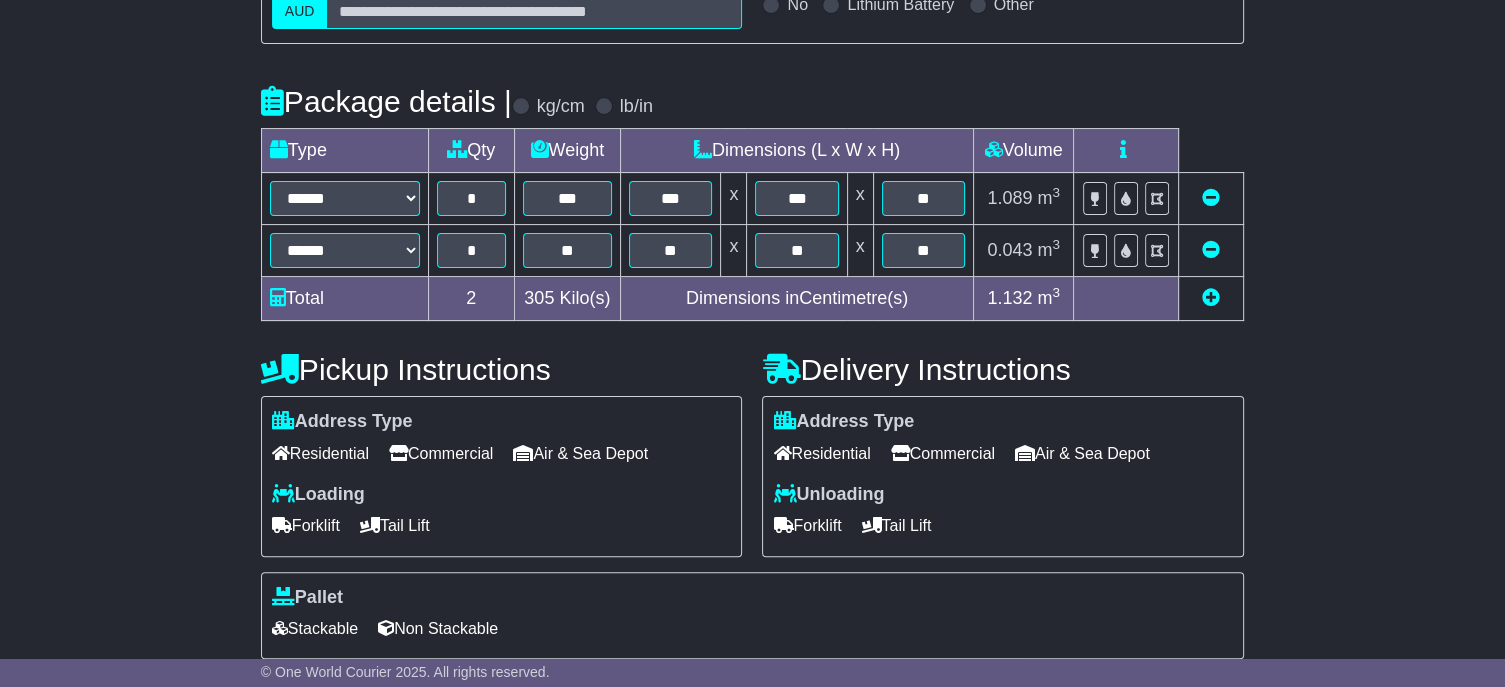 click at bounding box center (1211, 249) 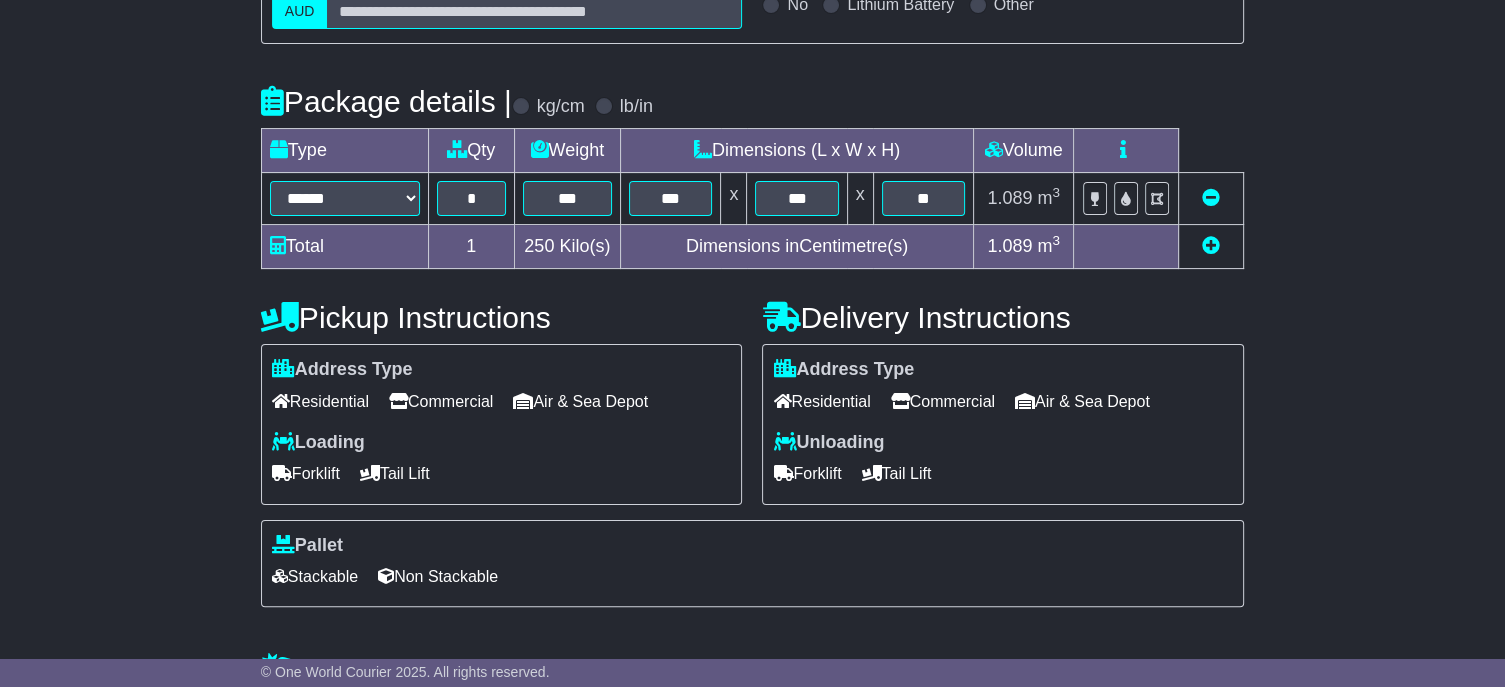 click on "Tail Lift" at bounding box center [896, 473] 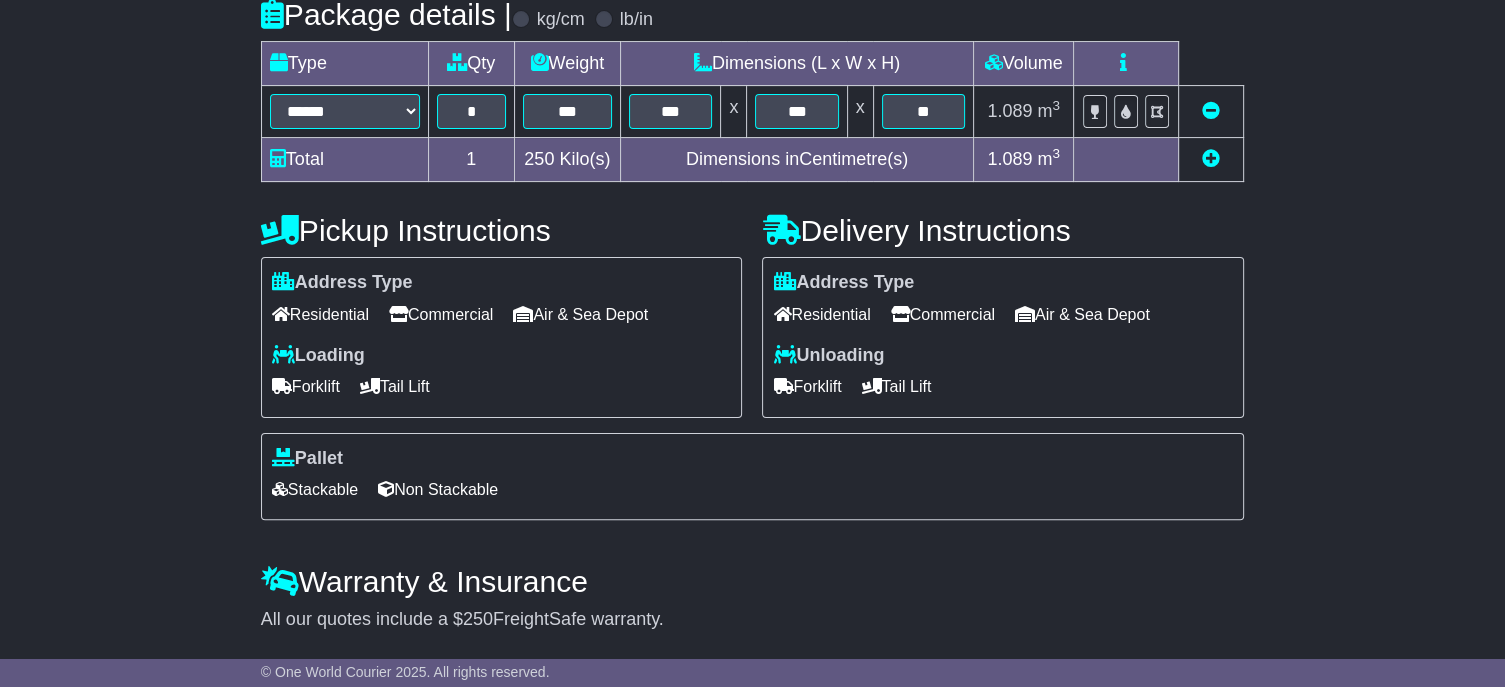 scroll, scrollTop: 581, scrollLeft: 0, axis: vertical 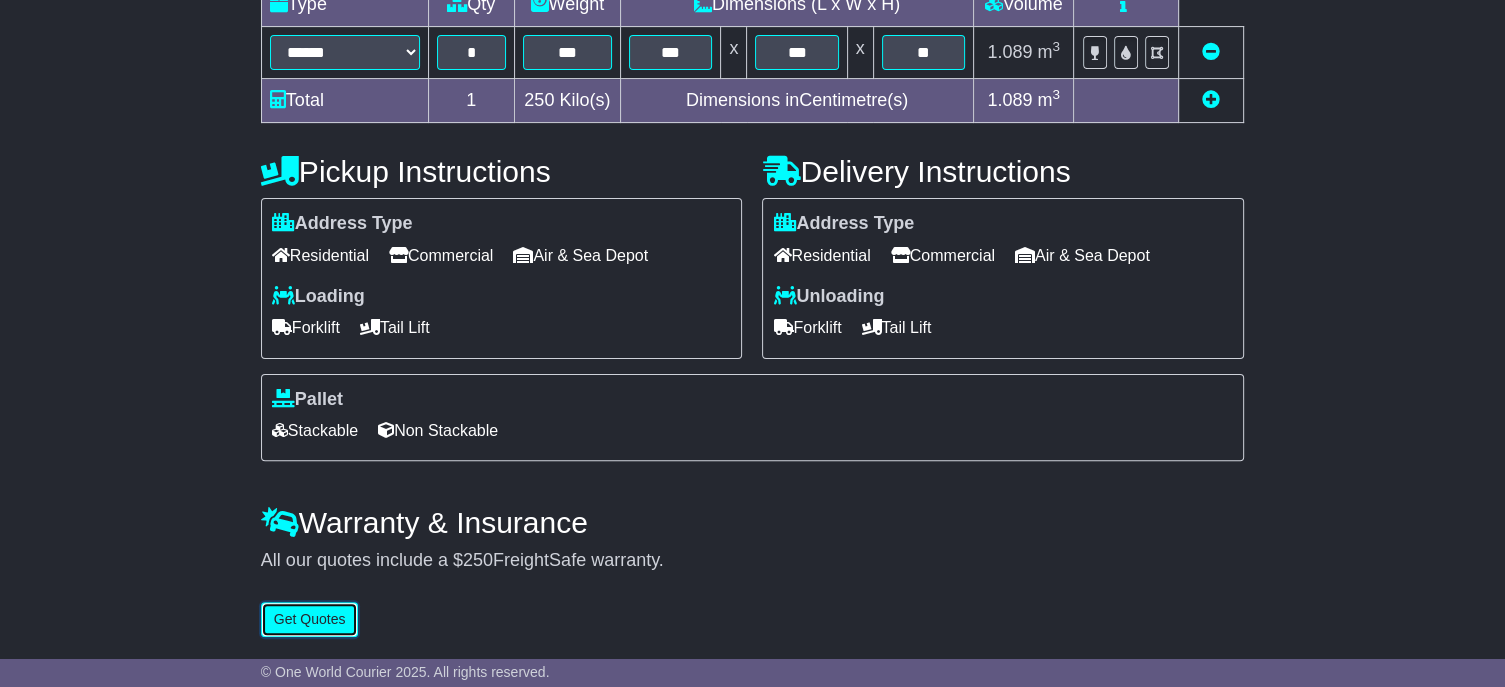 click on "Get Quotes" at bounding box center (310, 619) 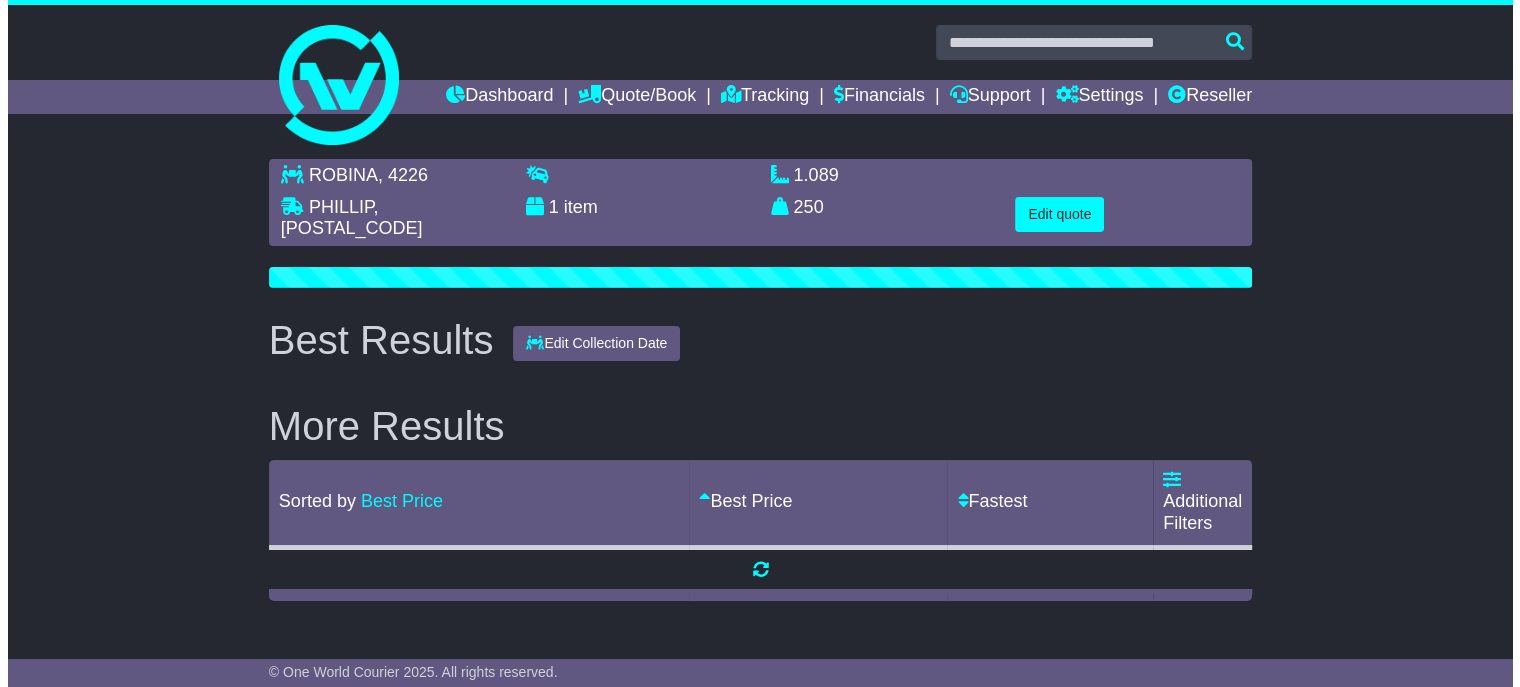 scroll, scrollTop: 0, scrollLeft: 0, axis: both 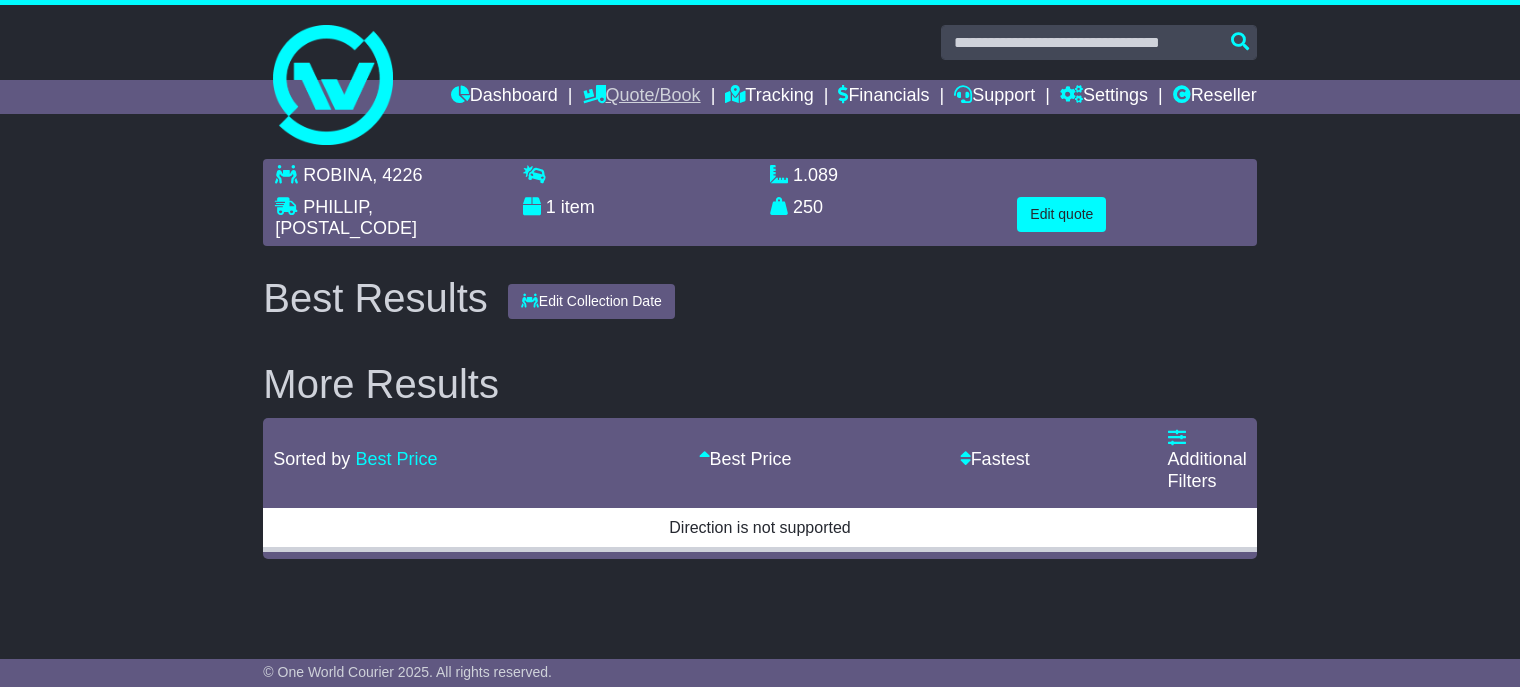 click on "Quote/Book" at bounding box center [642, 97] 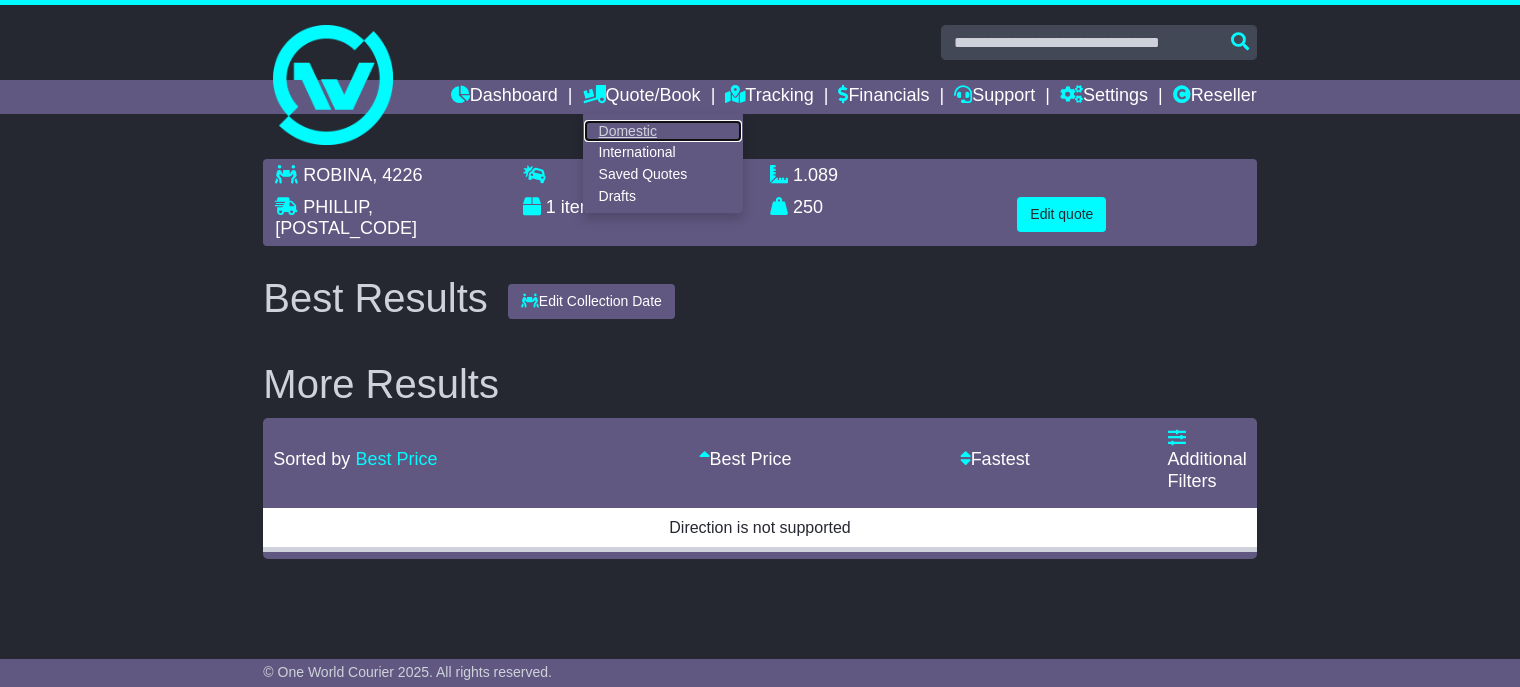 click on "Domestic" at bounding box center [663, 131] 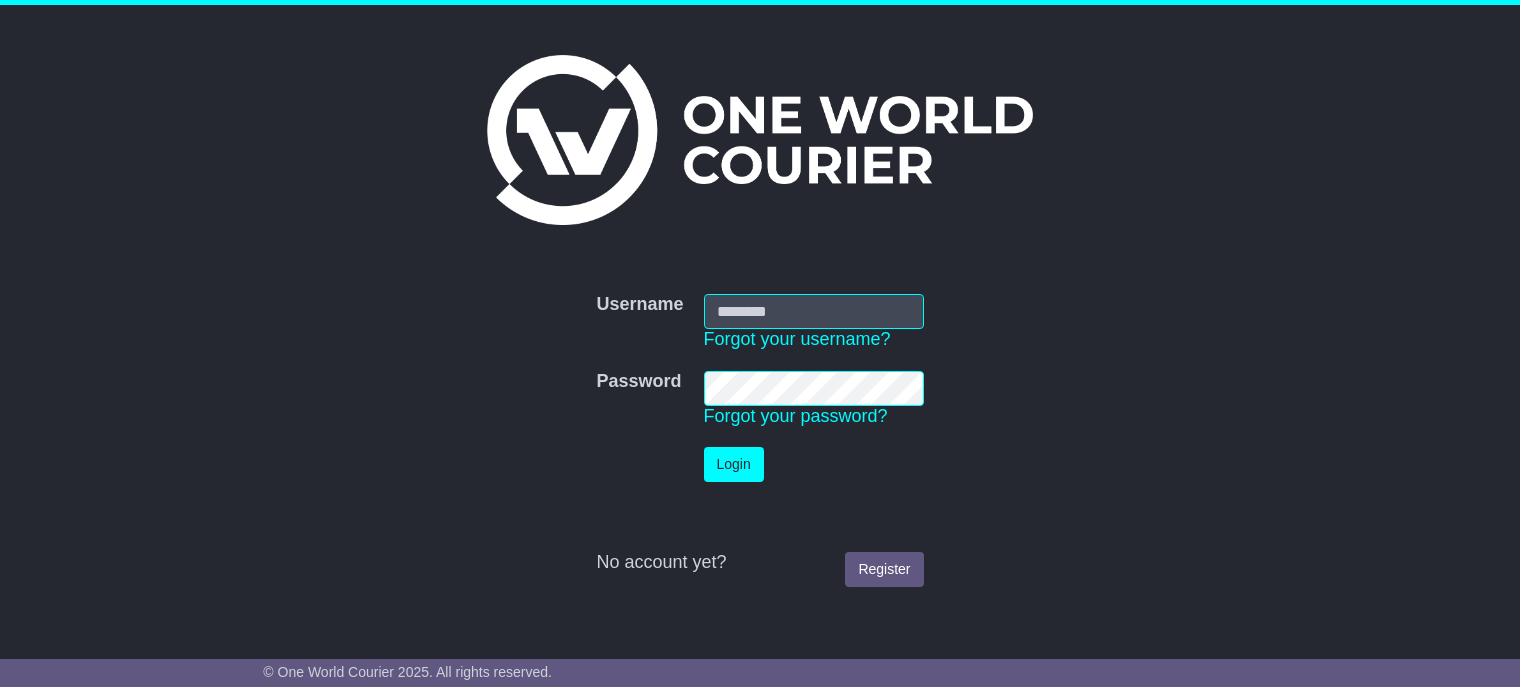 scroll, scrollTop: 0, scrollLeft: 0, axis: both 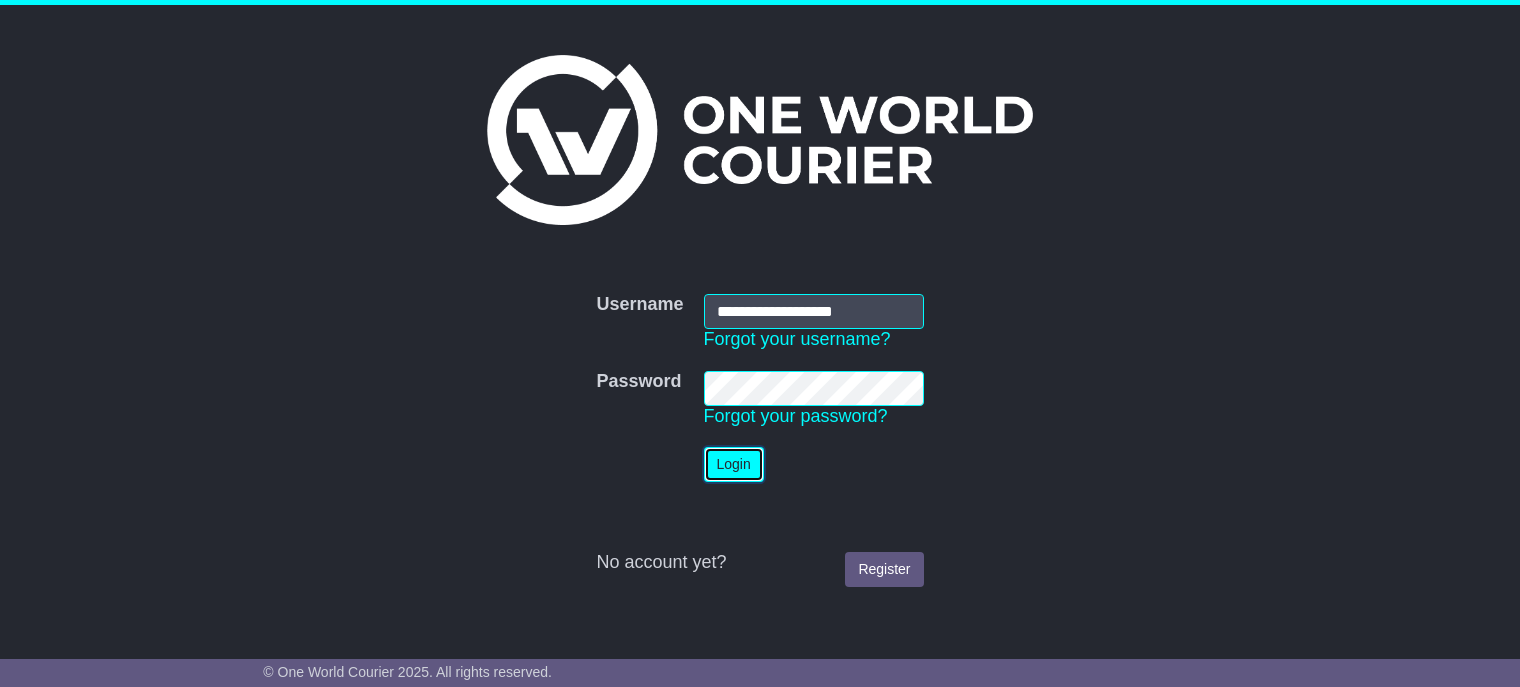 click on "Login" at bounding box center (734, 464) 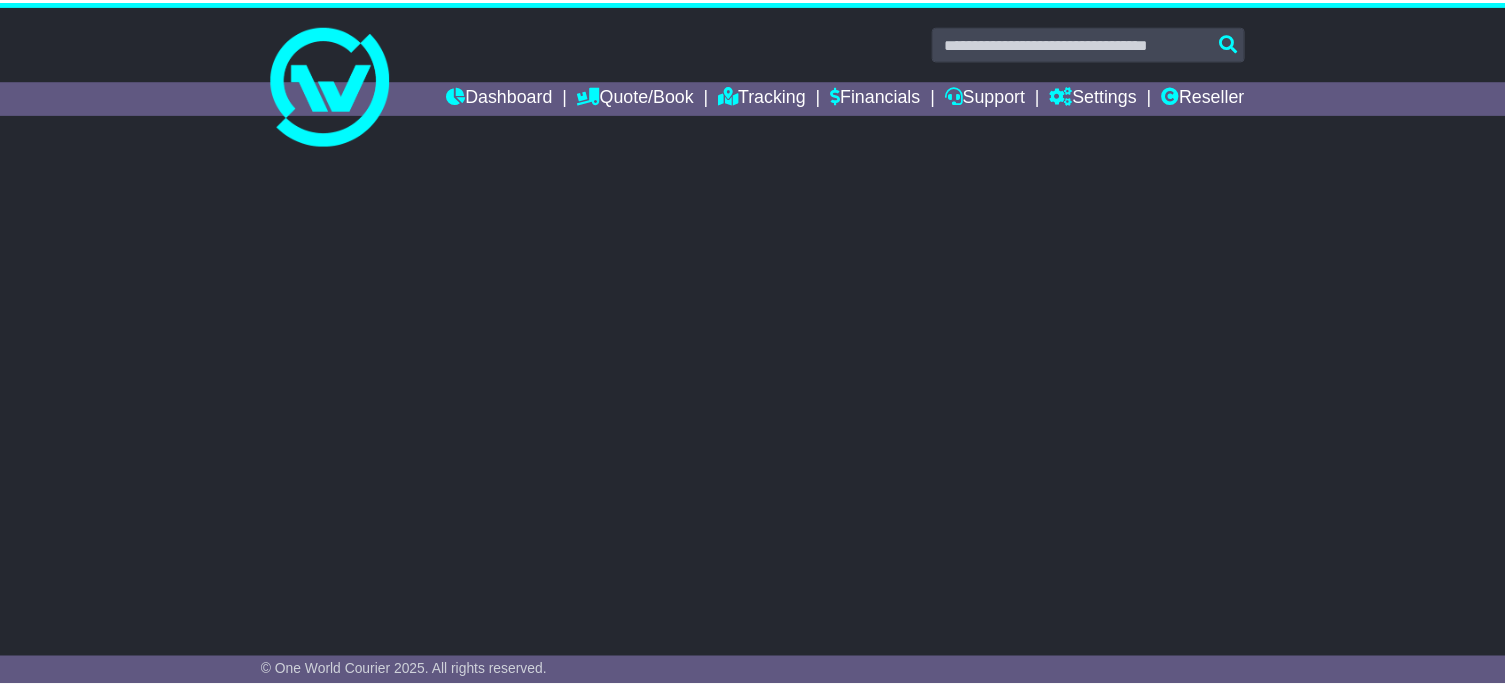 scroll, scrollTop: 0, scrollLeft: 0, axis: both 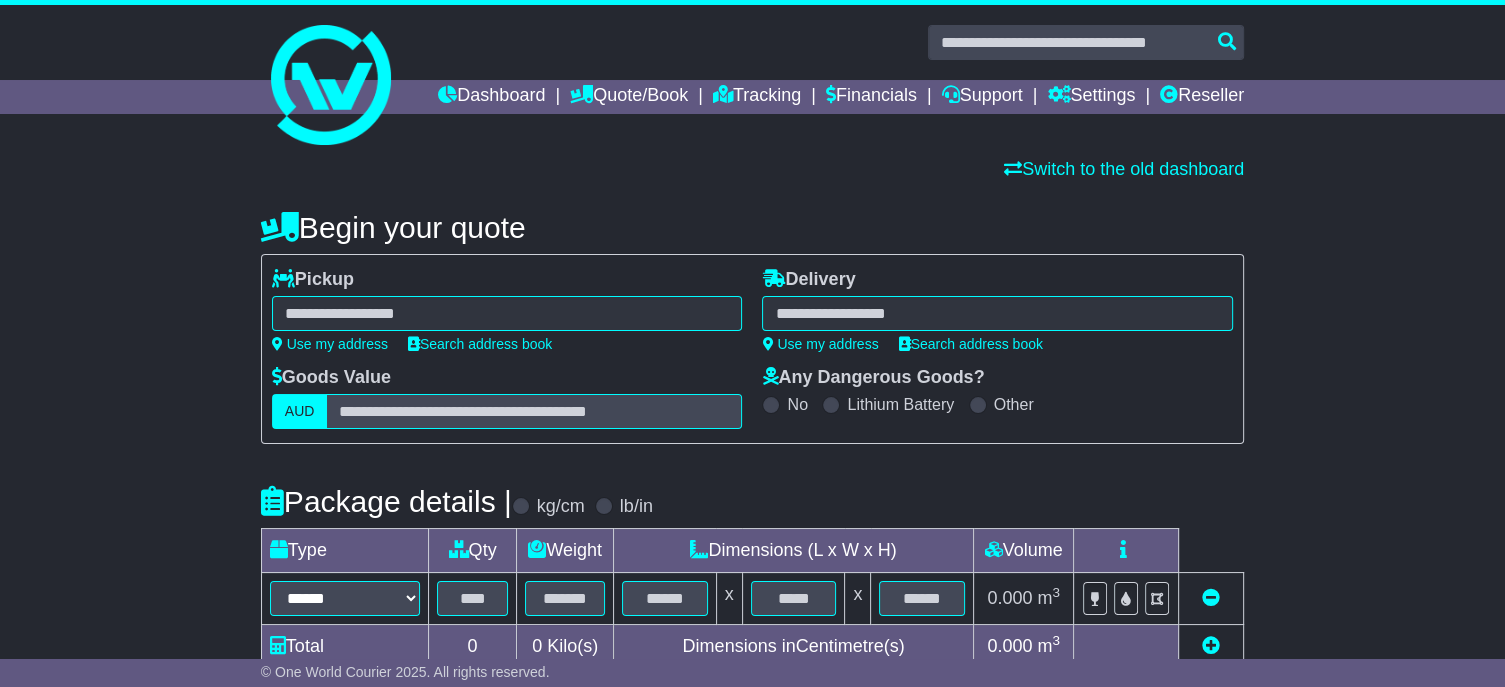 click at bounding box center (507, 313) 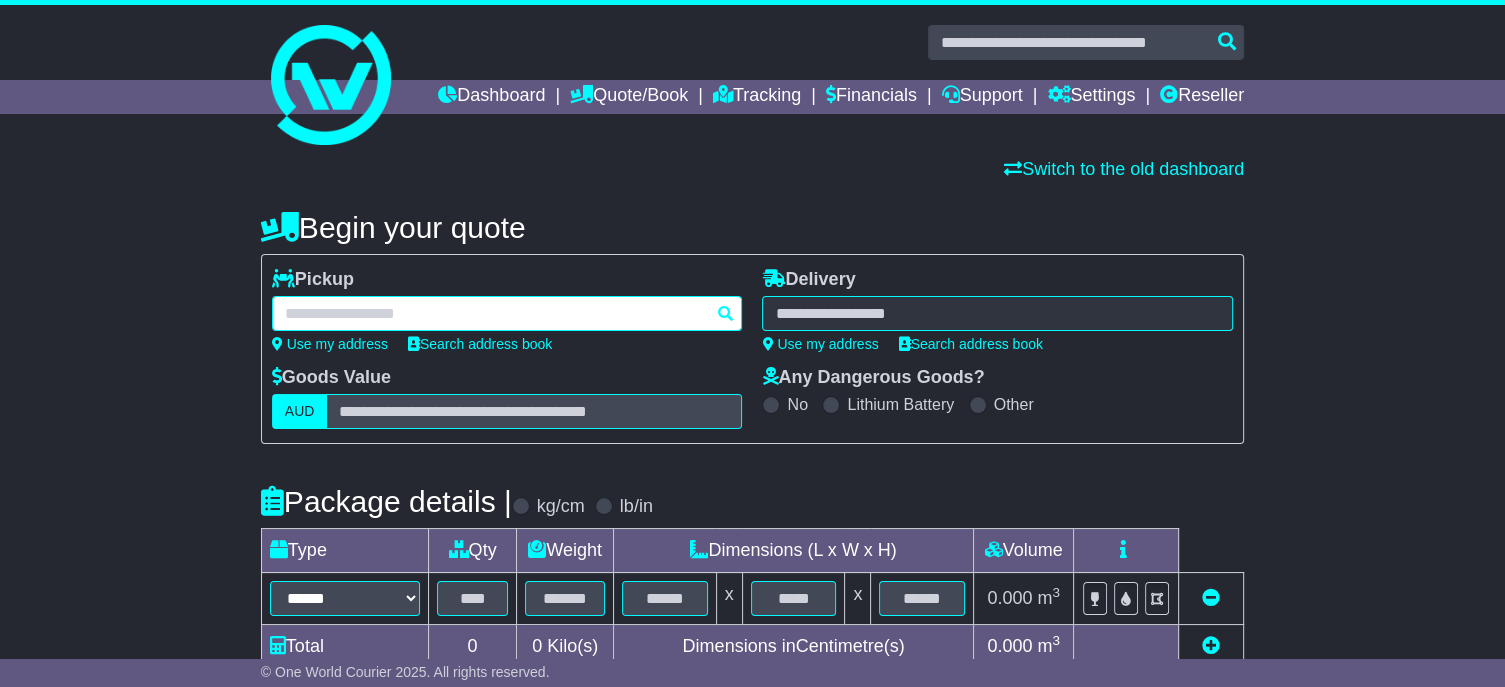 click at bounding box center [507, 313] 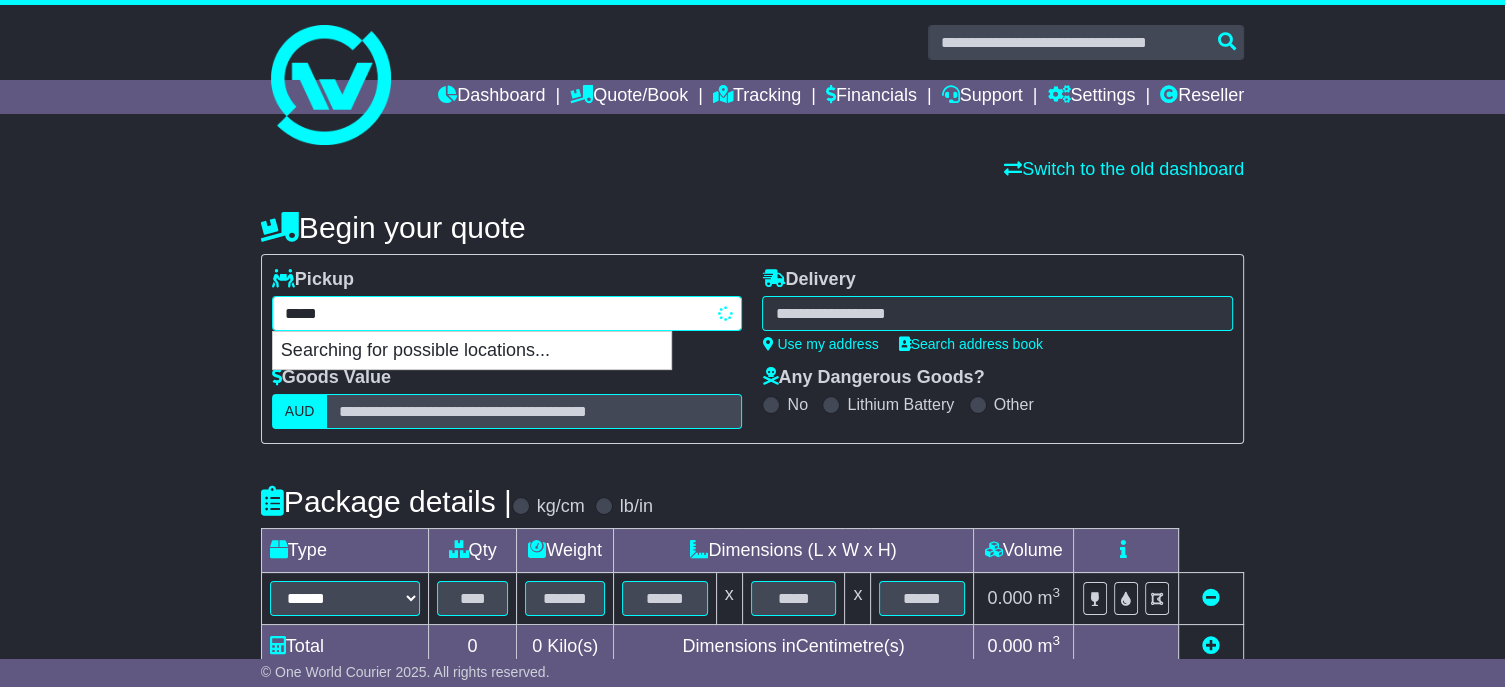 type on "******" 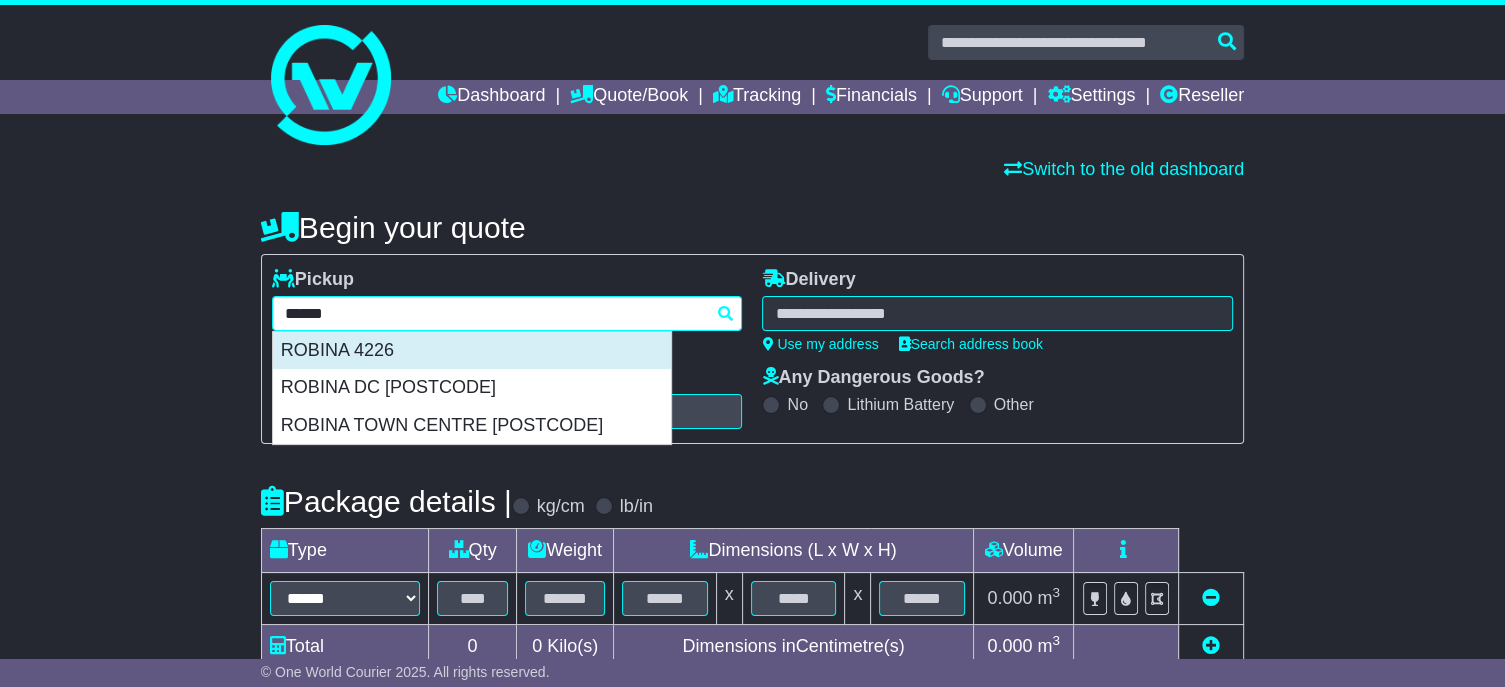 click on "ROBINA 4226" at bounding box center [472, 351] 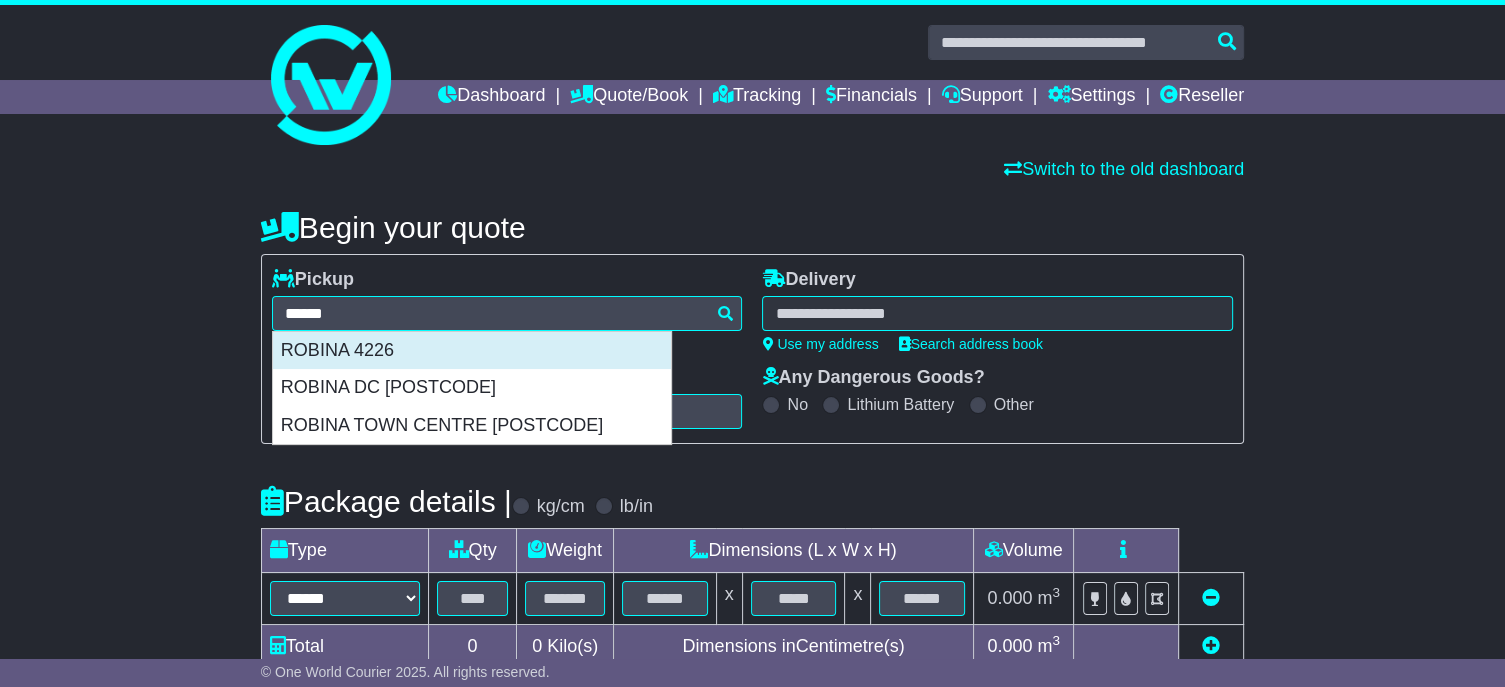 type on "**********" 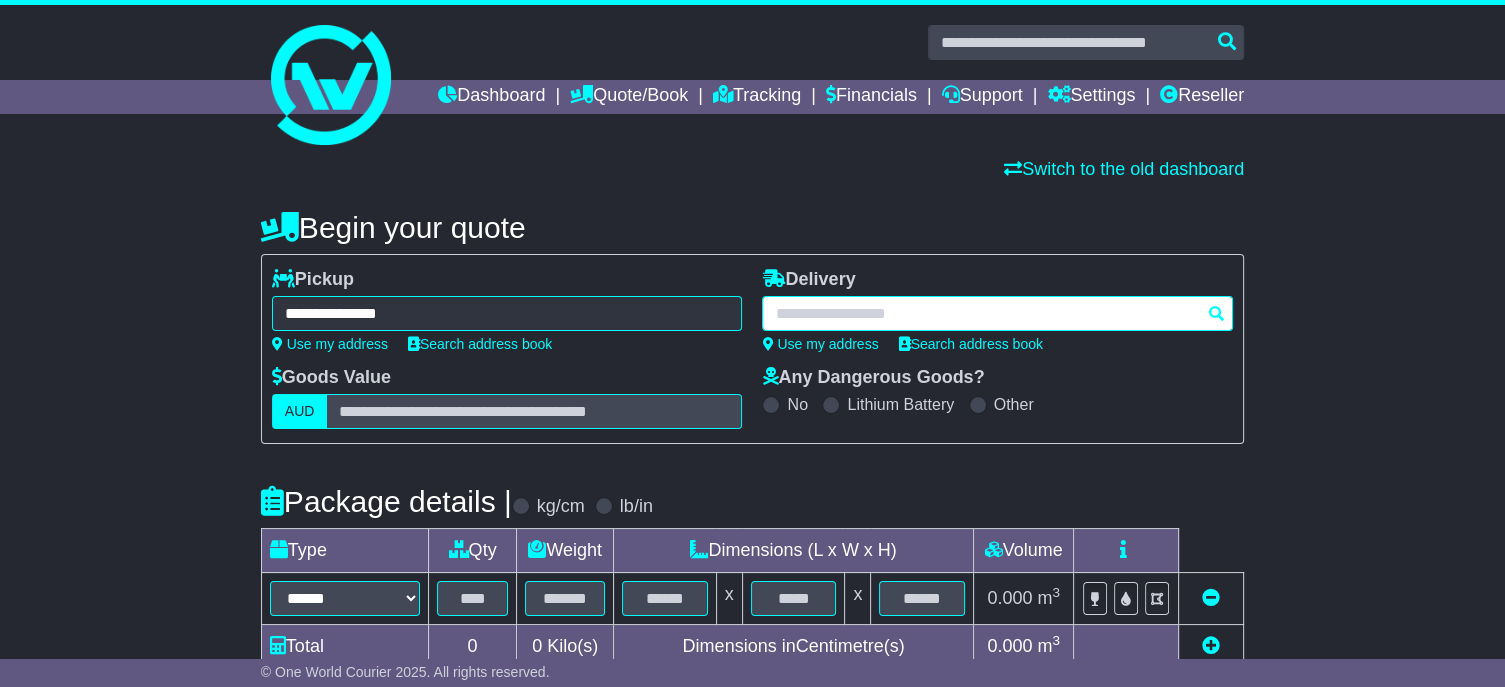 click at bounding box center [997, 313] 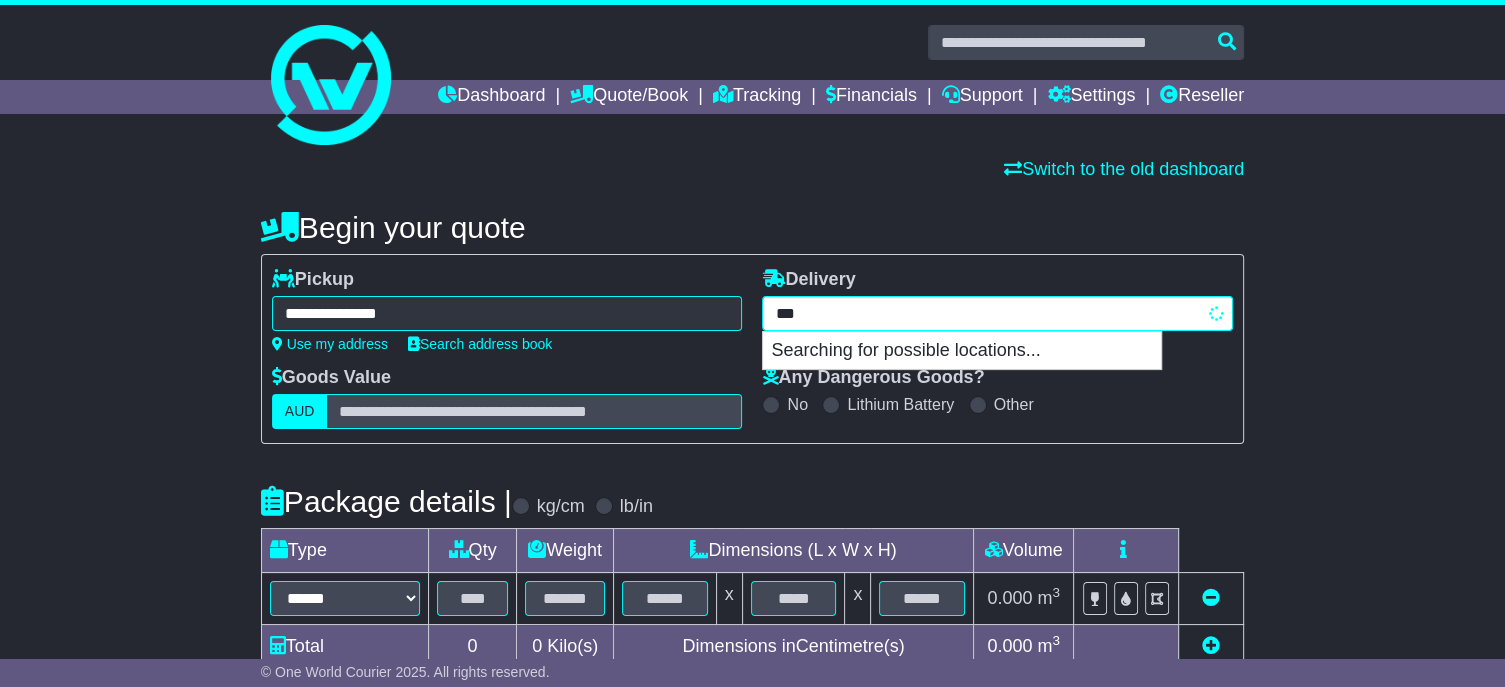 type on "****" 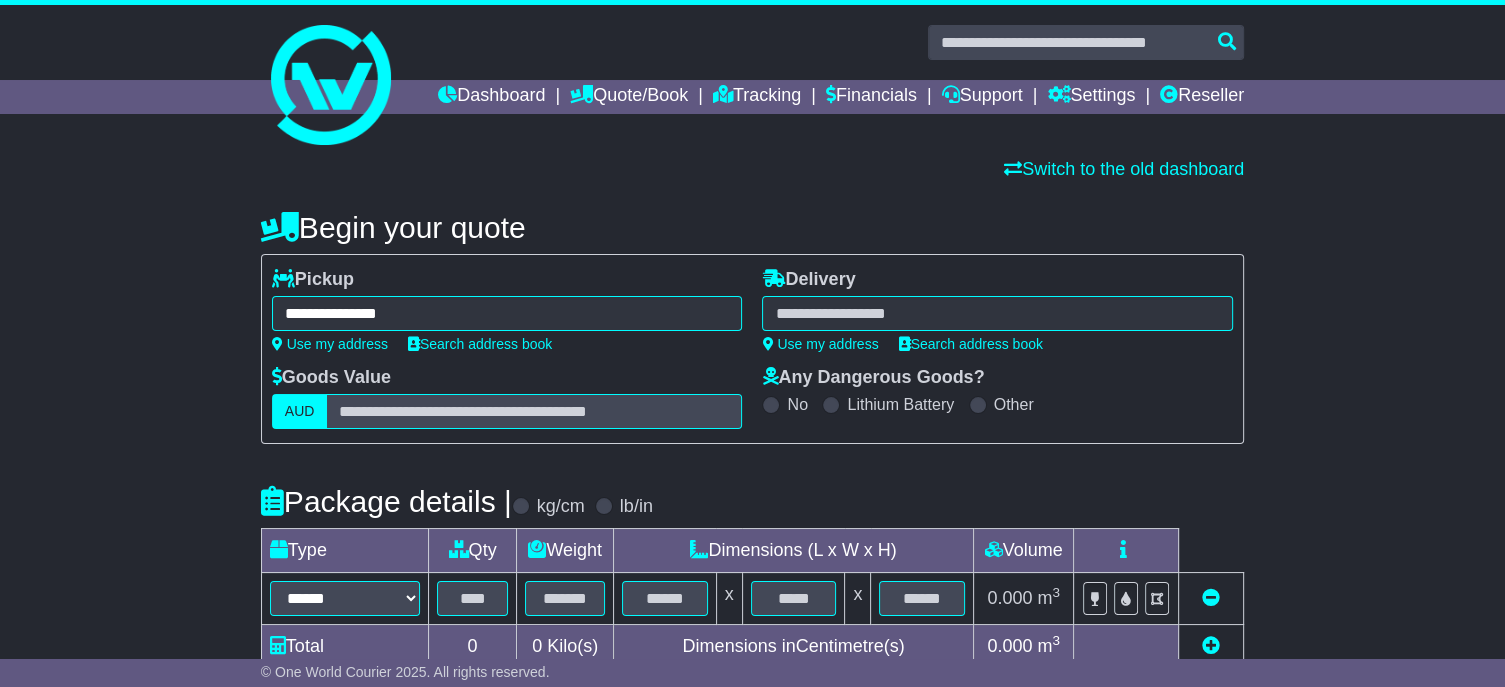type on "*******" 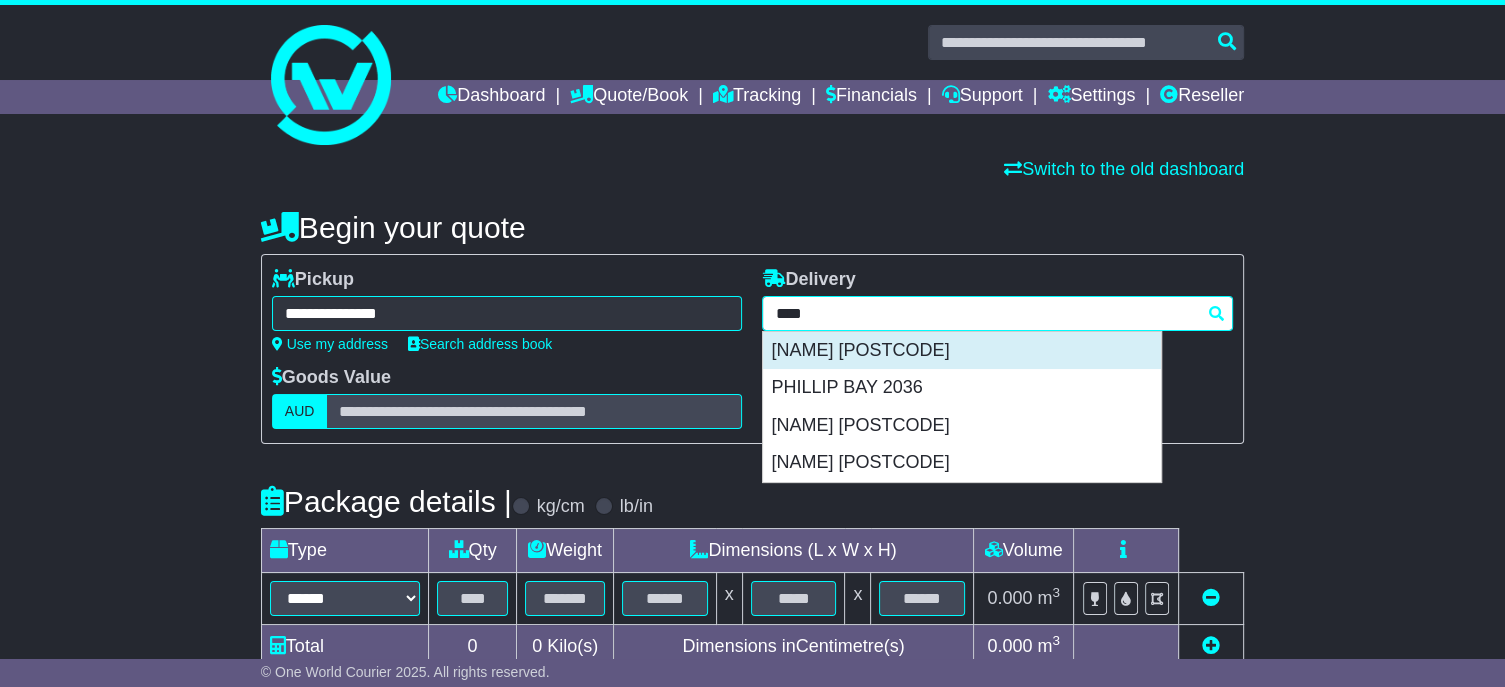 click on "[NAME] [POSTCODE]" at bounding box center (962, 351) 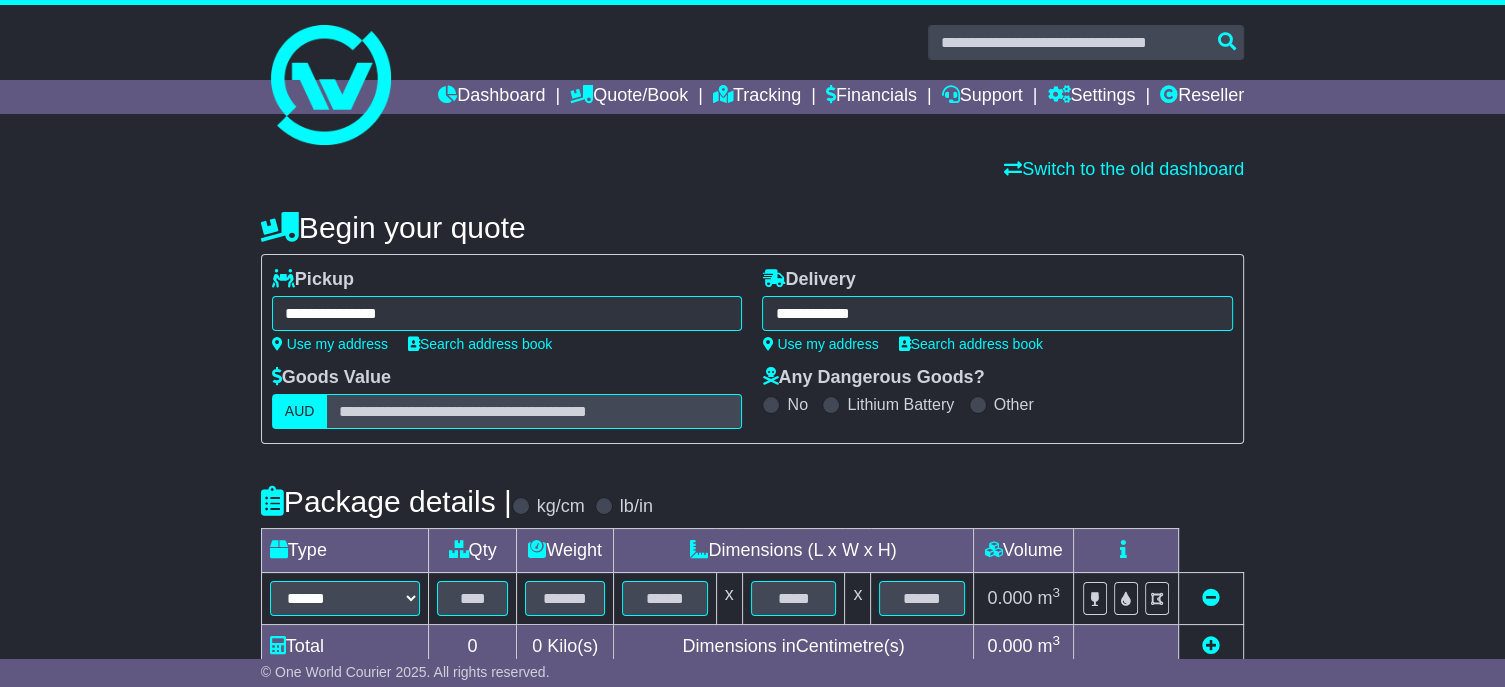 type on "**********" 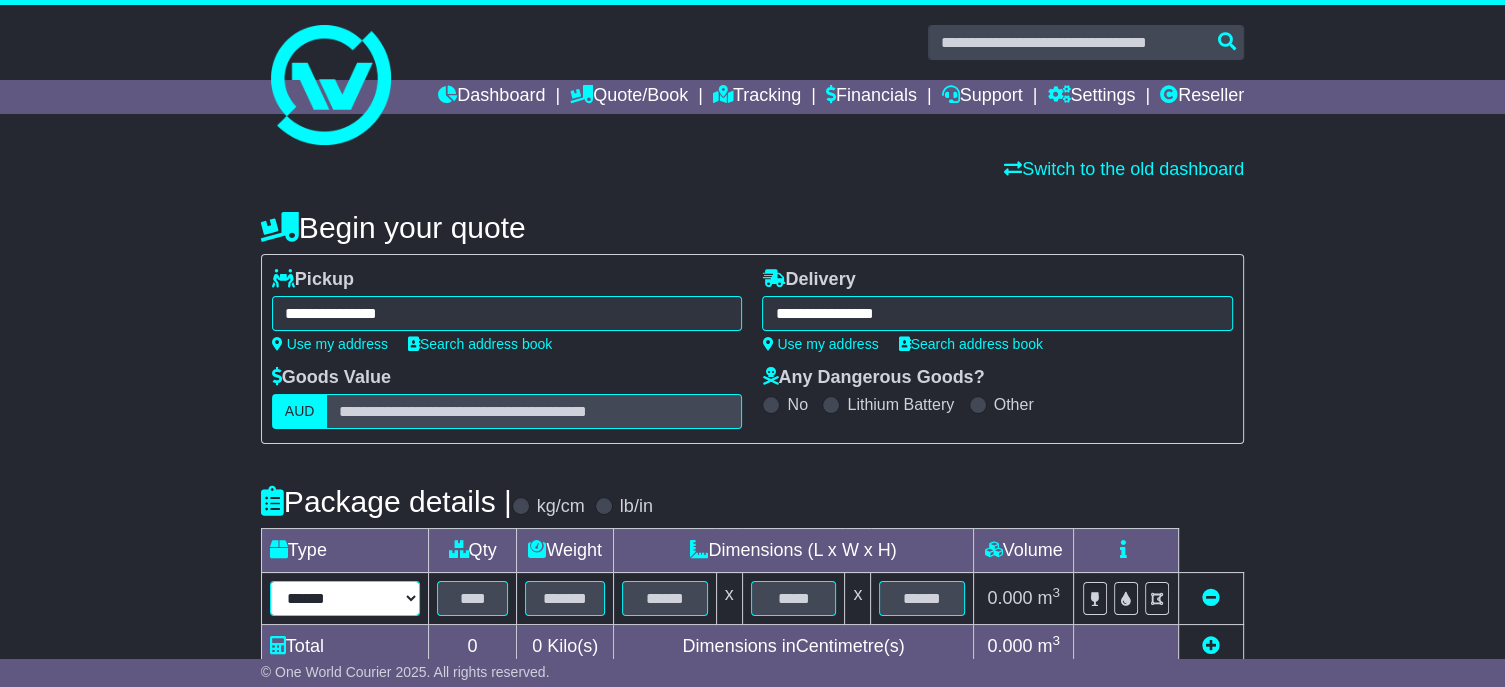 drag, startPoint x: 361, startPoint y: 624, endPoint x: 350, endPoint y: 615, distance: 14.21267 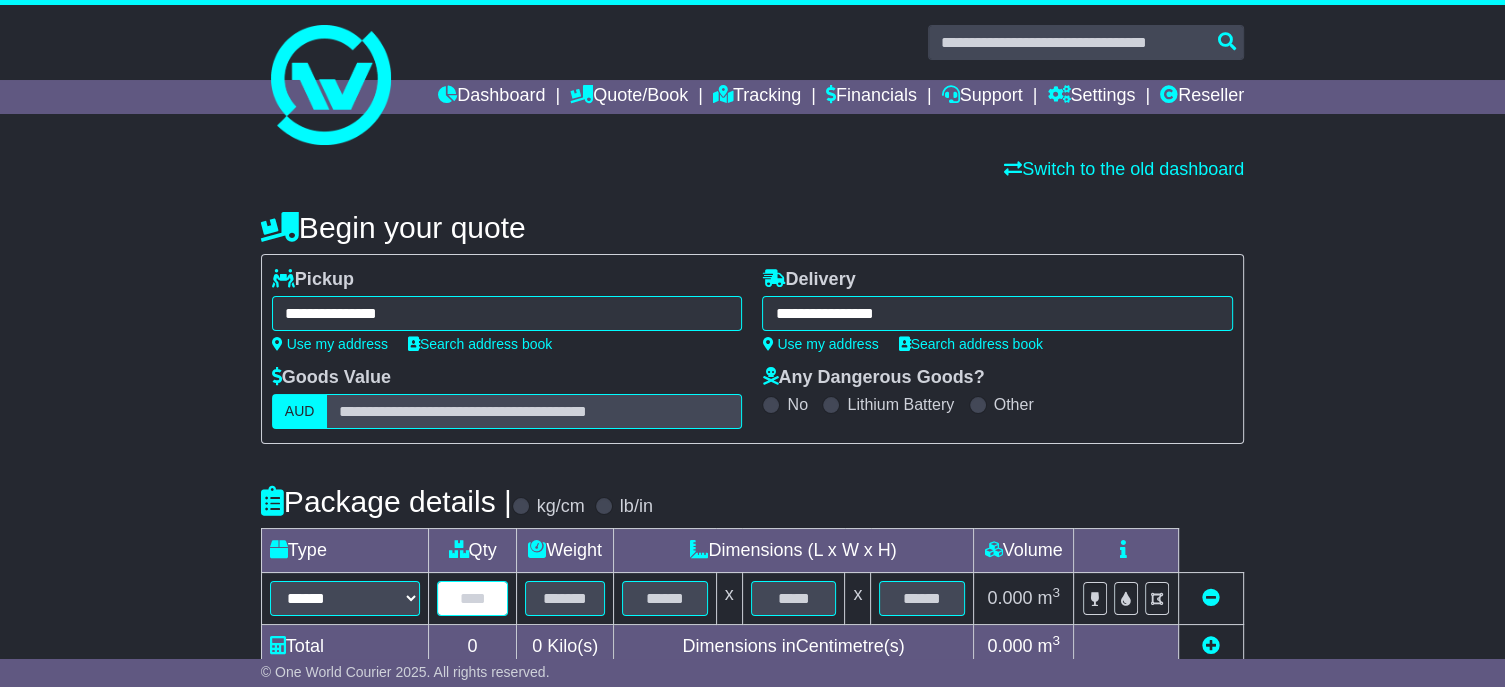 click at bounding box center [472, 598] 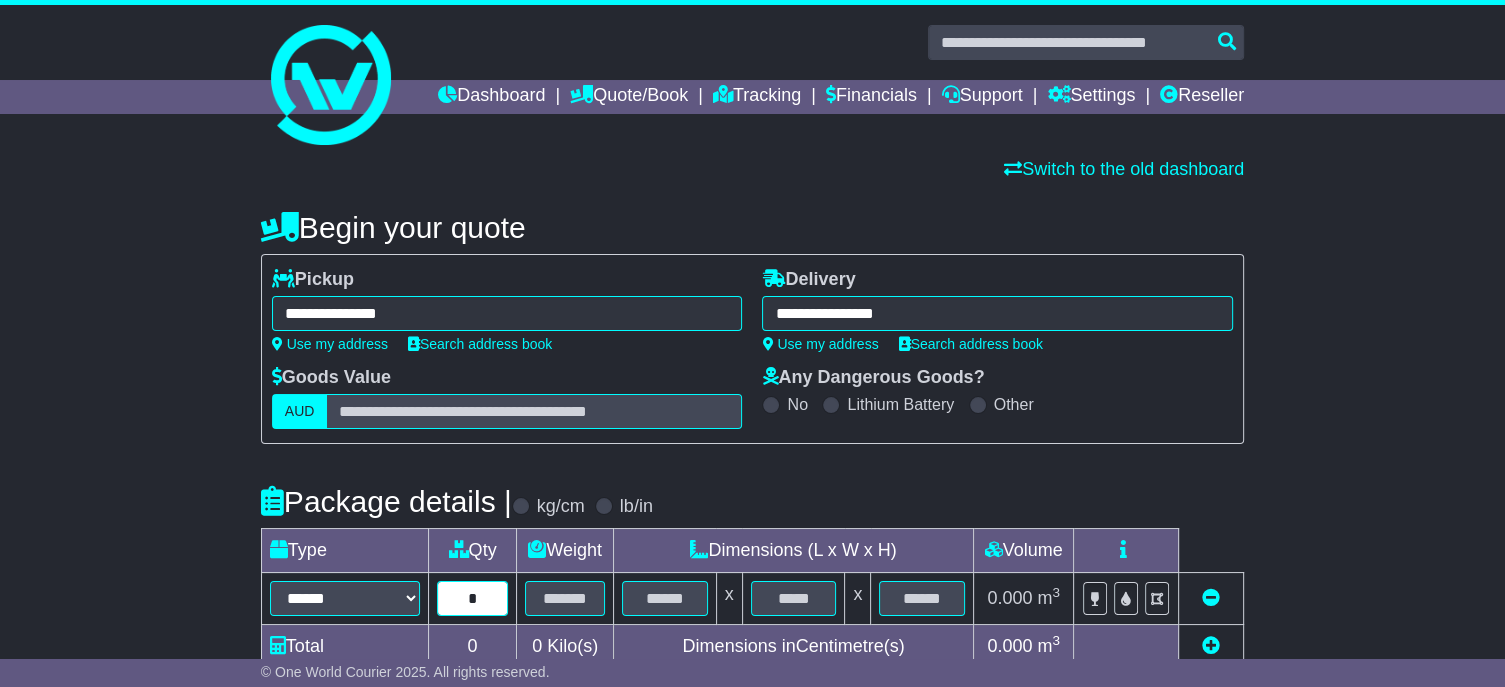 type on "*" 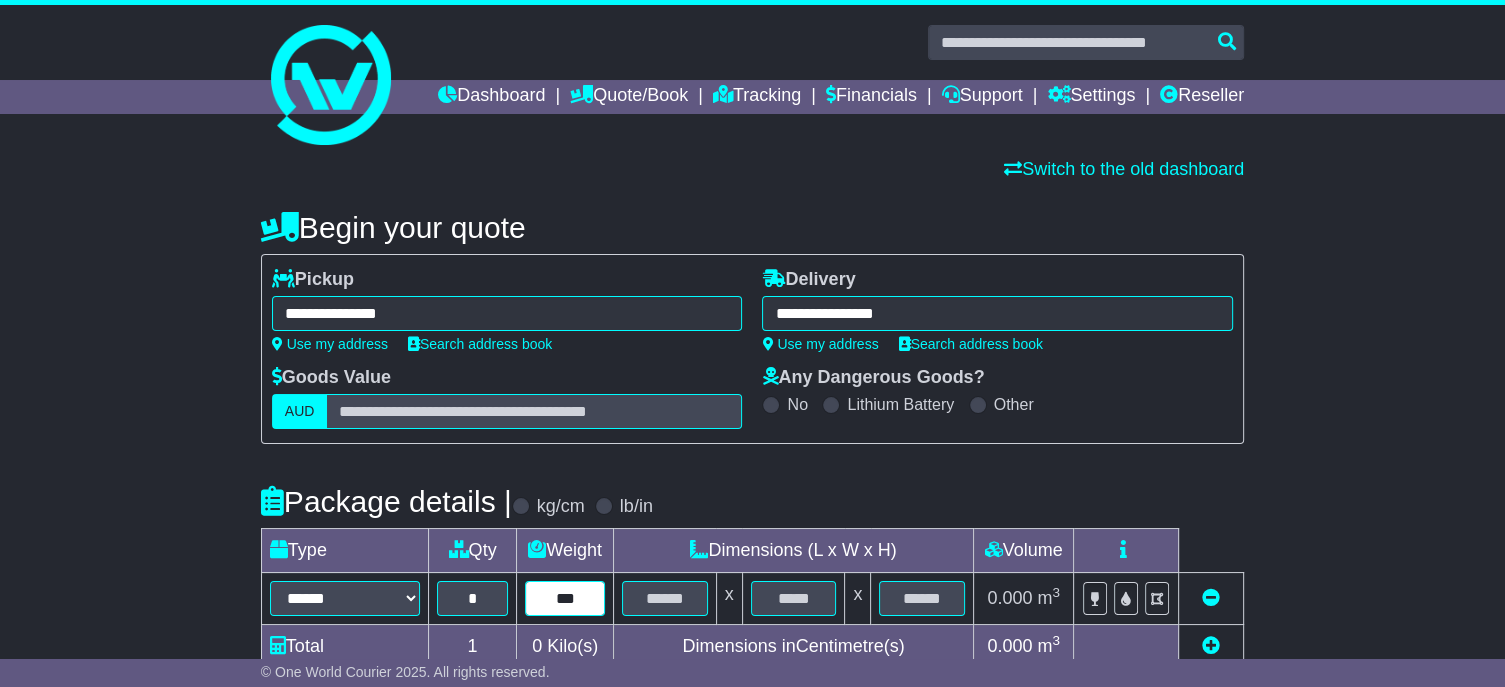 type on "***" 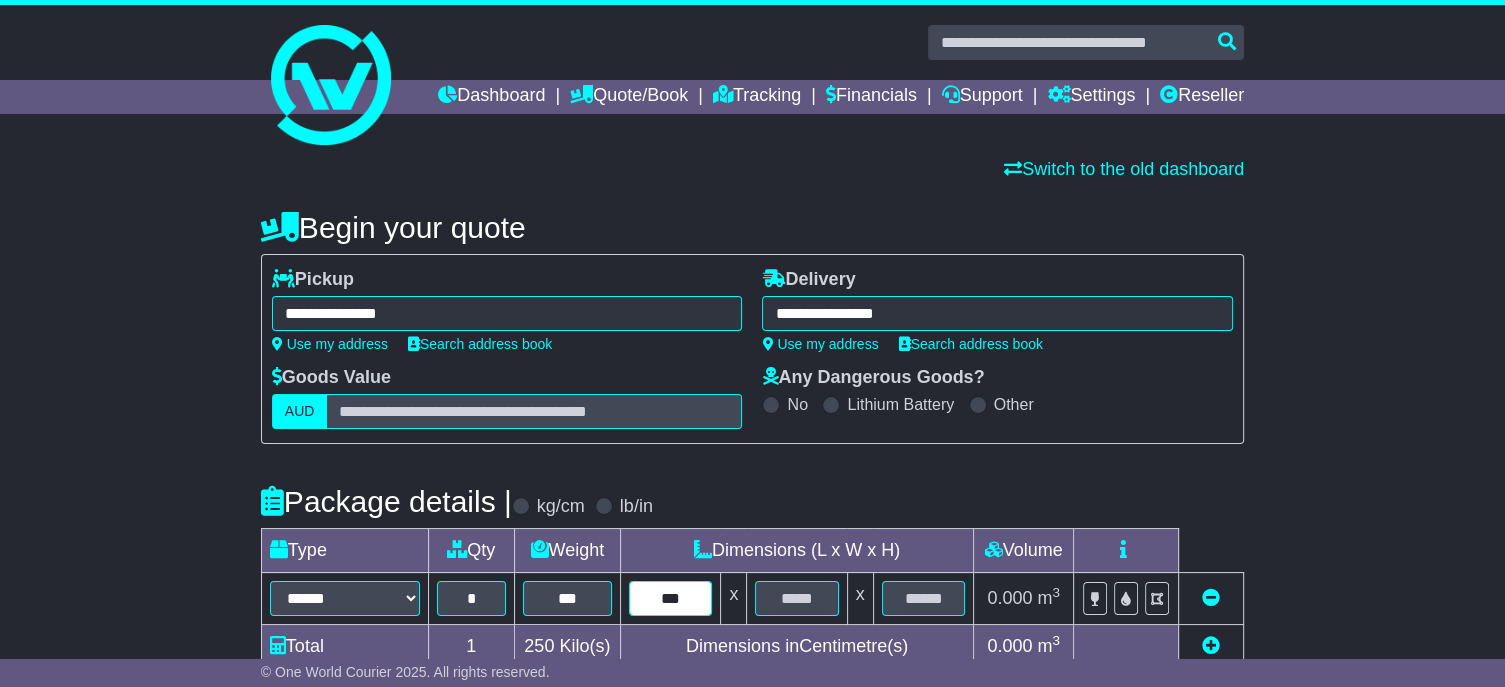 type on "***" 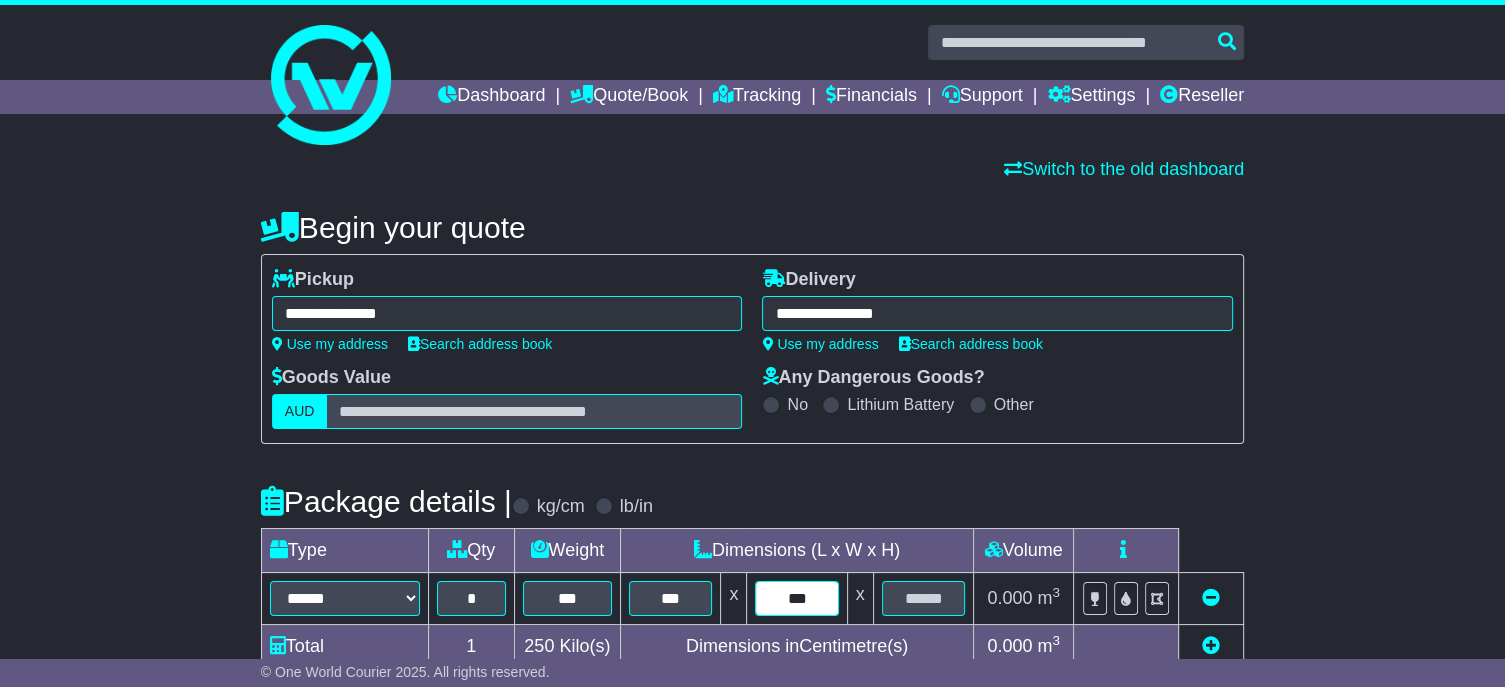 type on "***" 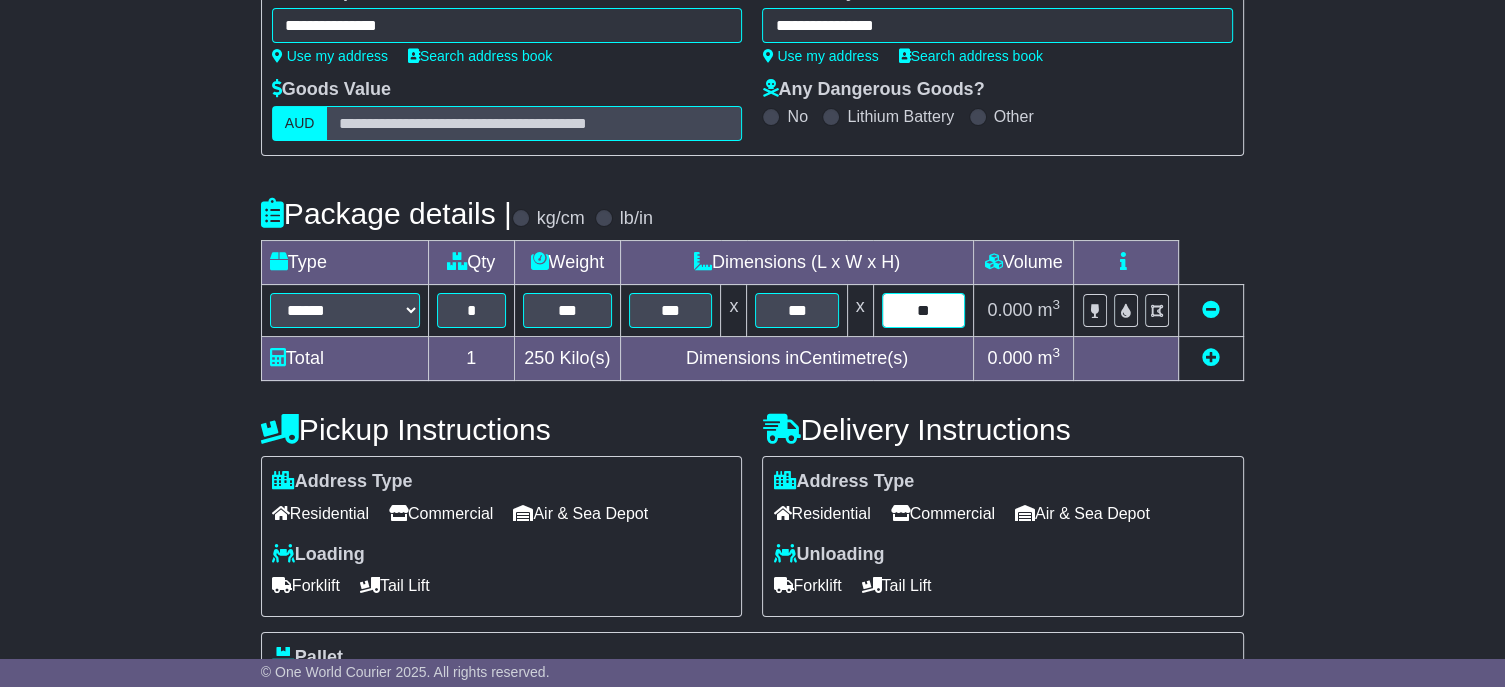 scroll, scrollTop: 300, scrollLeft: 0, axis: vertical 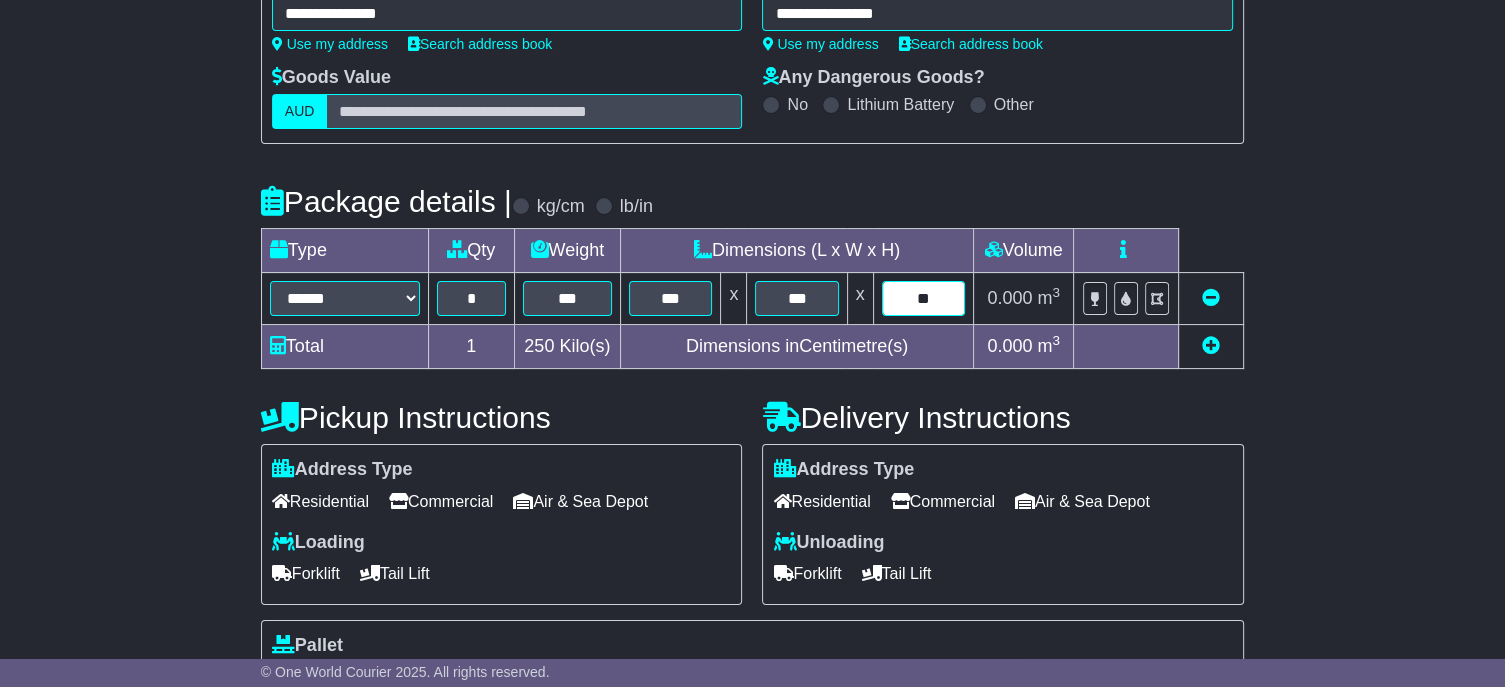 type on "**" 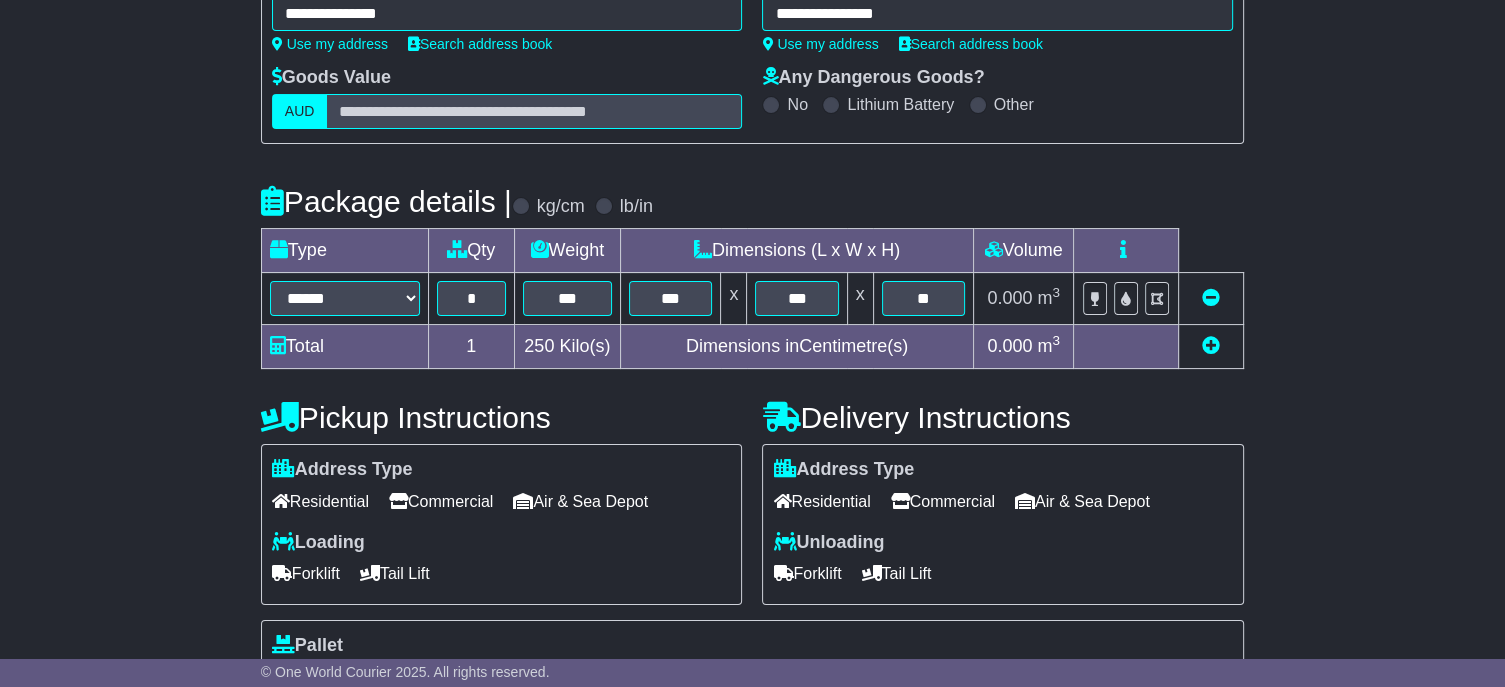 click on "Commercial" at bounding box center [441, 501] 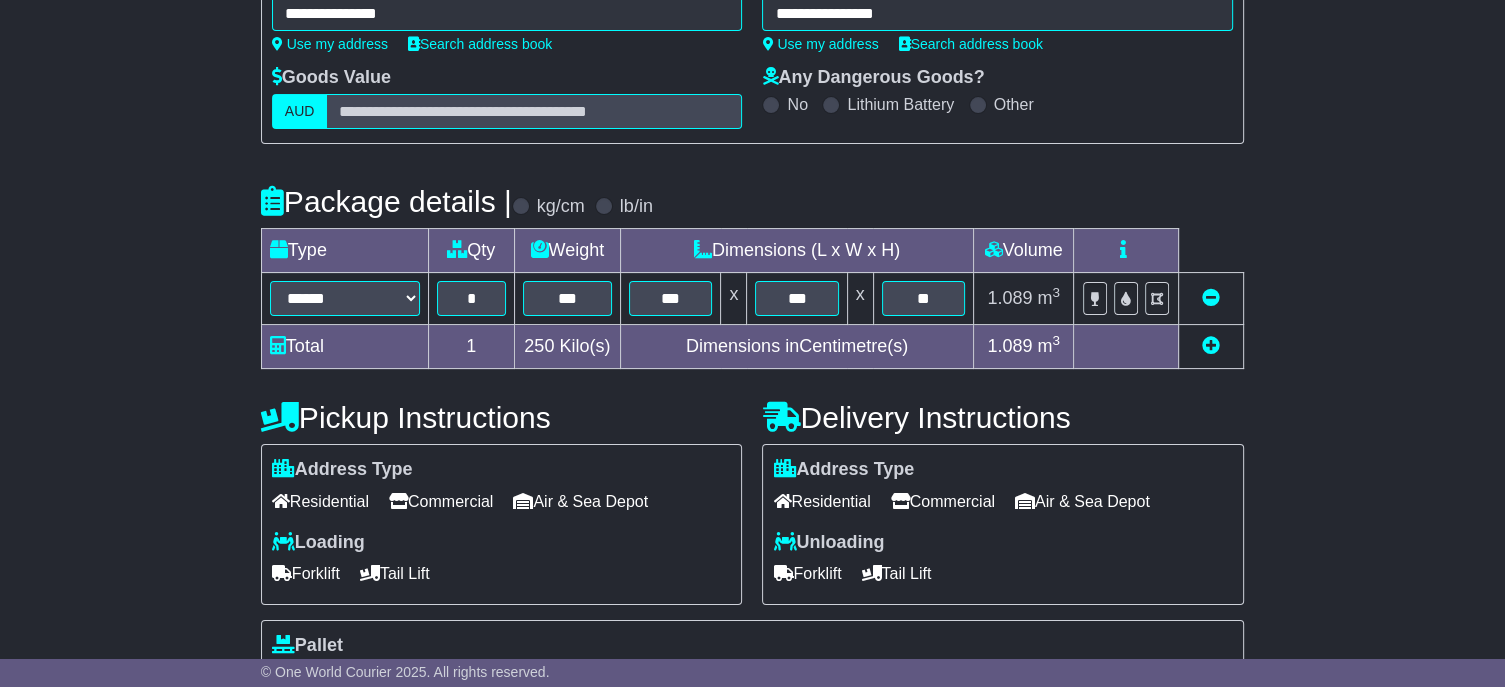 click on "Forklift" at bounding box center [306, 573] 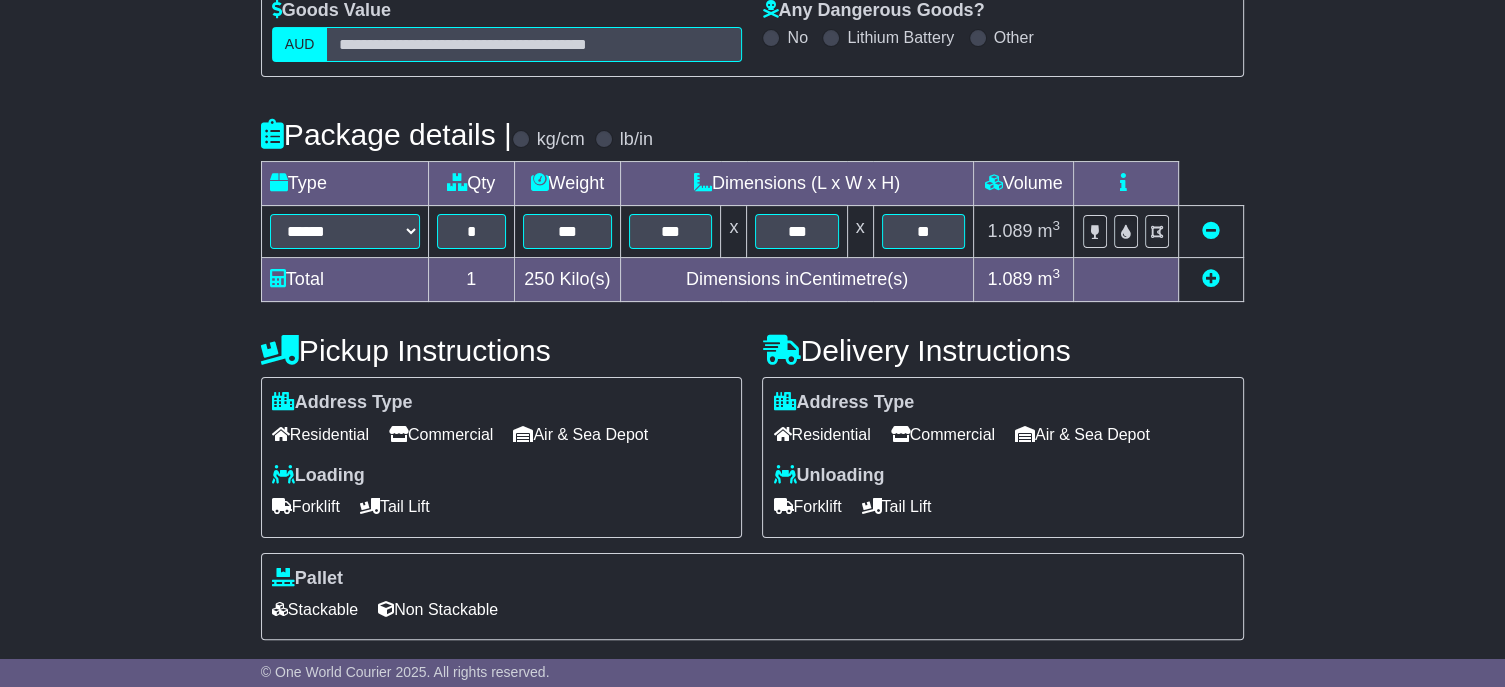 scroll, scrollTop: 580, scrollLeft: 0, axis: vertical 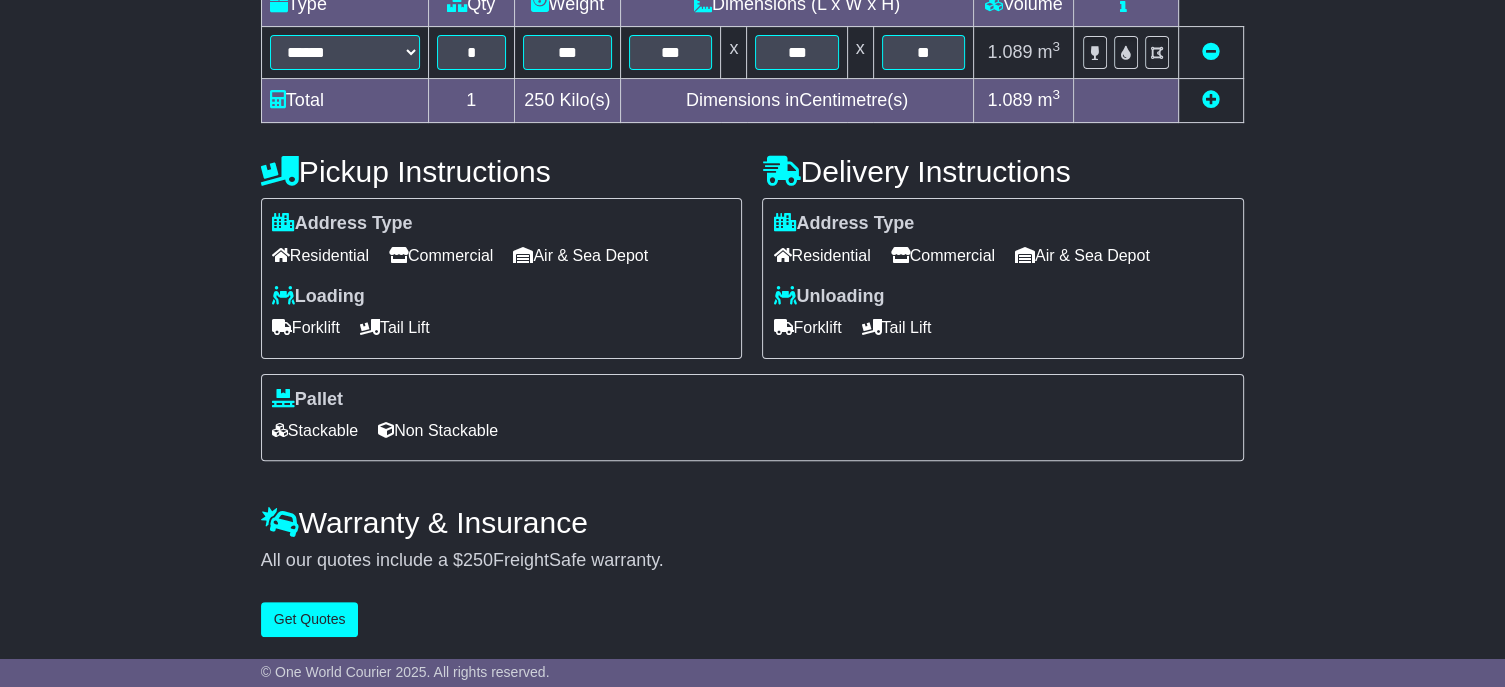 click on "Stackable" at bounding box center [315, 430] 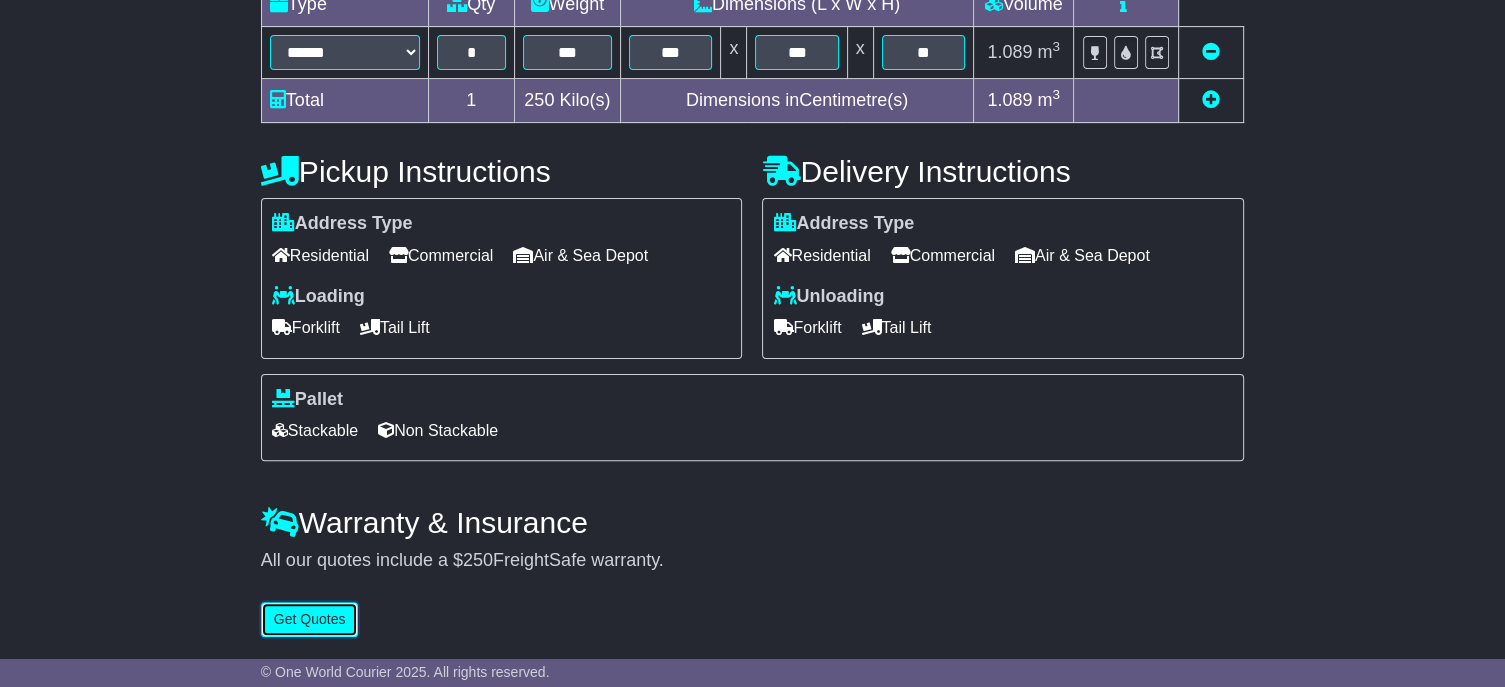 click on "Get Quotes" at bounding box center (310, 619) 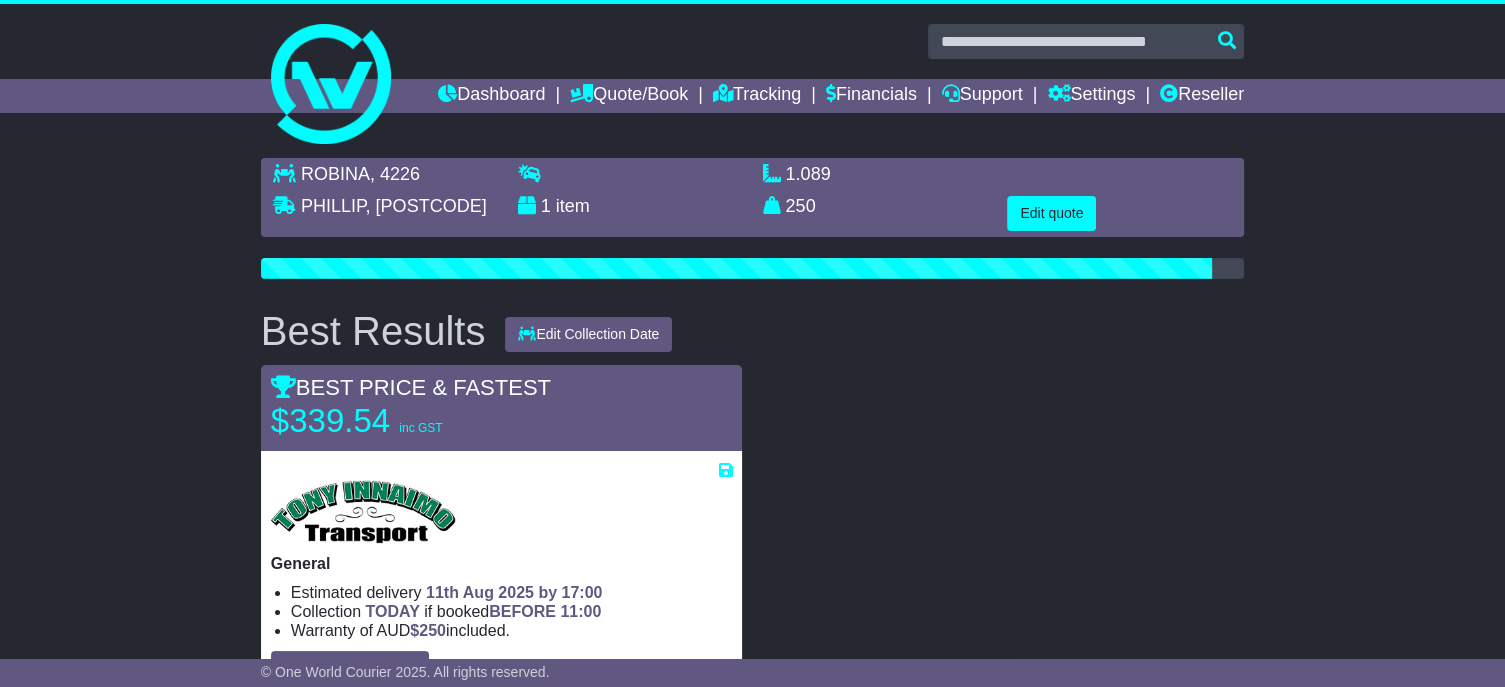 scroll, scrollTop: 0, scrollLeft: 0, axis: both 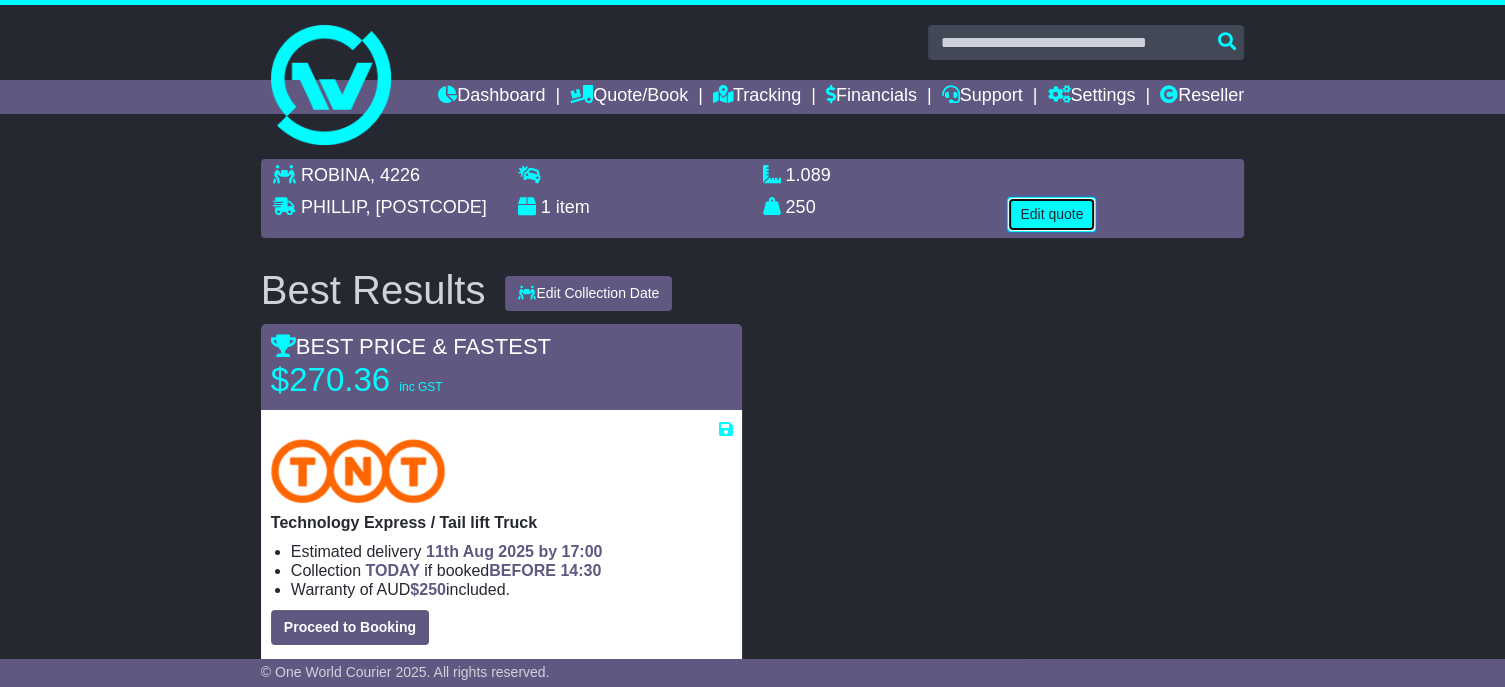click on "Edit quote" at bounding box center [1051, 214] 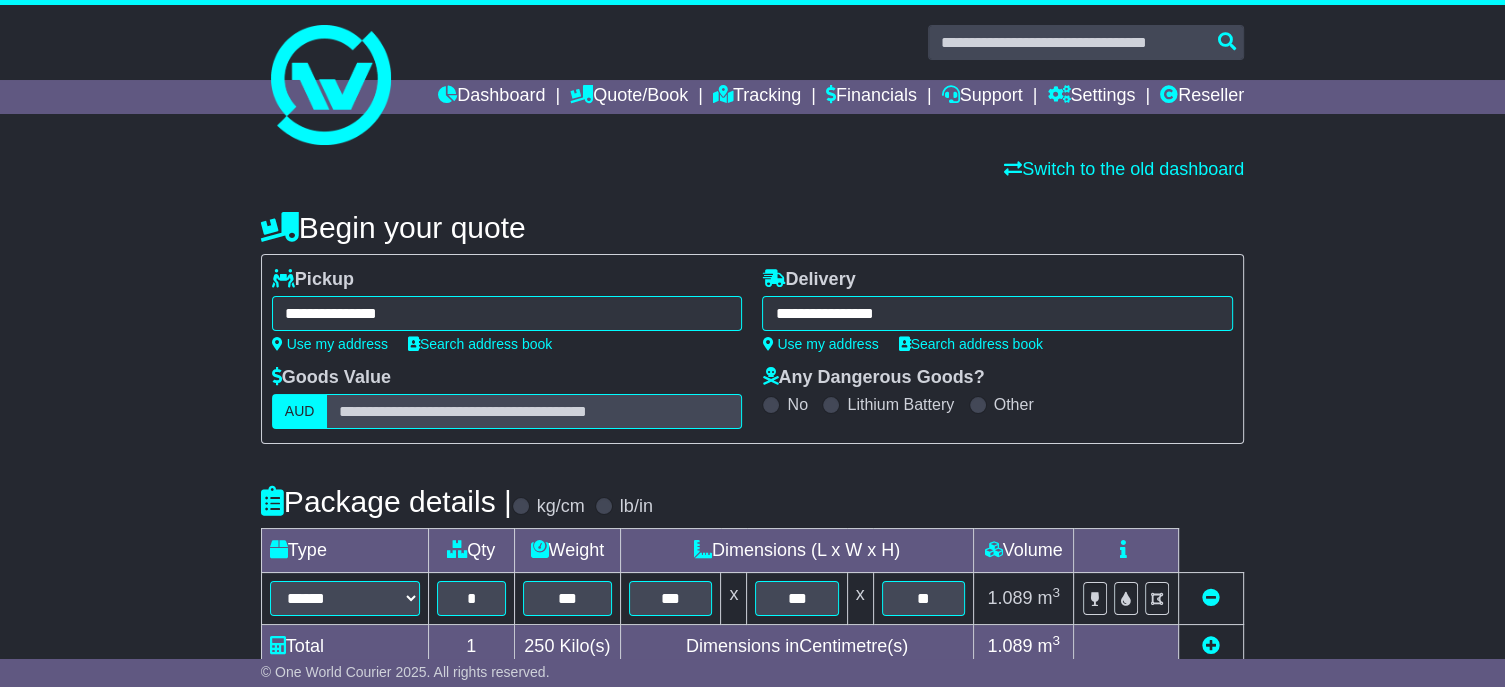 click on "**********" at bounding box center (507, 313) 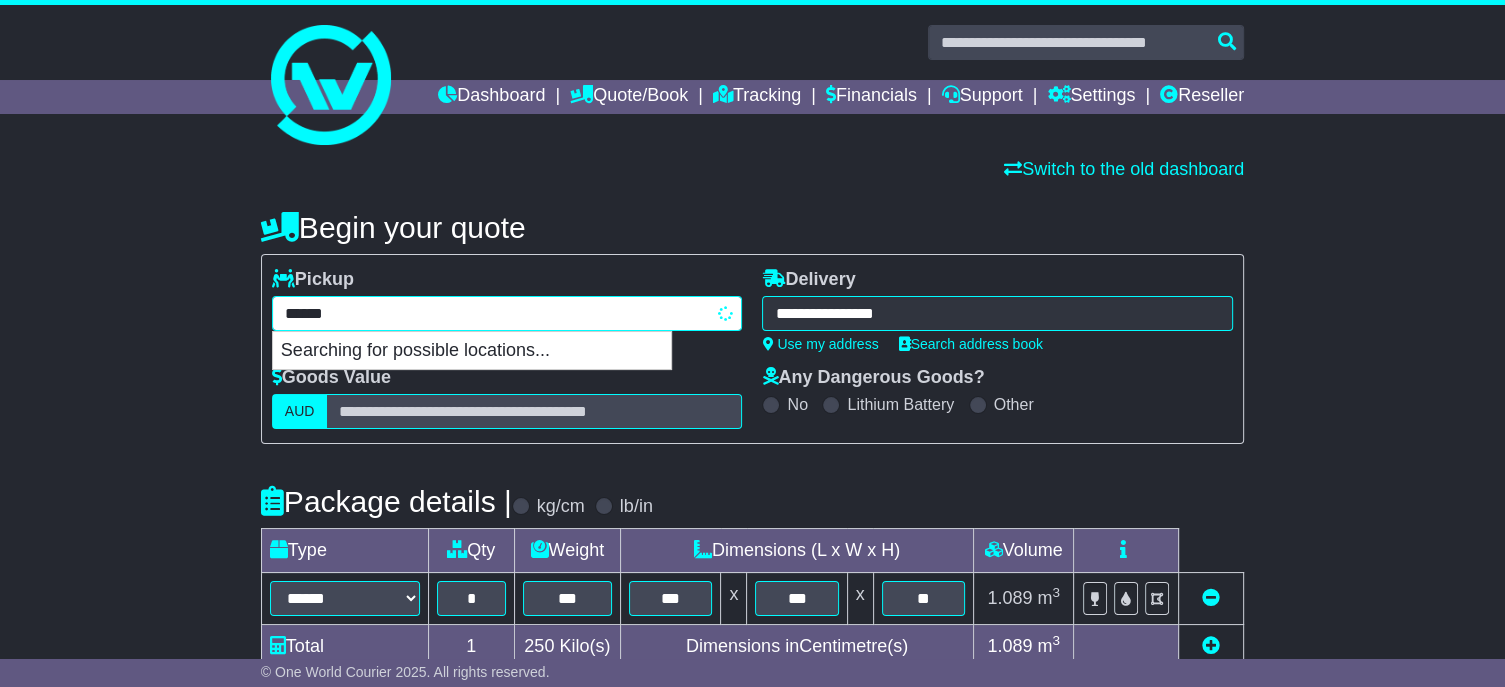 click on "******" at bounding box center [507, 313] 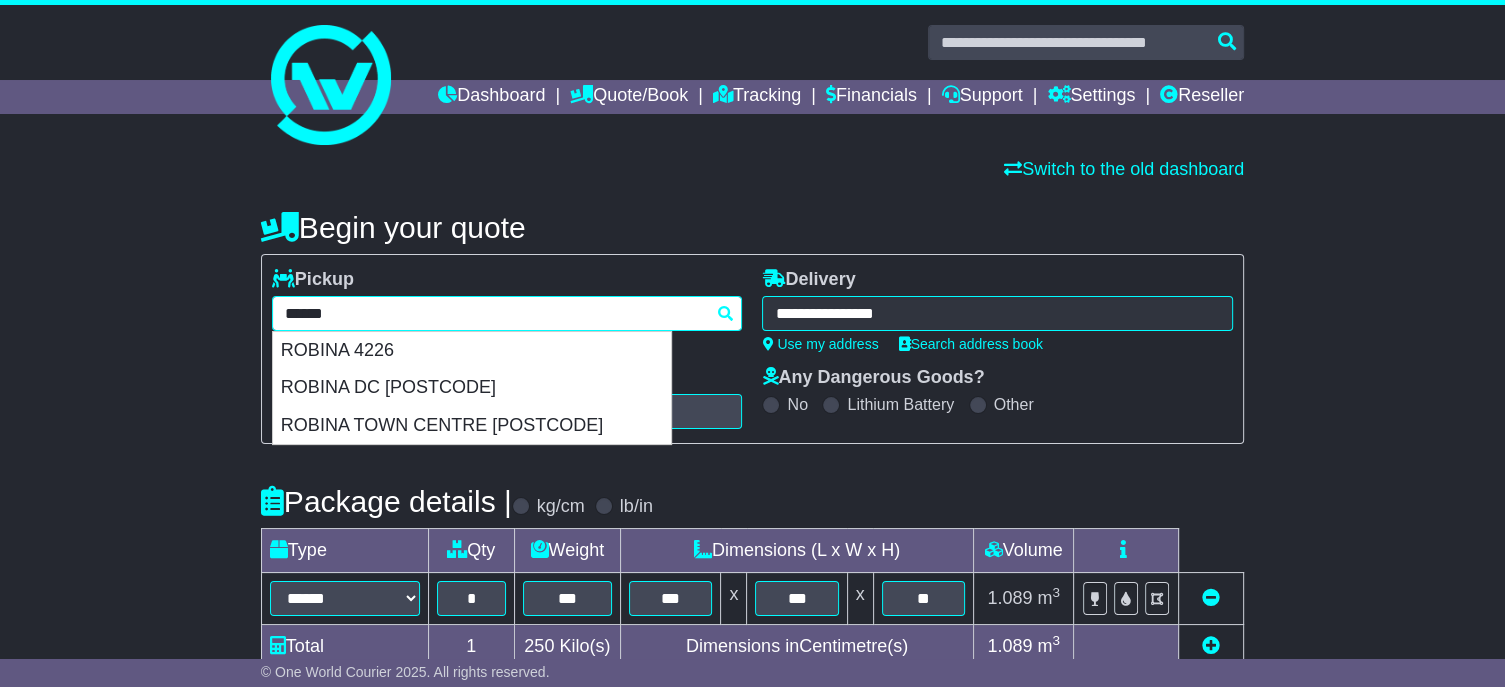 click on "**********" at bounding box center (507, 313) 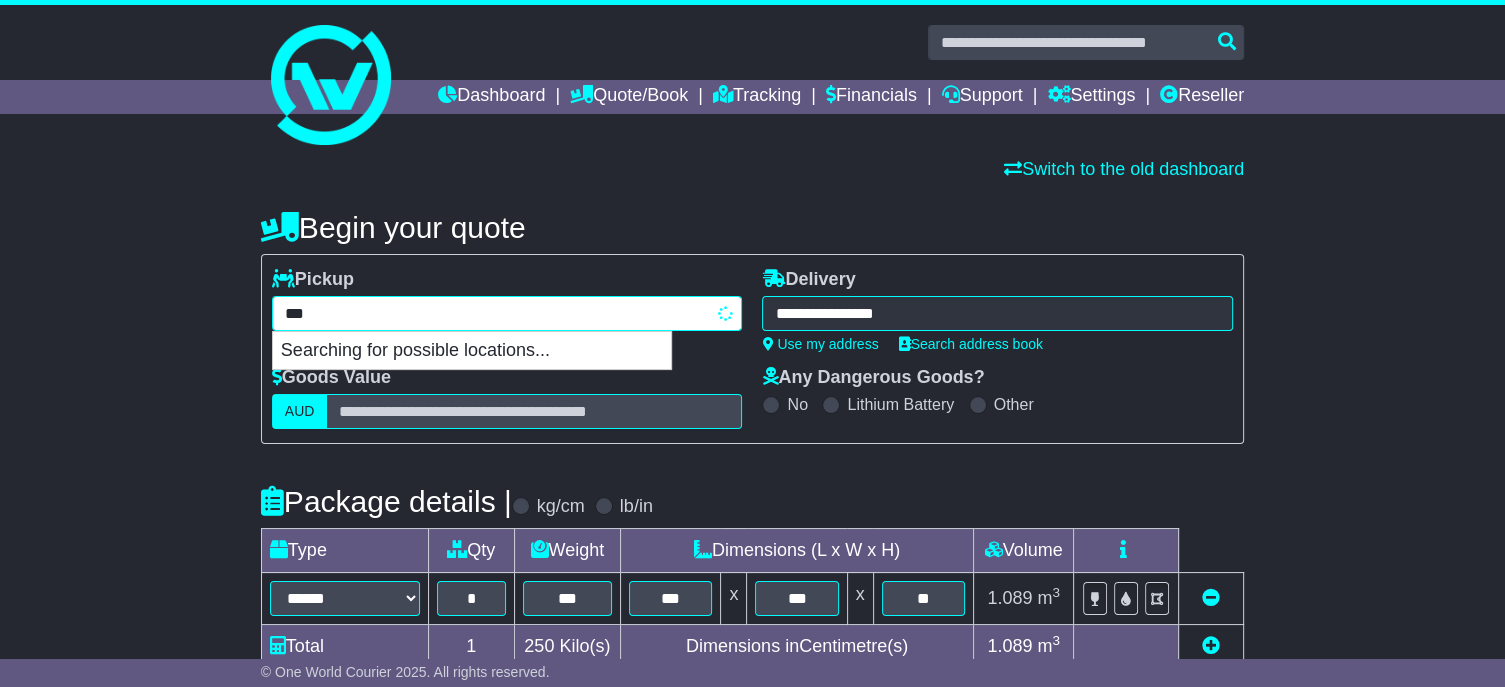type on "****" 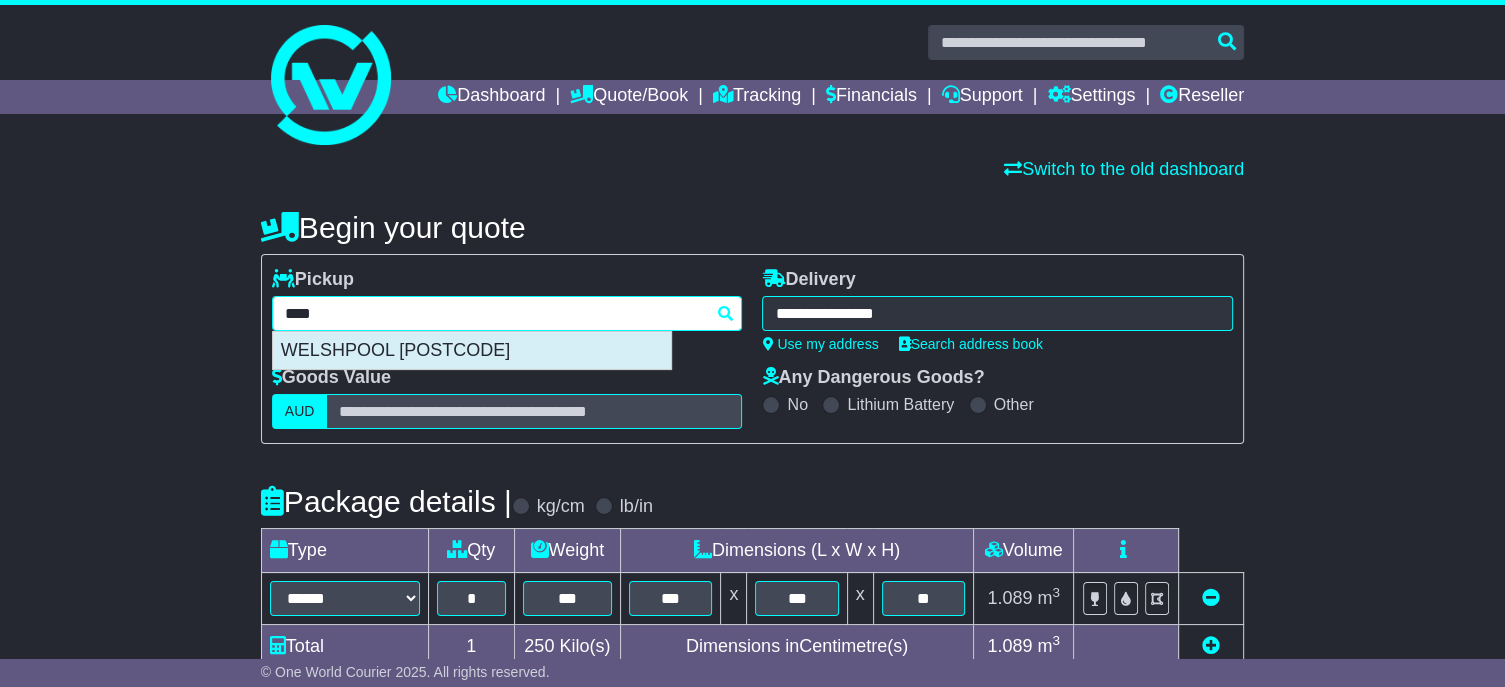 click on "WELSHPOOL 6106" at bounding box center [472, 351] 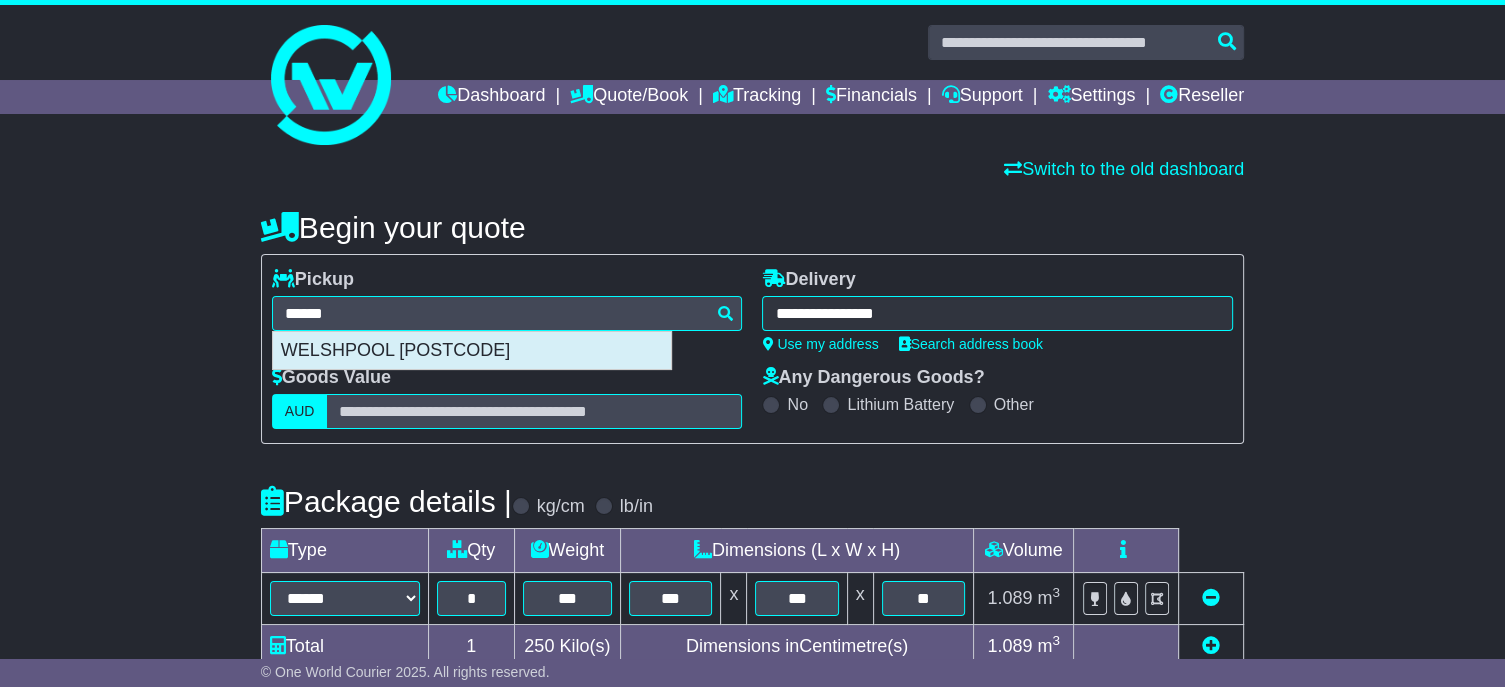 type on "**********" 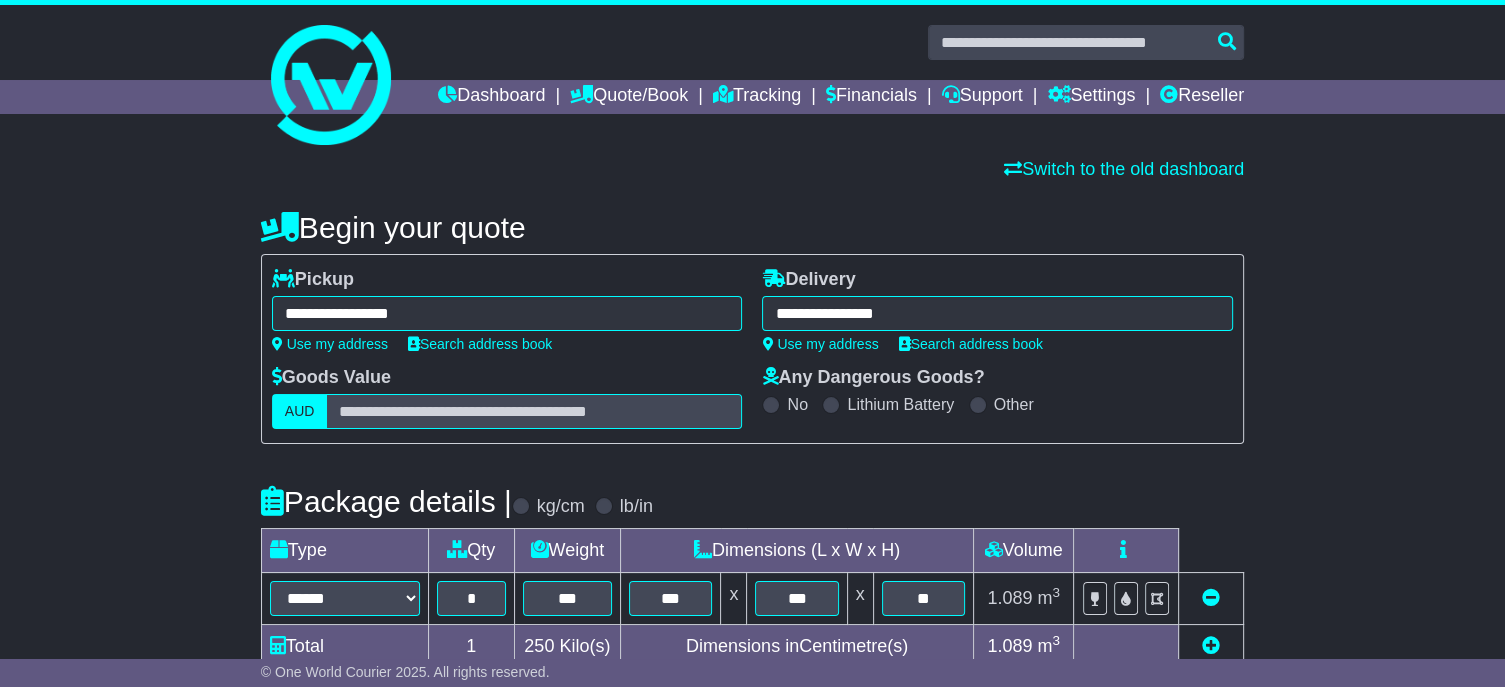 type on "*******" 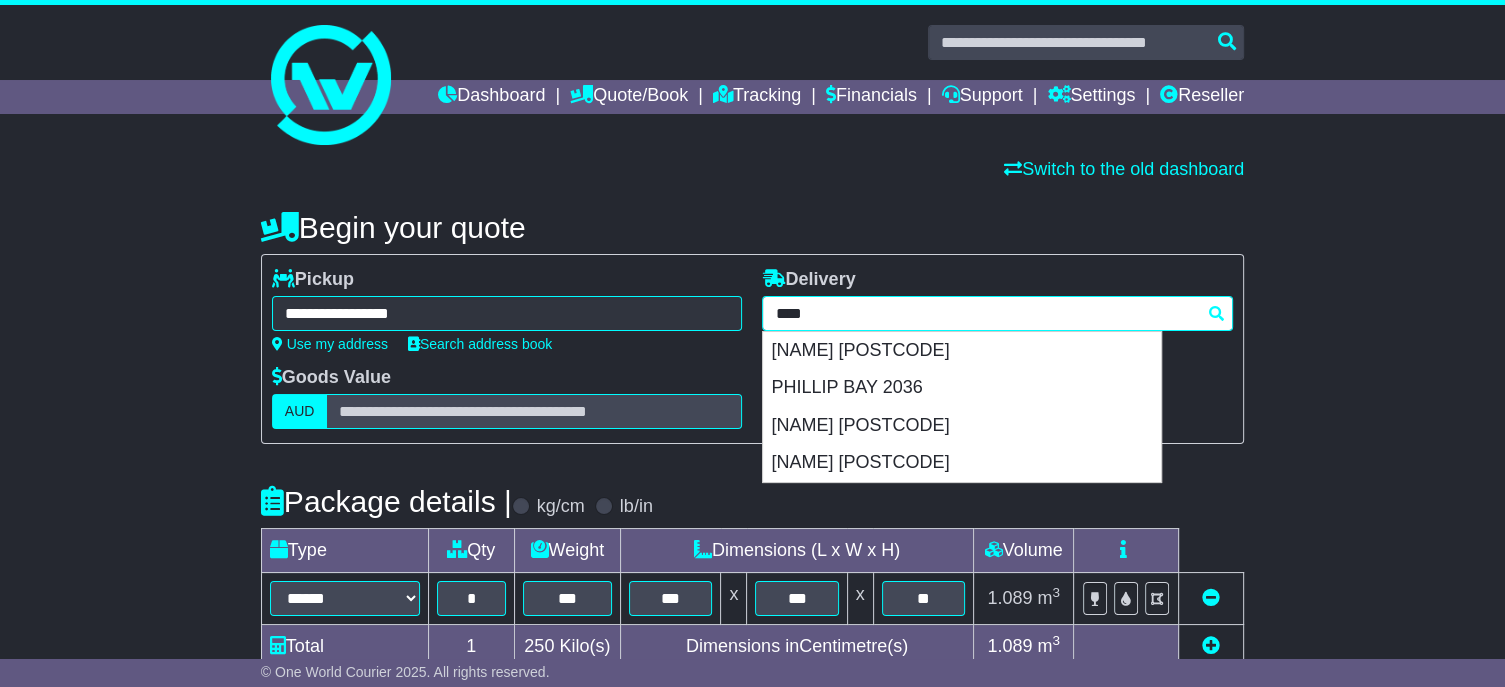 click on "****" at bounding box center (997, 313) 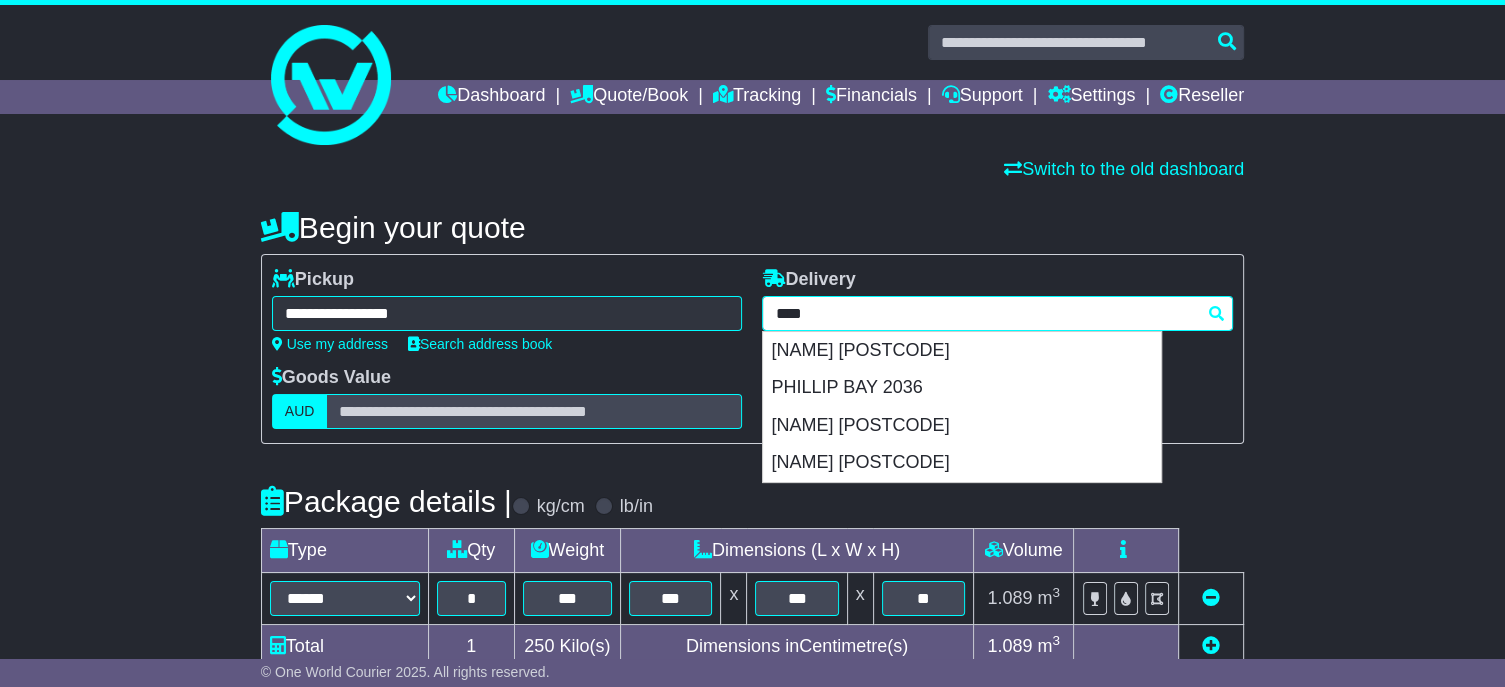 type 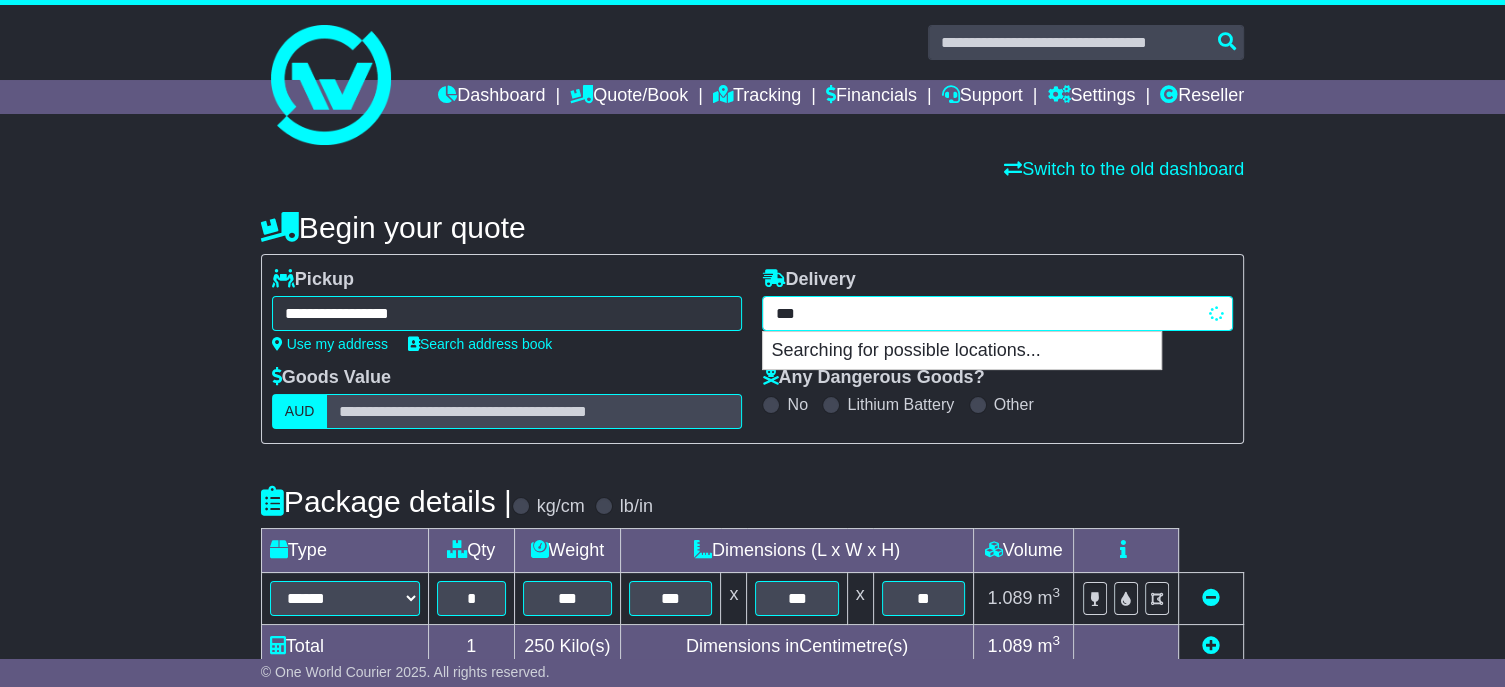 type on "****" 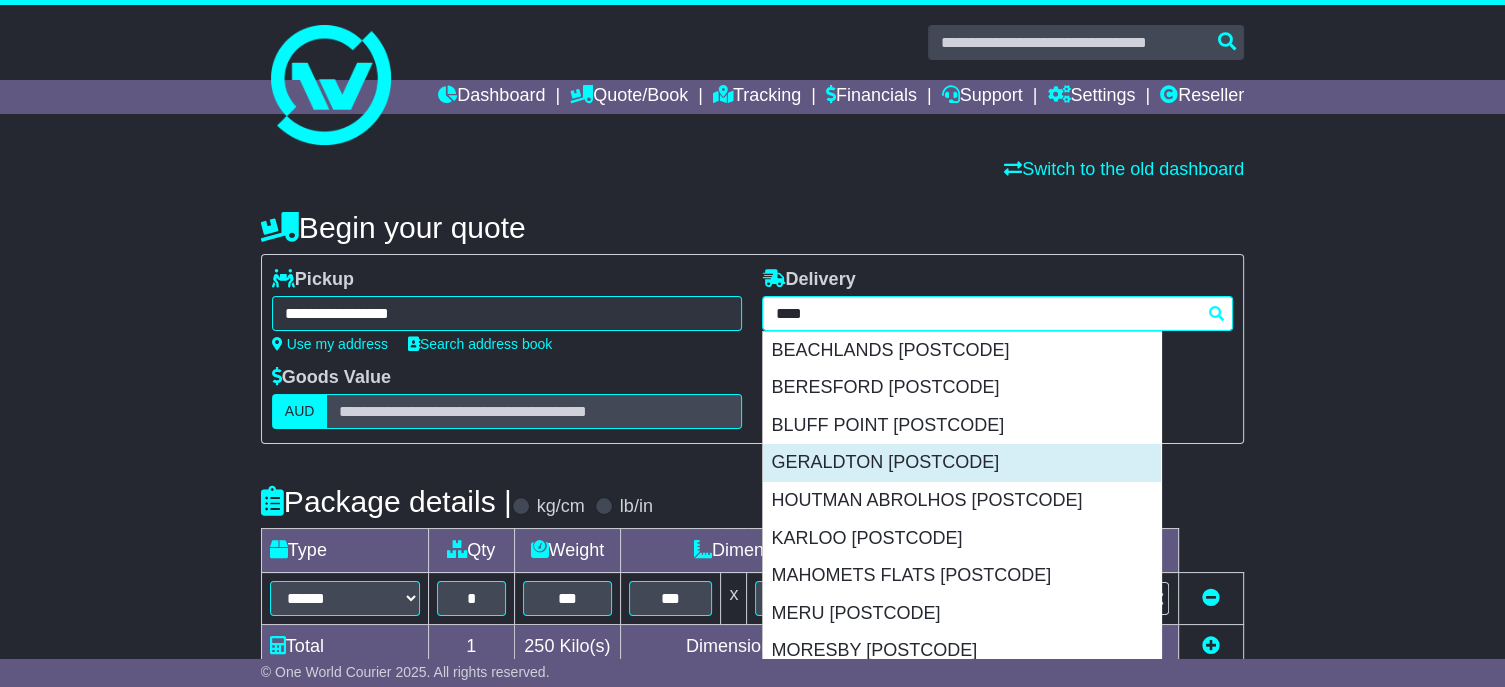 click on "GERALDTON 6530" at bounding box center (962, 463) 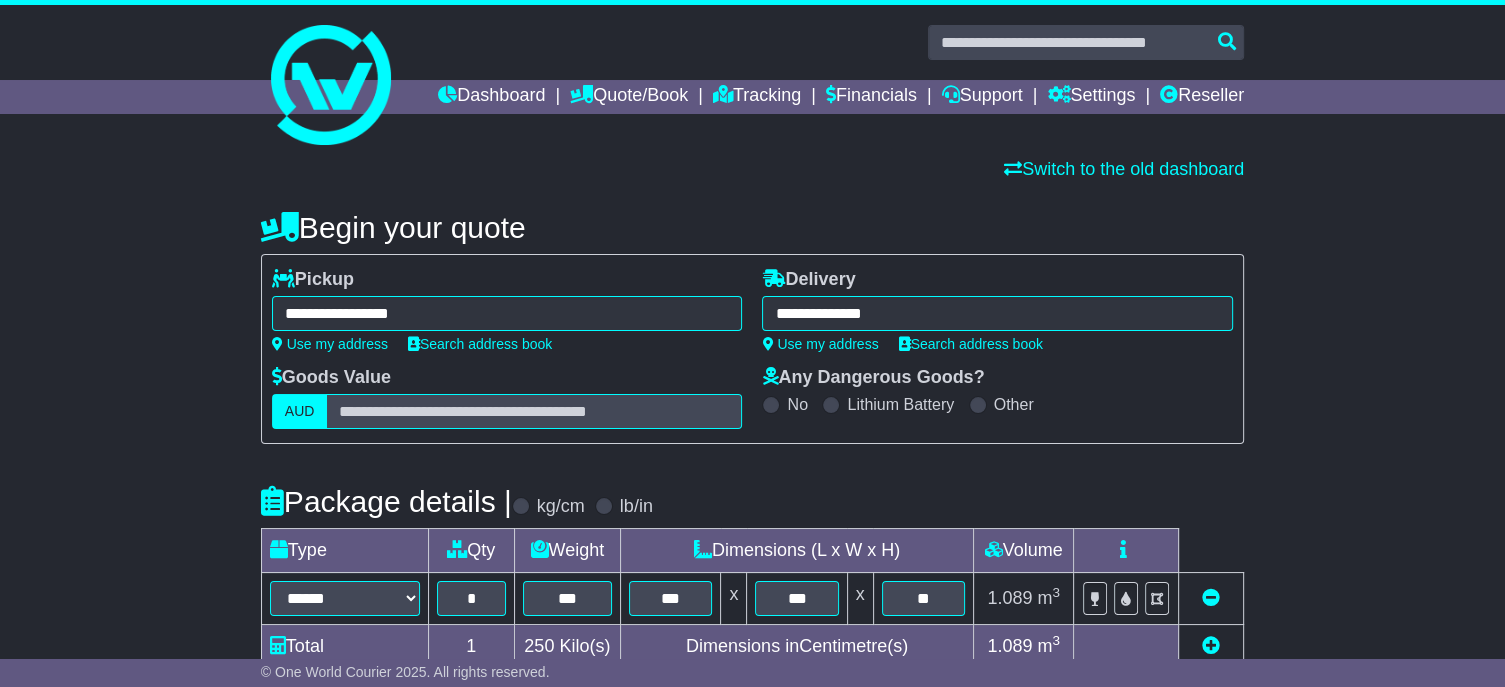 type on "**********" 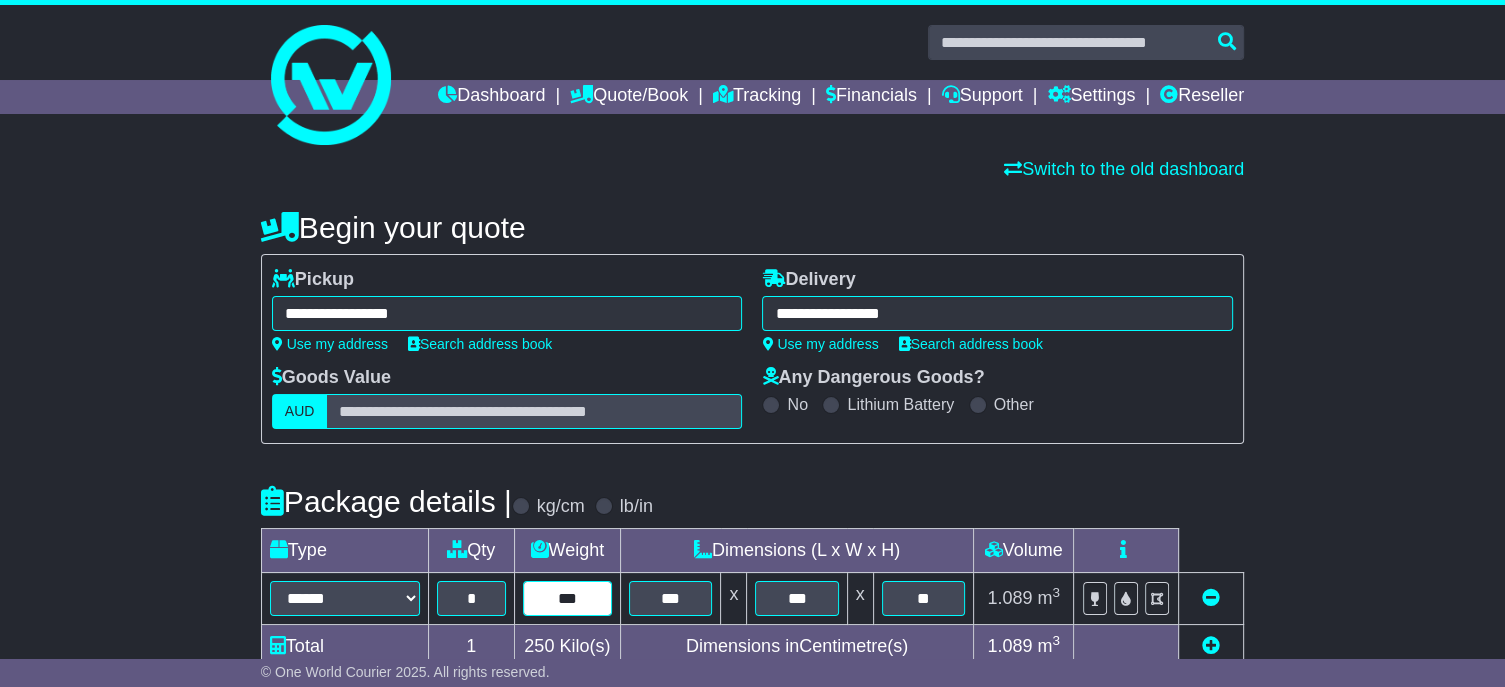 drag, startPoint x: 552, startPoint y: 628, endPoint x: 634, endPoint y: 635, distance: 82.29824 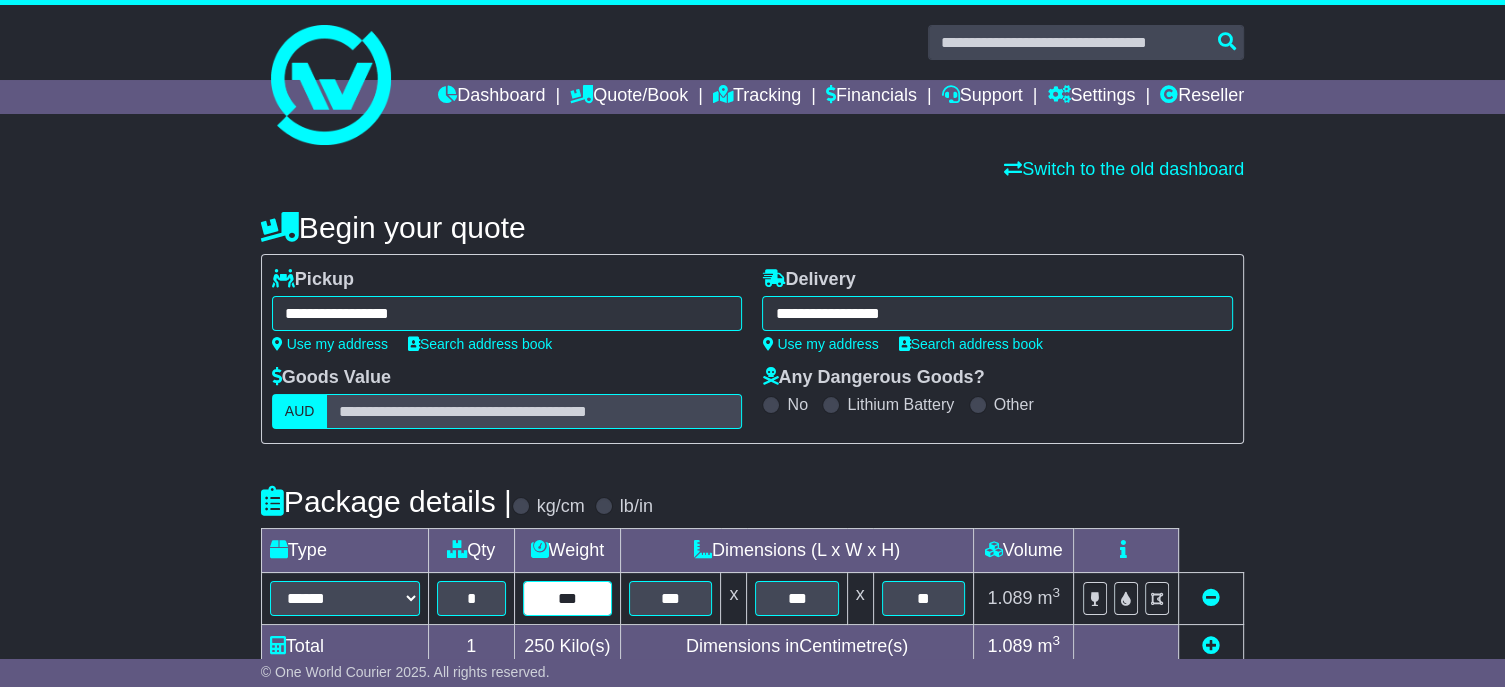 type on "***" 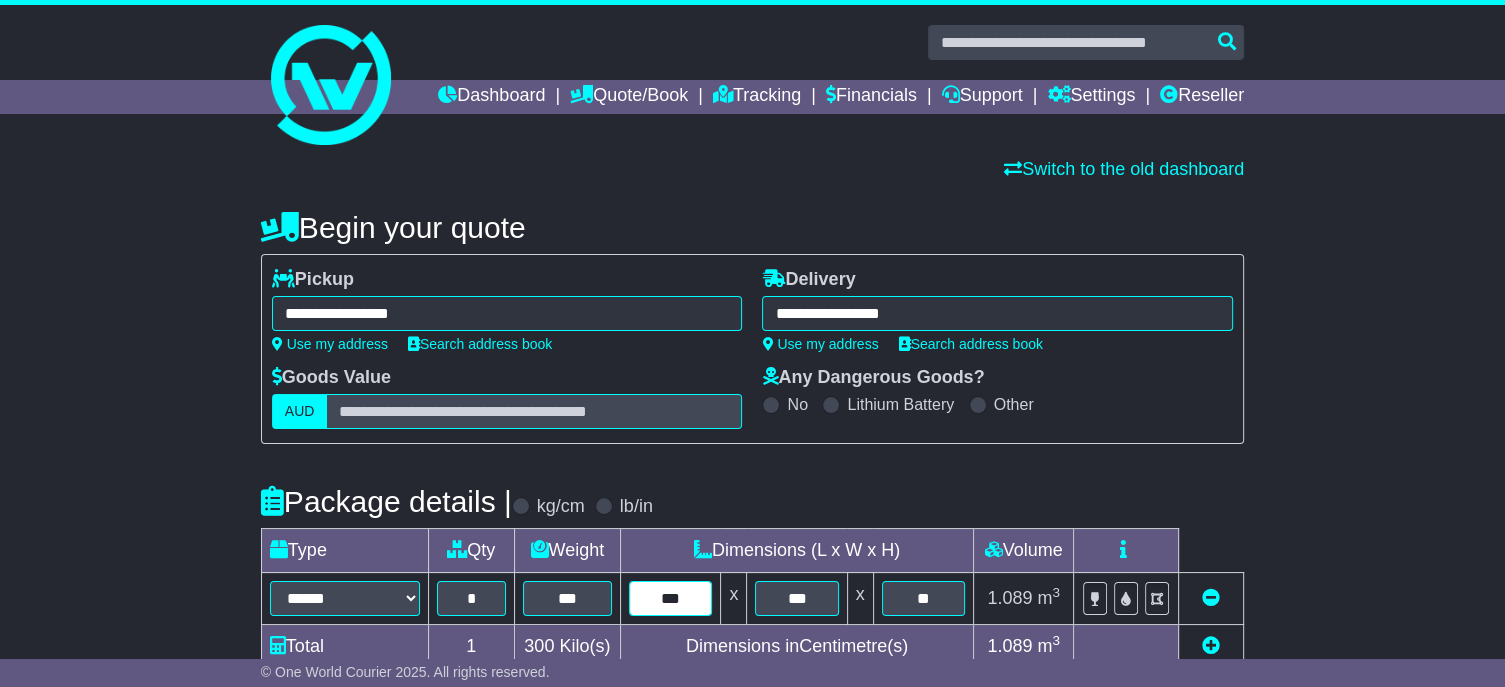 type on "***" 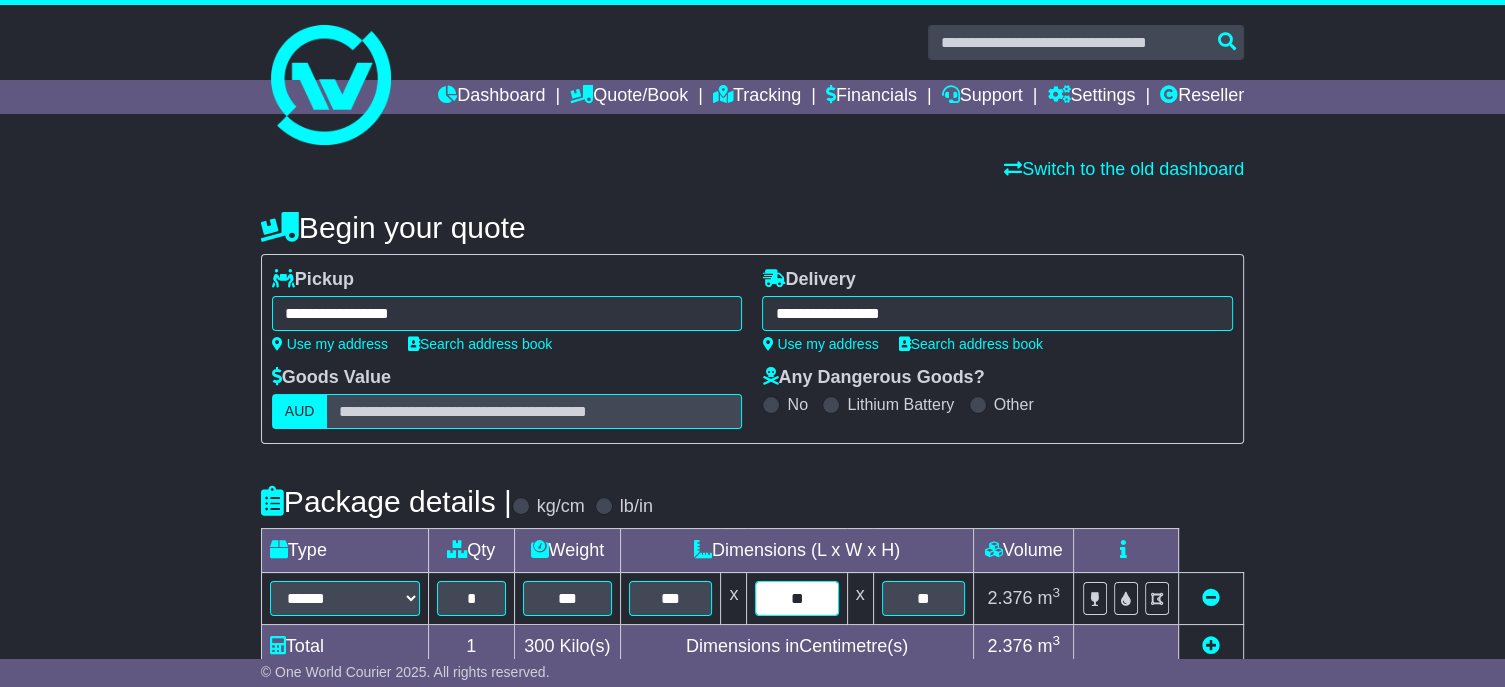 type on "**" 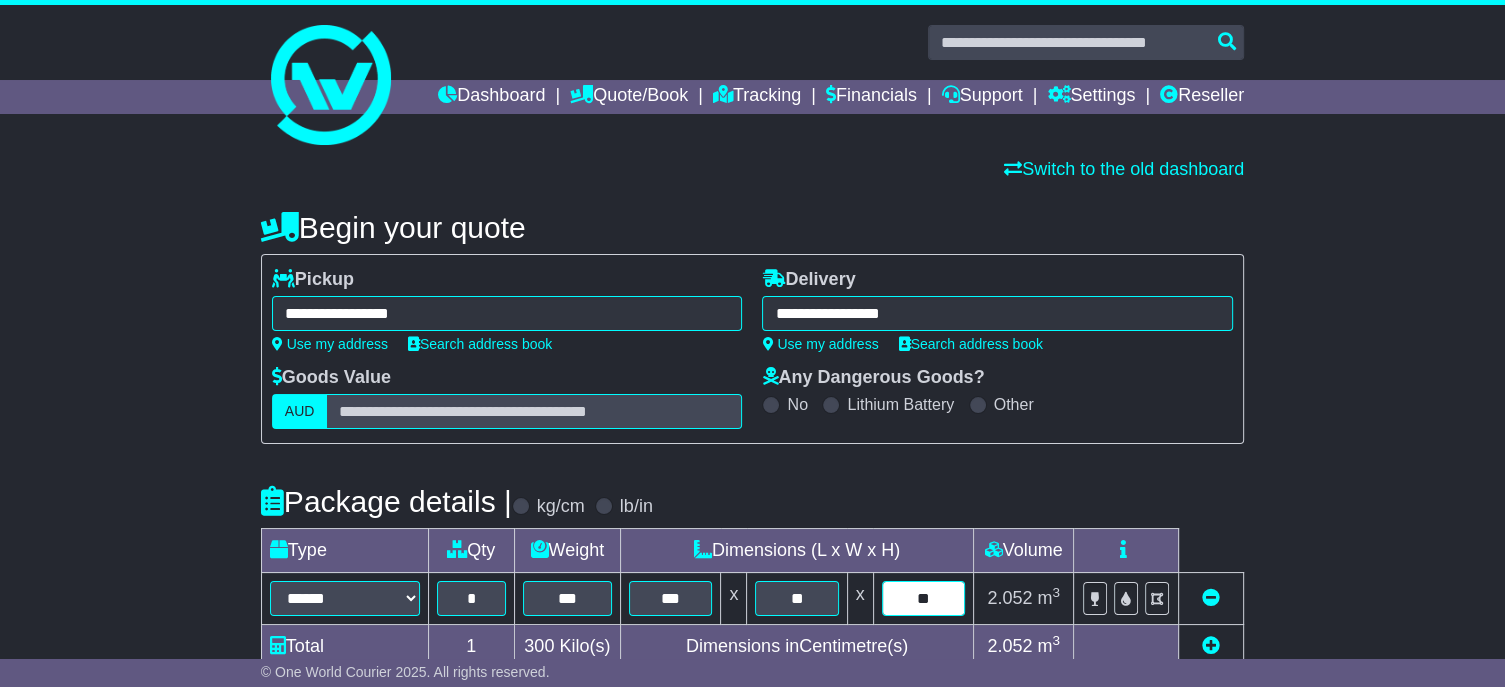 type on "**" 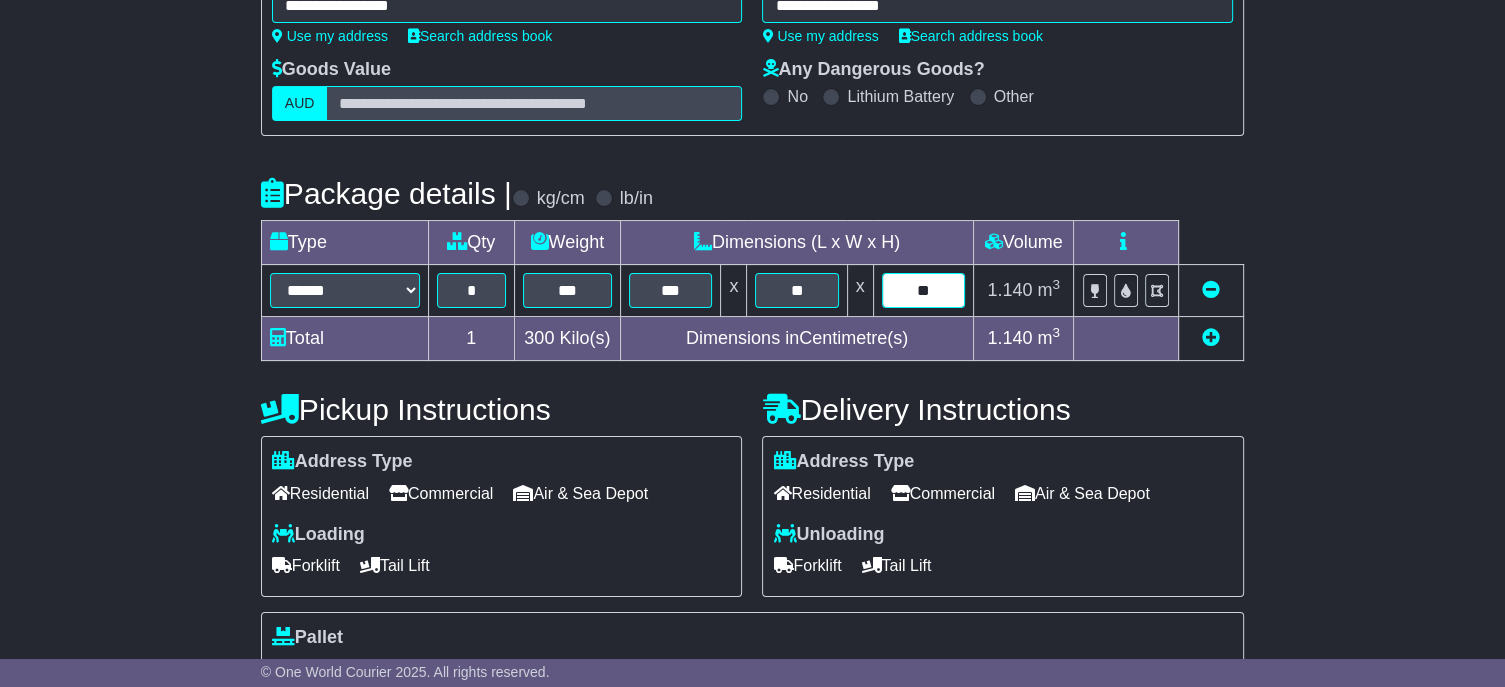 scroll, scrollTop: 581, scrollLeft: 0, axis: vertical 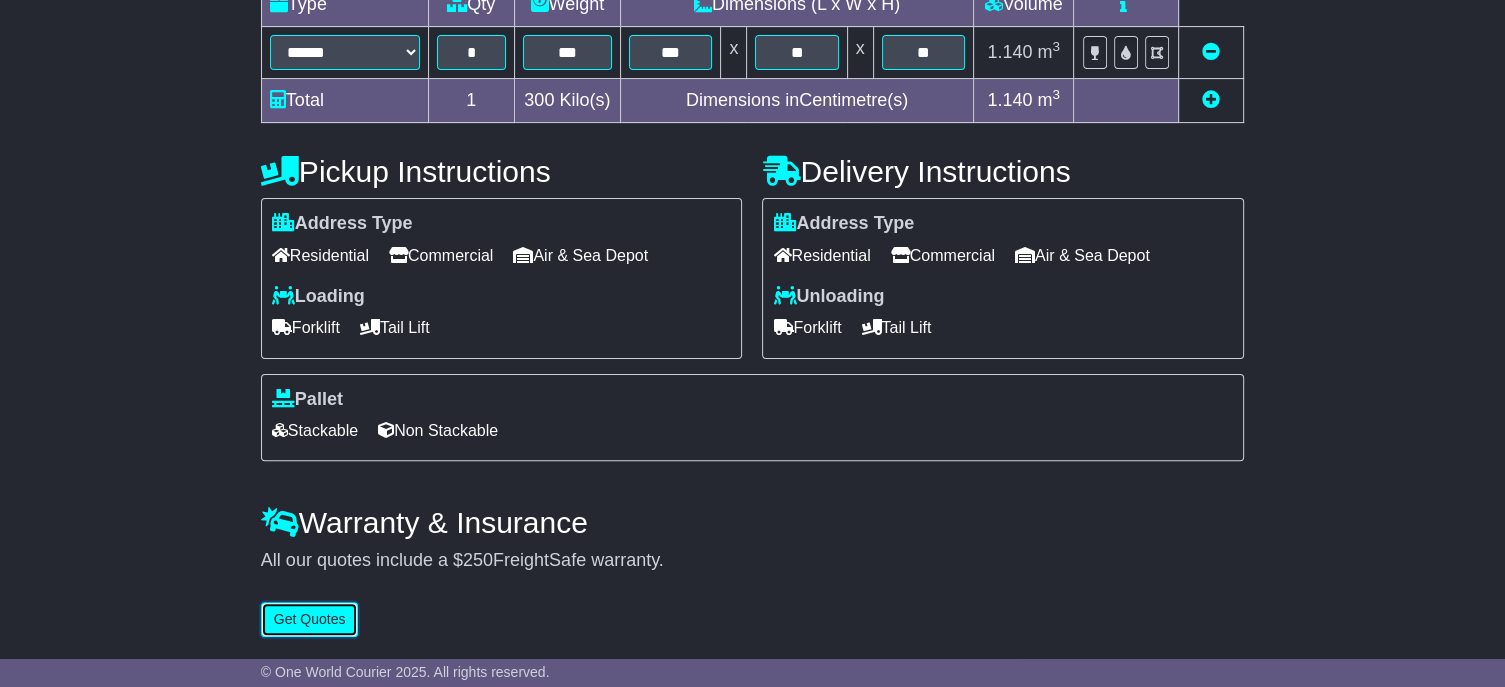 click on "Get Quotes" at bounding box center [310, 619] 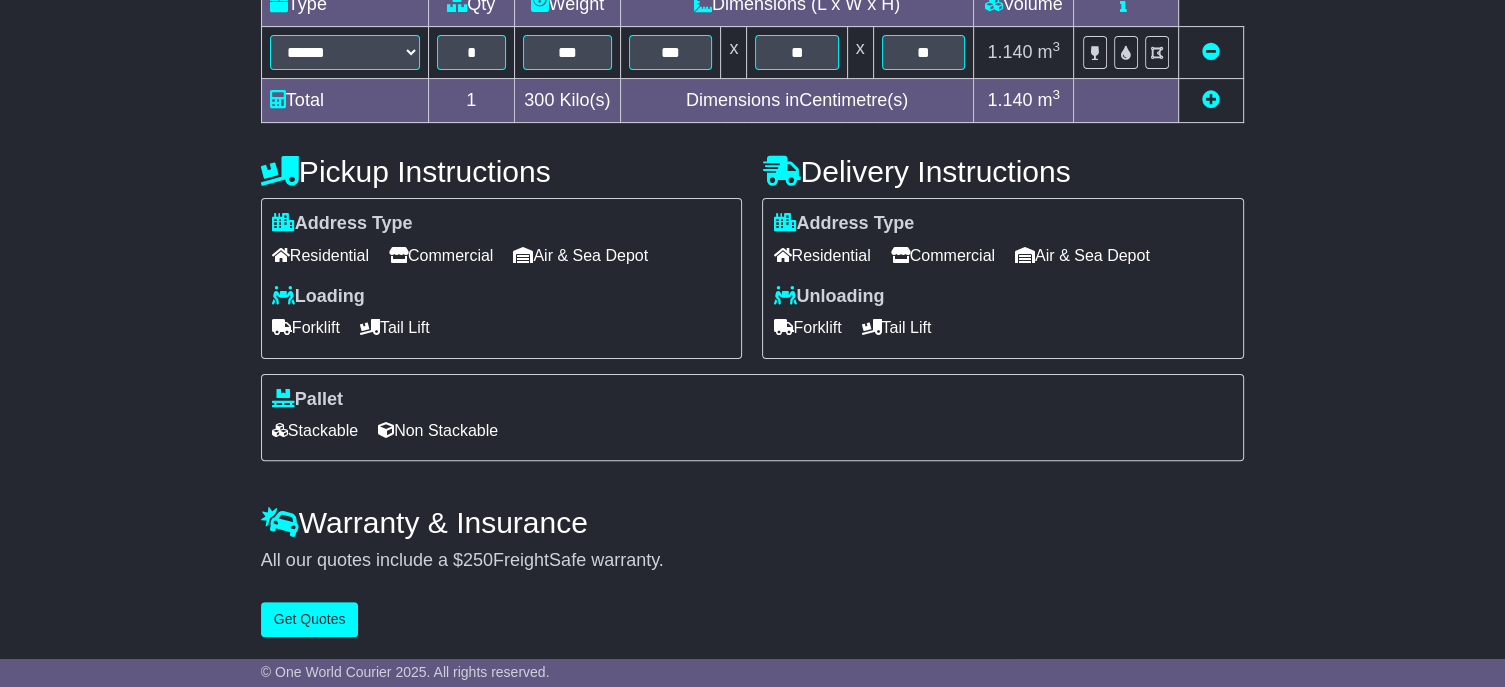 scroll, scrollTop: 0, scrollLeft: 0, axis: both 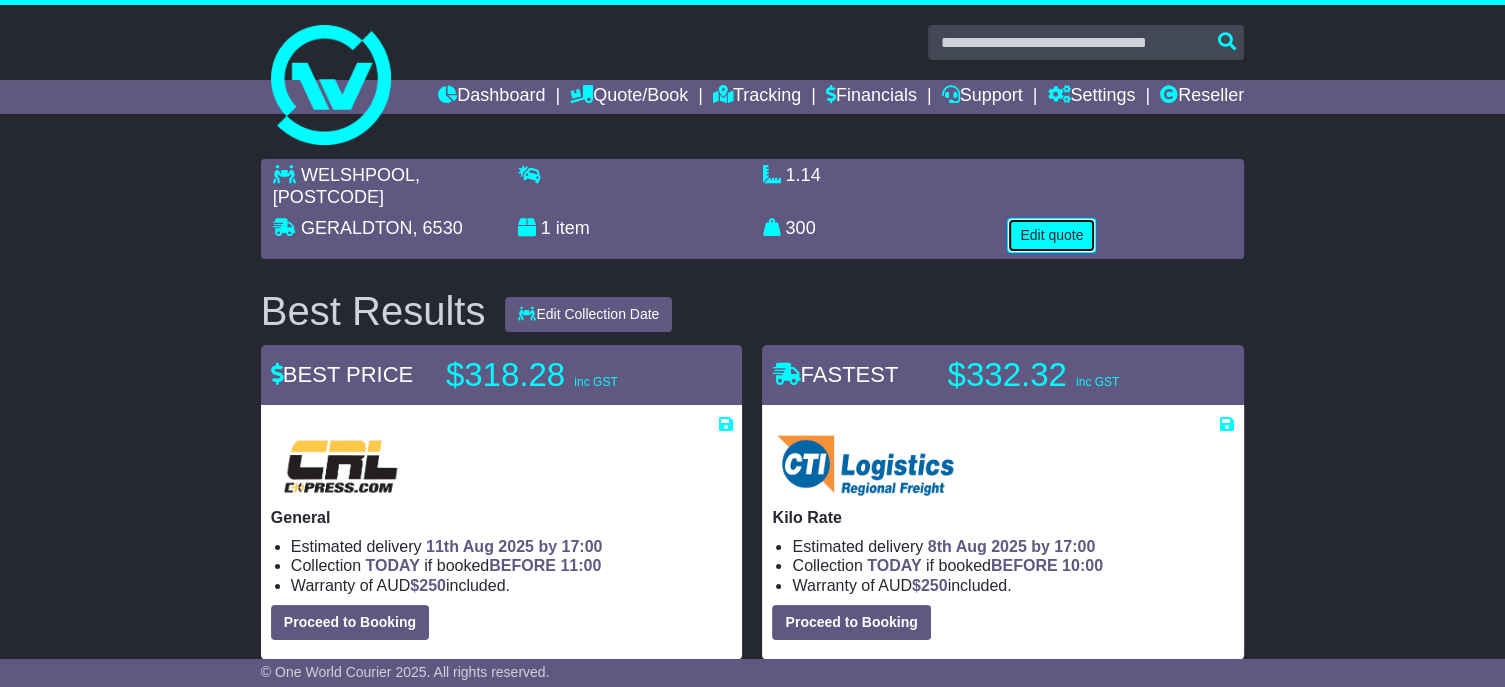 click on "Edit quote" at bounding box center (1051, 235) 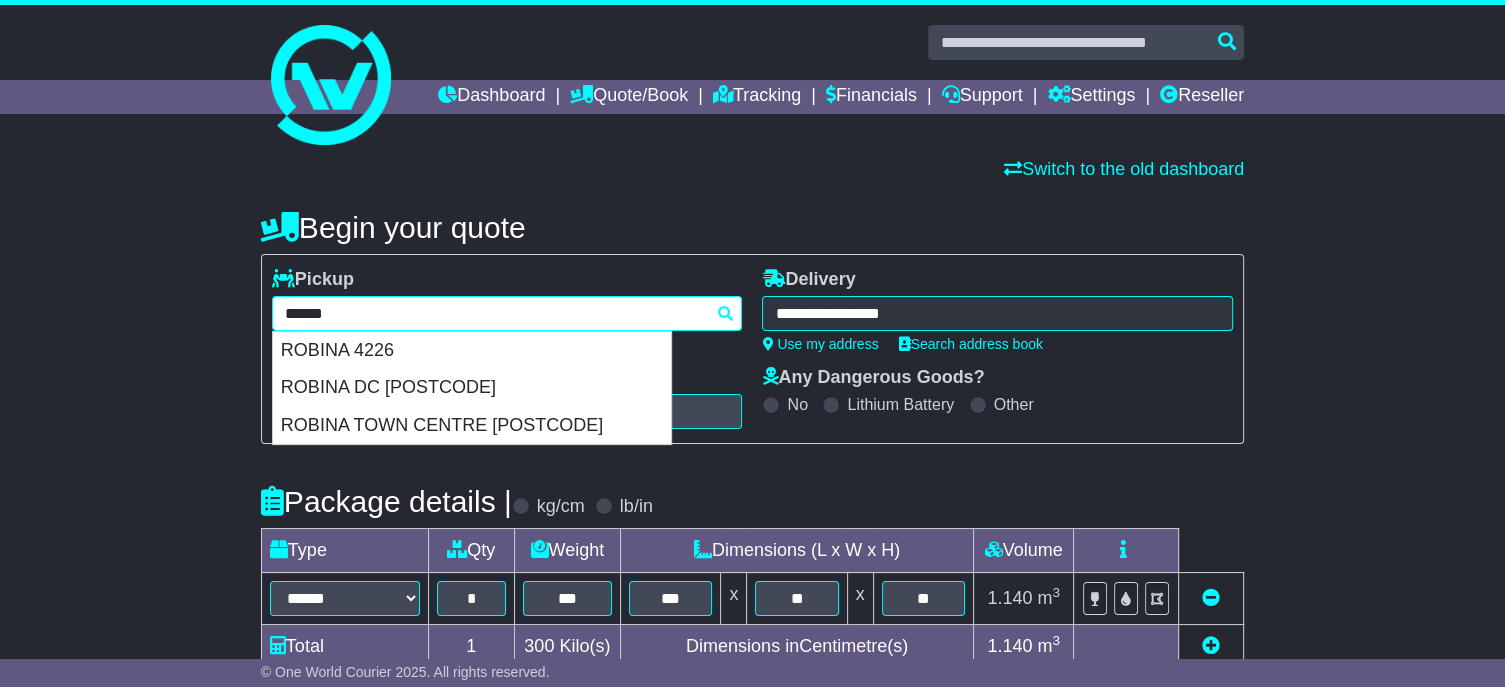 click on "**********" at bounding box center (507, 313) 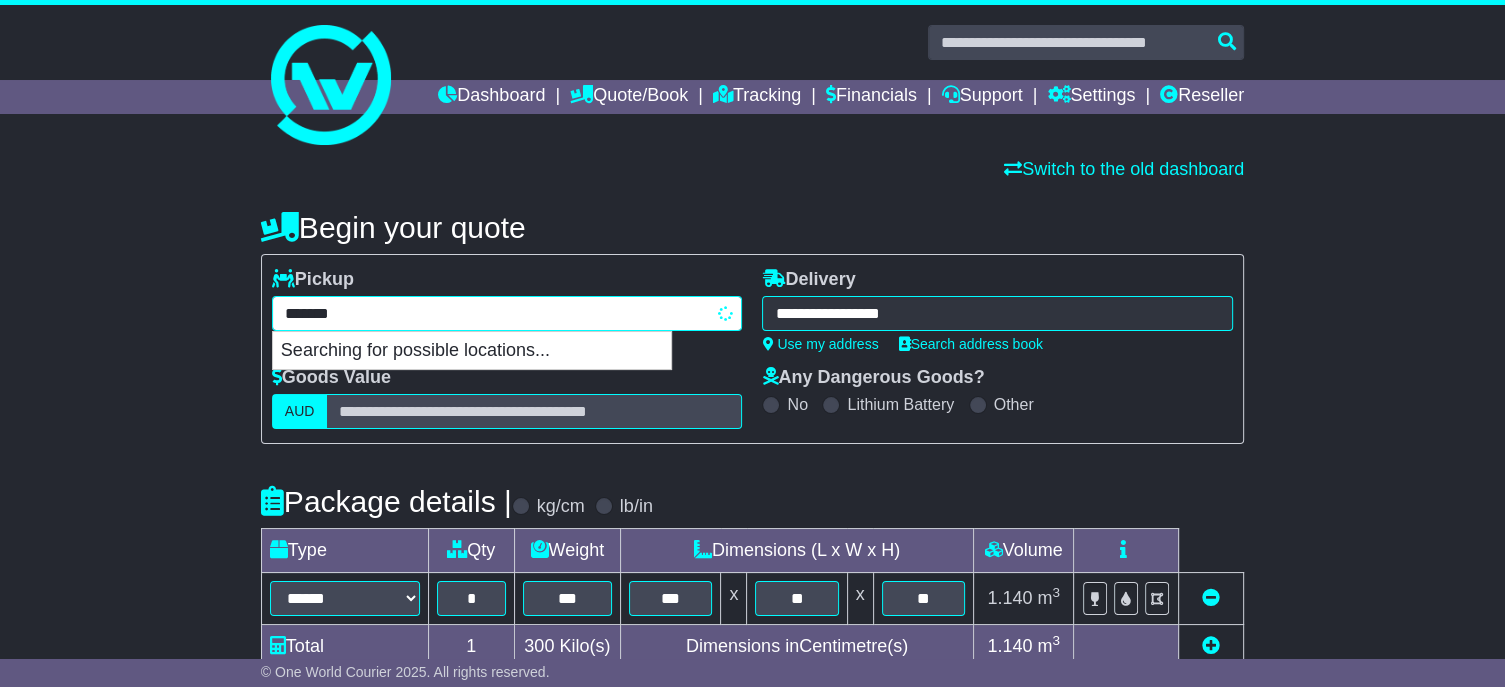 type on "********" 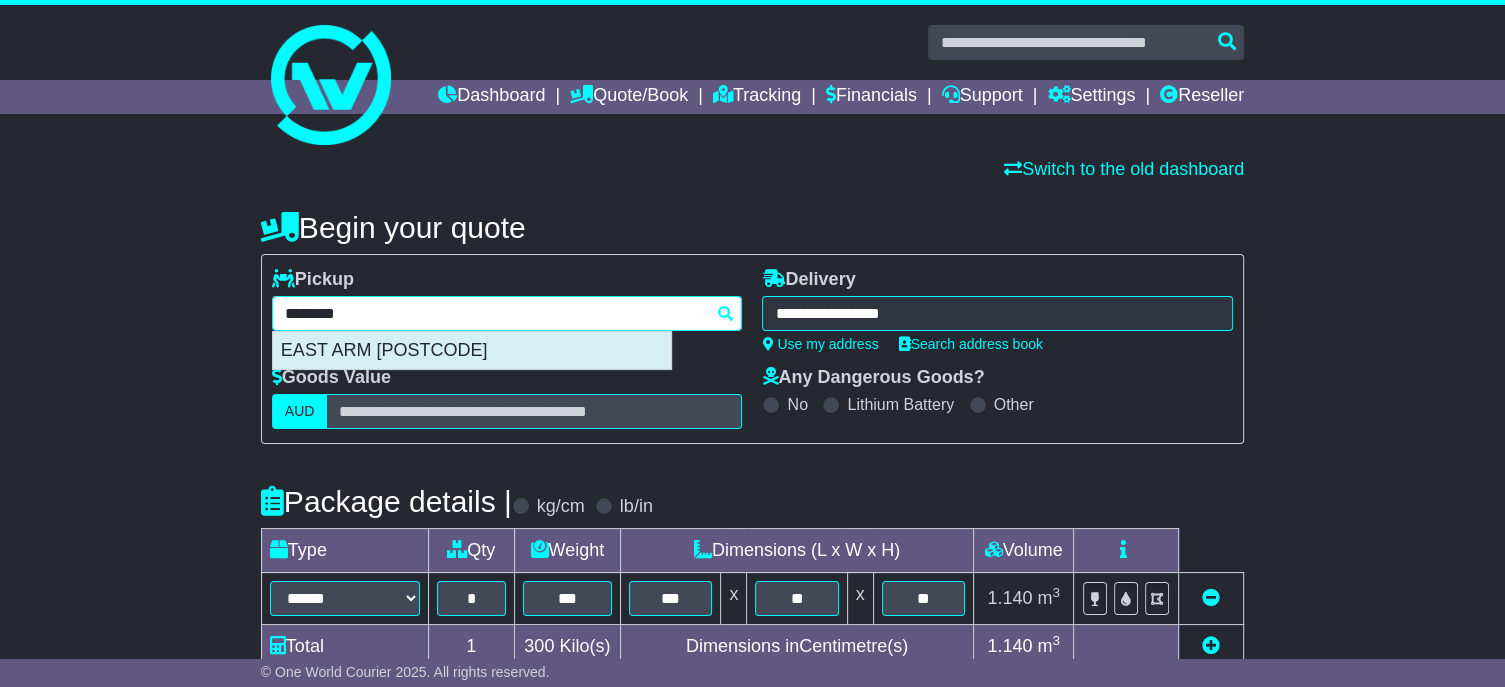 click on "EAST ARM 0822" at bounding box center [472, 351] 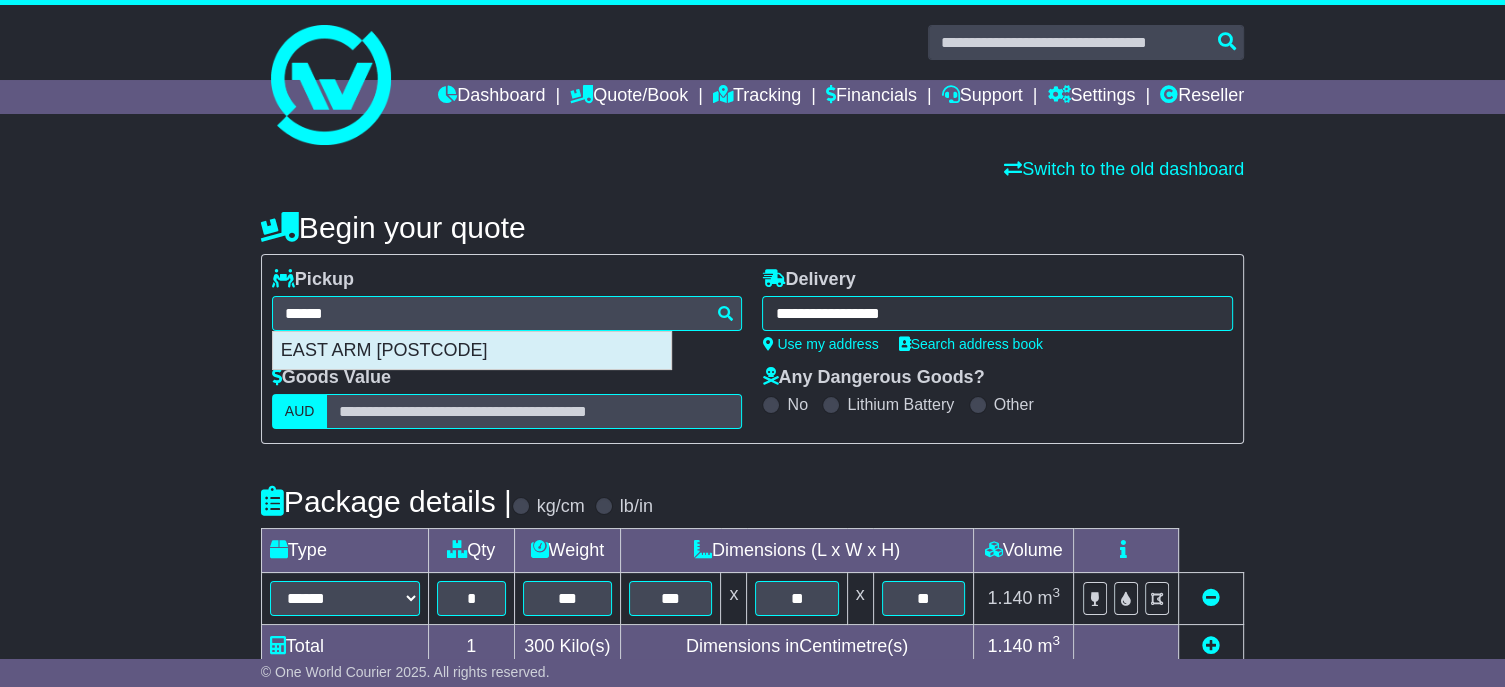 type on "**********" 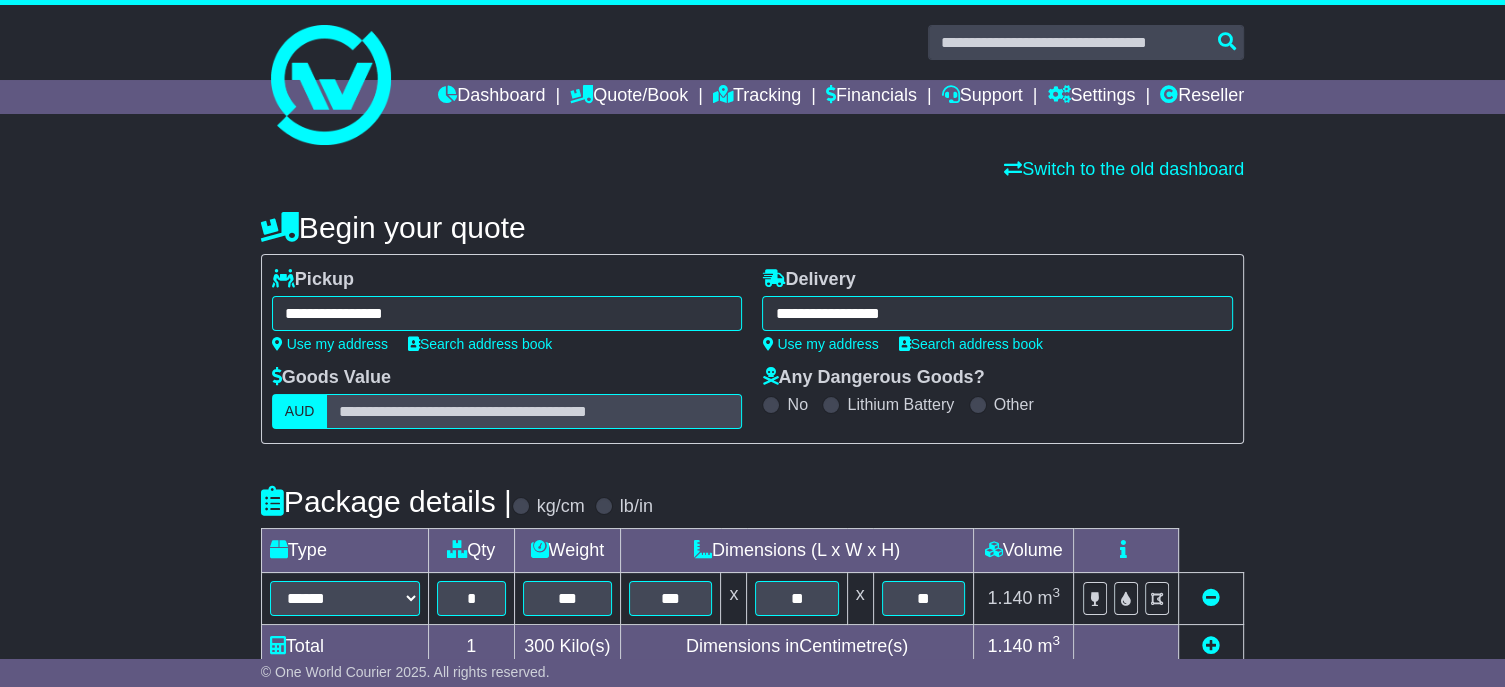 click on "**********" at bounding box center (997, 313) 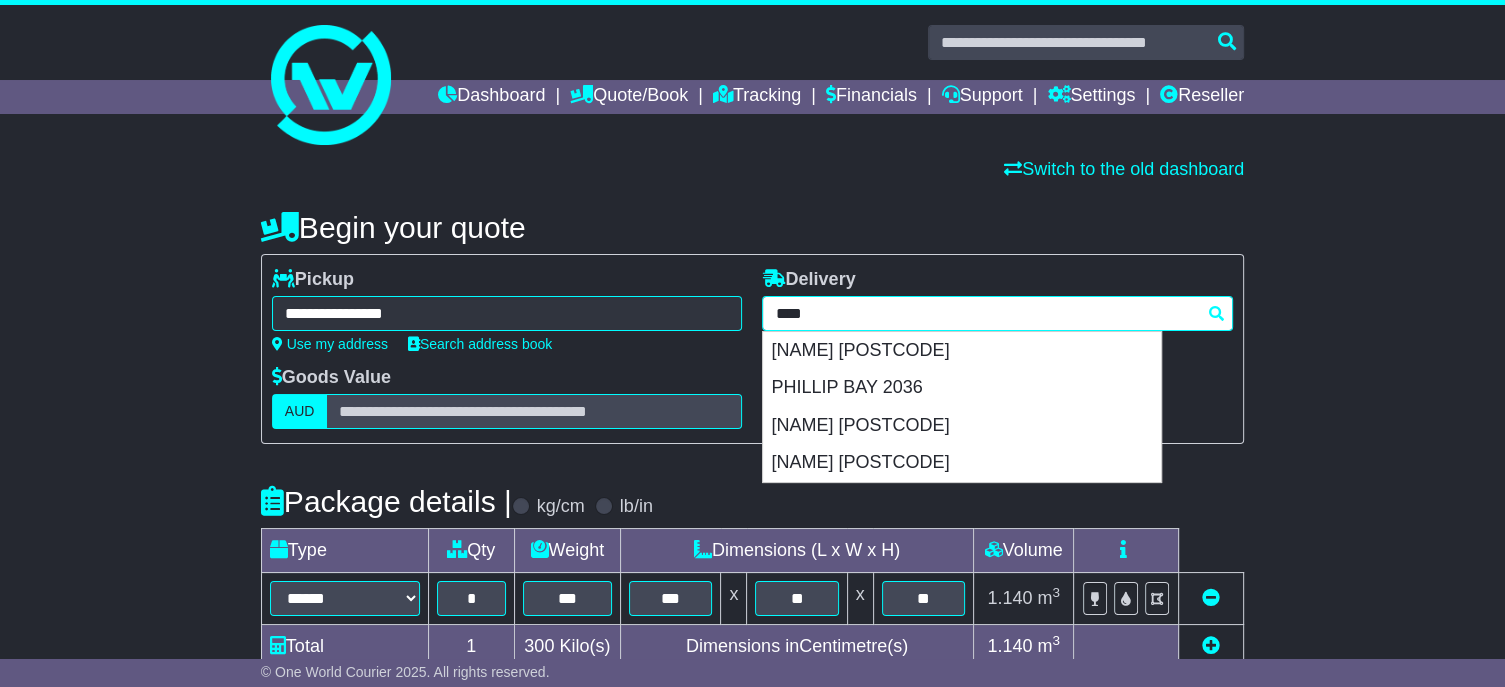 click on "****" at bounding box center [997, 313] 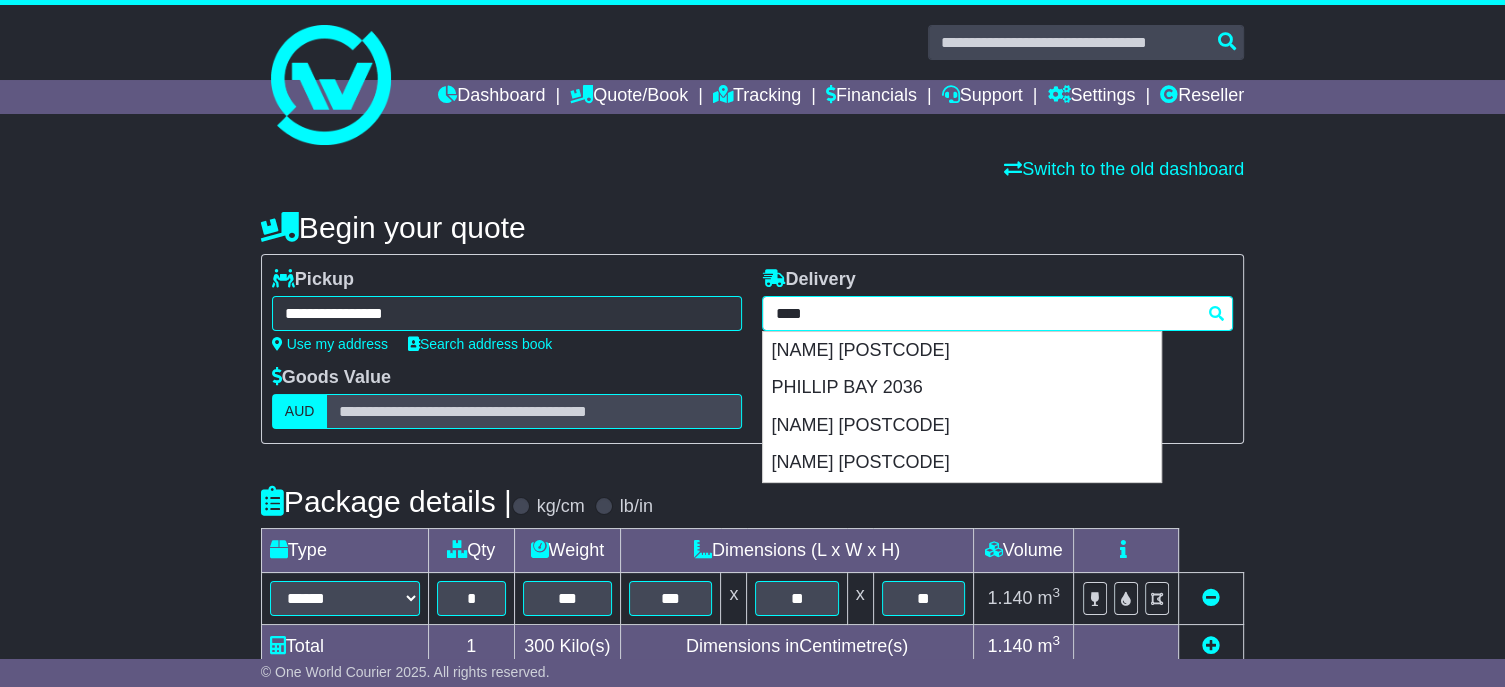 type 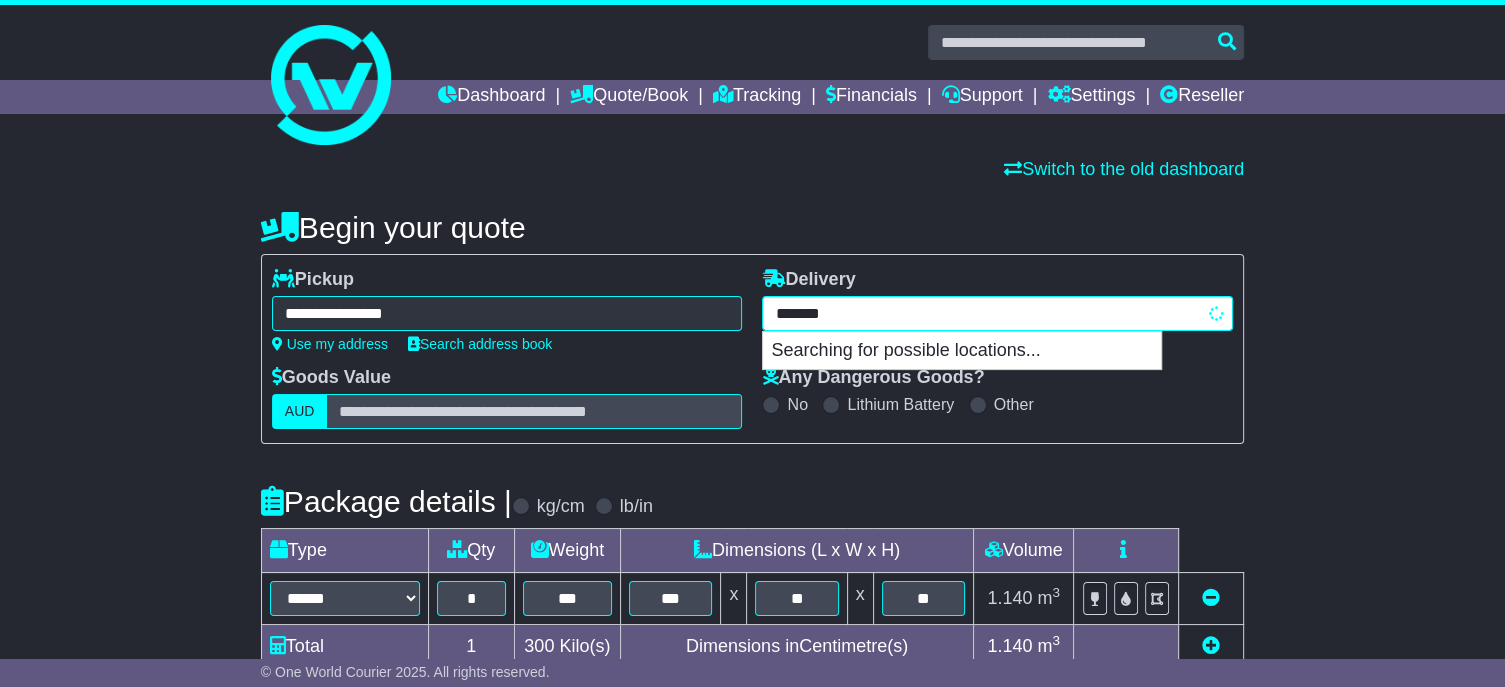 type on "********" 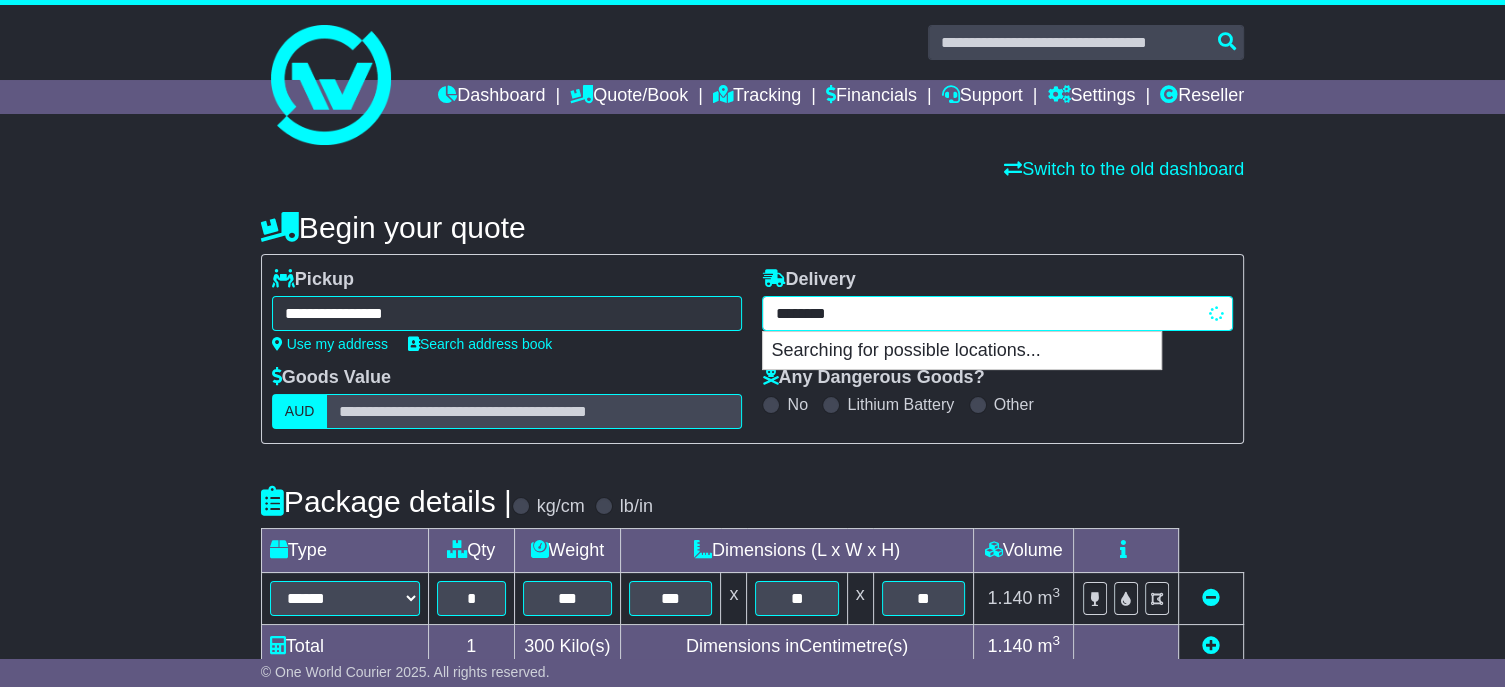 type on "**********" 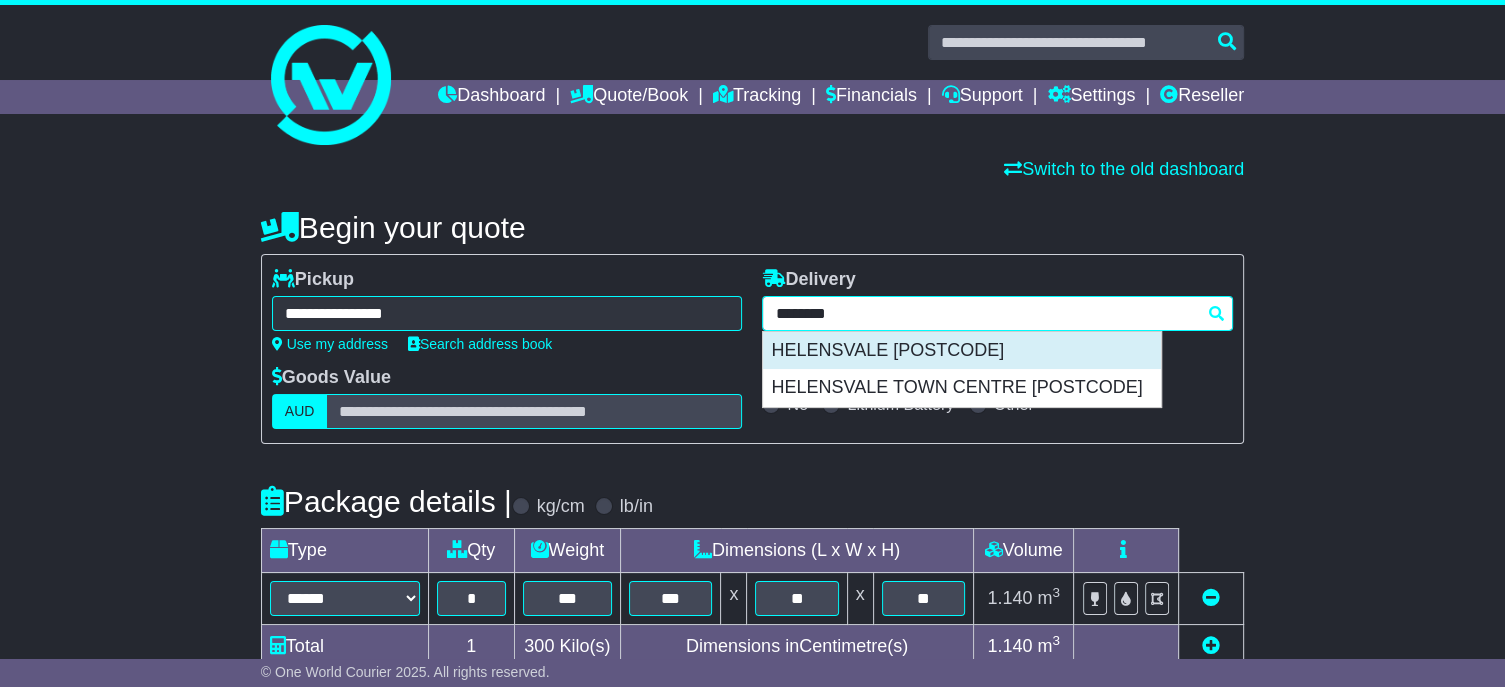 click on "HELENSVALE 4212" at bounding box center (962, 351) 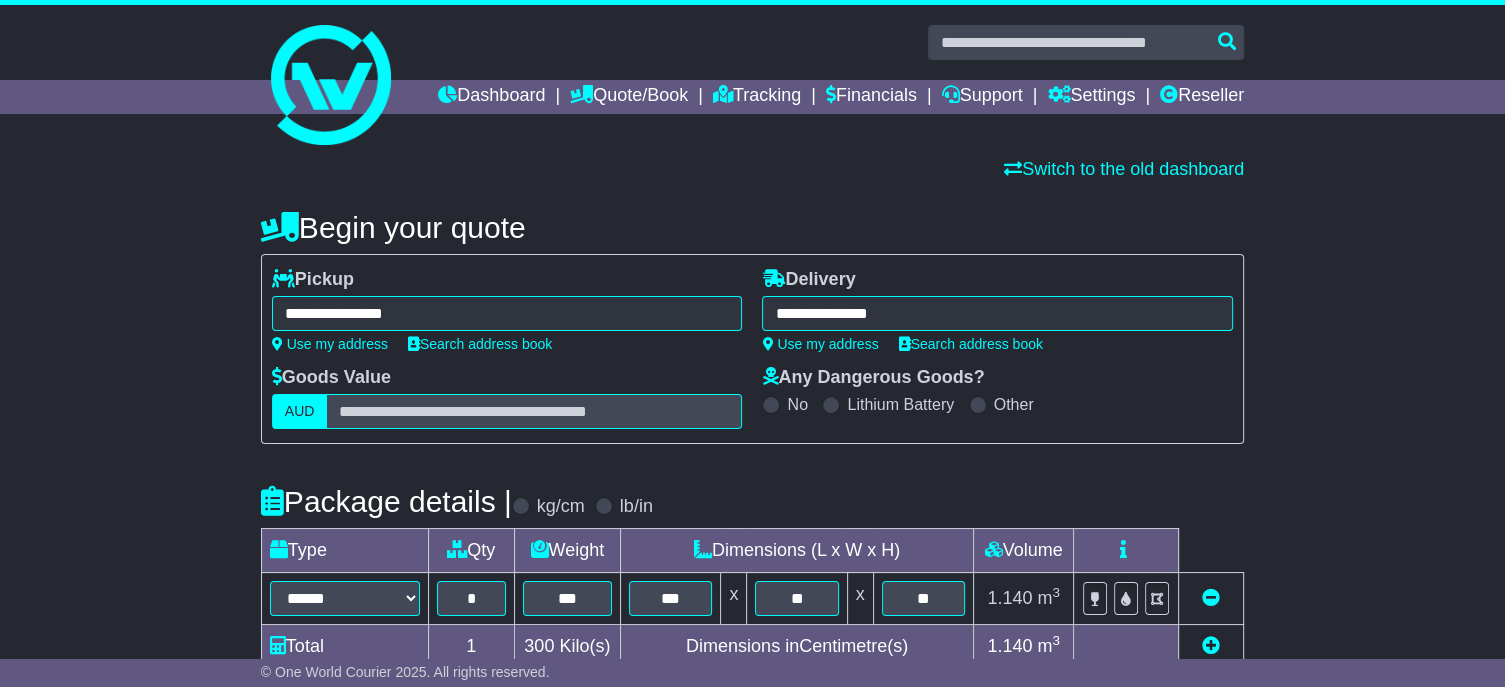 type on "**********" 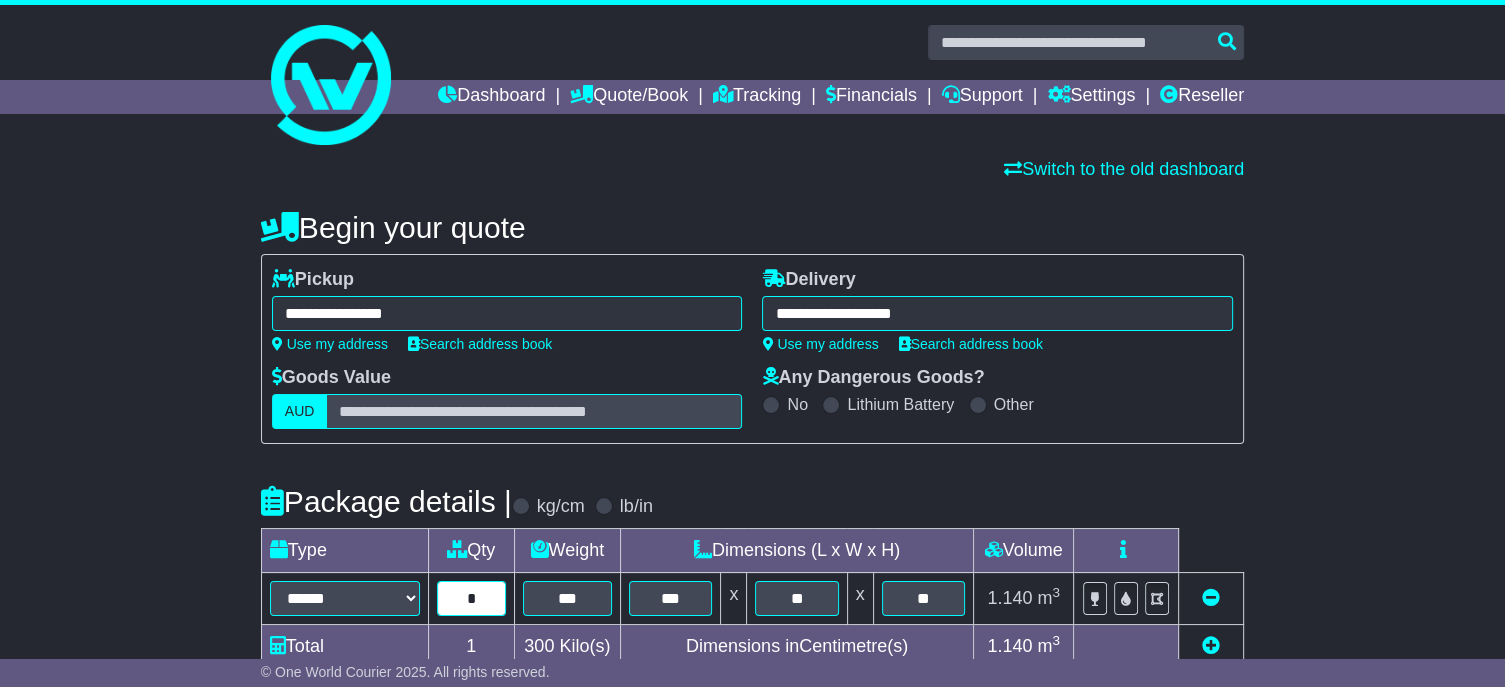 drag, startPoint x: 470, startPoint y: 635, endPoint x: 479, endPoint y: 622, distance: 15.811388 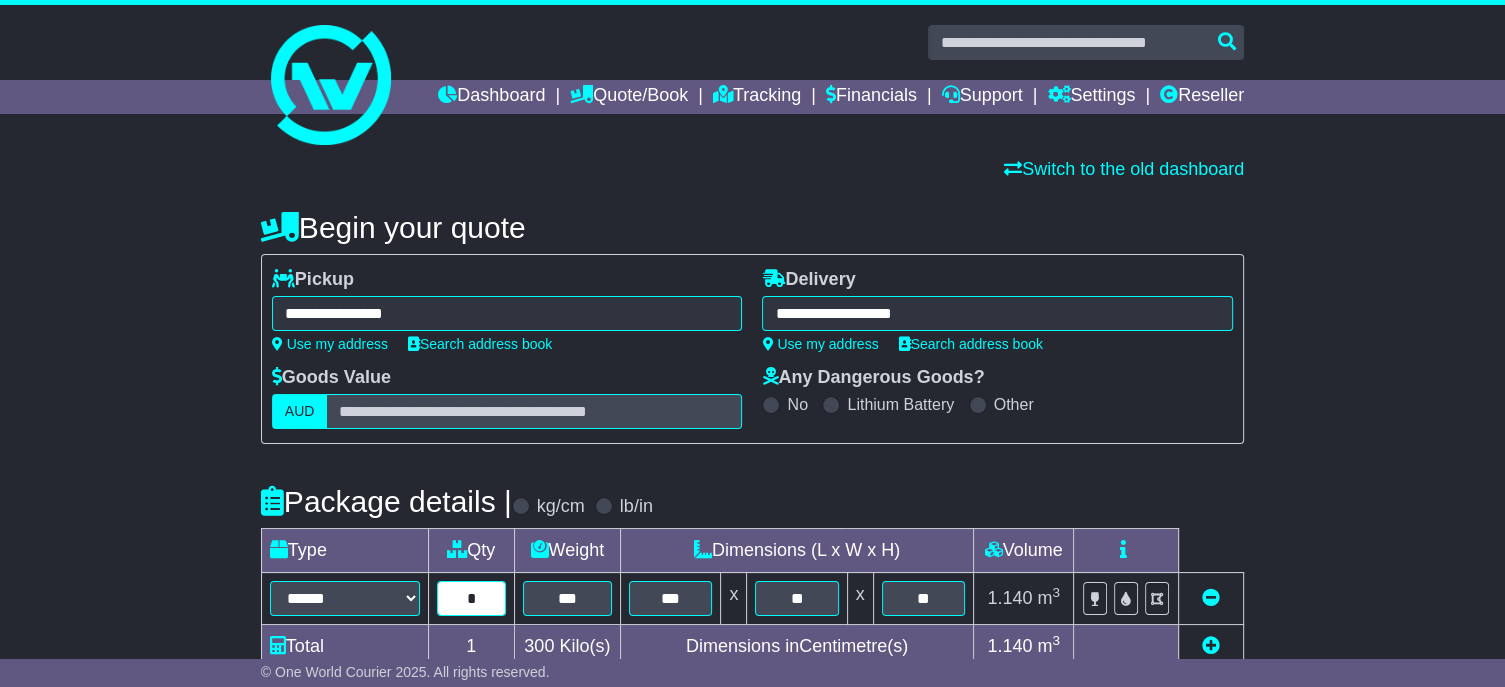 click on "*" at bounding box center [471, 598] 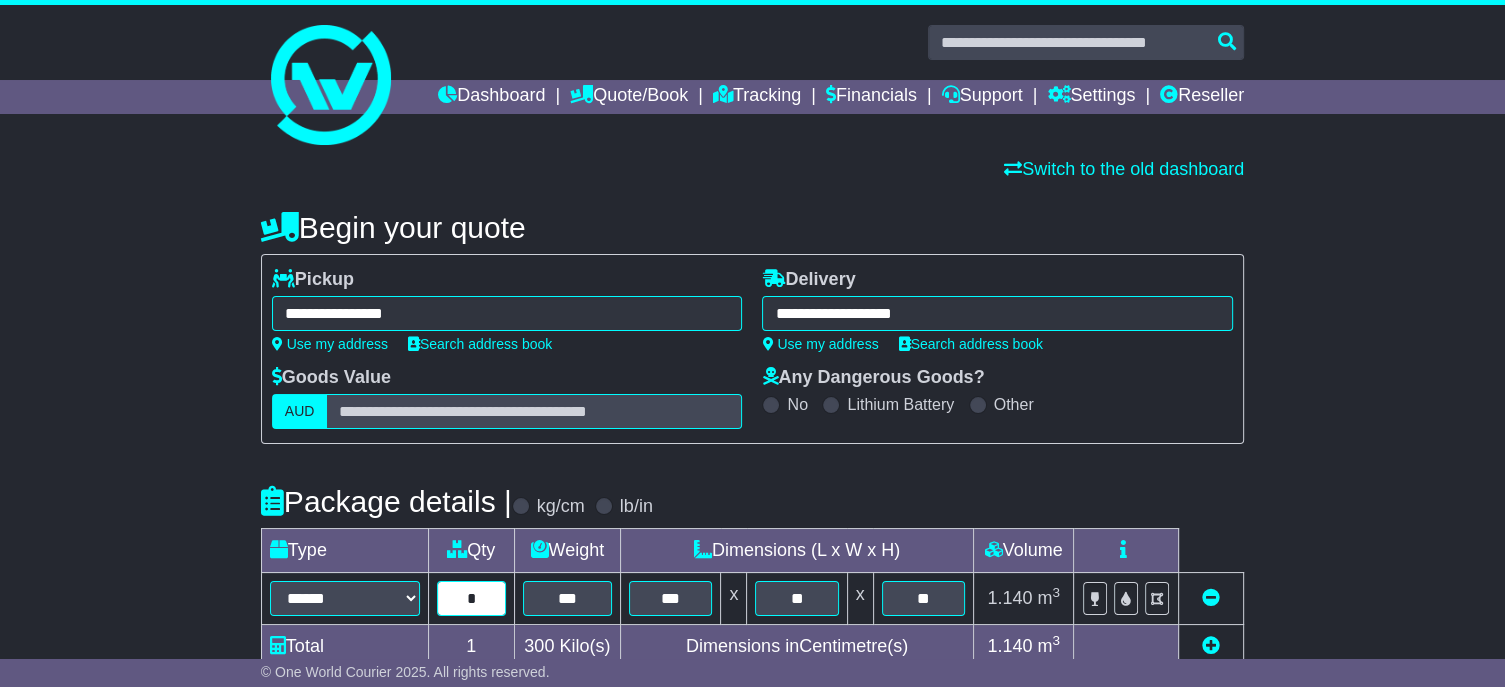 type on "*" 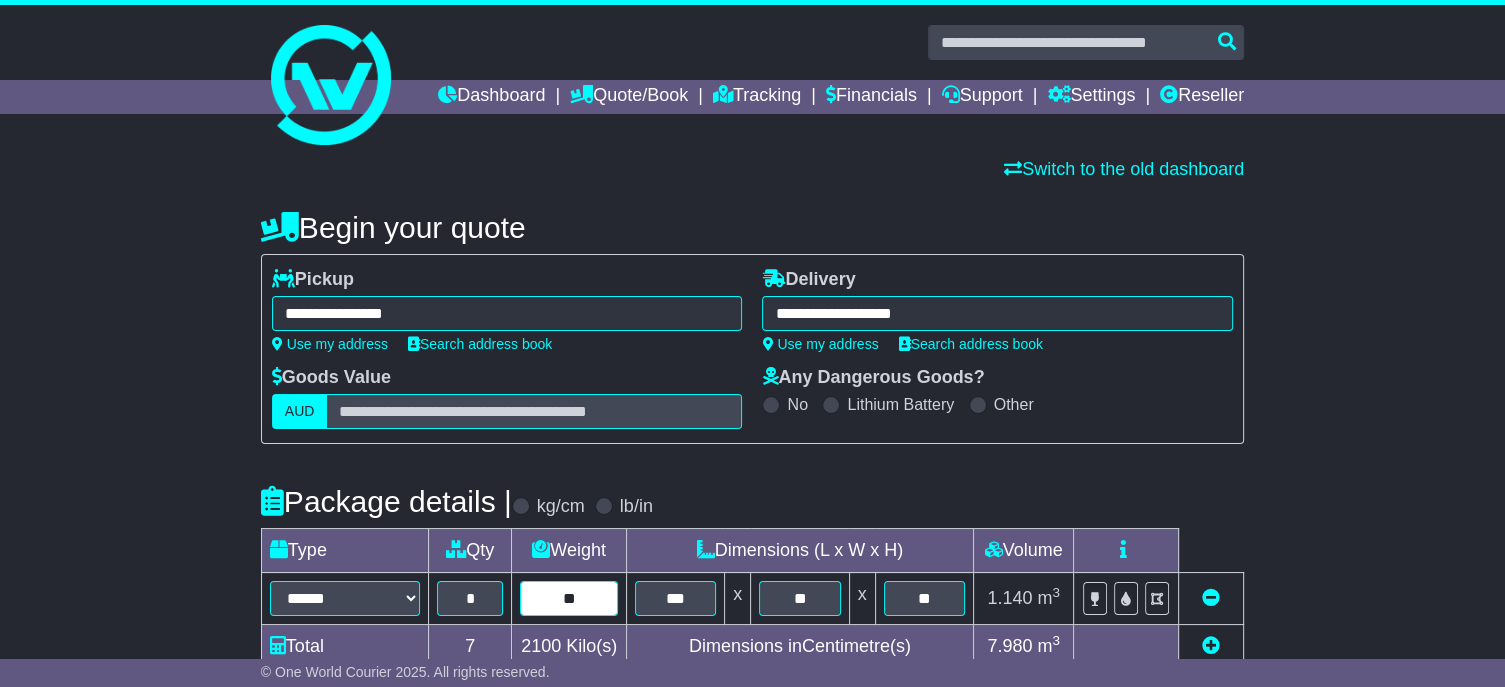 type on "**" 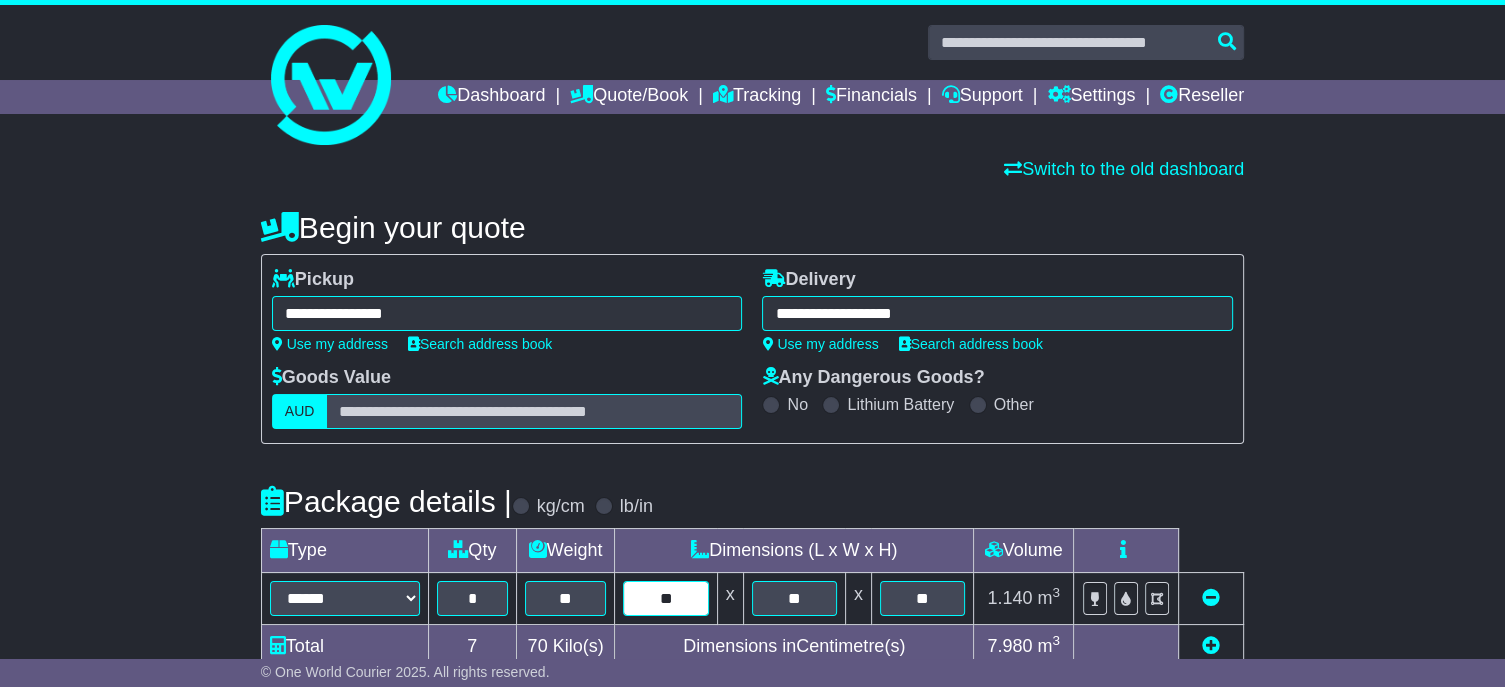 type on "**" 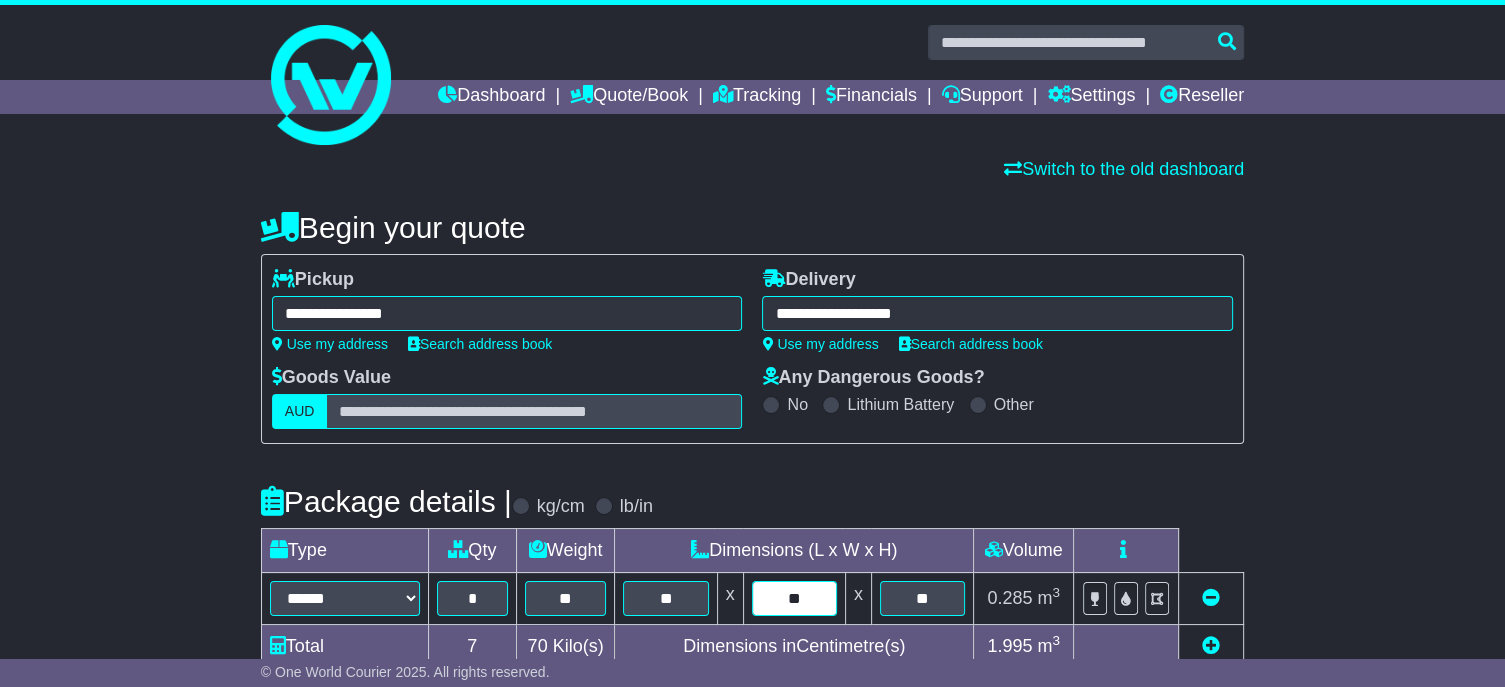 type on "**" 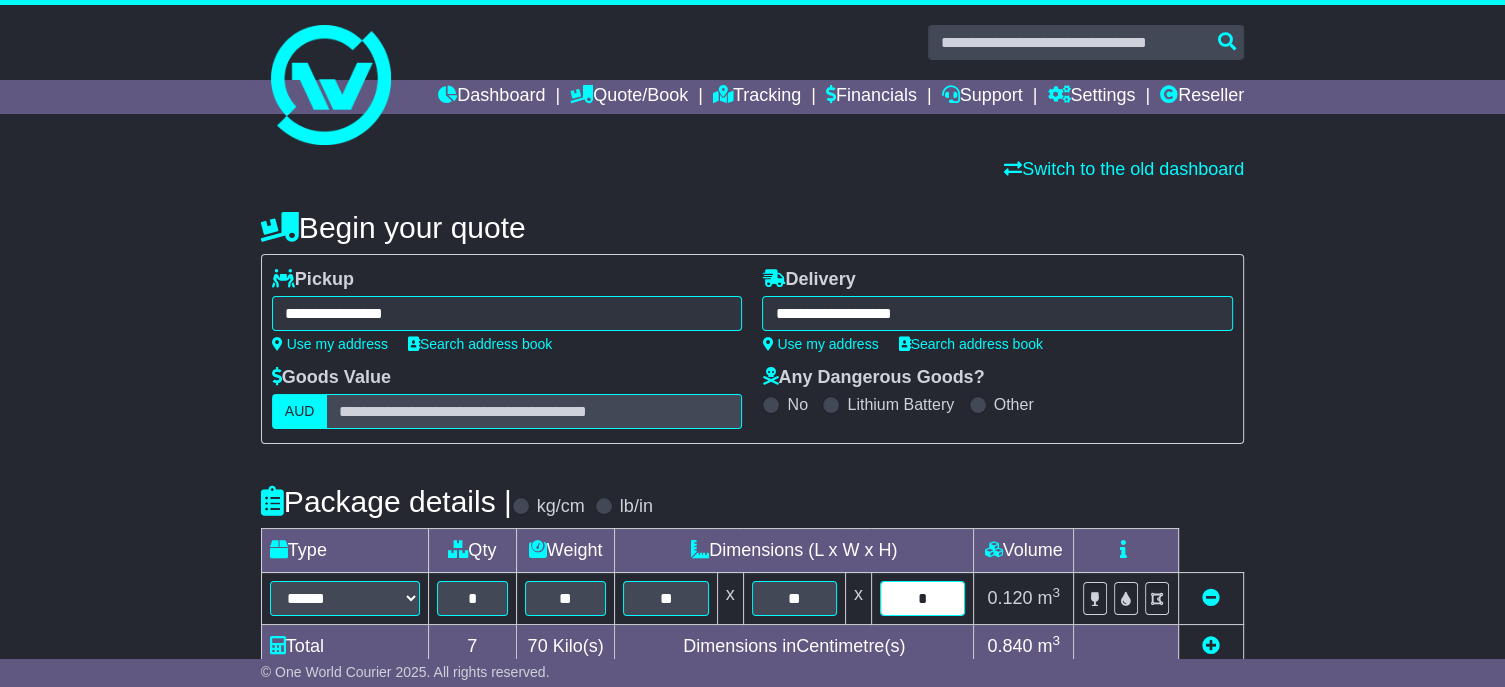 type on "**" 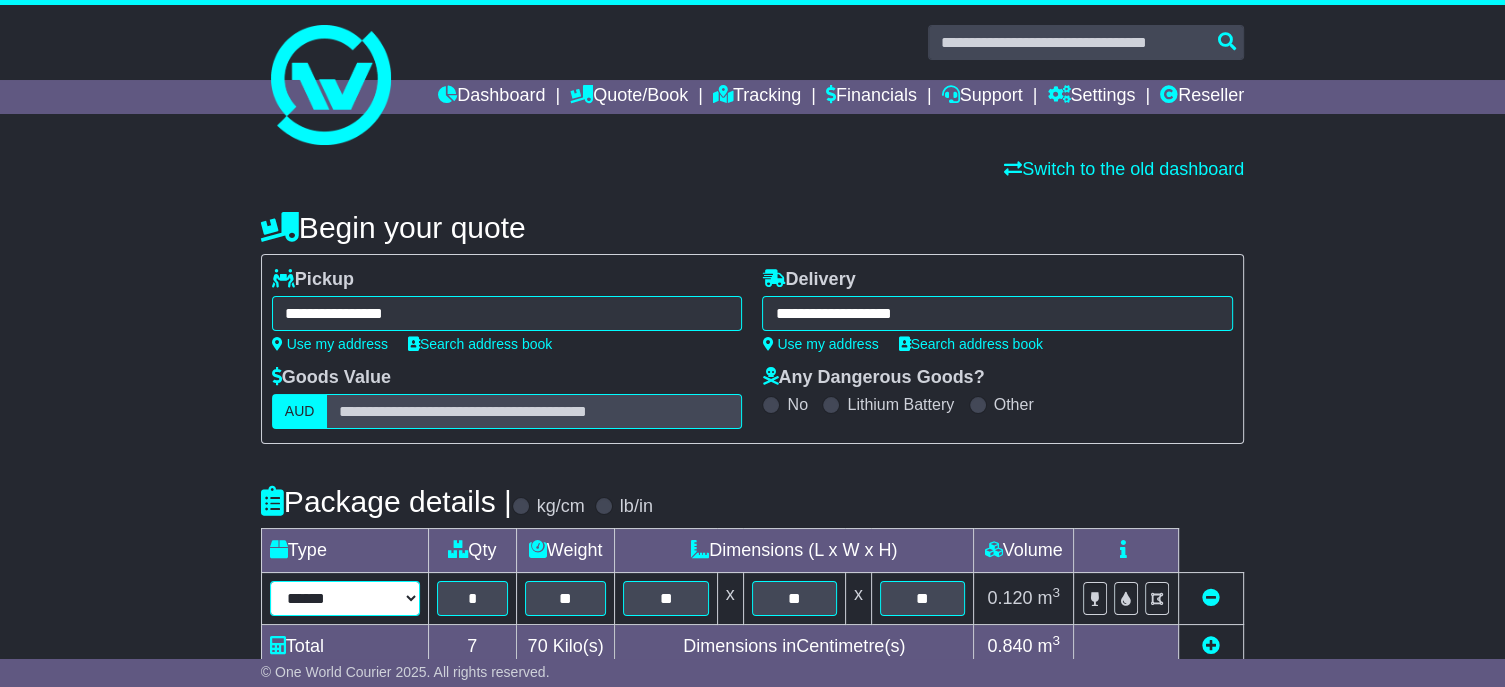 click on "****** ****** *** ******** ***** **** **** ****** *** *******" at bounding box center [345, 598] 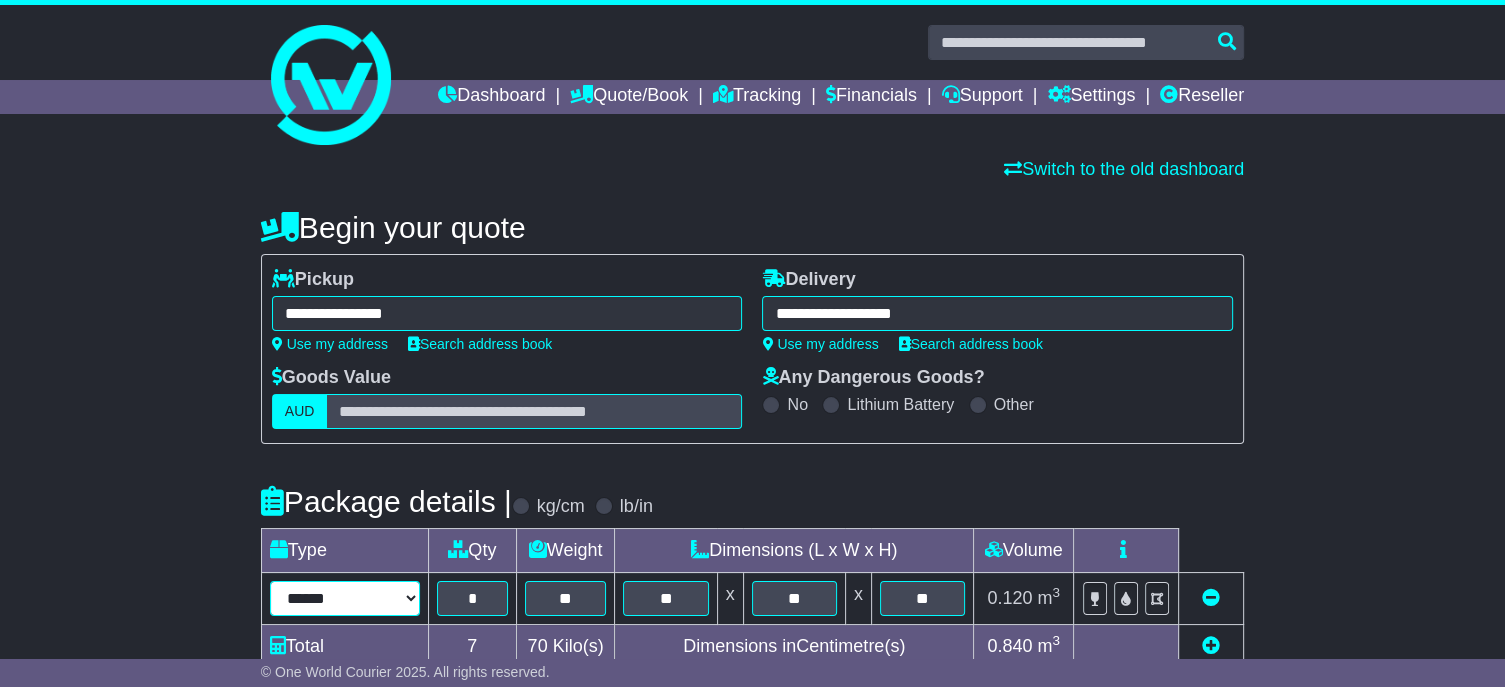 select on "****" 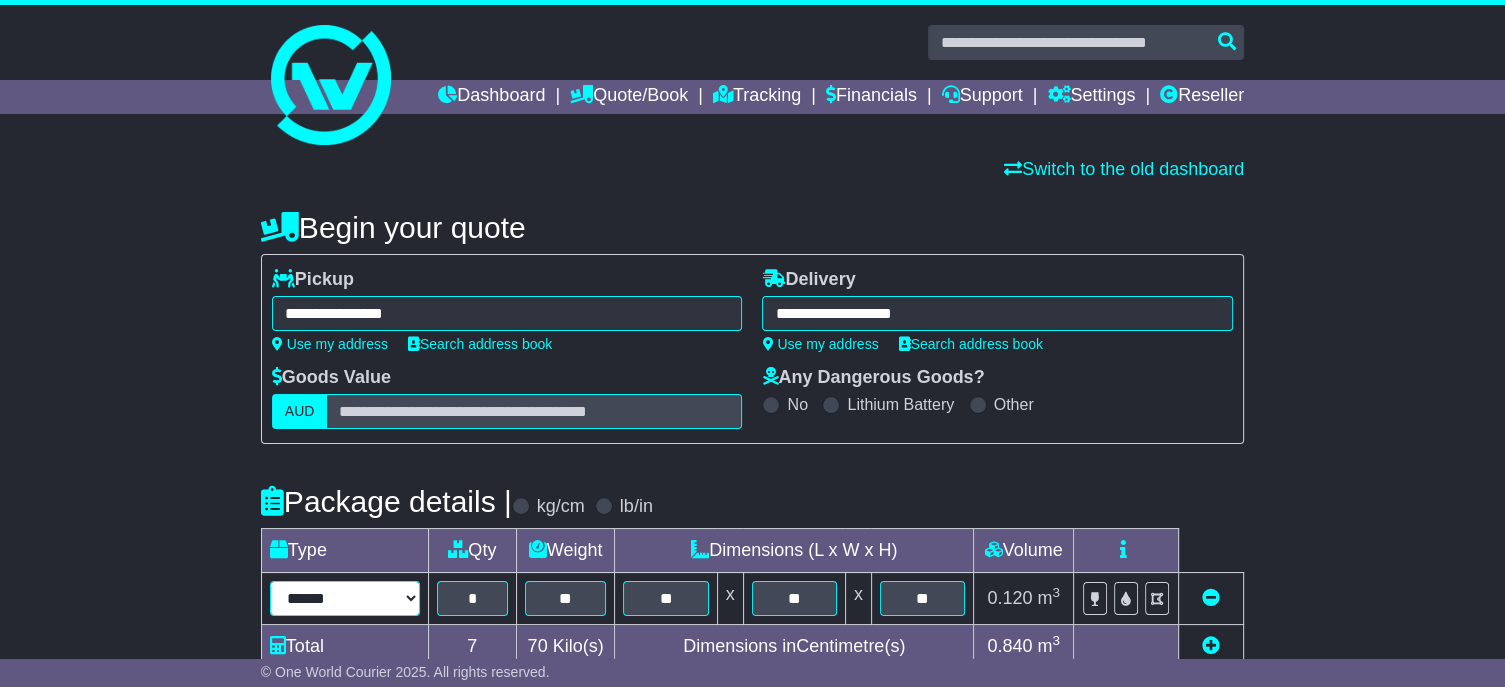 click on "****** ****** *** ******** ***** **** **** ****** *** *******" at bounding box center [345, 598] 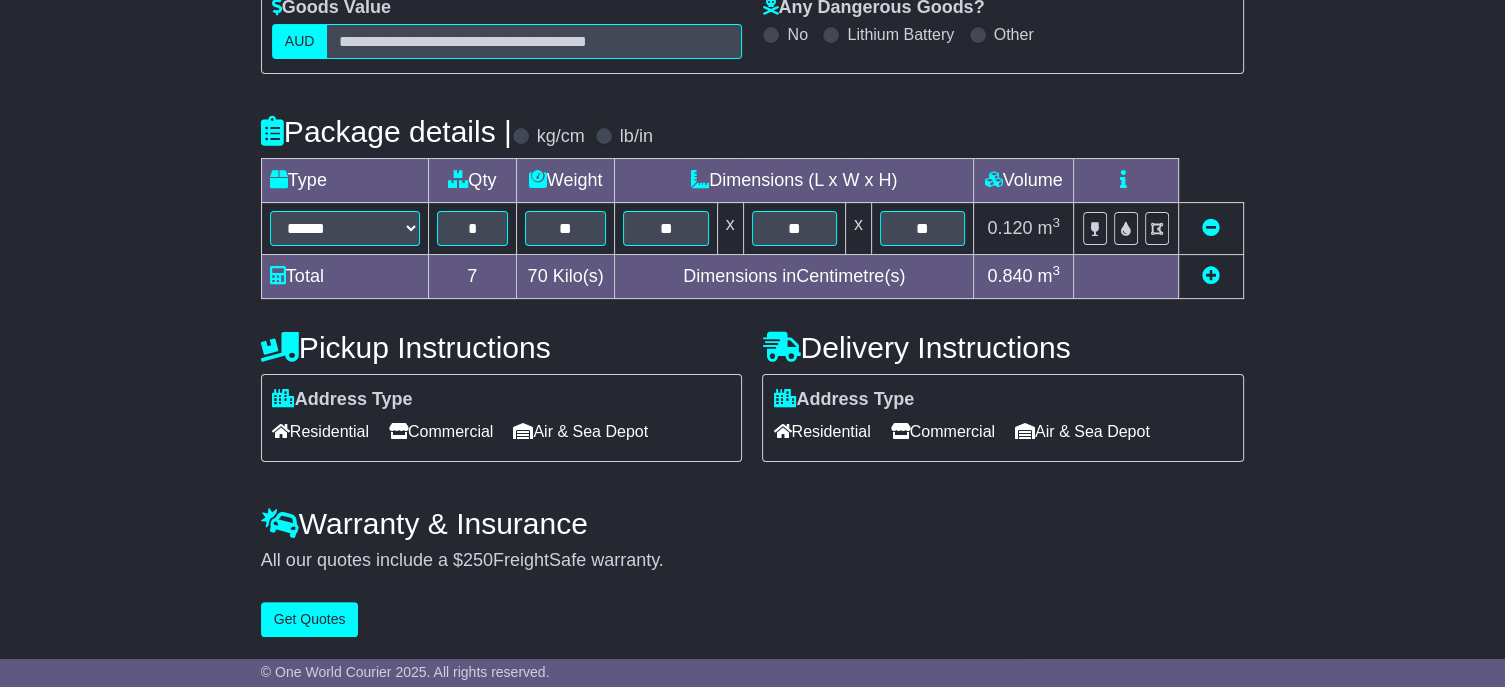 click on "Residential" at bounding box center [320, 431] 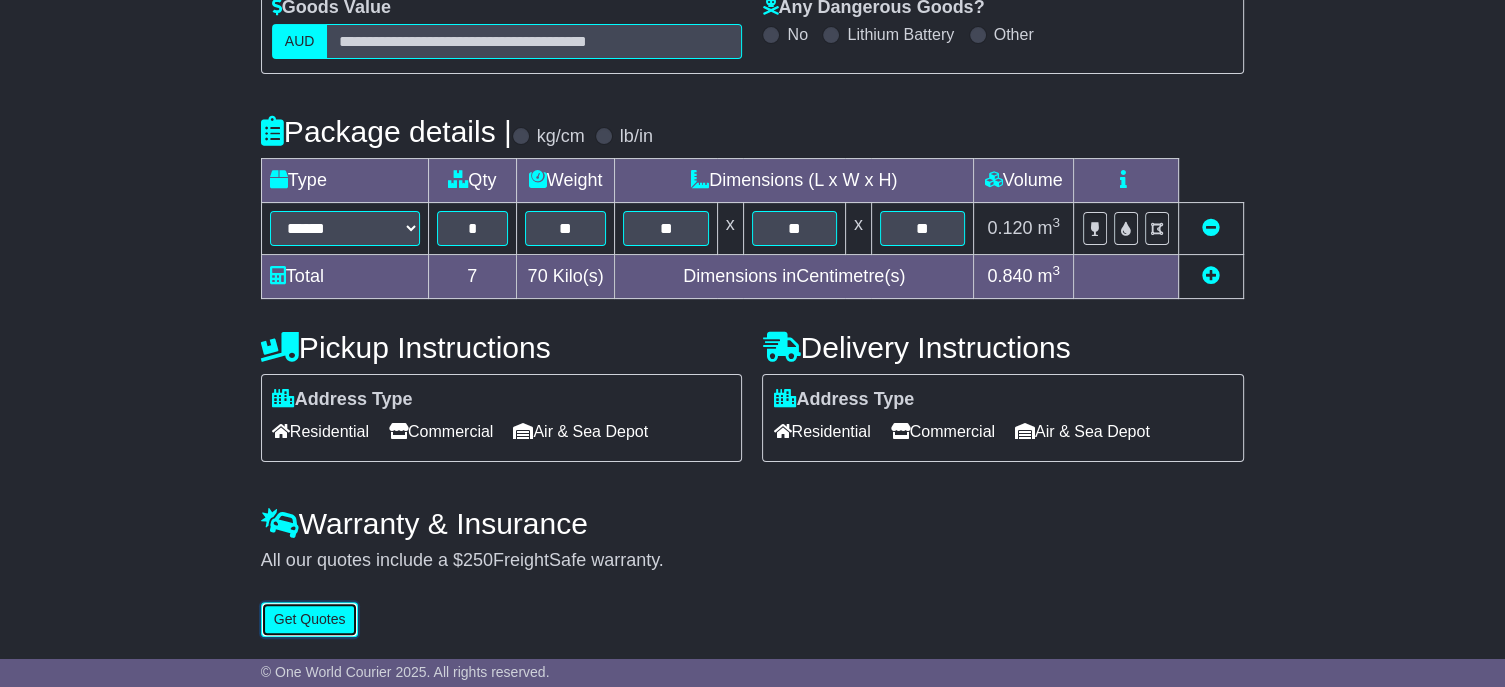 click on "Get Quotes" at bounding box center (310, 619) 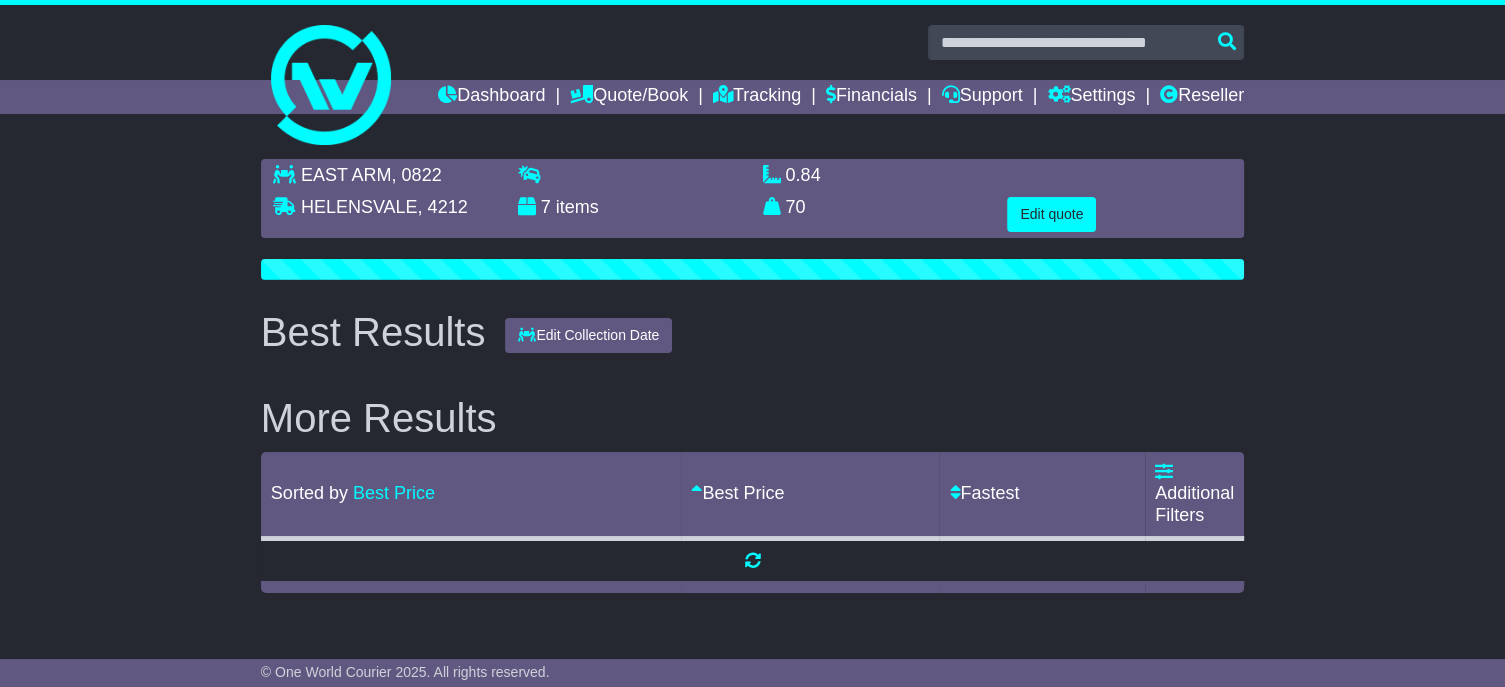 scroll, scrollTop: 0, scrollLeft: 0, axis: both 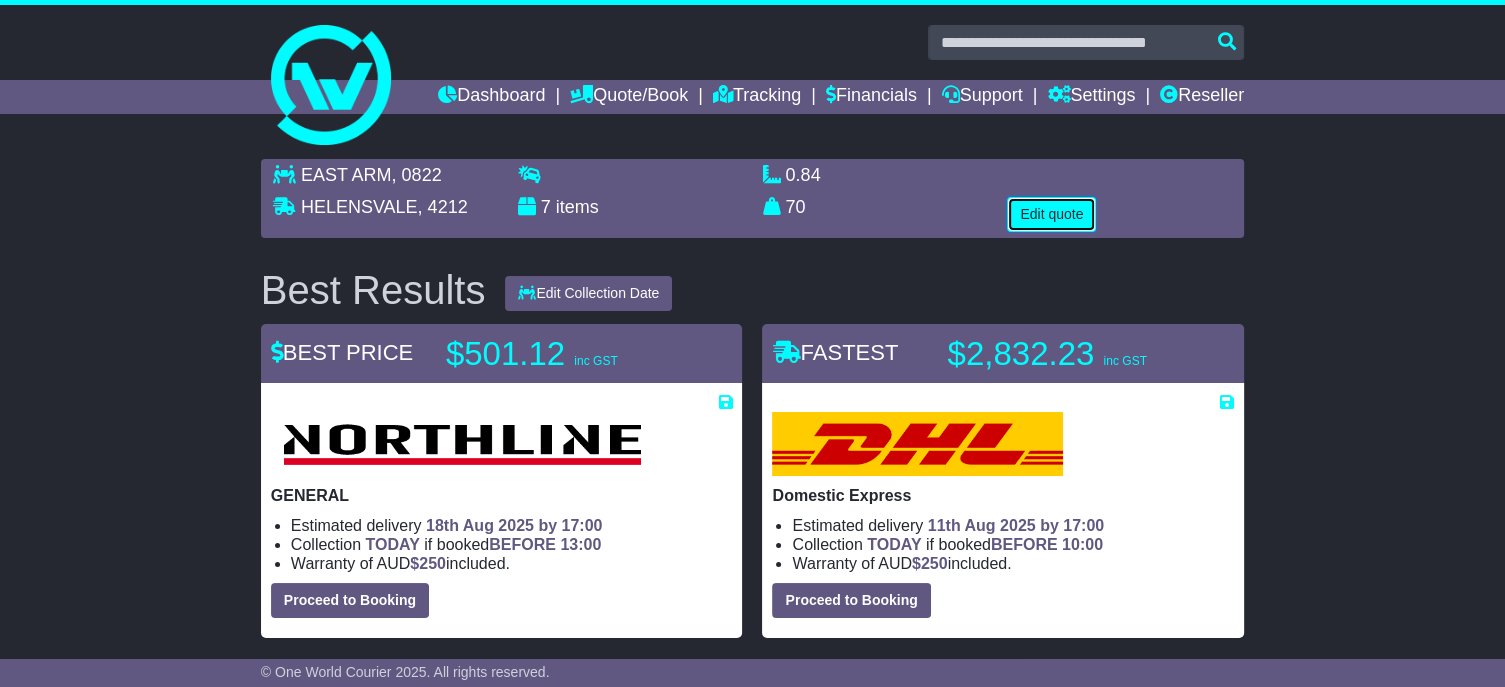 click on "Edit quote" at bounding box center (1051, 214) 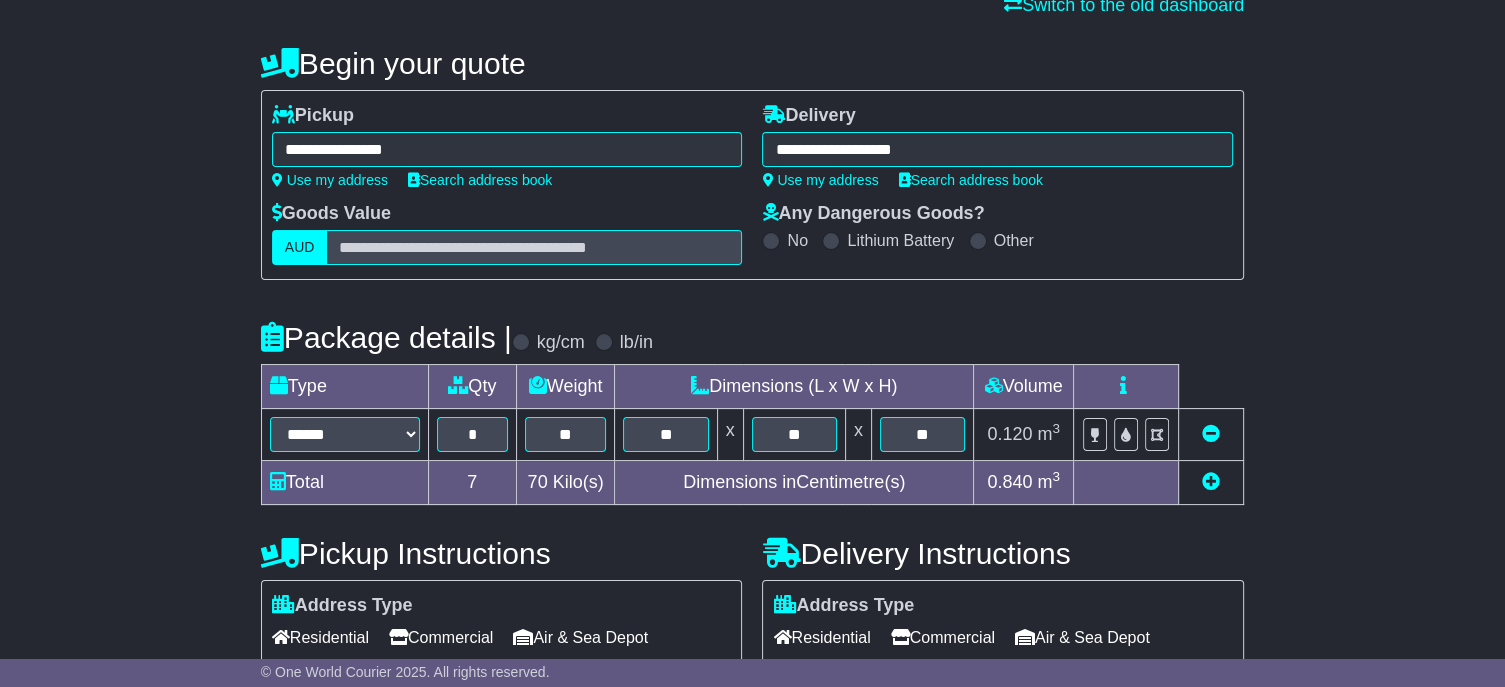 scroll, scrollTop: 0, scrollLeft: 0, axis: both 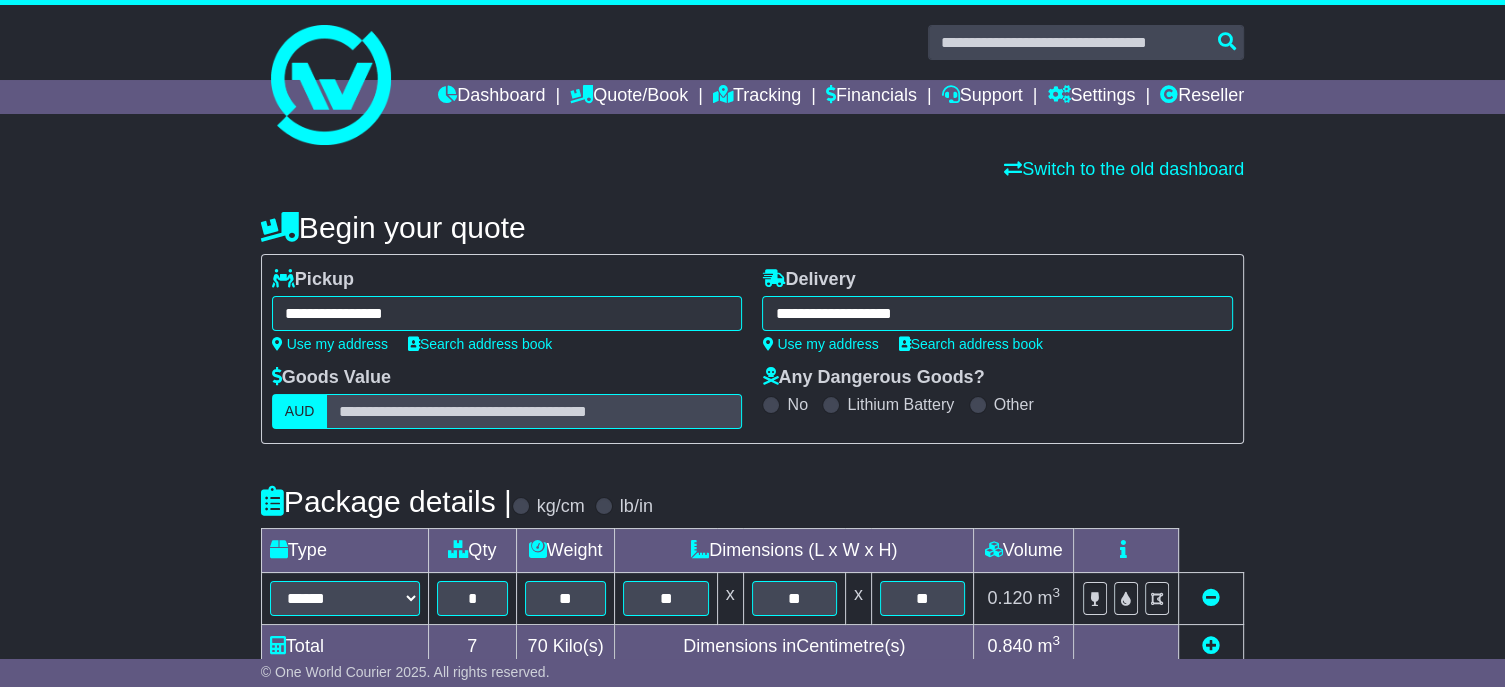 type on "*******" 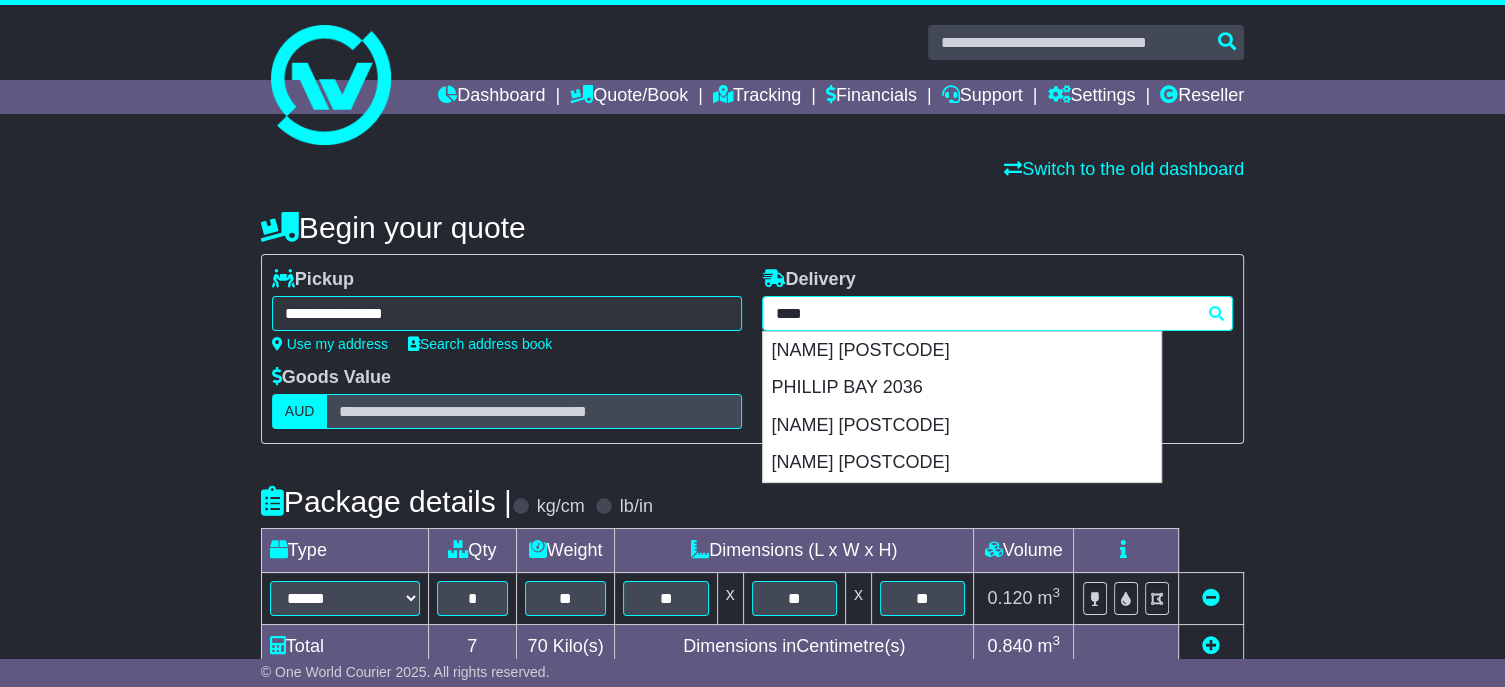 click on "**********" at bounding box center (997, 313) 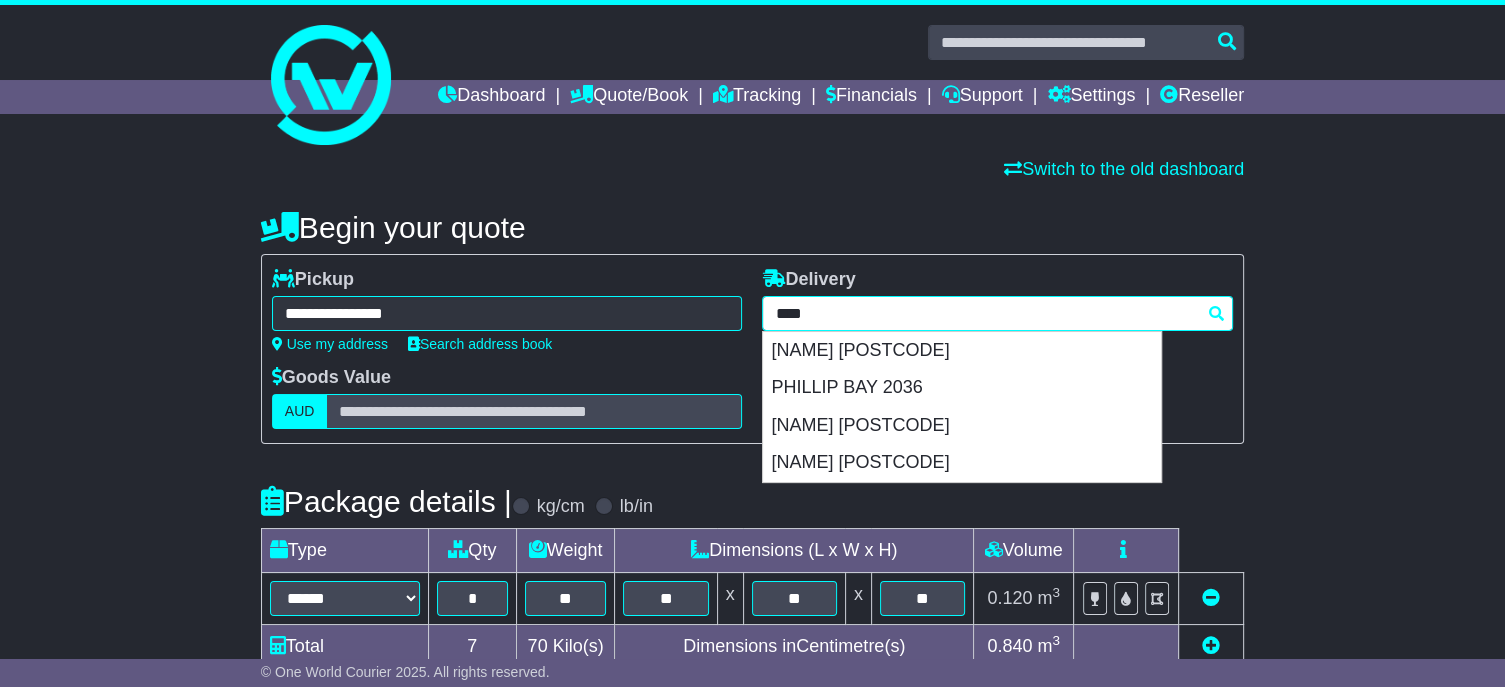 type 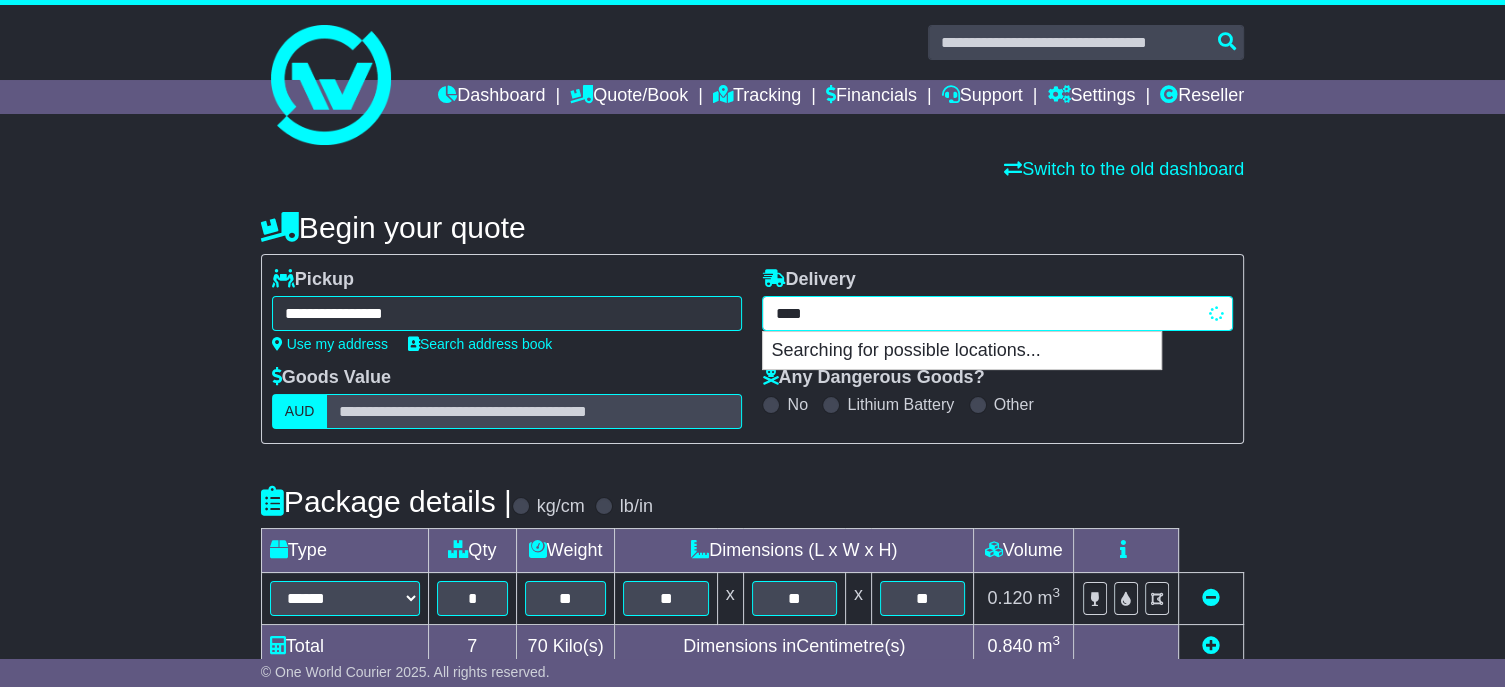 type on "*****" 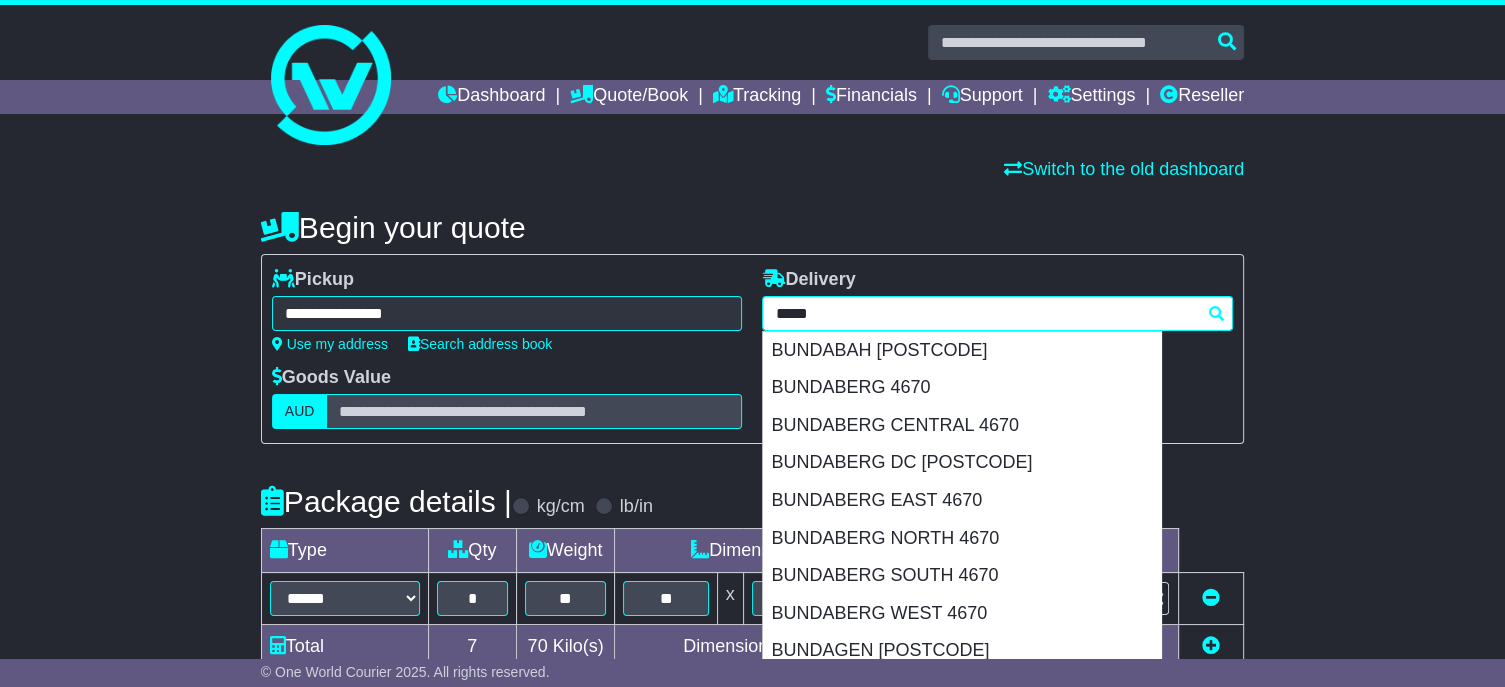 type on "********" 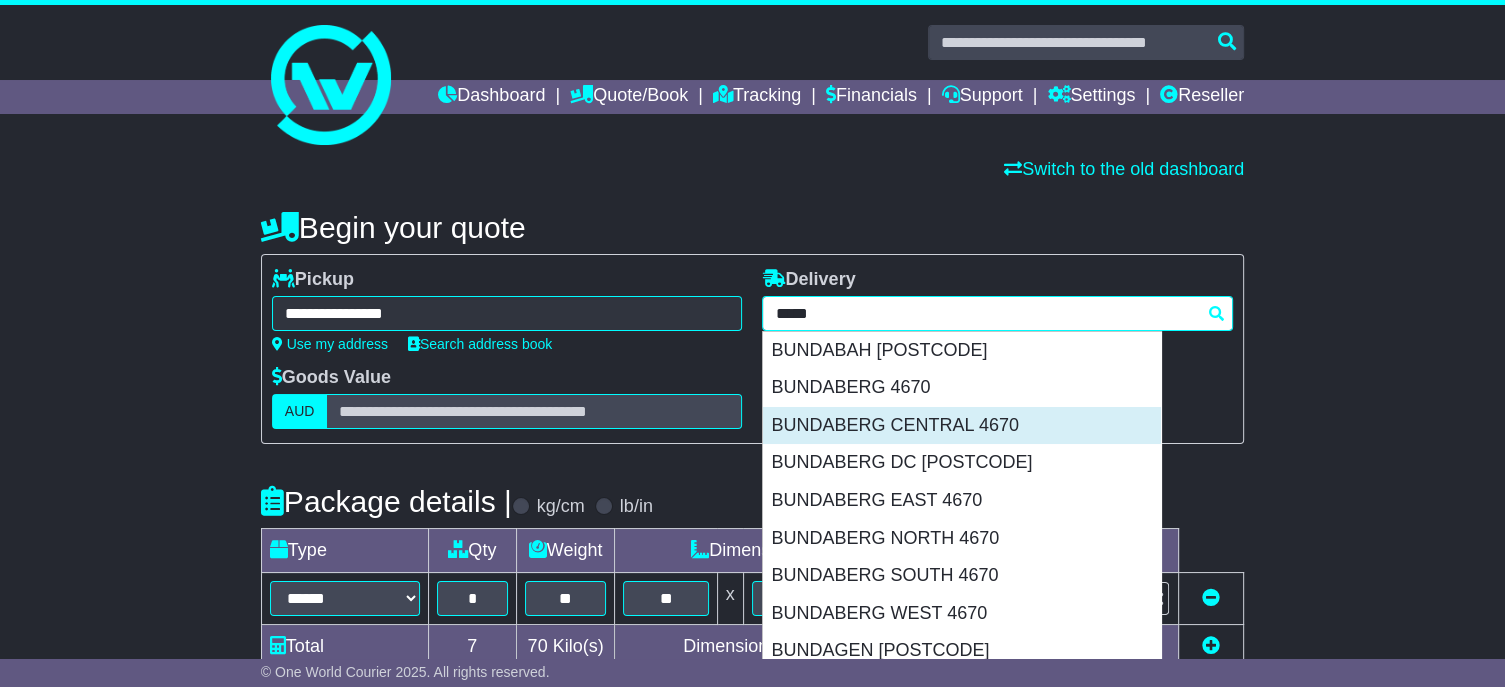 type 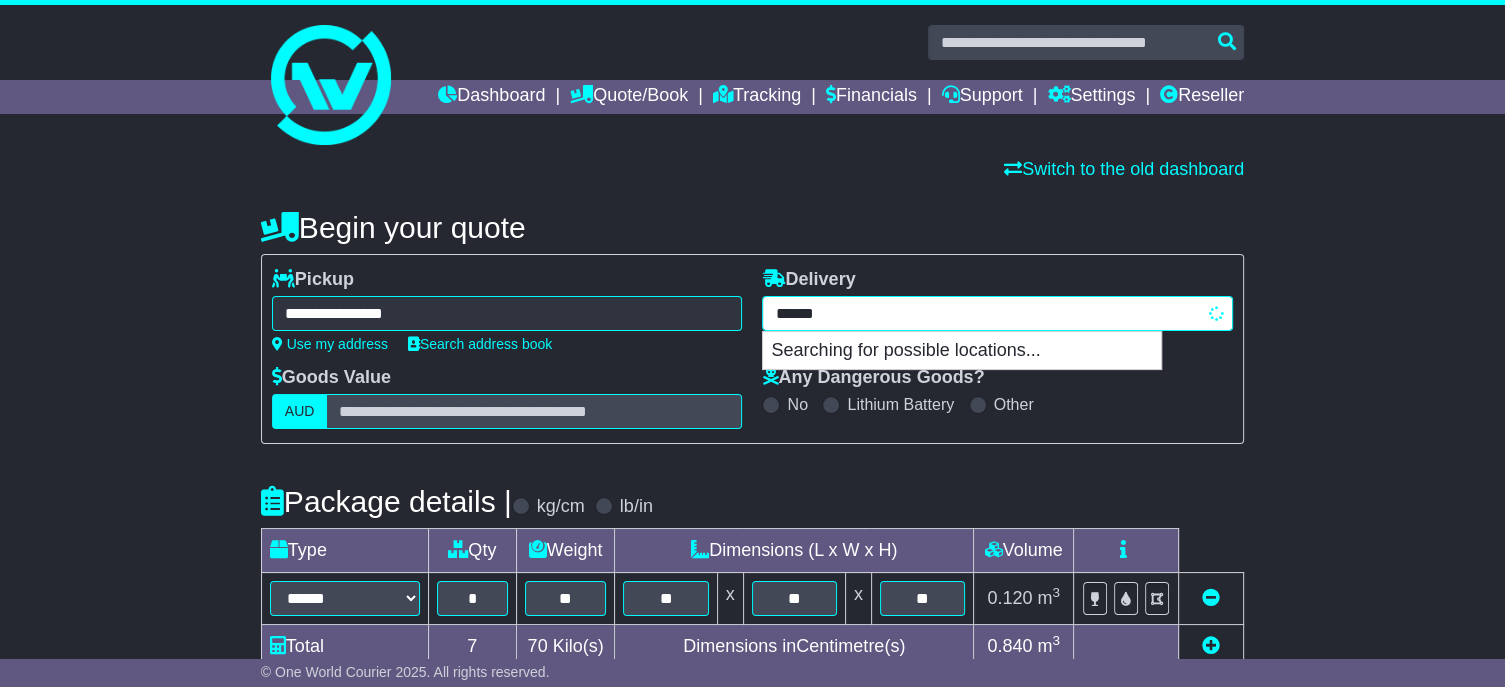 type on "*******" 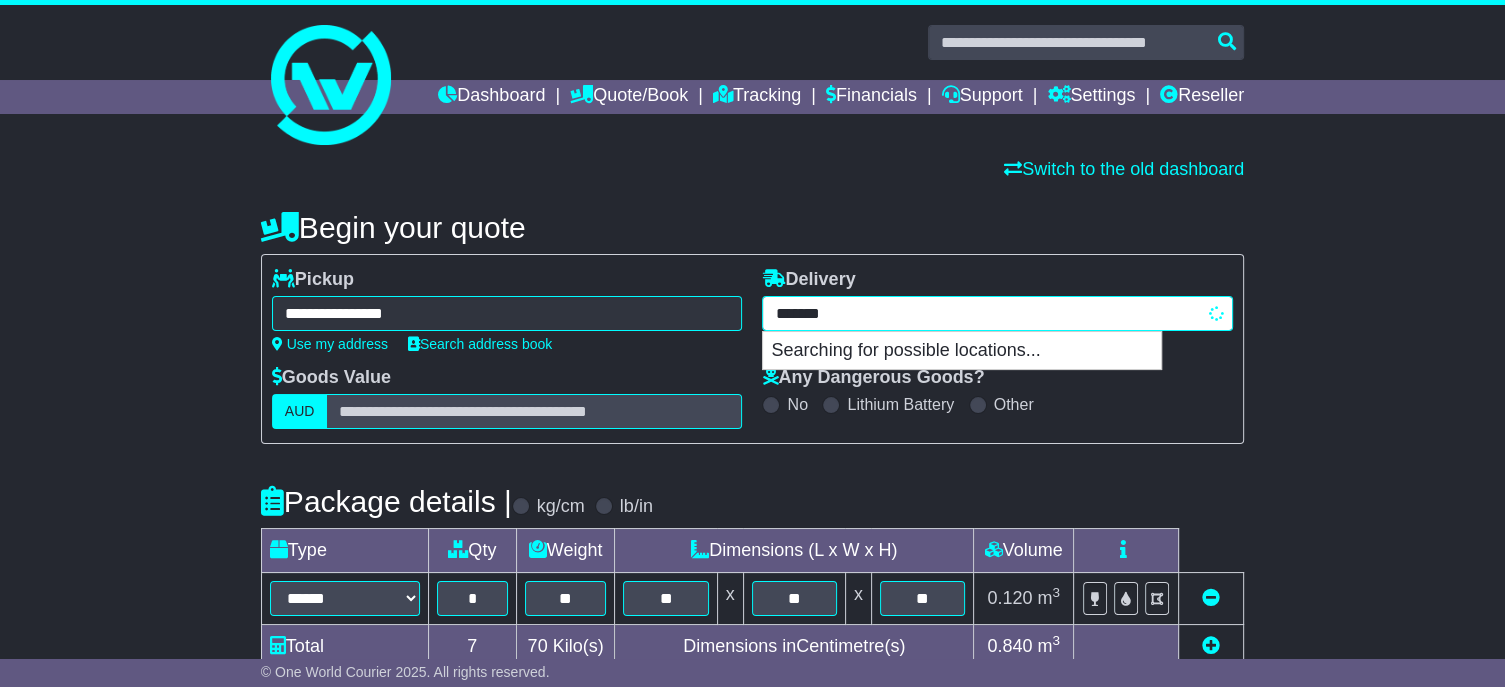 type on "********" 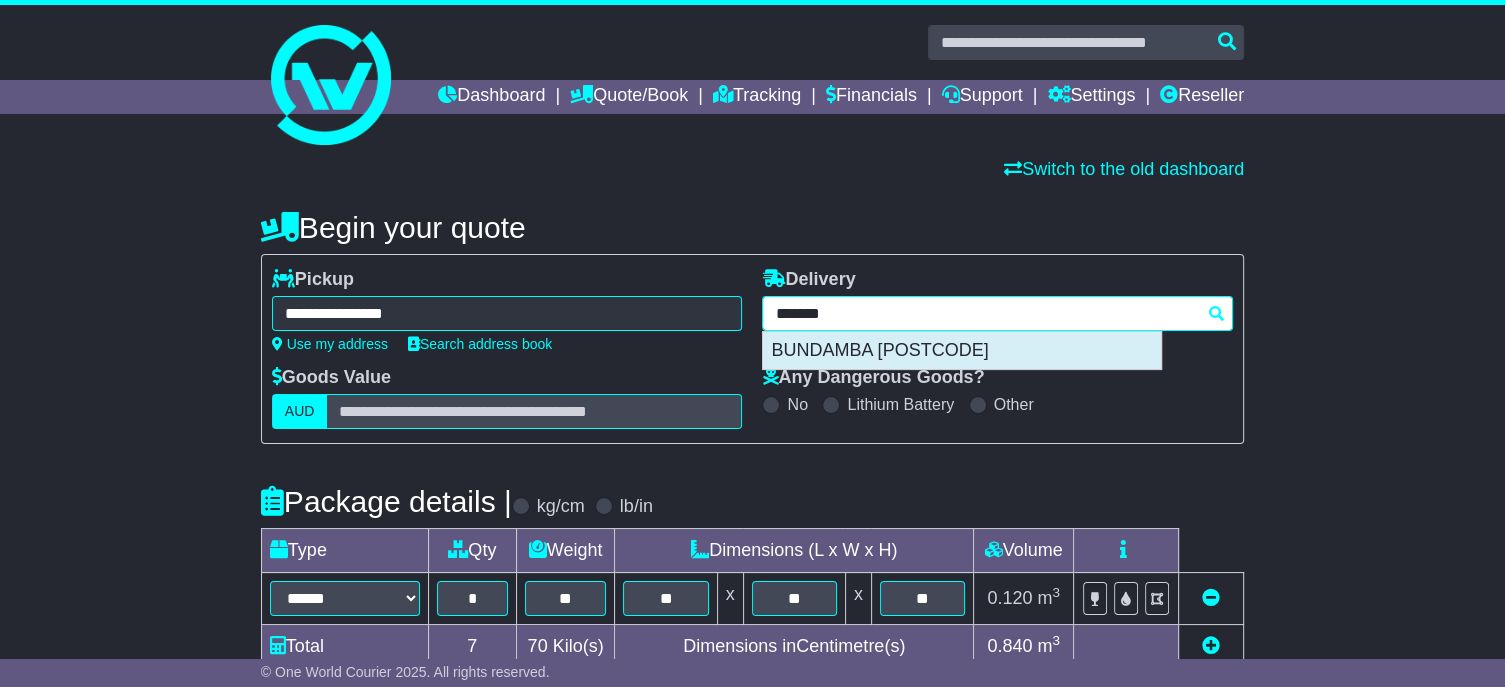 click on "BUNDAMBA 4304" at bounding box center (962, 351) 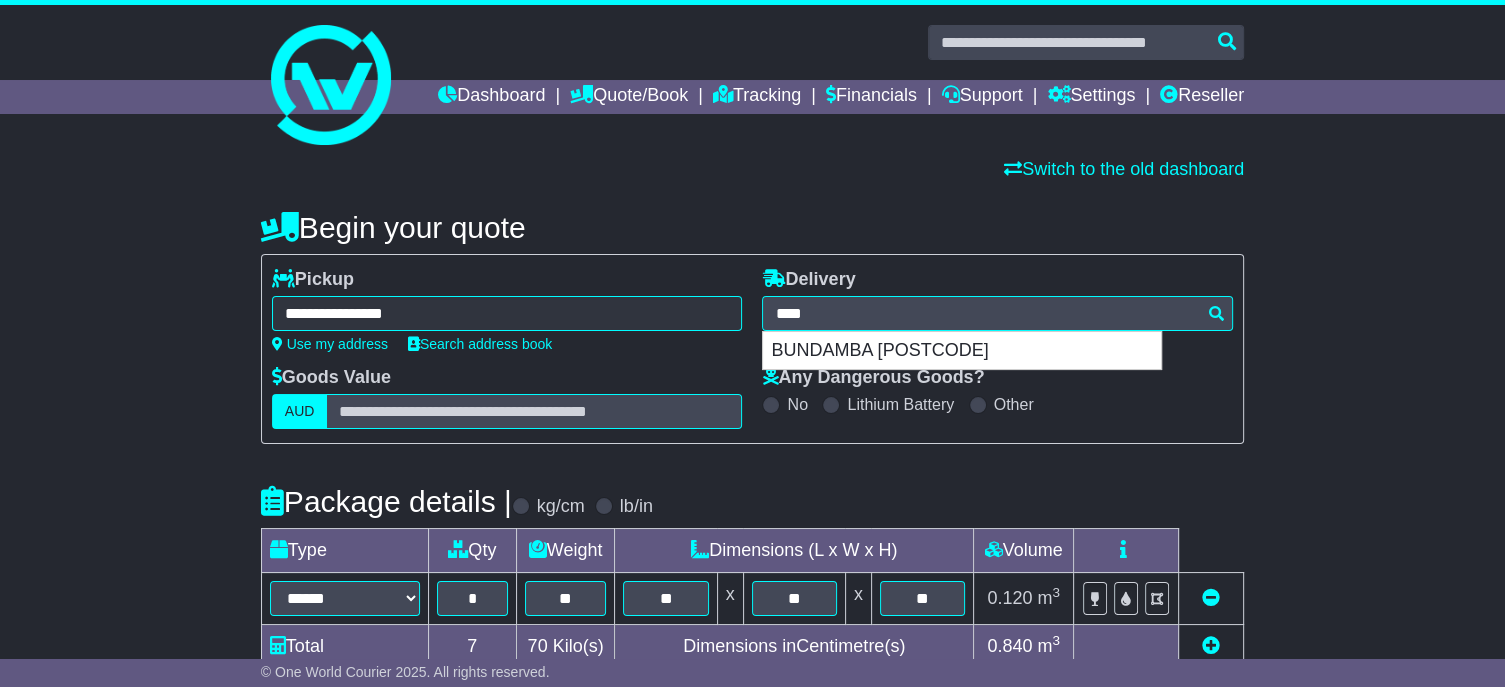 type on "**********" 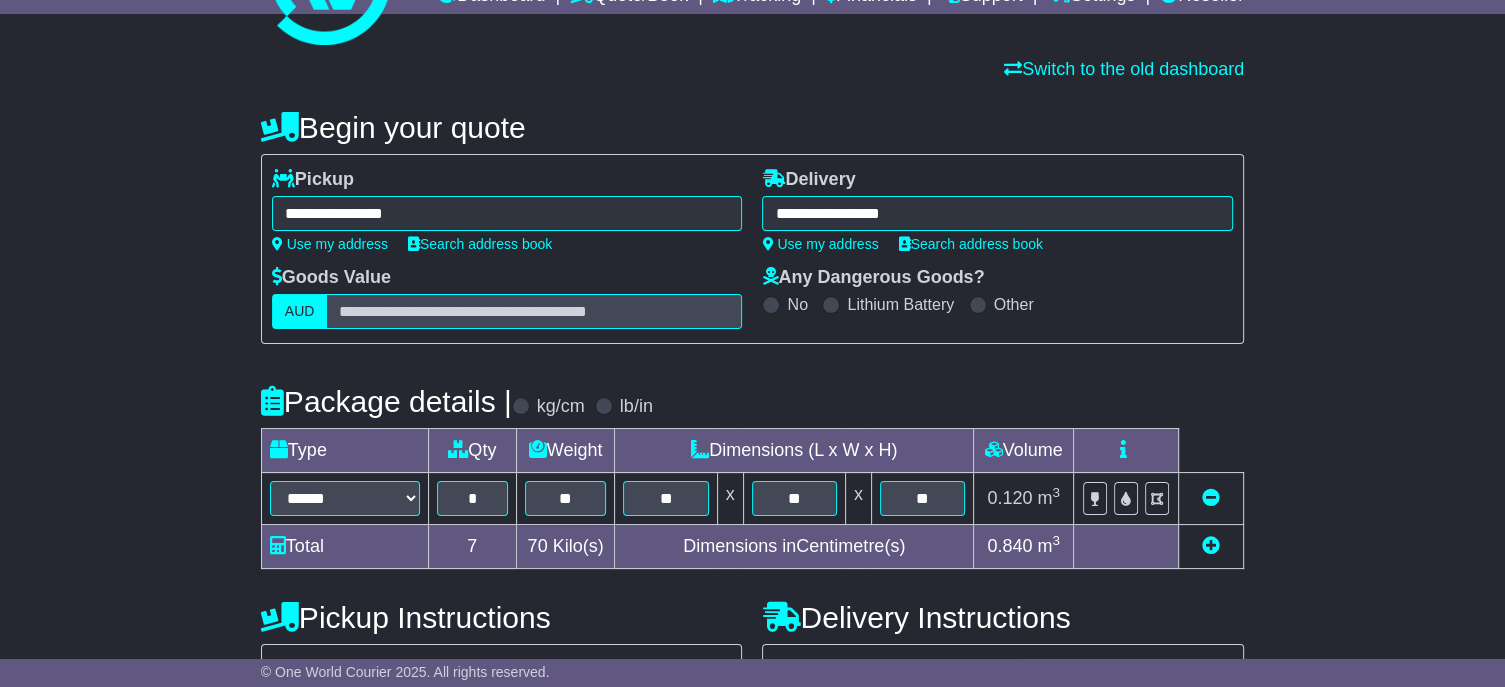 scroll, scrollTop: 300, scrollLeft: 0, axis: vertical 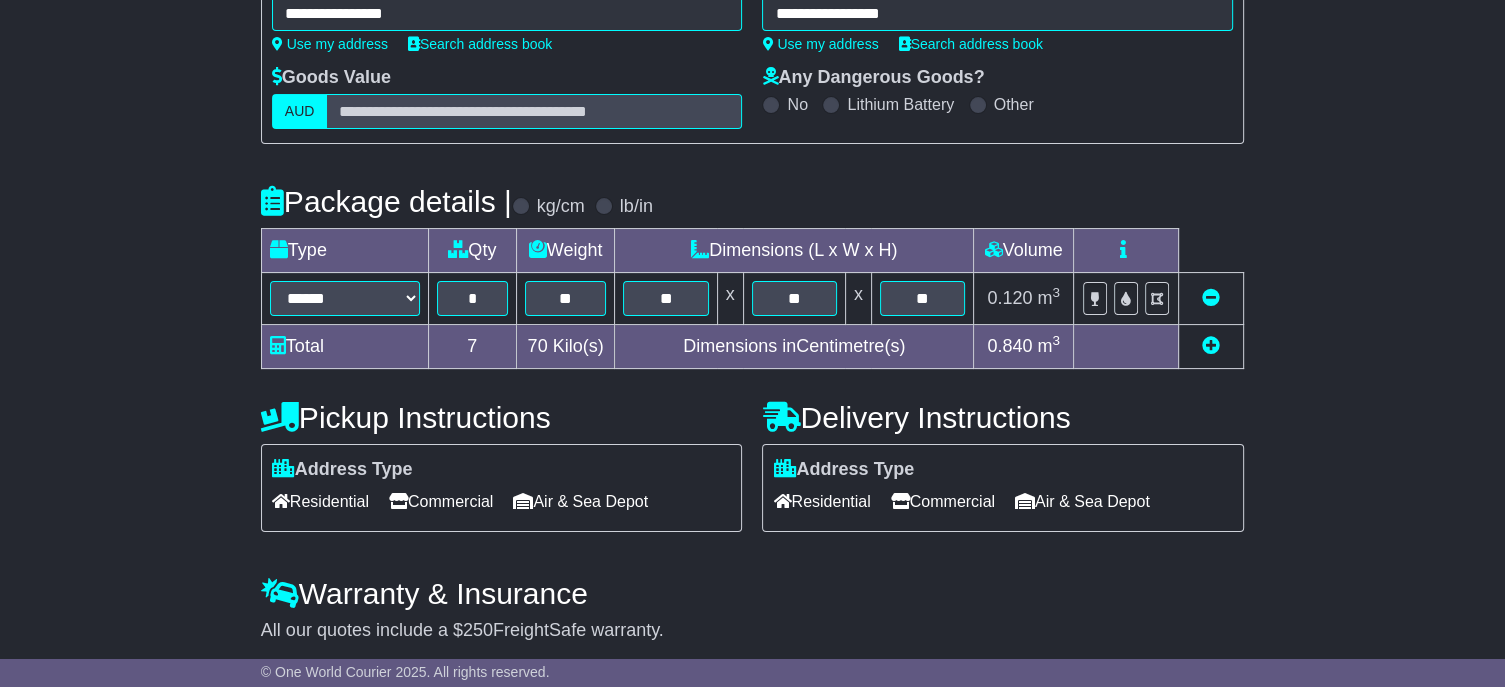 click on "Commercial" at bounding box center (943, 501) 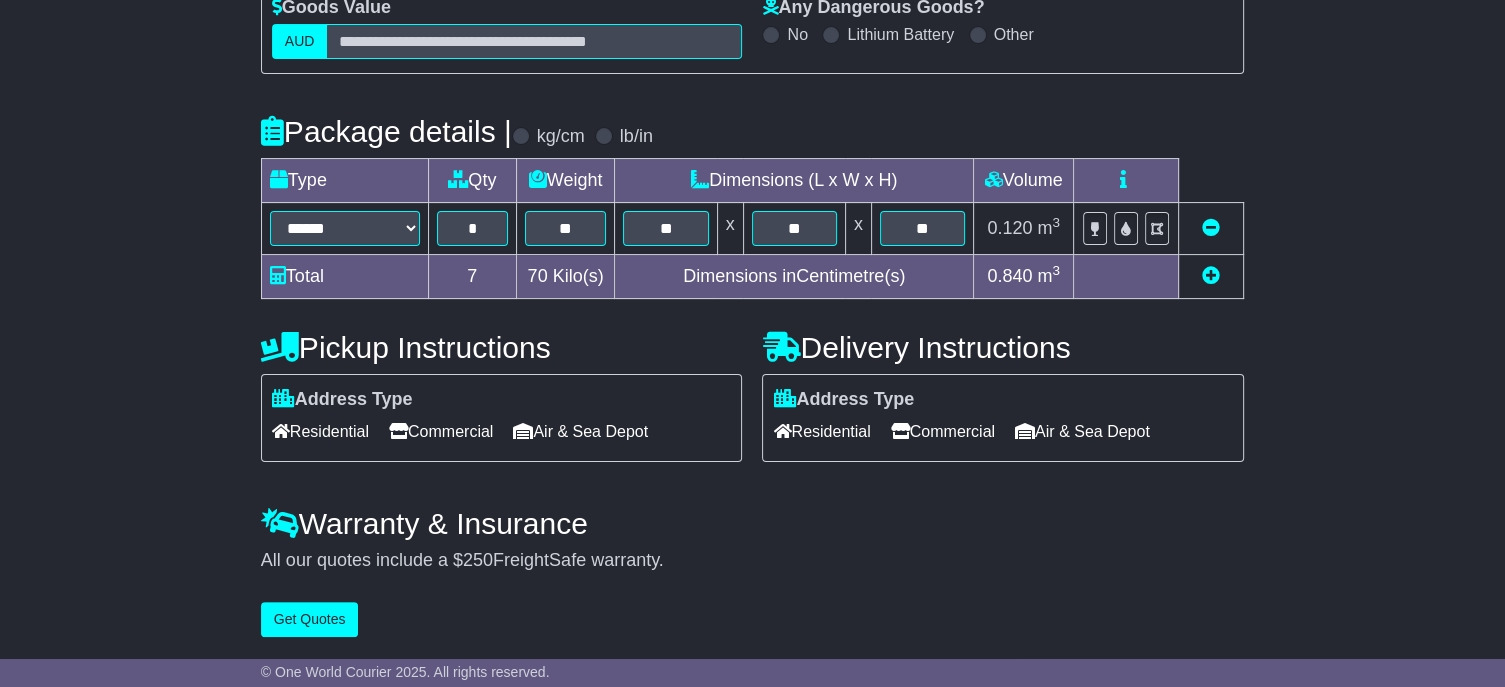 scroll, scrollTop: 403, scrollLeft: 0, axis: vertical 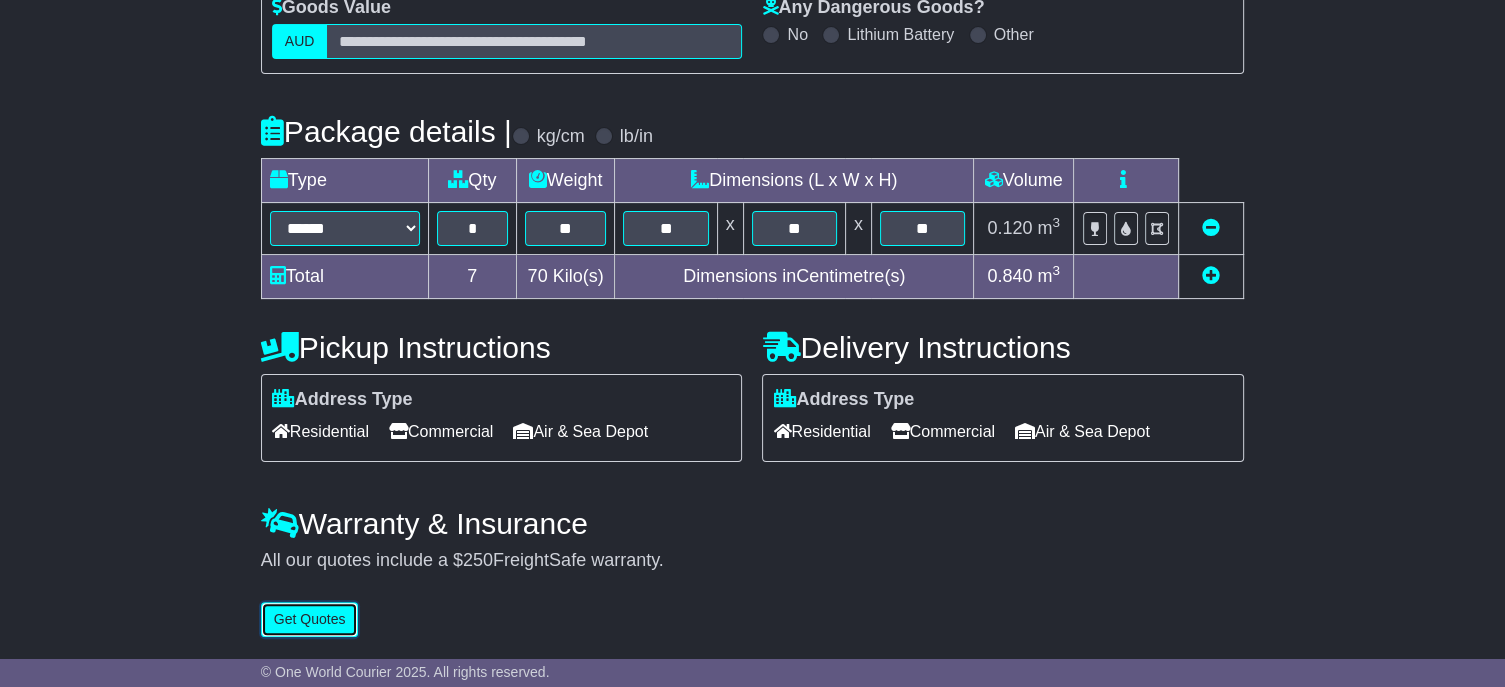 click on "Get Quotes" at bounding box center [310, 619] 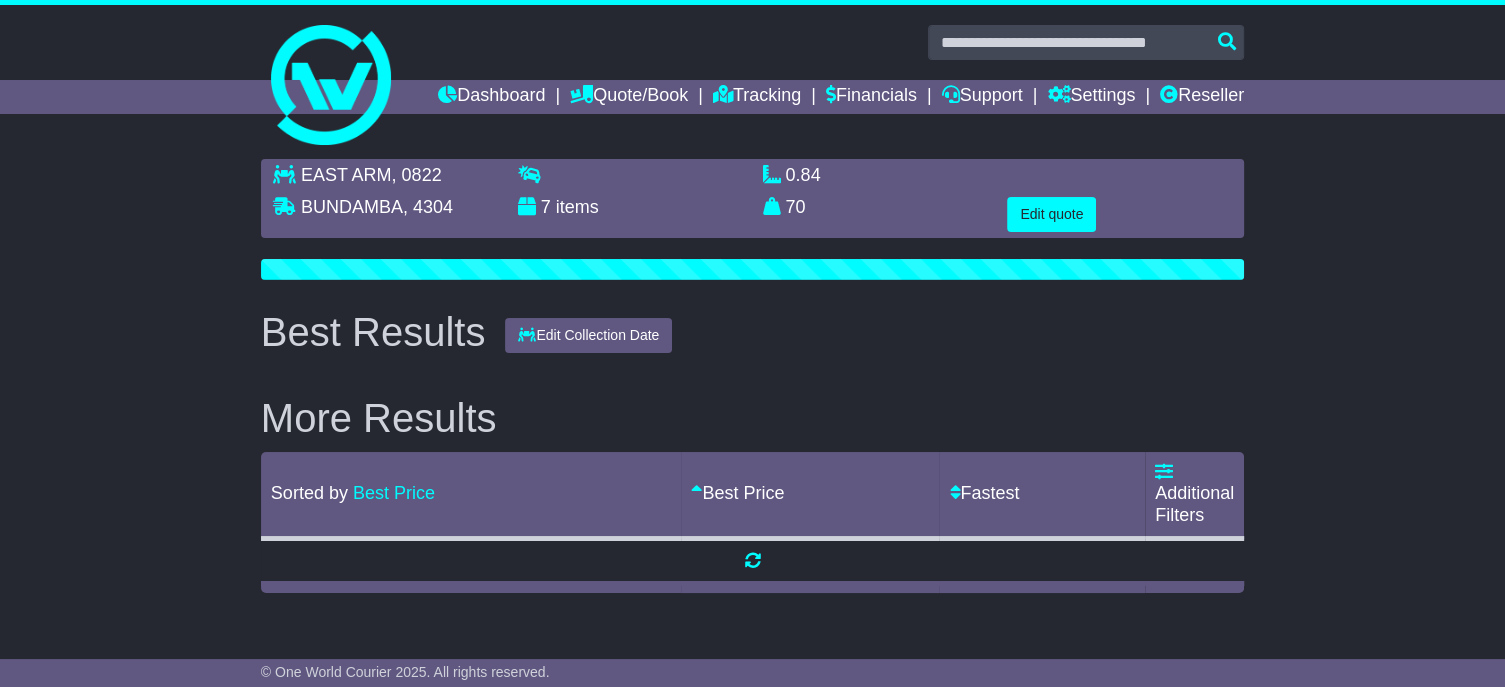 scroll, scrollTop: 0, scrollLeft: 0, axis: both 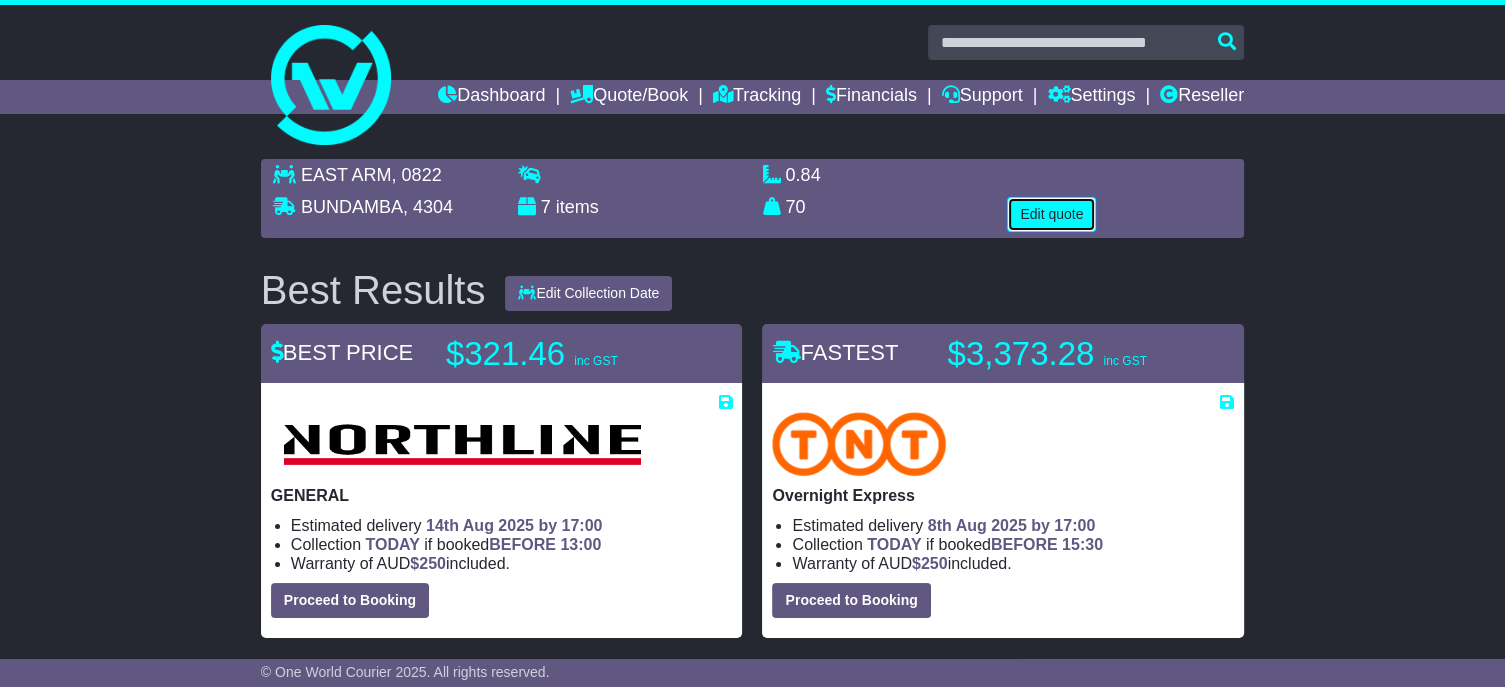 click on "Edit quote" at bounding box center (1051, 214) 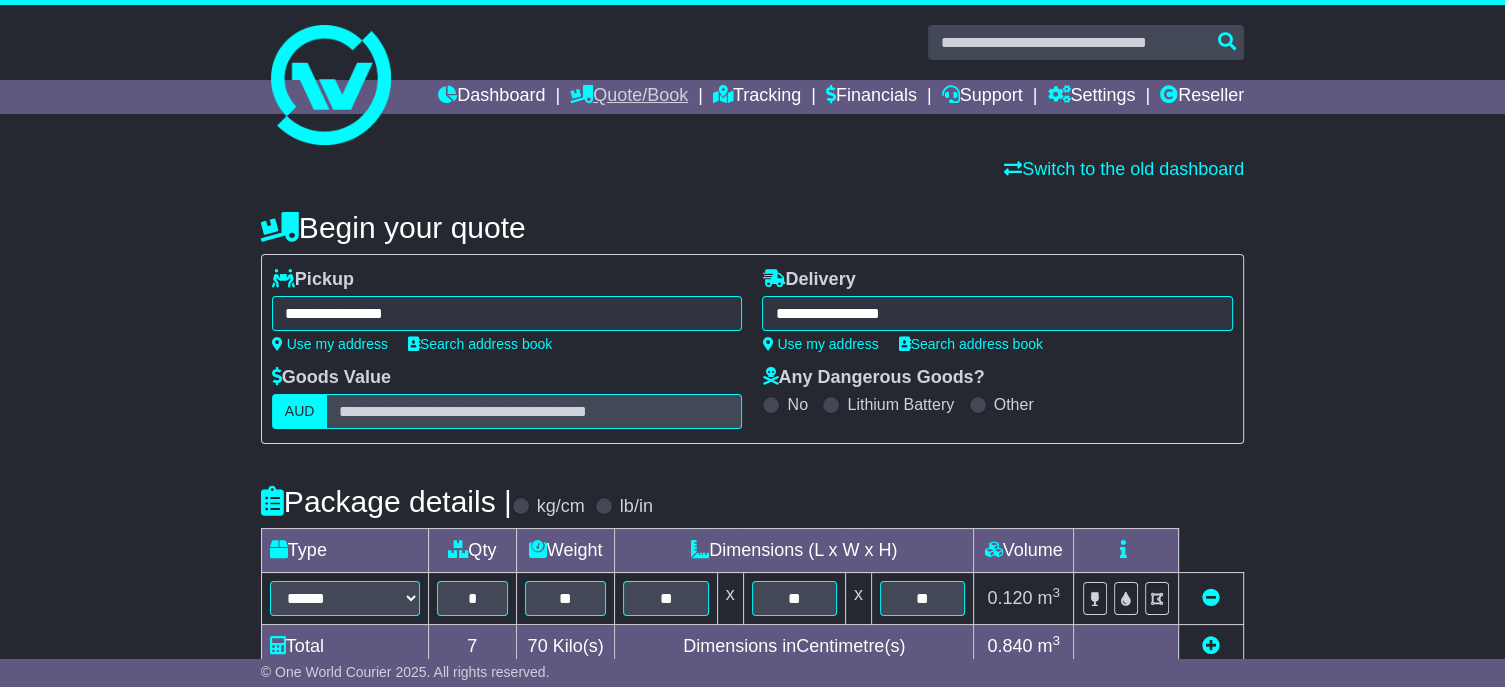 click on "Quote/Book" at bounding box center [629, 97] 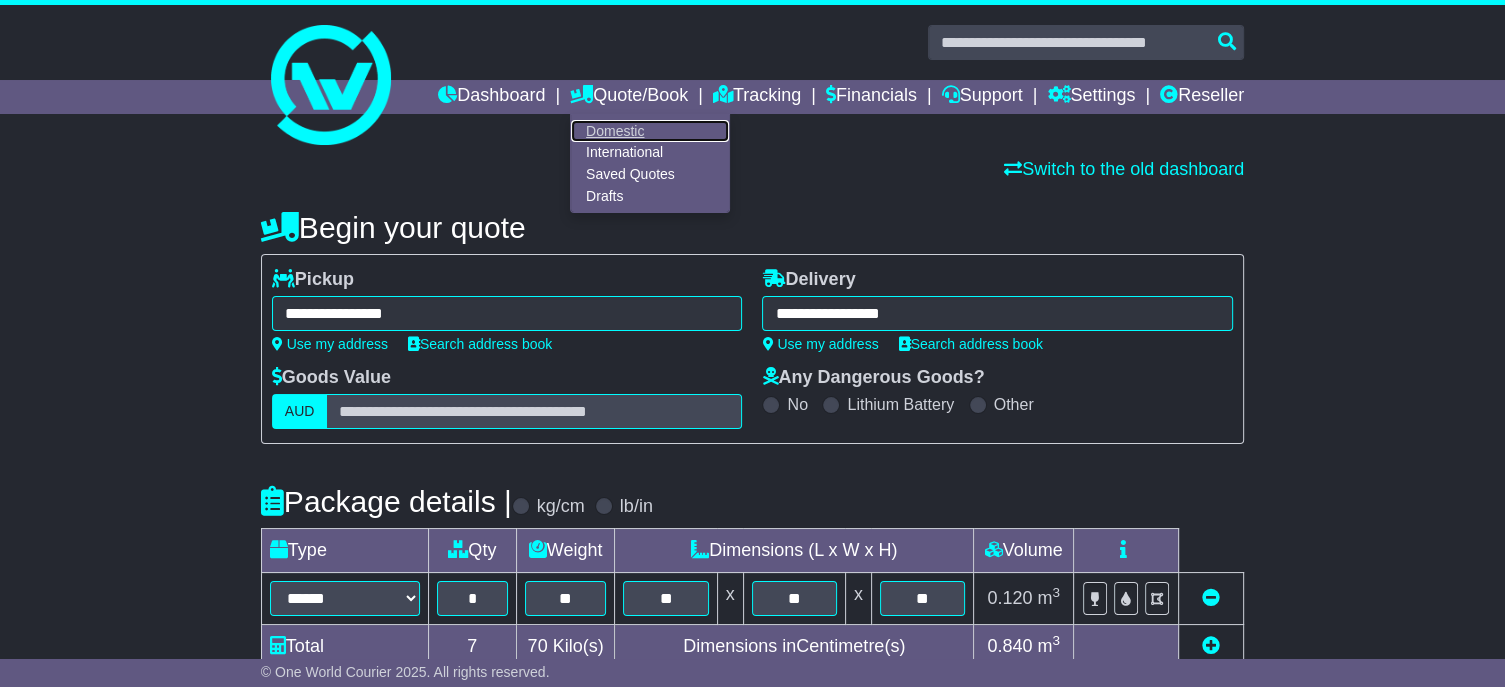 click on "Domestic" at bounding box center (650, 131) 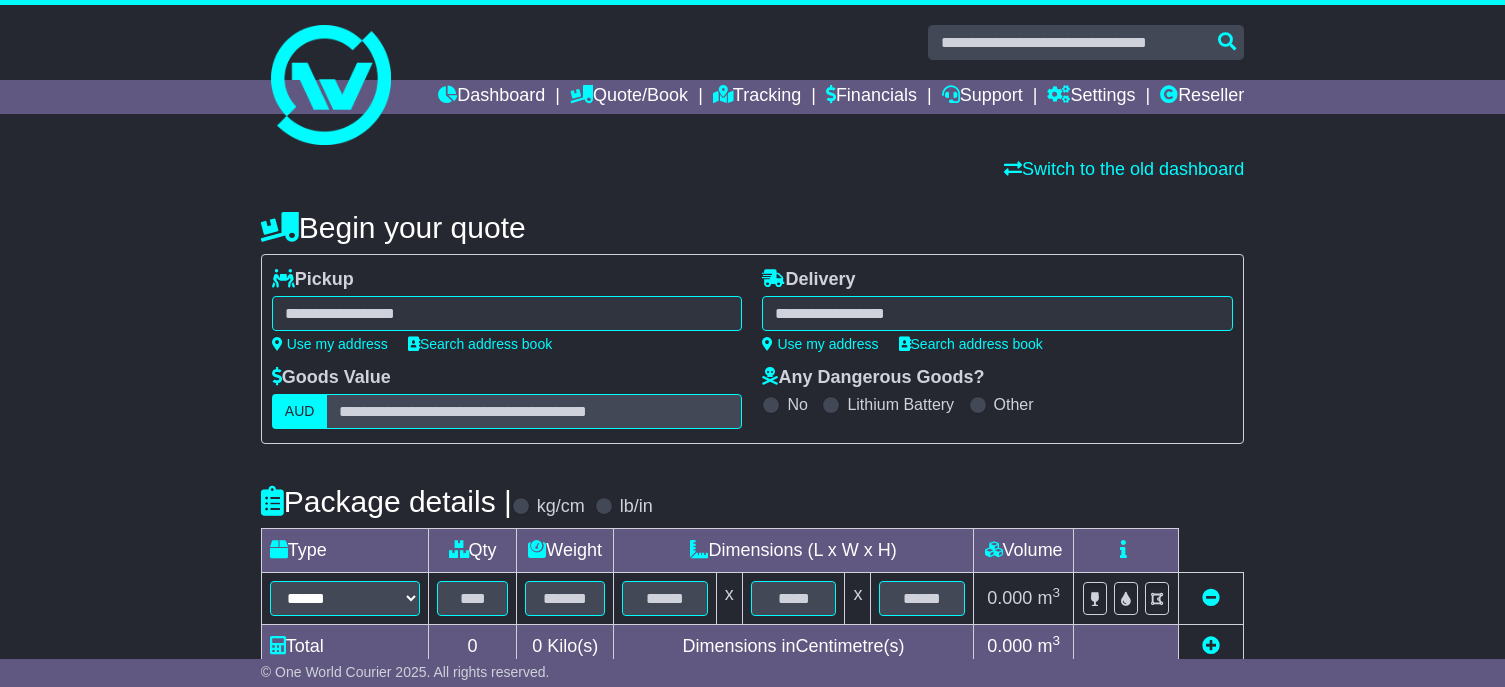 scroll, scrollTop: 0, scrollLeft: 0, axis: both 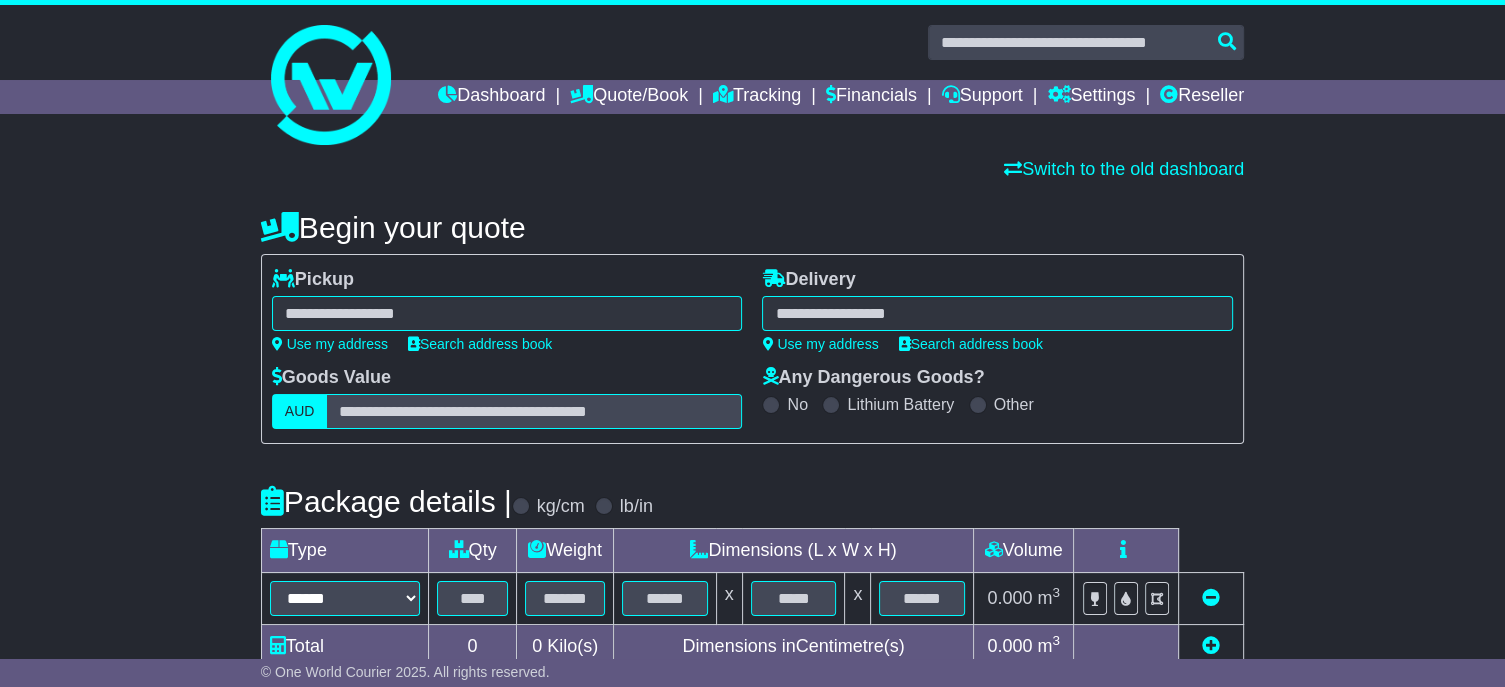 click at bounding box center [507, 313] 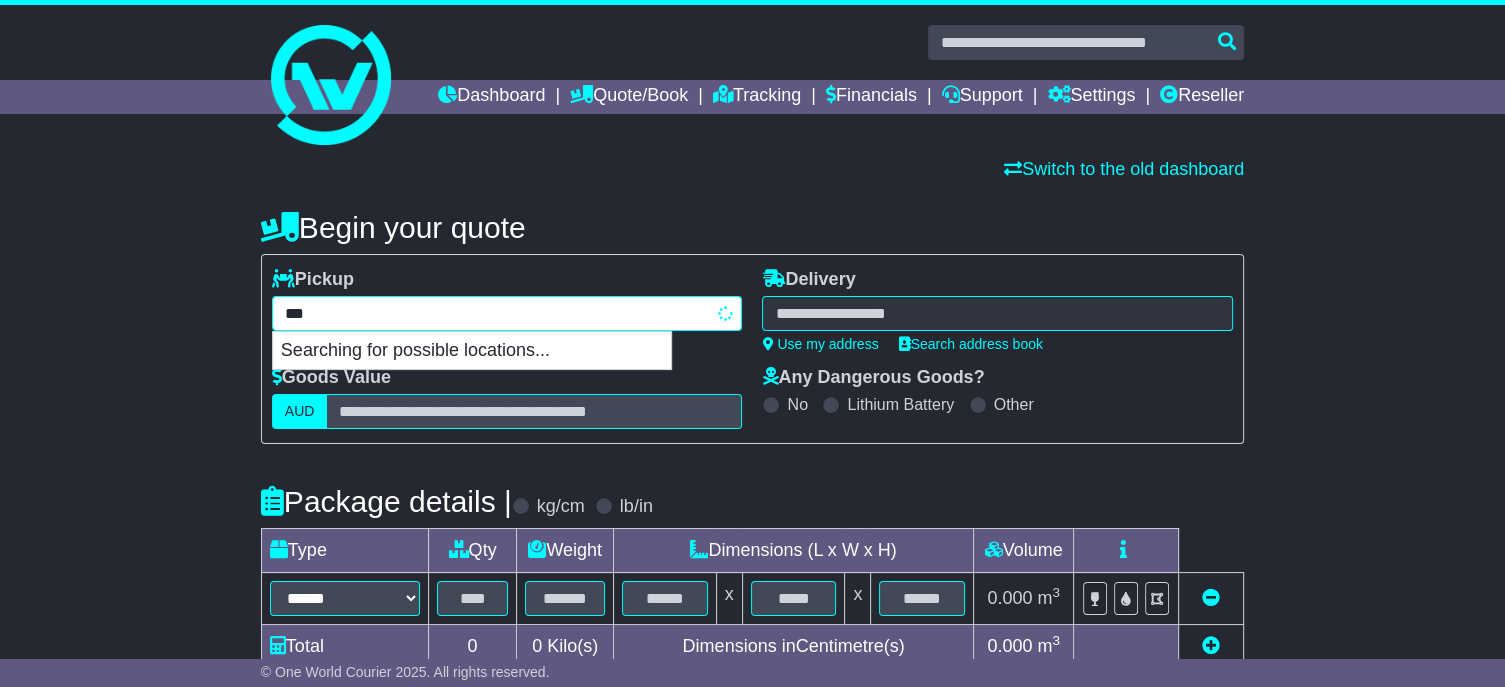 type on "****" 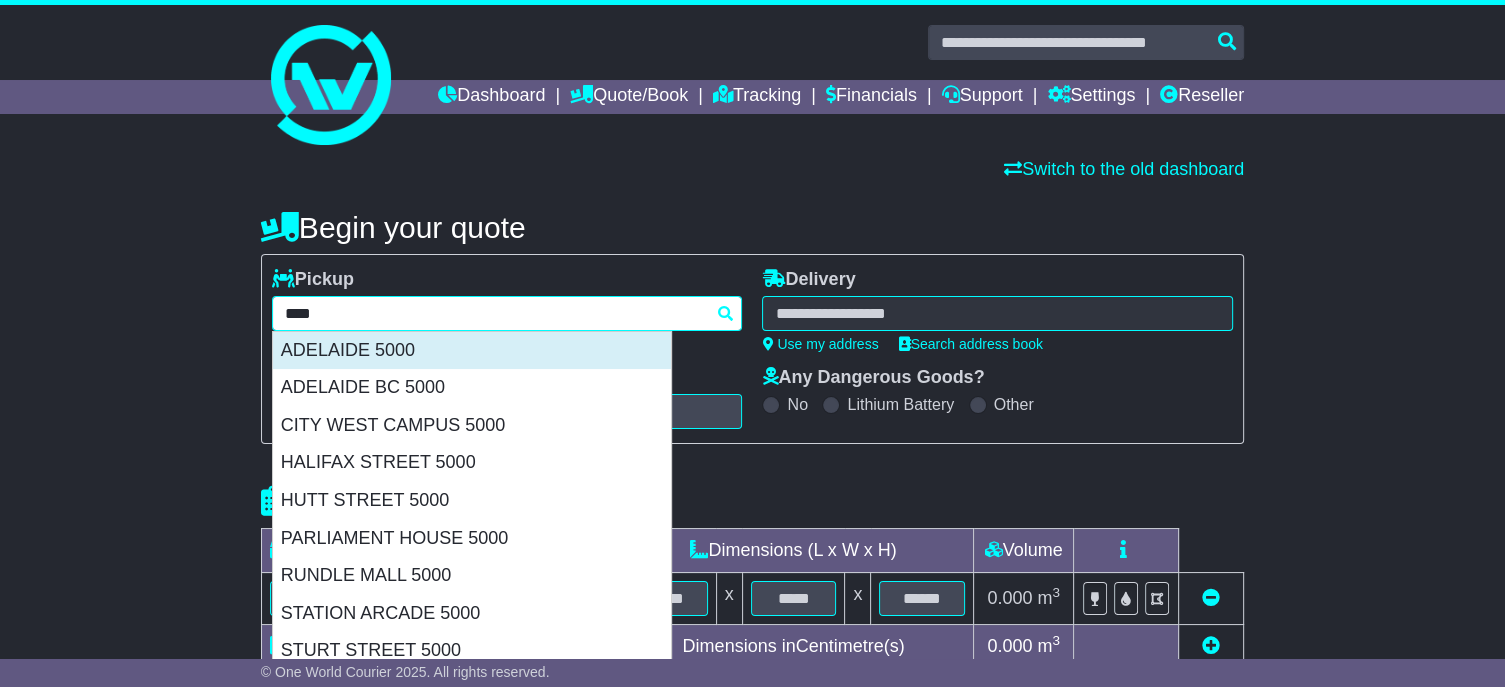 click on "ADELAIDE 5000" at bounding box center (472, 351) 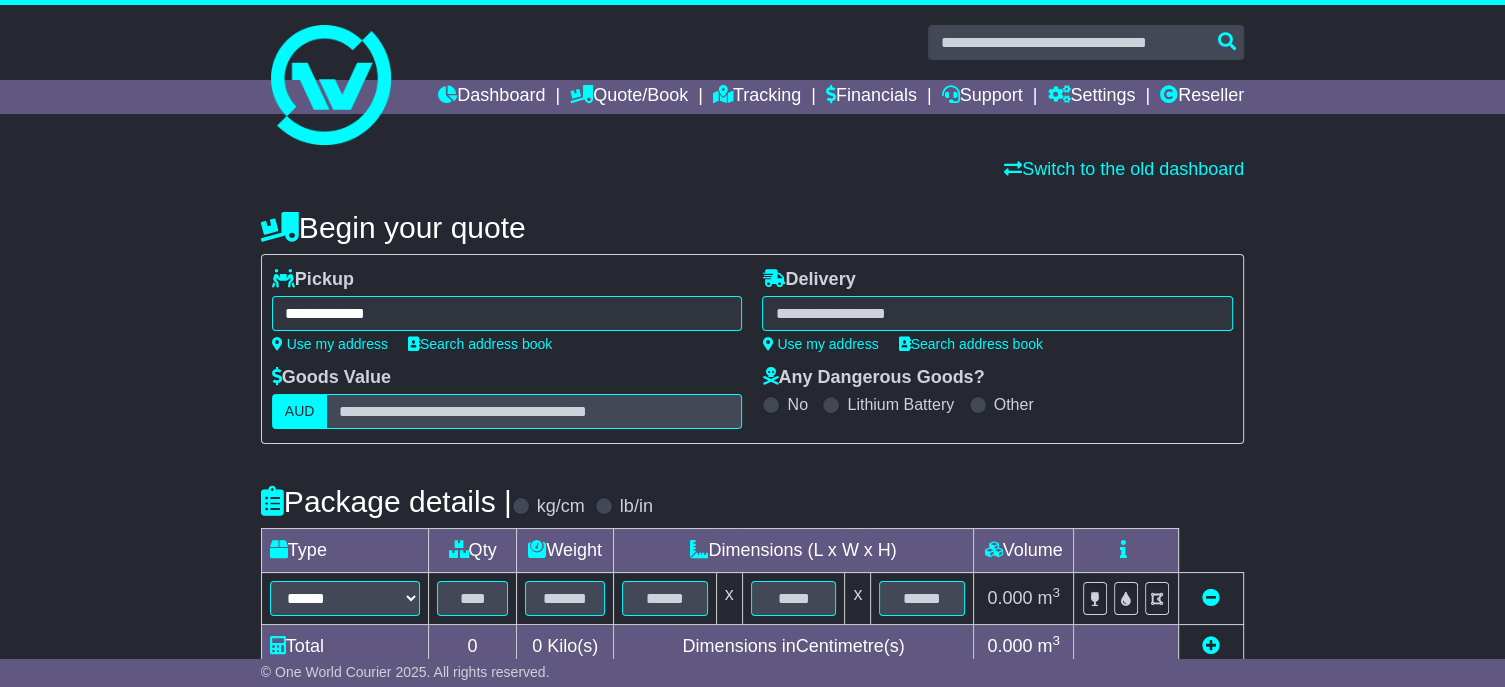 type on "**********" 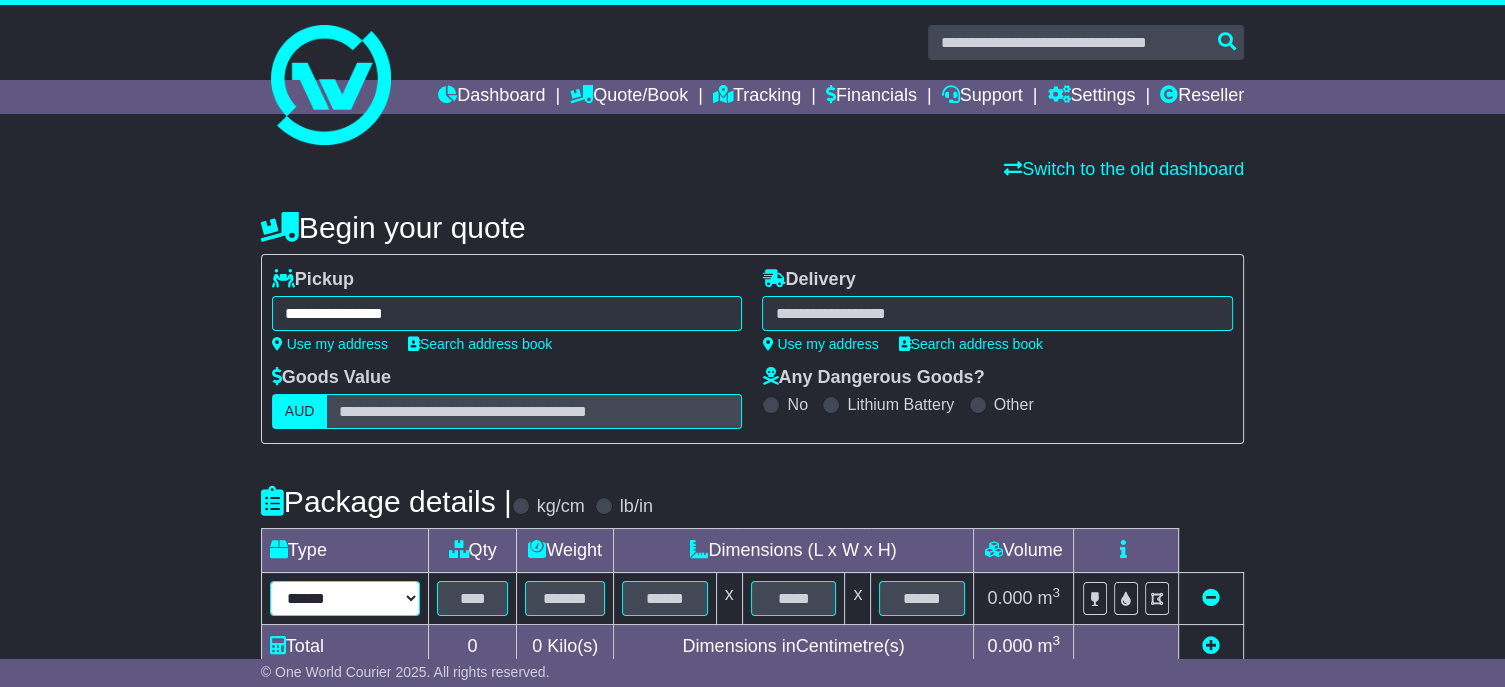 click on "****** ****** *** ******** ***** **** **** ****** *** *******" at bounding box center [345, 598] 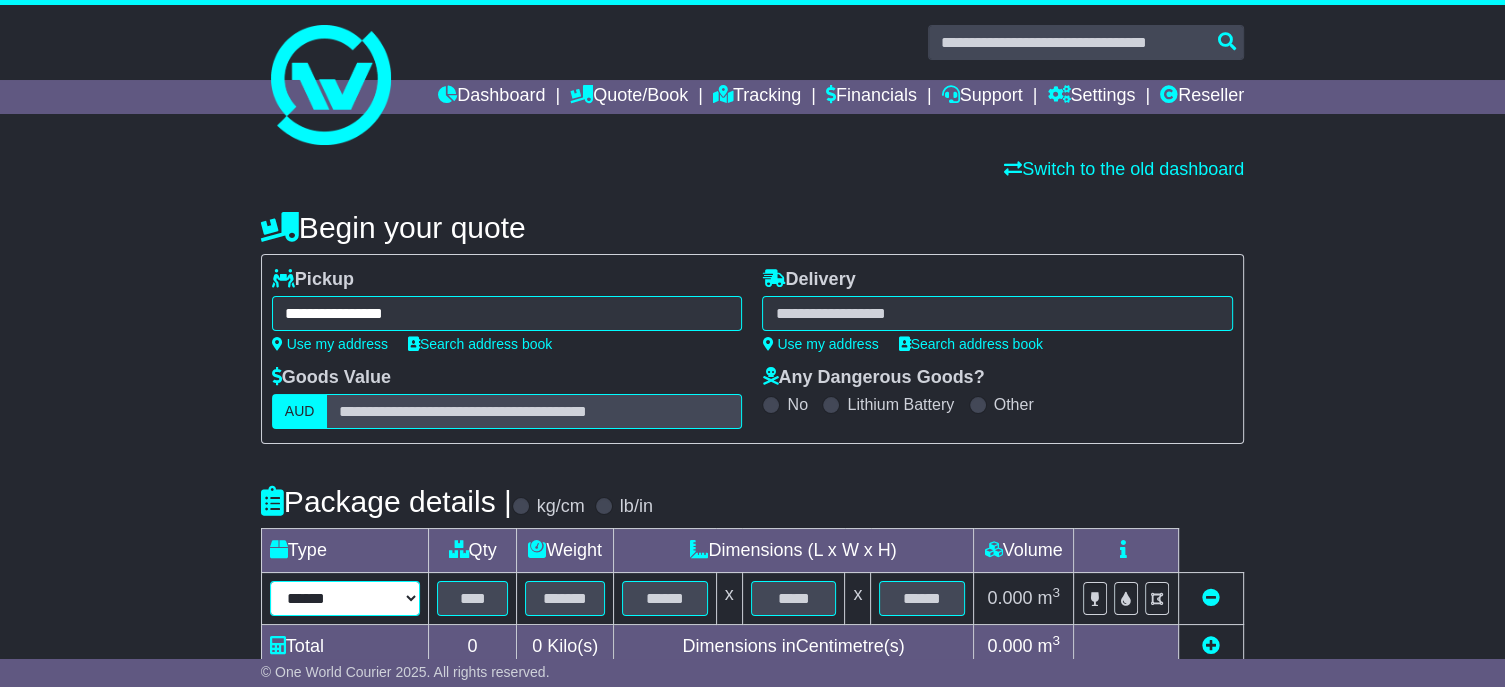 select on "****" 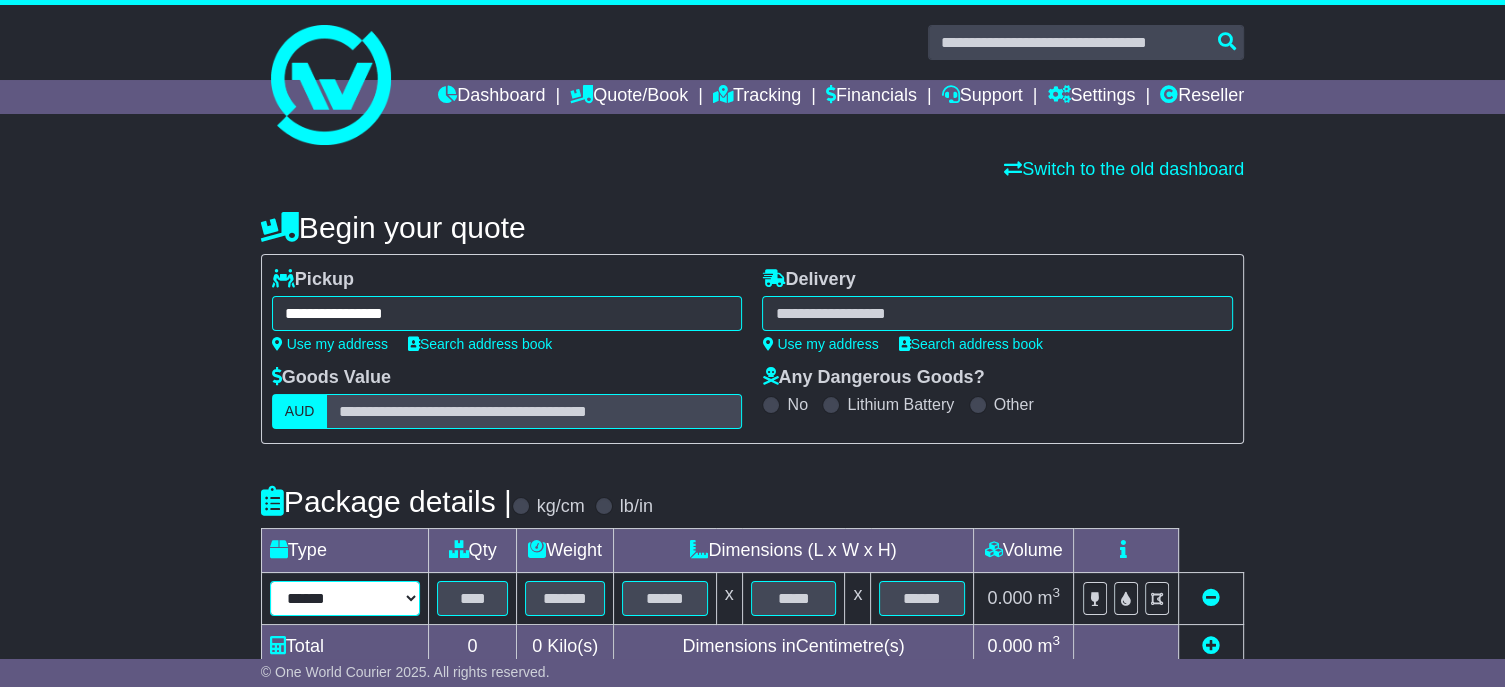 click on "****** ****** *** ******** ***** **** **** ****** *** *******" at bounding box center [345, 598] 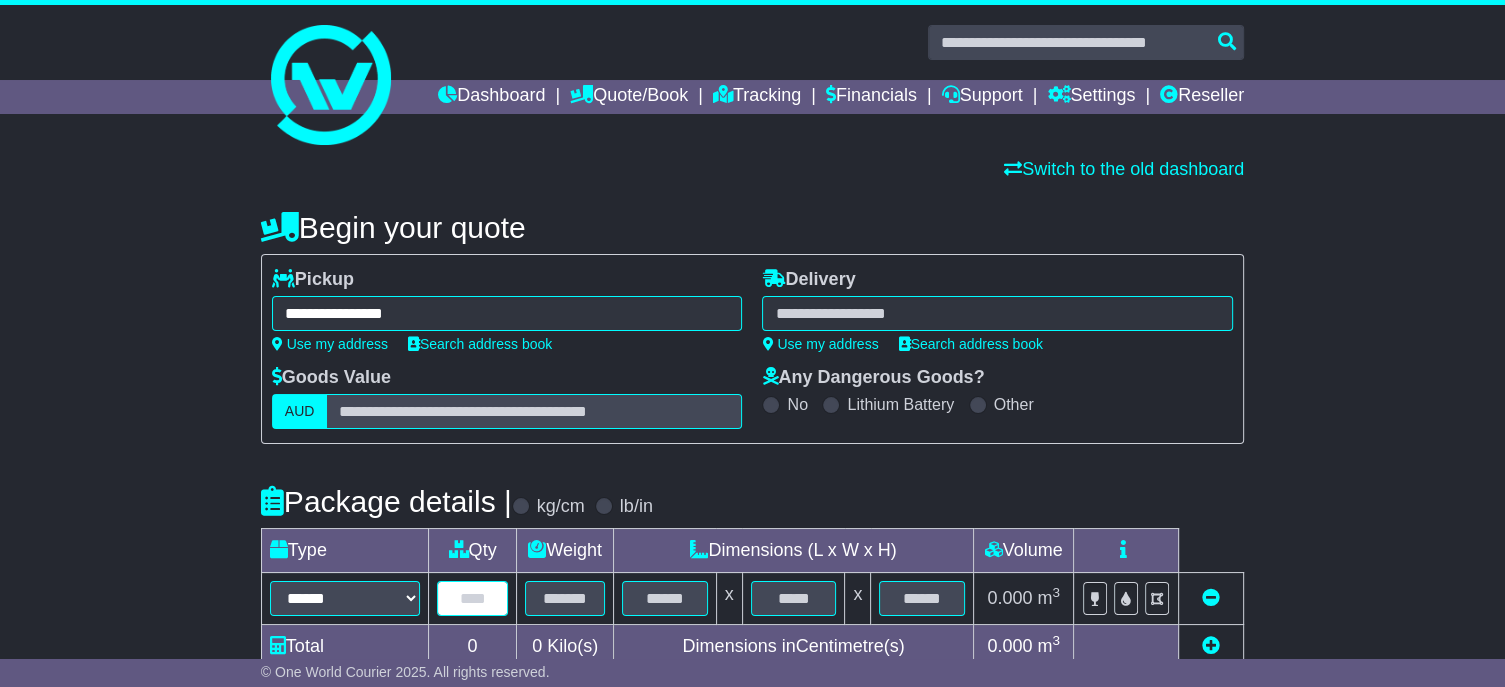 click at bounding box center (472, 598) 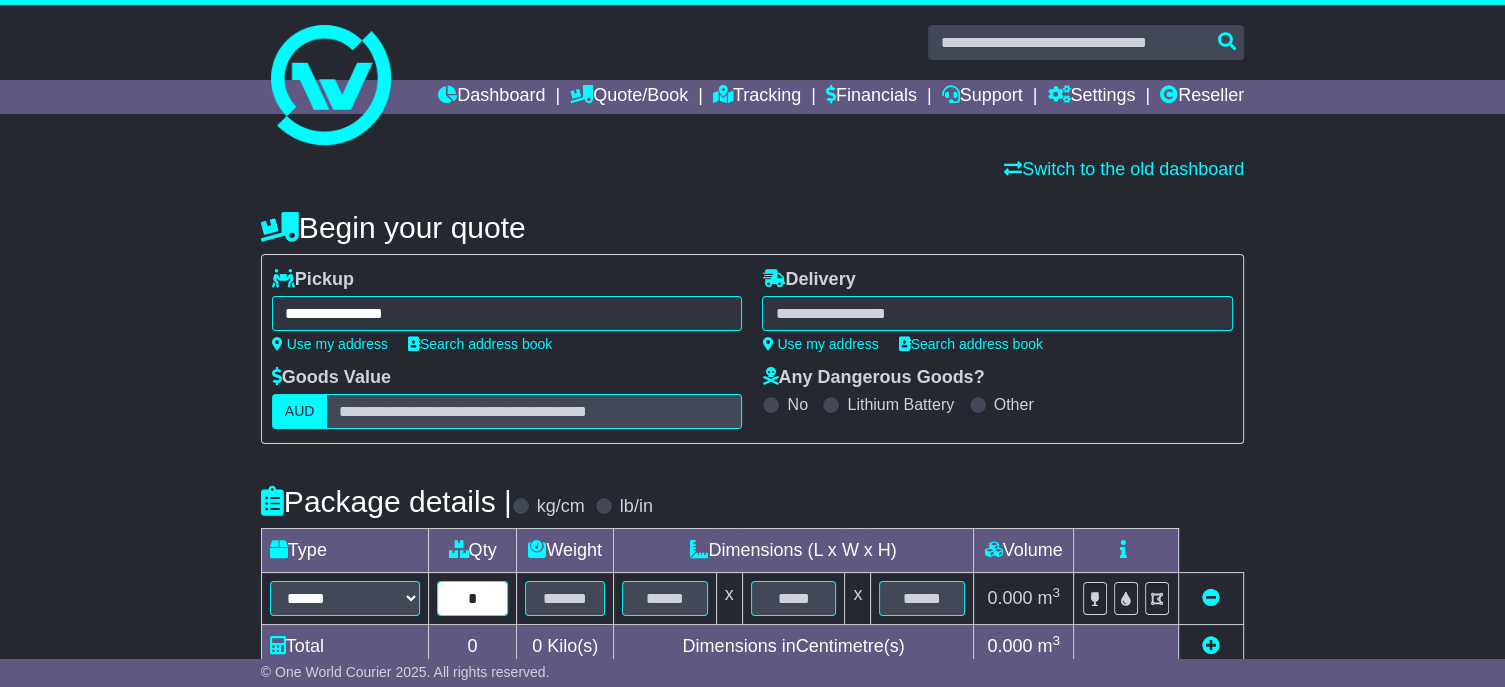 type on "*" 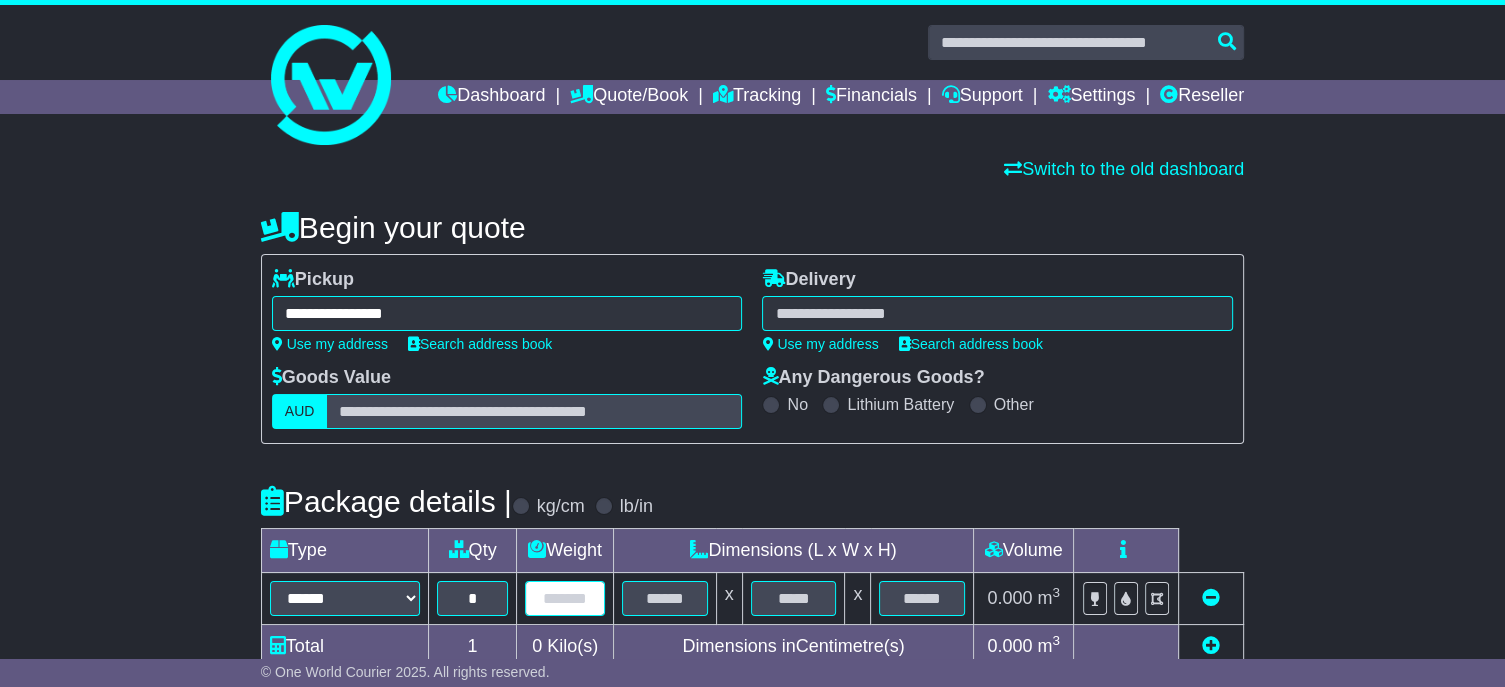 type on "*" 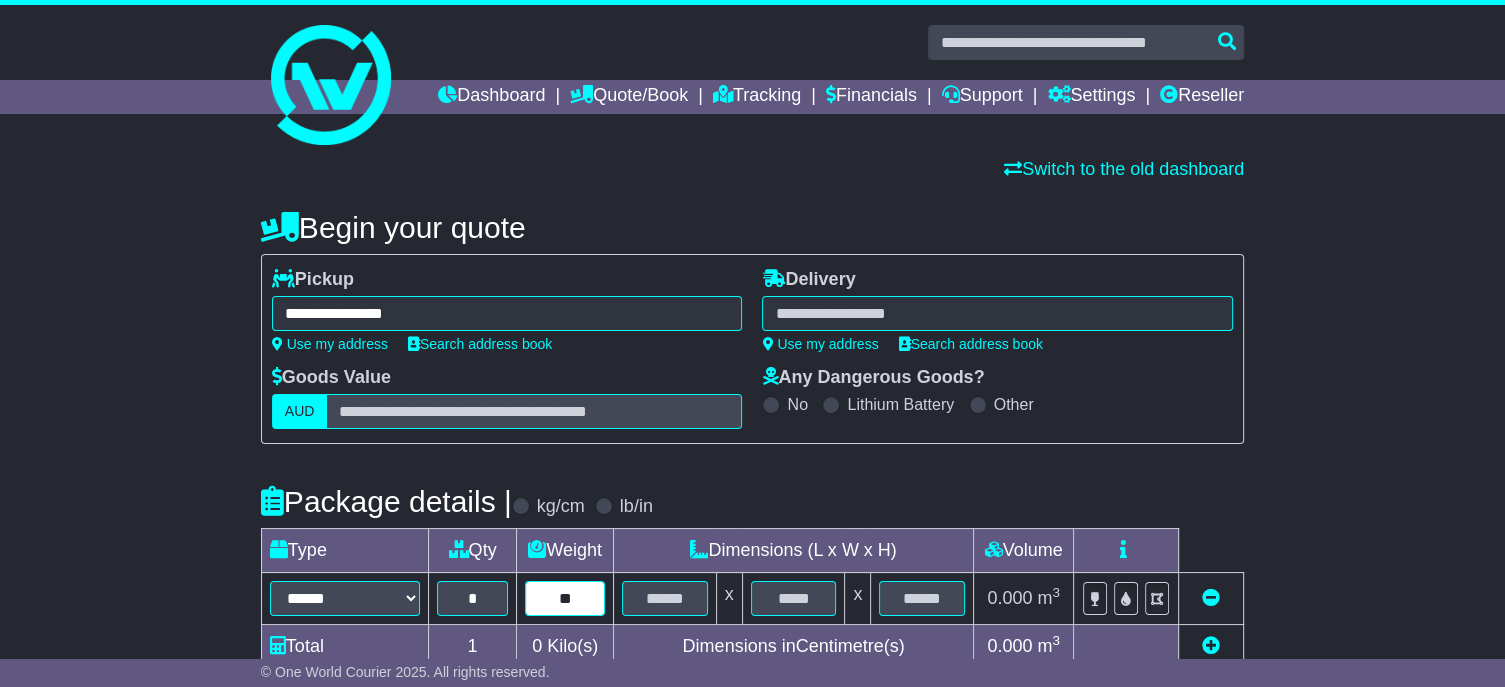 type on "**" 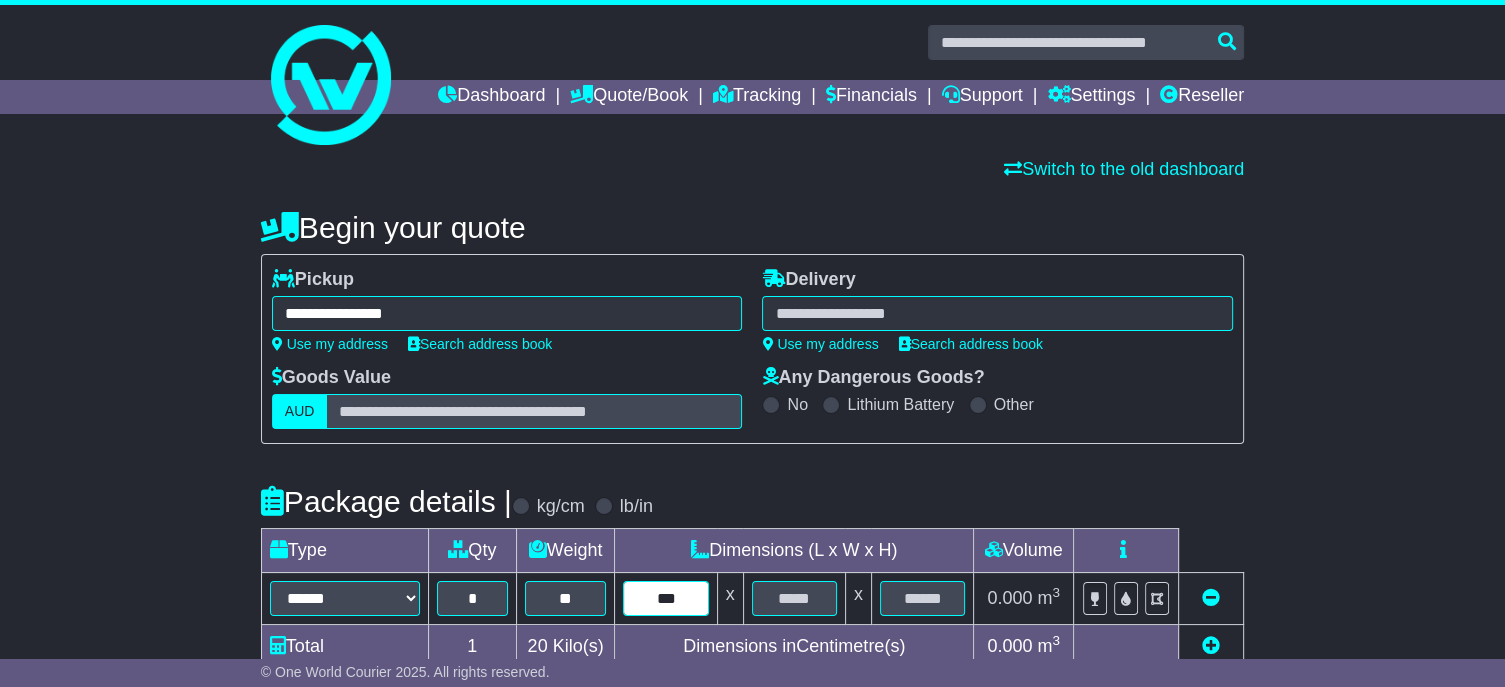 type on "***" 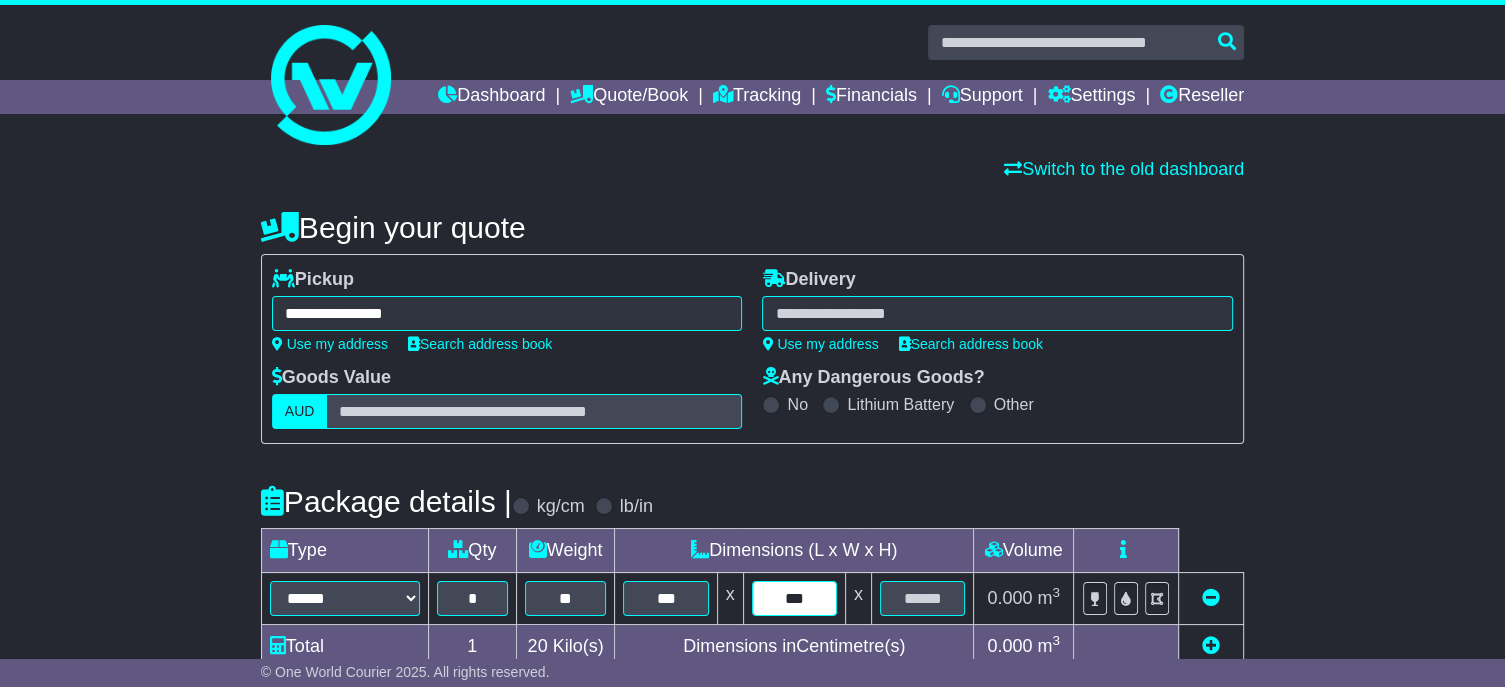 type on "***" 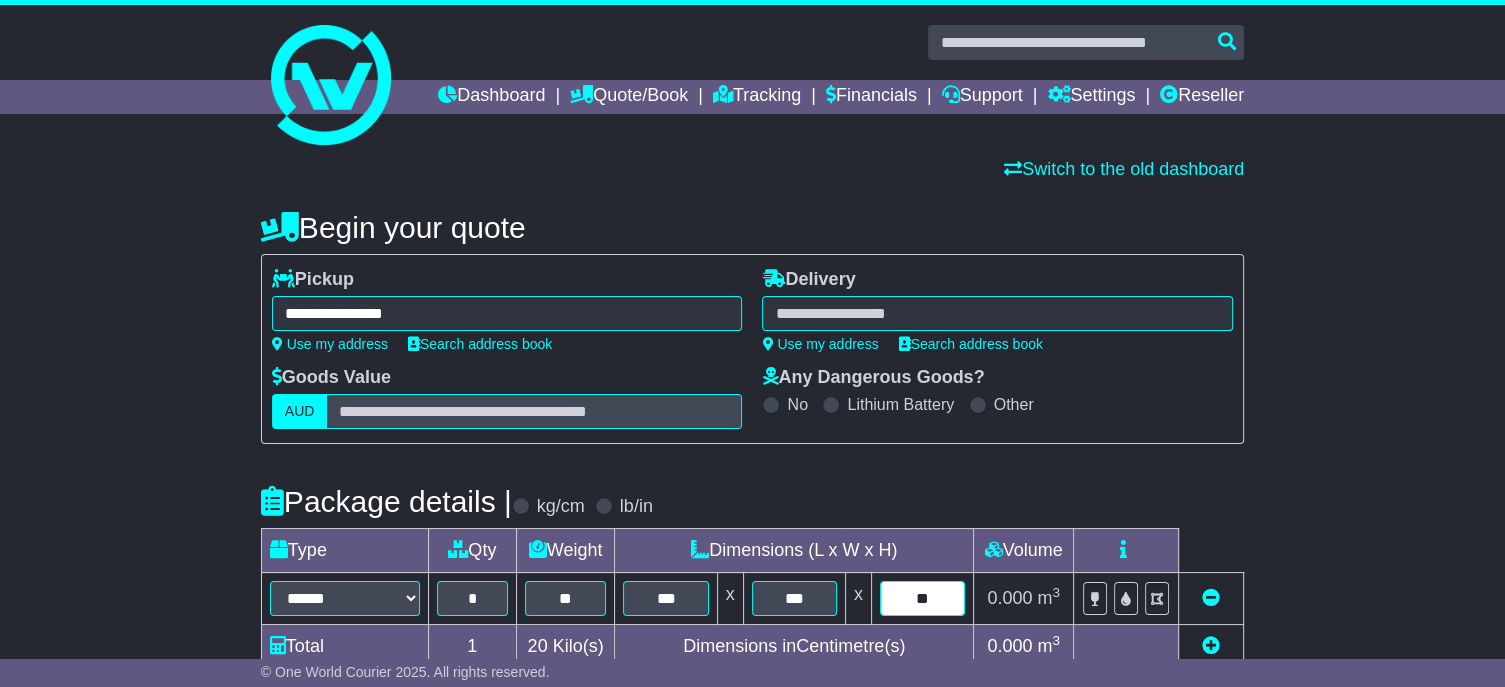 scroll, scrollTop: 200, scrollLeft: 0, axis: vertical 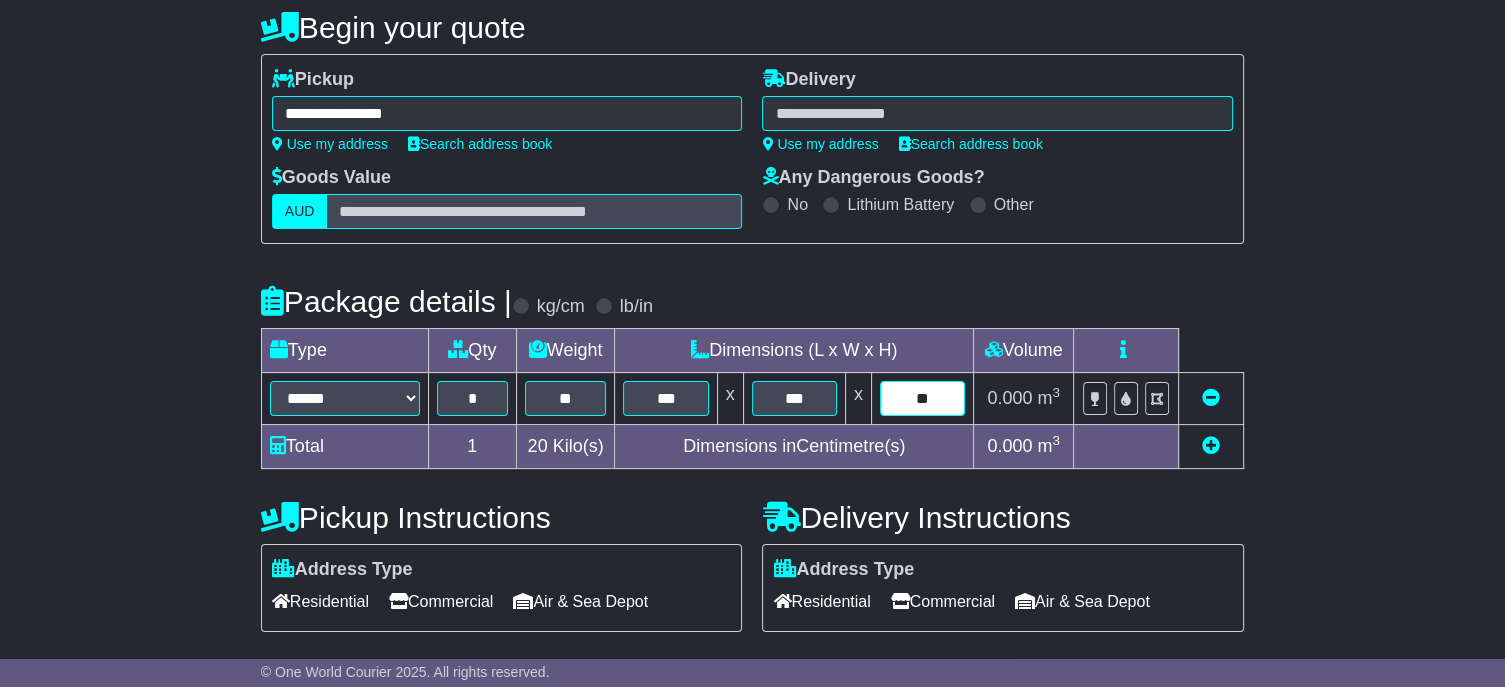 type on "**" 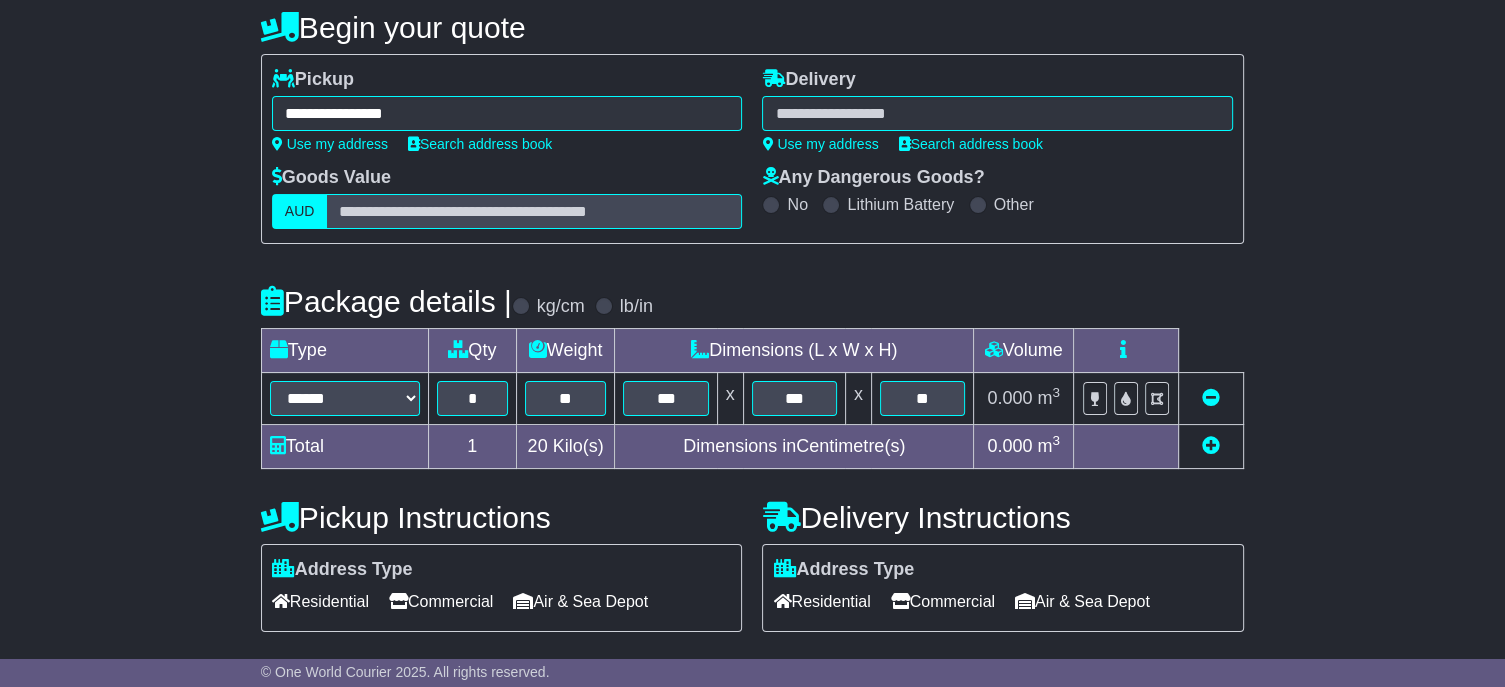 click at bounding box center [1211, 445] 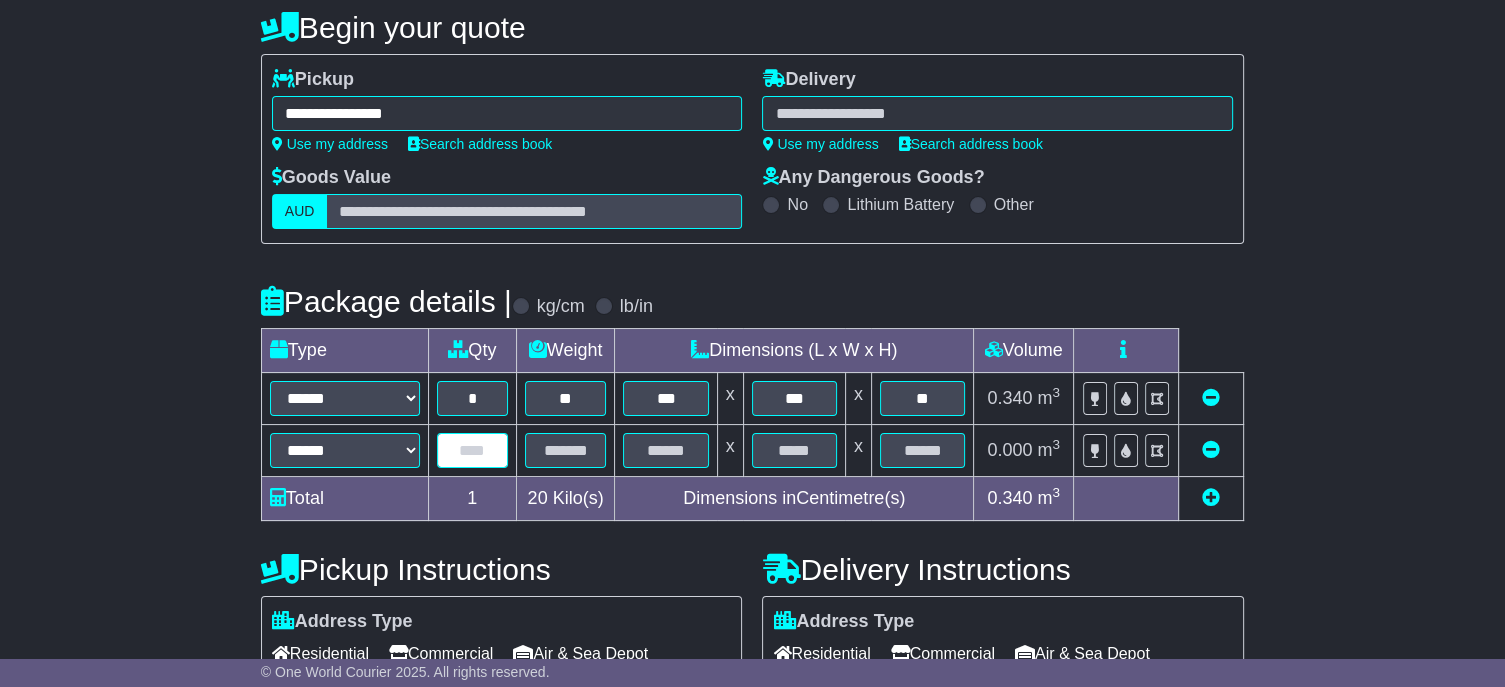 click at bounding box center [472, 450] 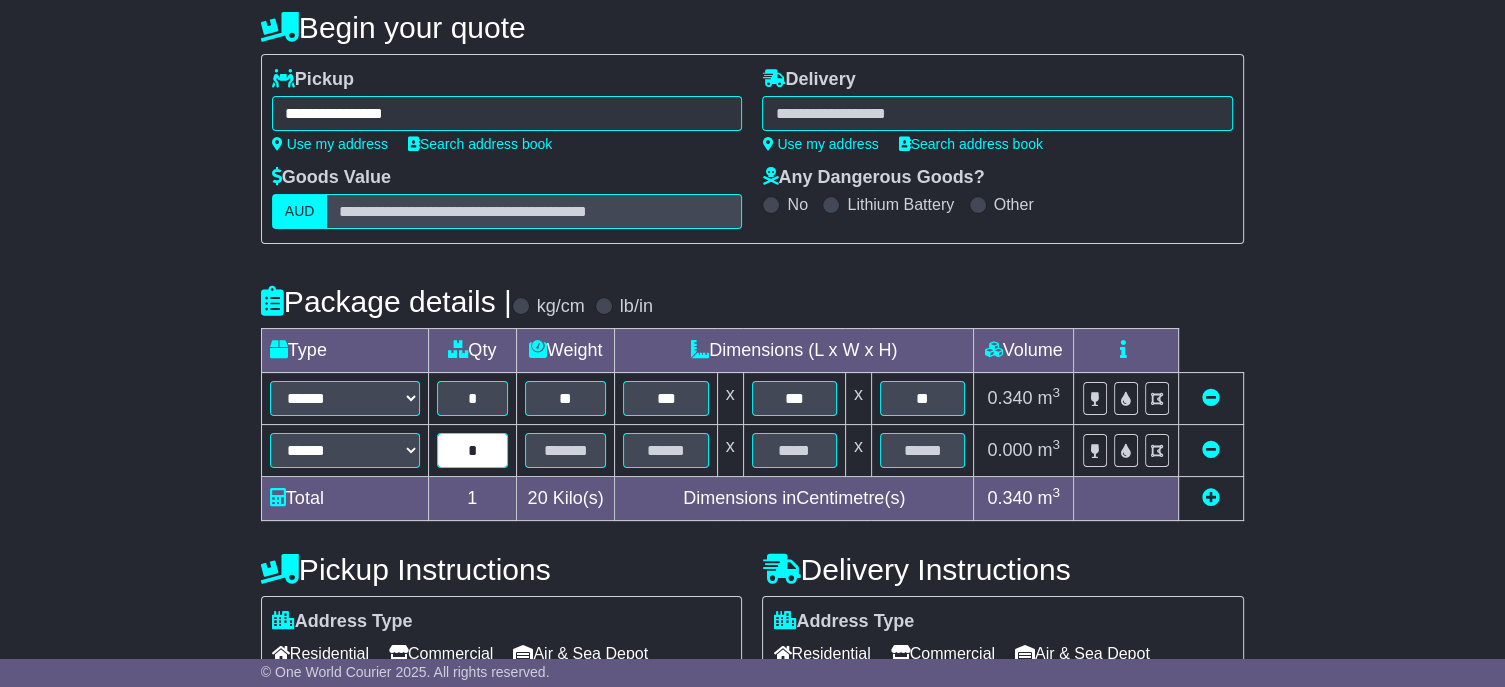 type on "*" 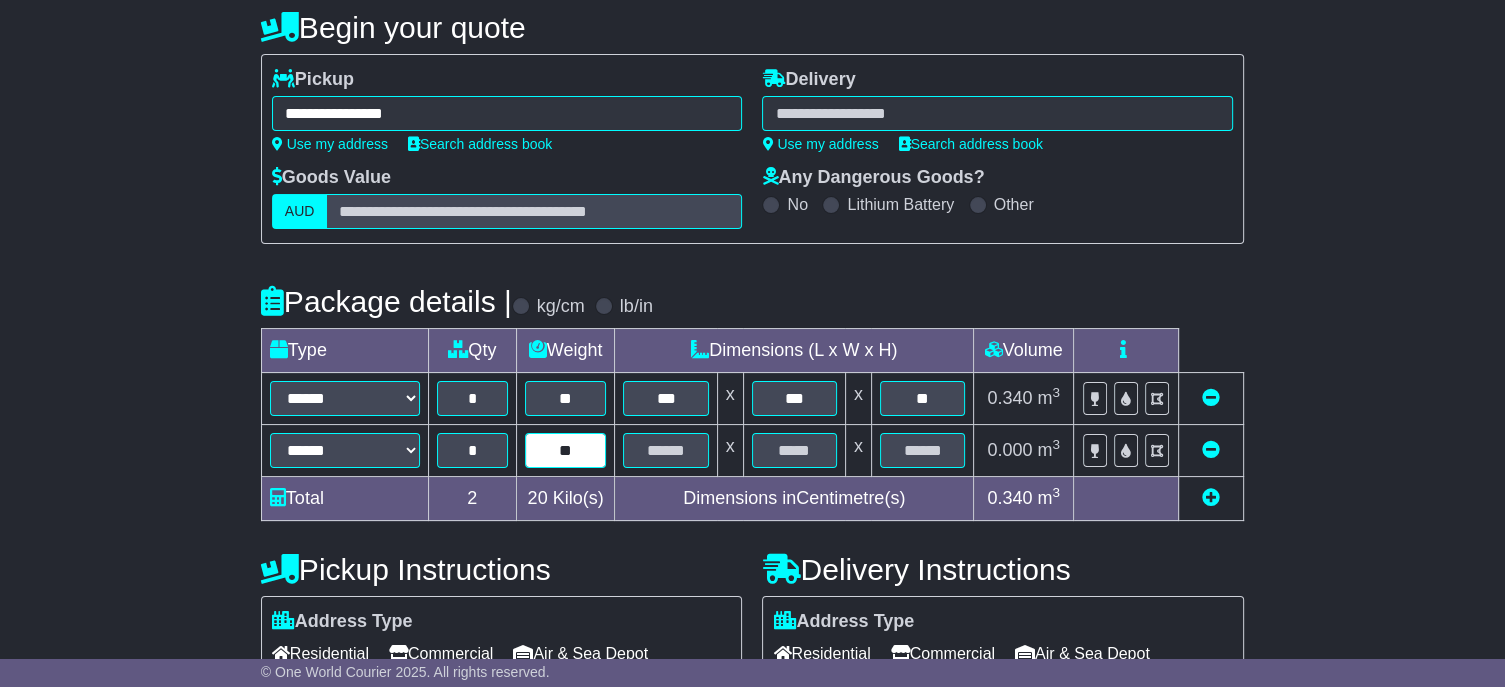 type on "**" 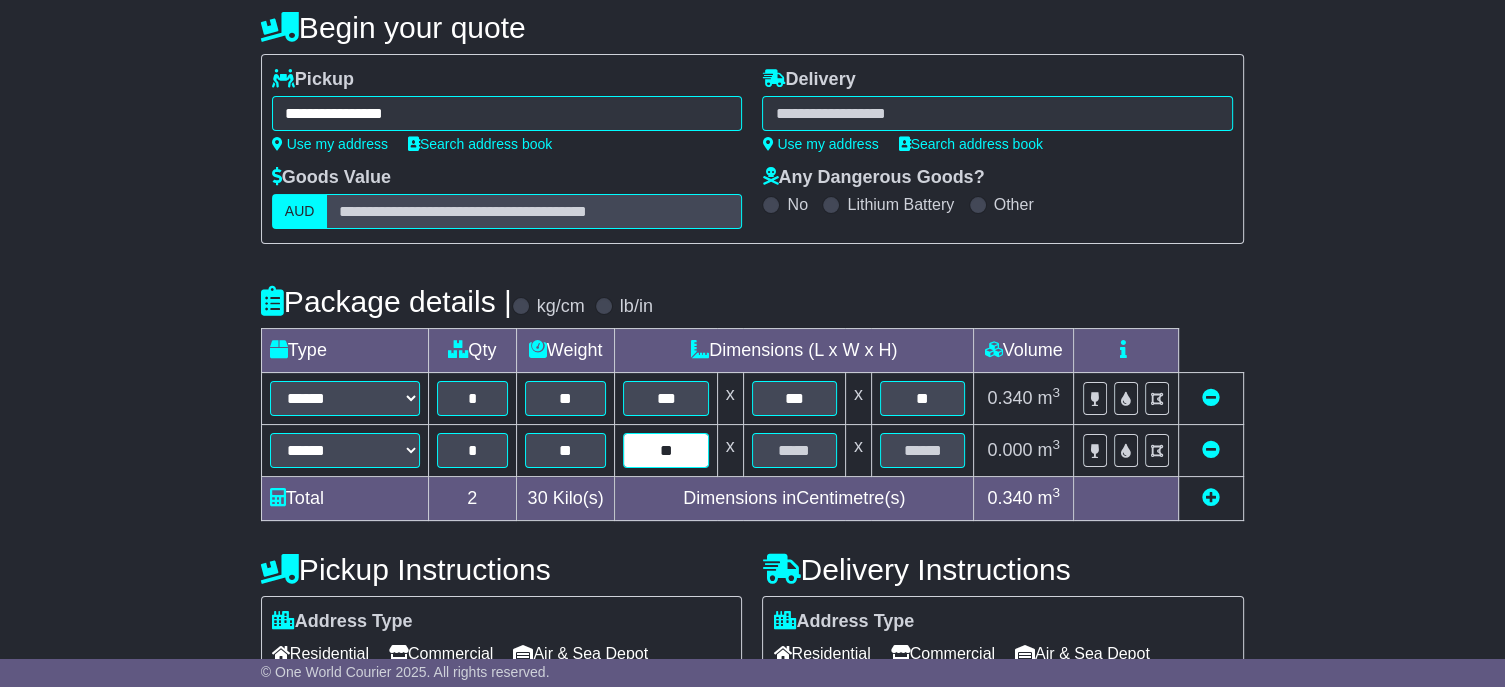 type on "**" 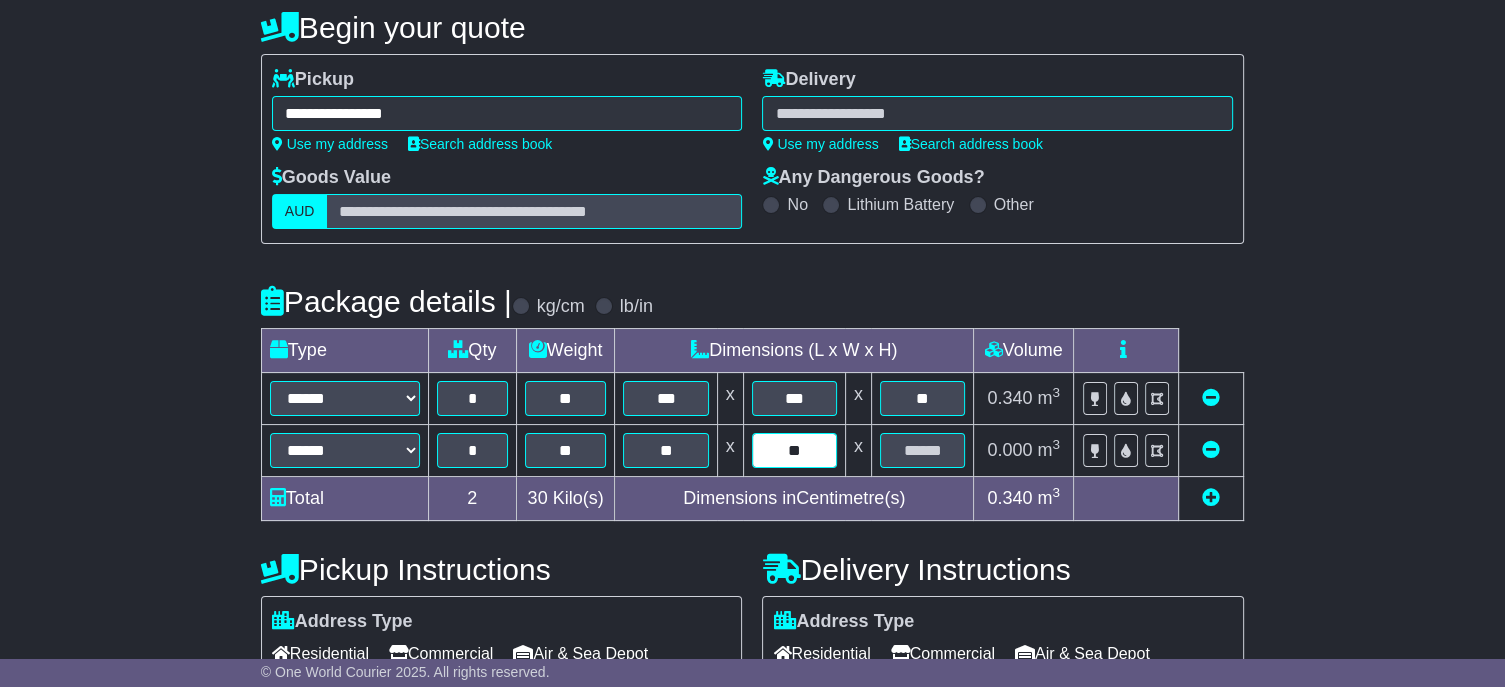 type on "**" 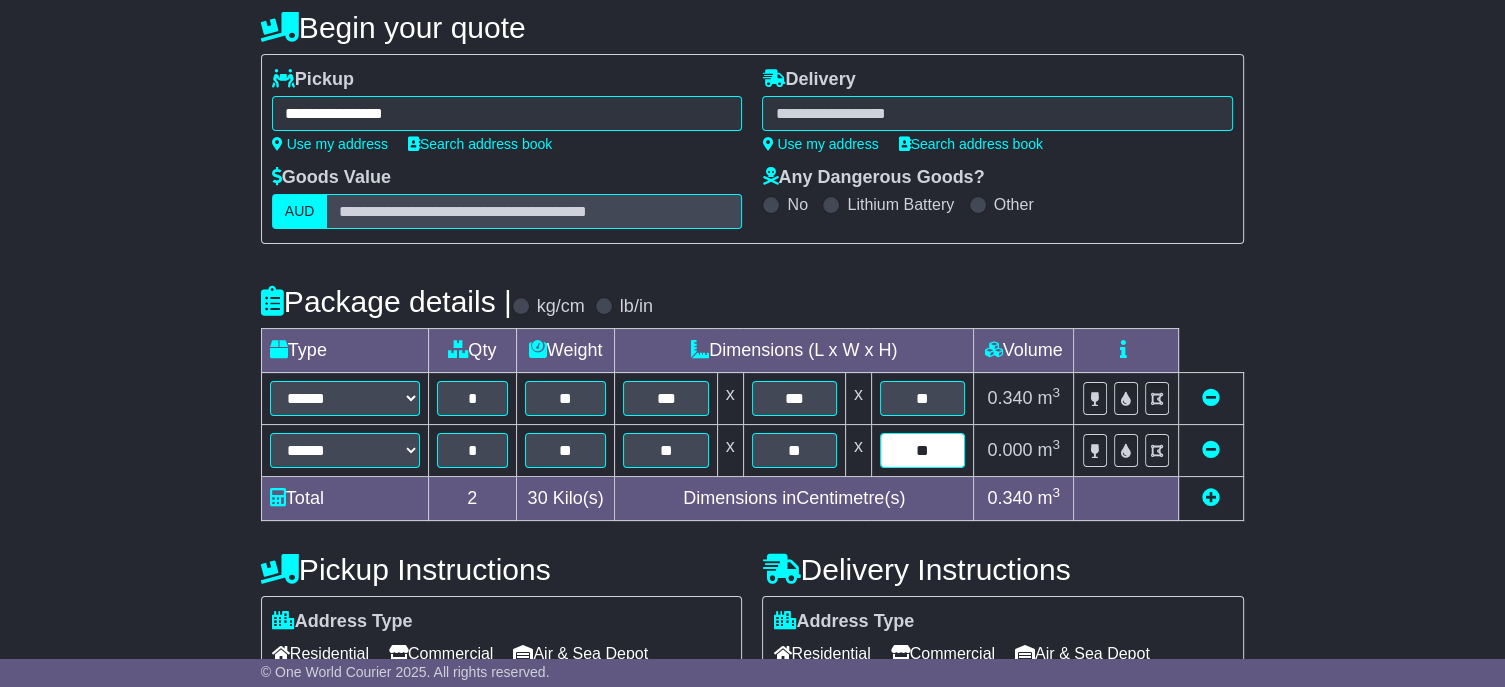 type on "**" 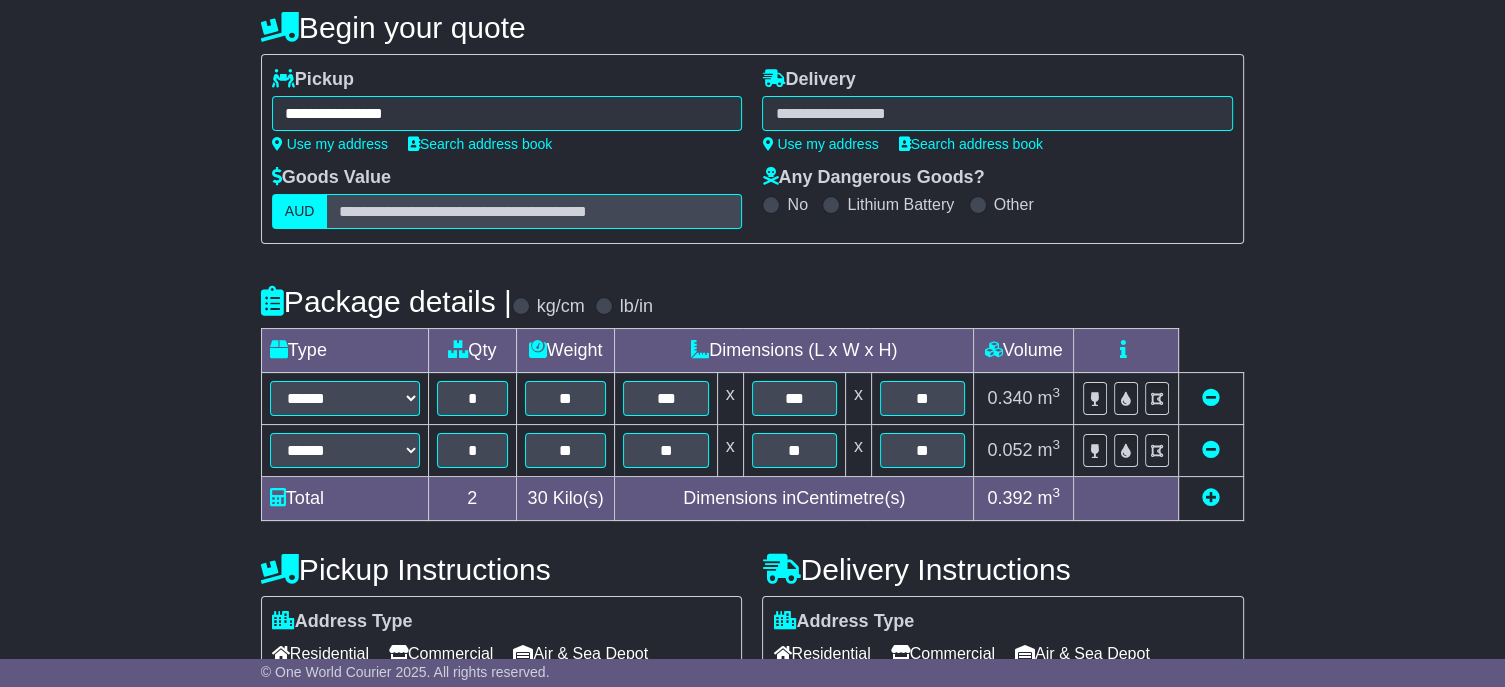 click at bounding box center [1211, 497] 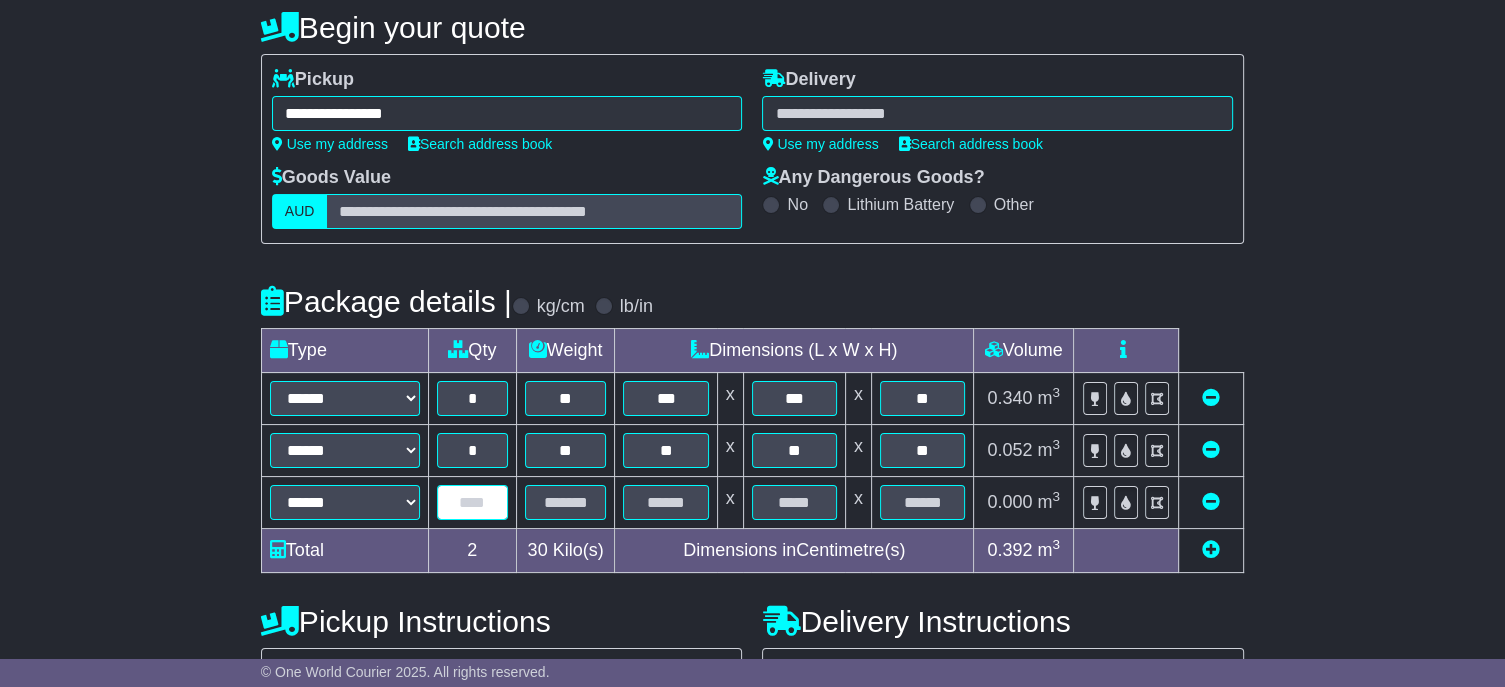 click at bounding box center [472, 502] 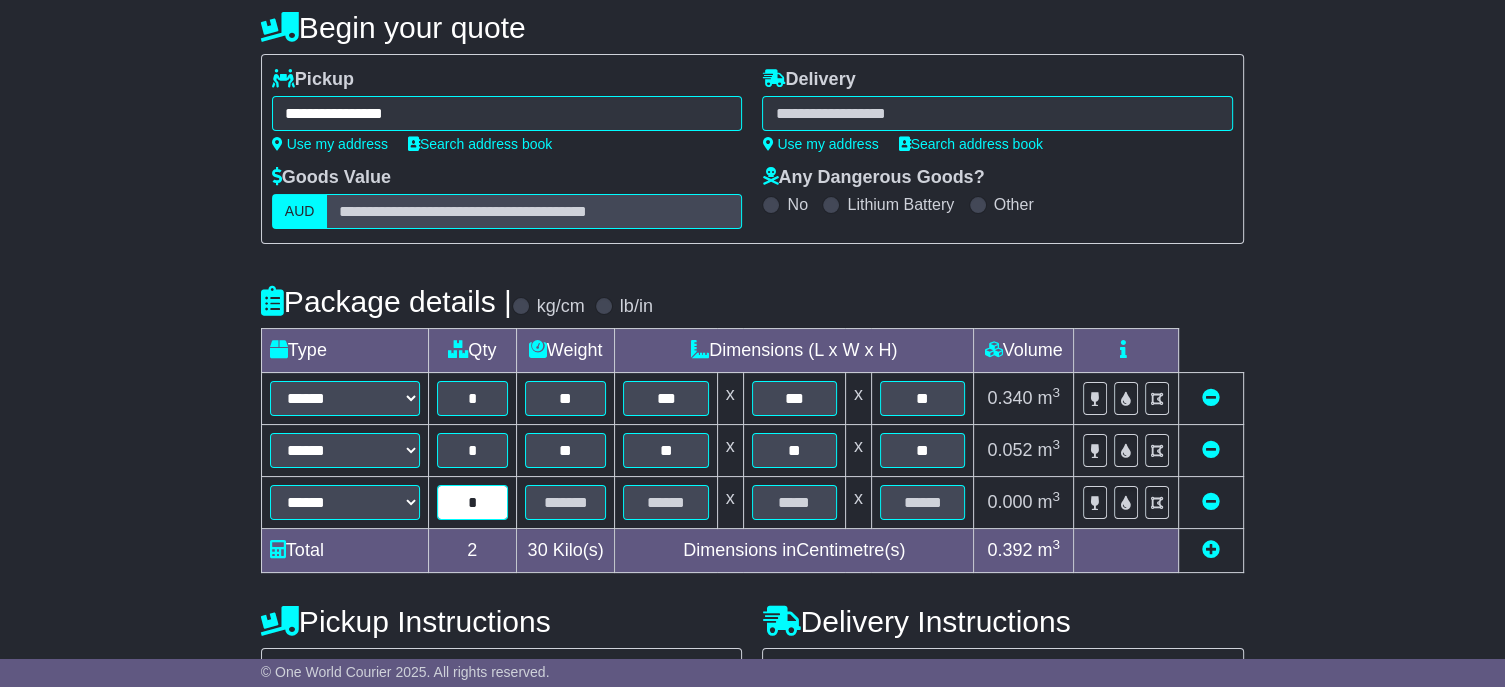 type on "*" 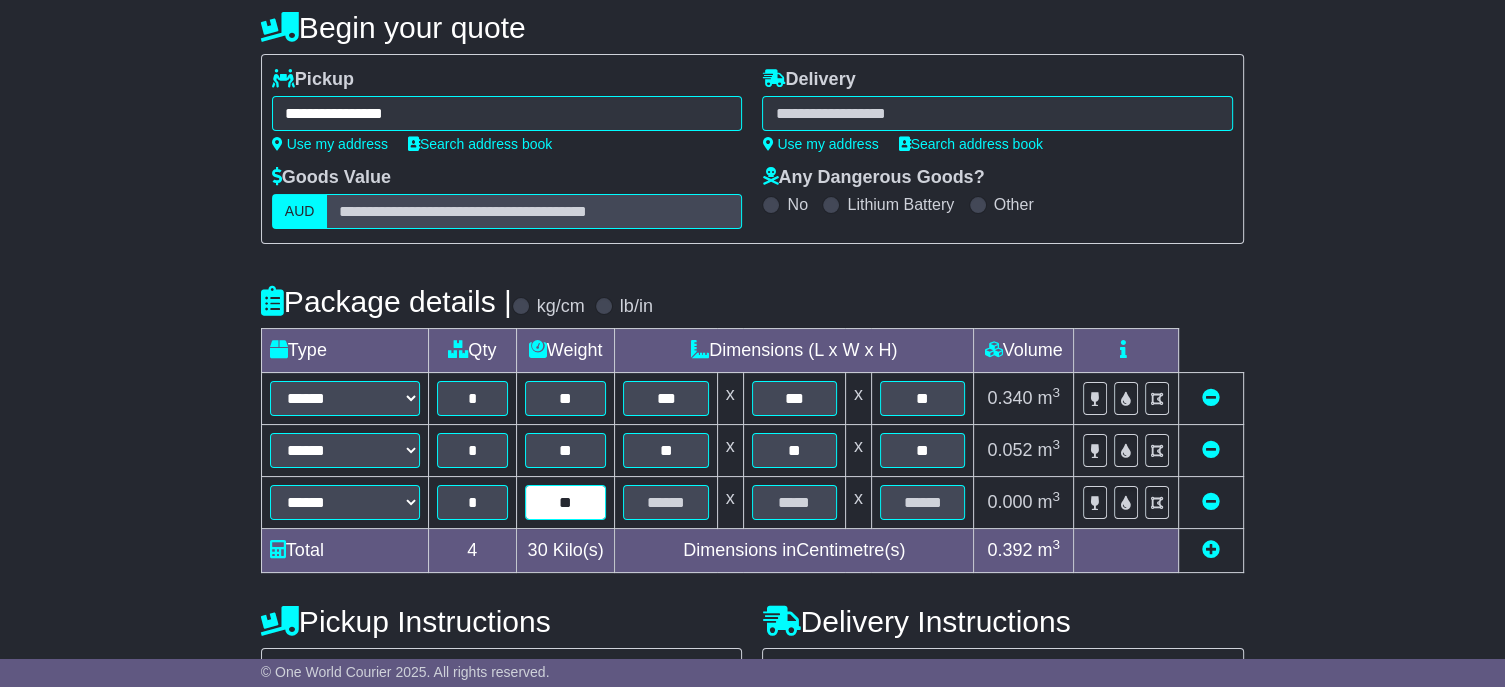 type on "**" 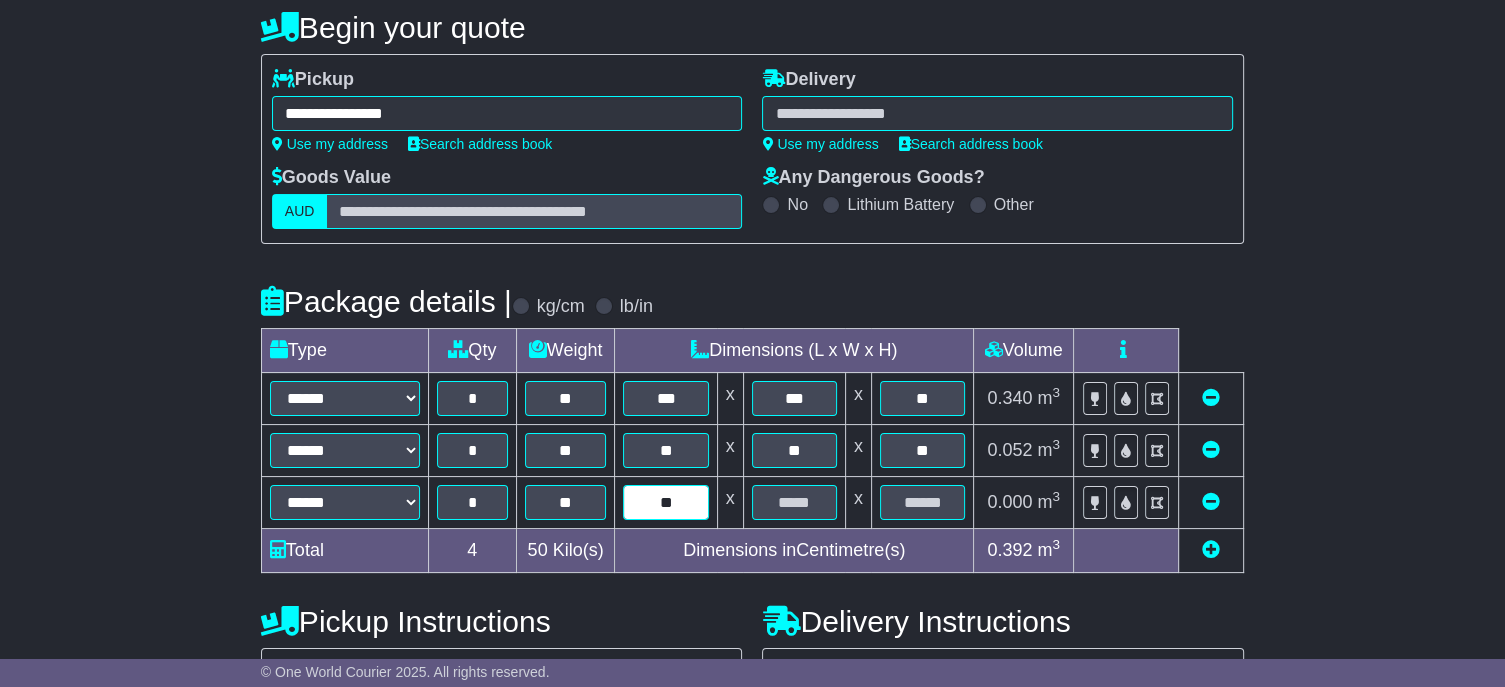 type on "**" 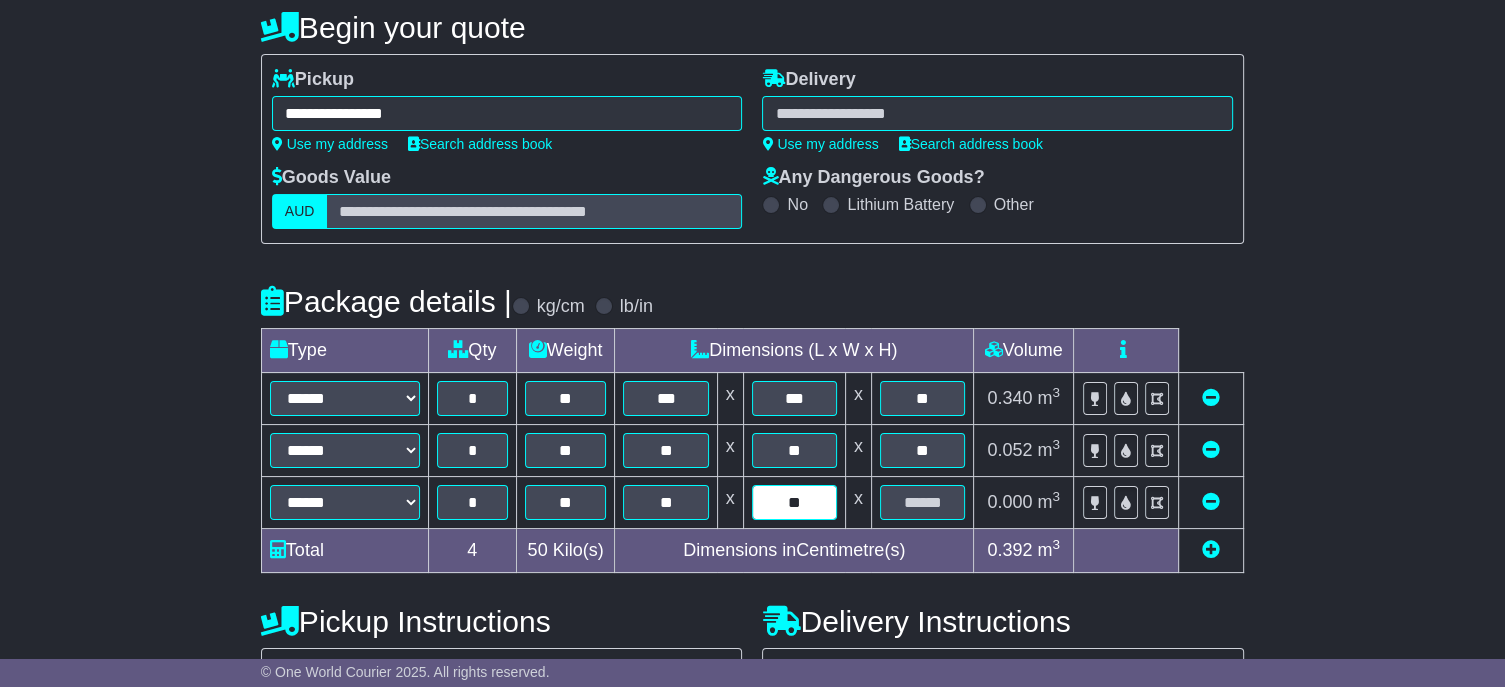 type on "**" 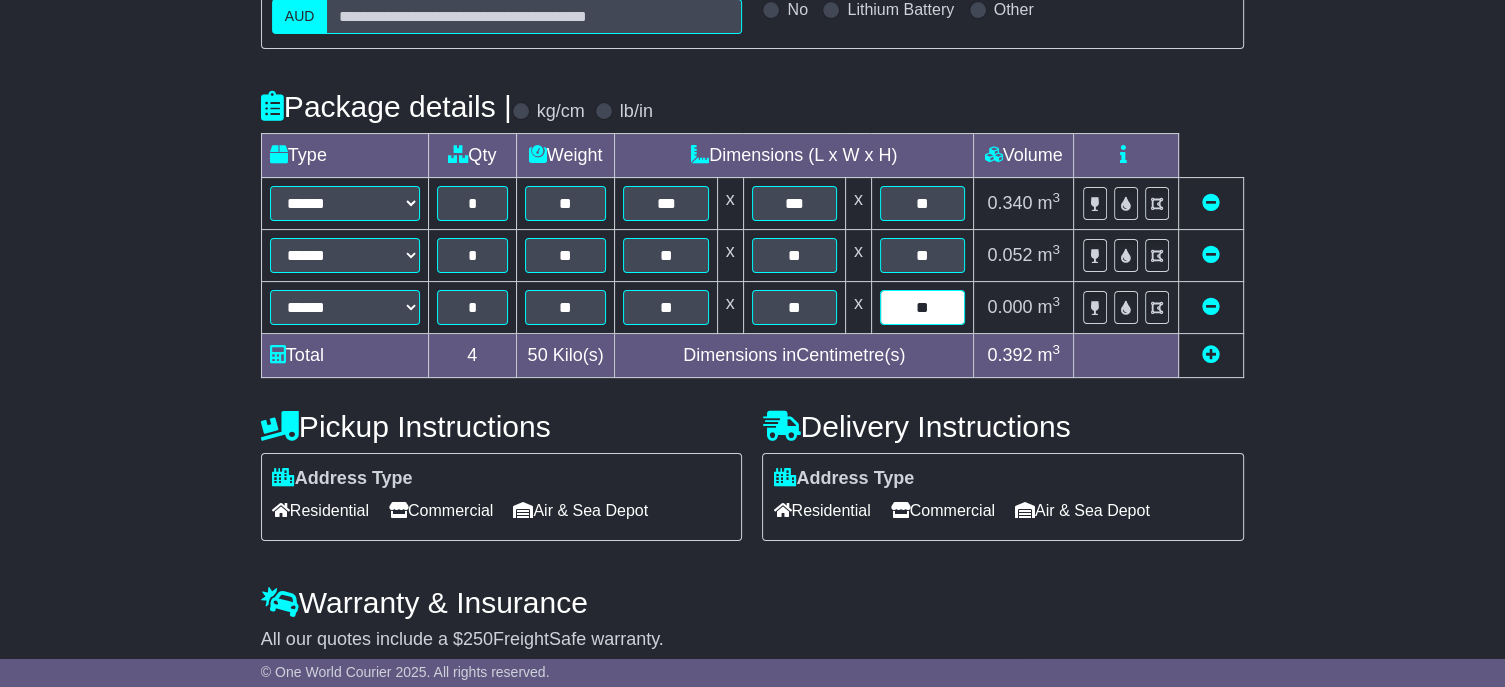 scroll, scrollTop: 400, scrollLeft: 0, axis: vertical 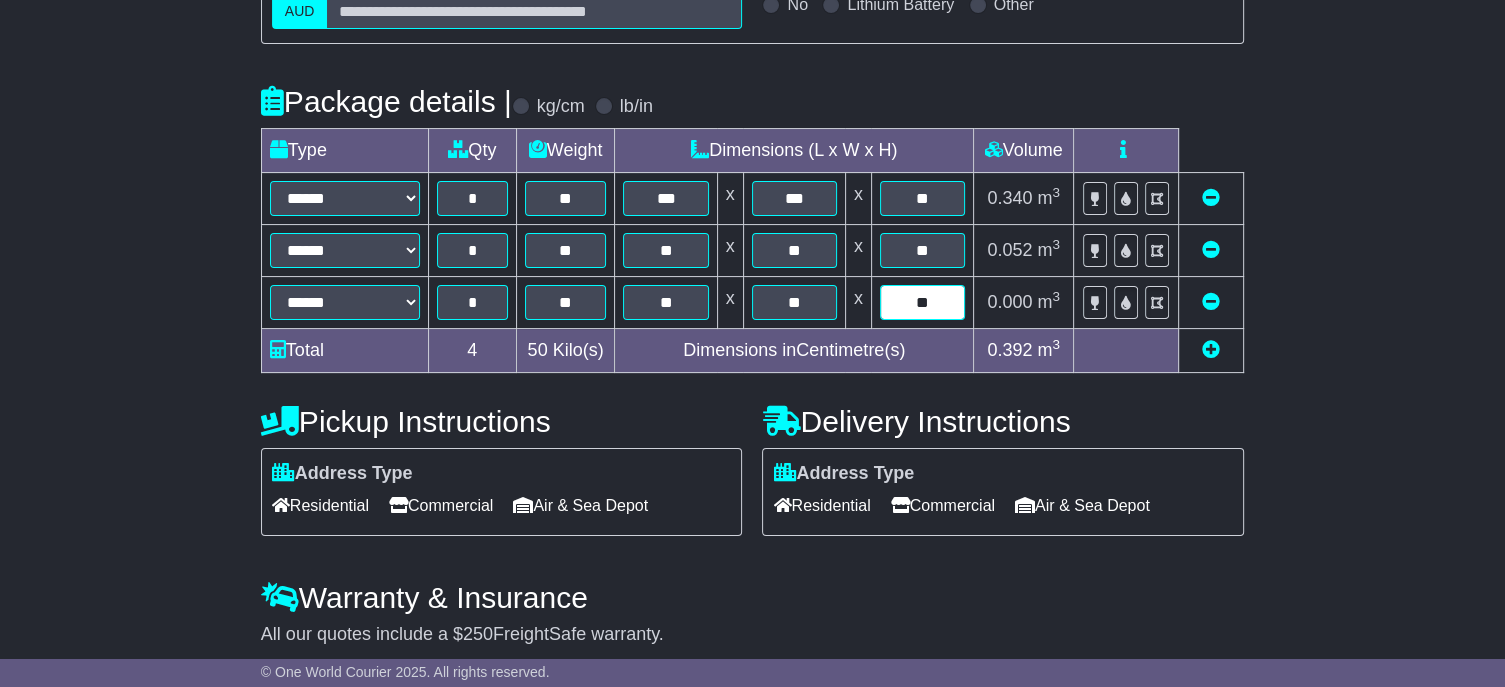 type on "**" 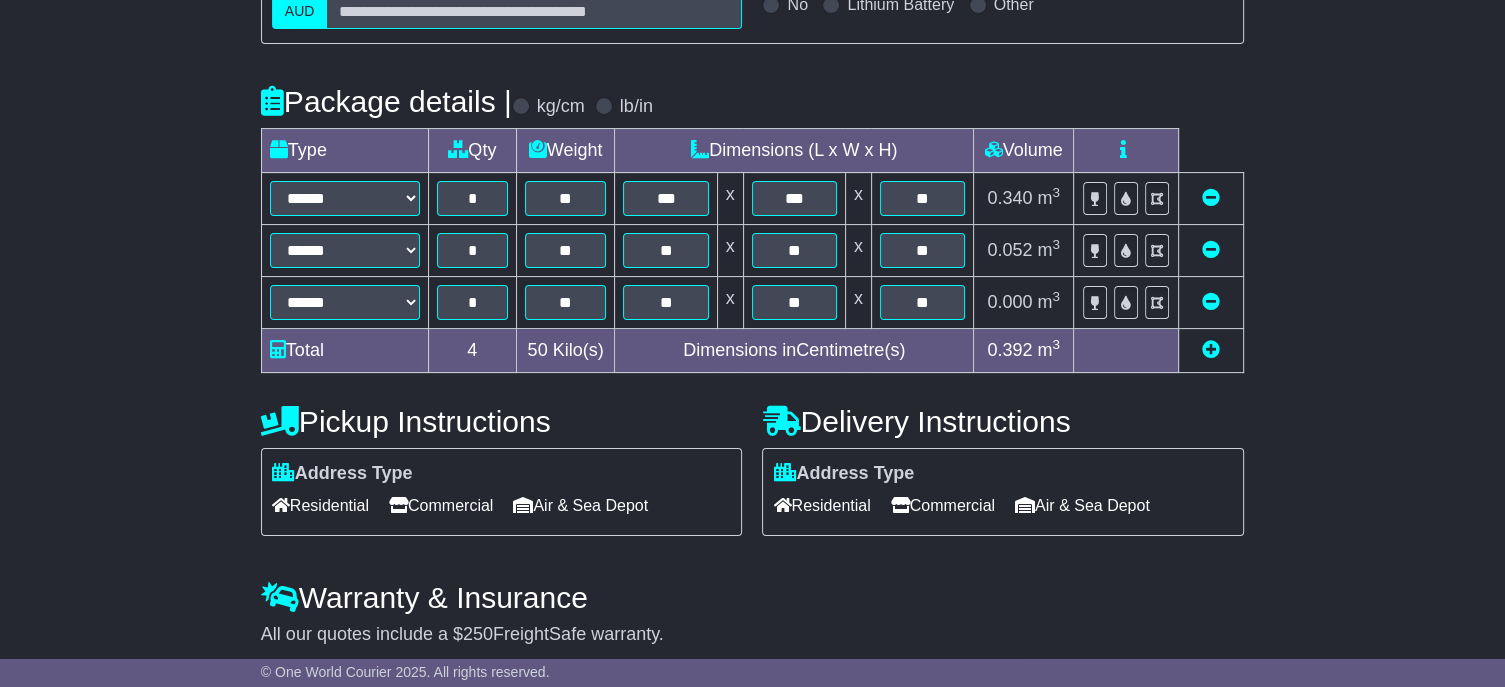 click at bounding box center [1211, 349] 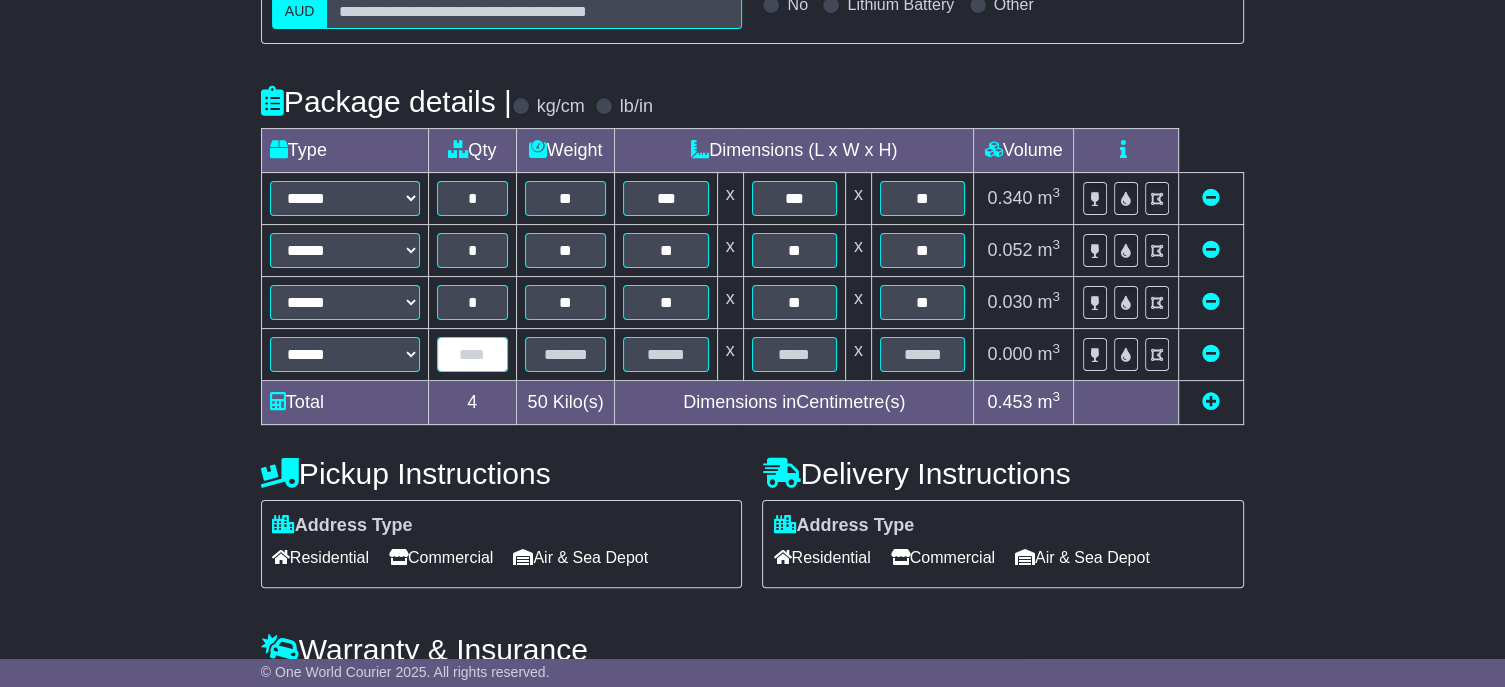 click at bounding box center [472, 354] 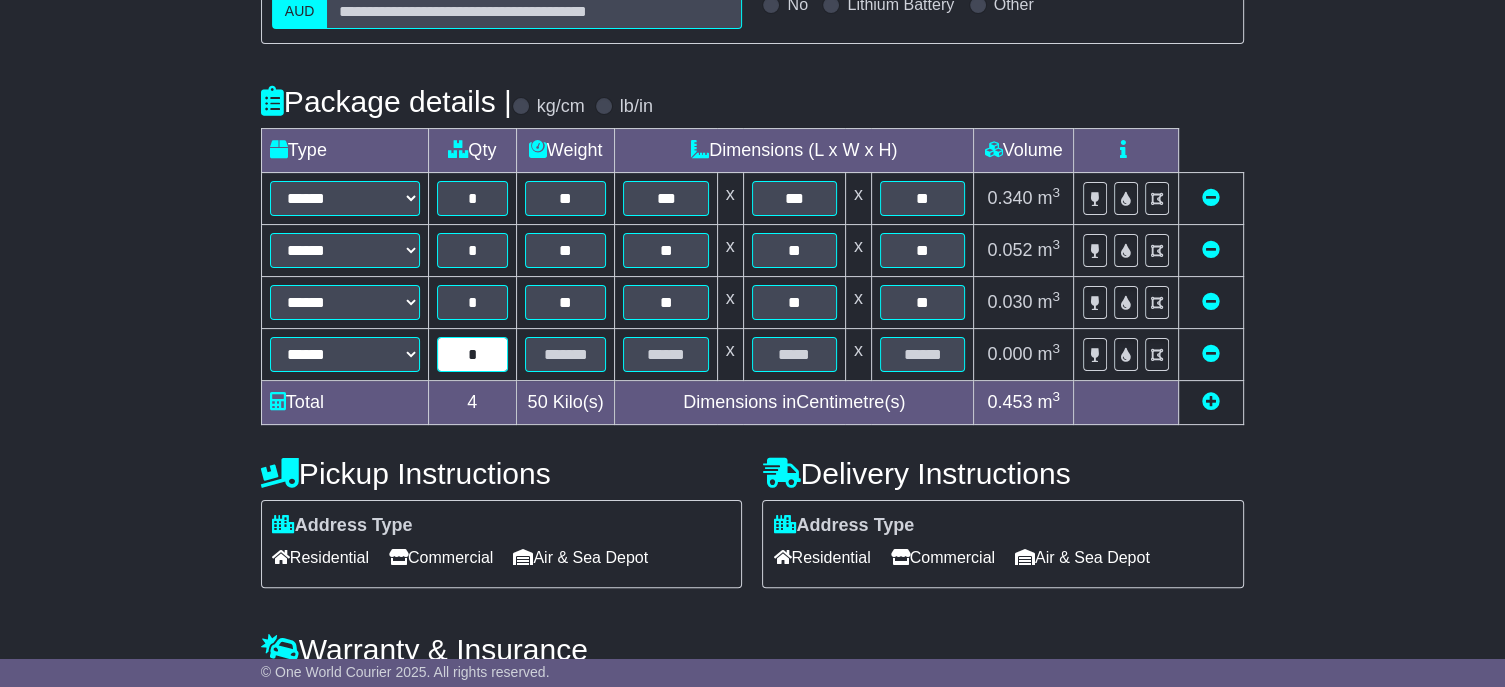 type on "*" 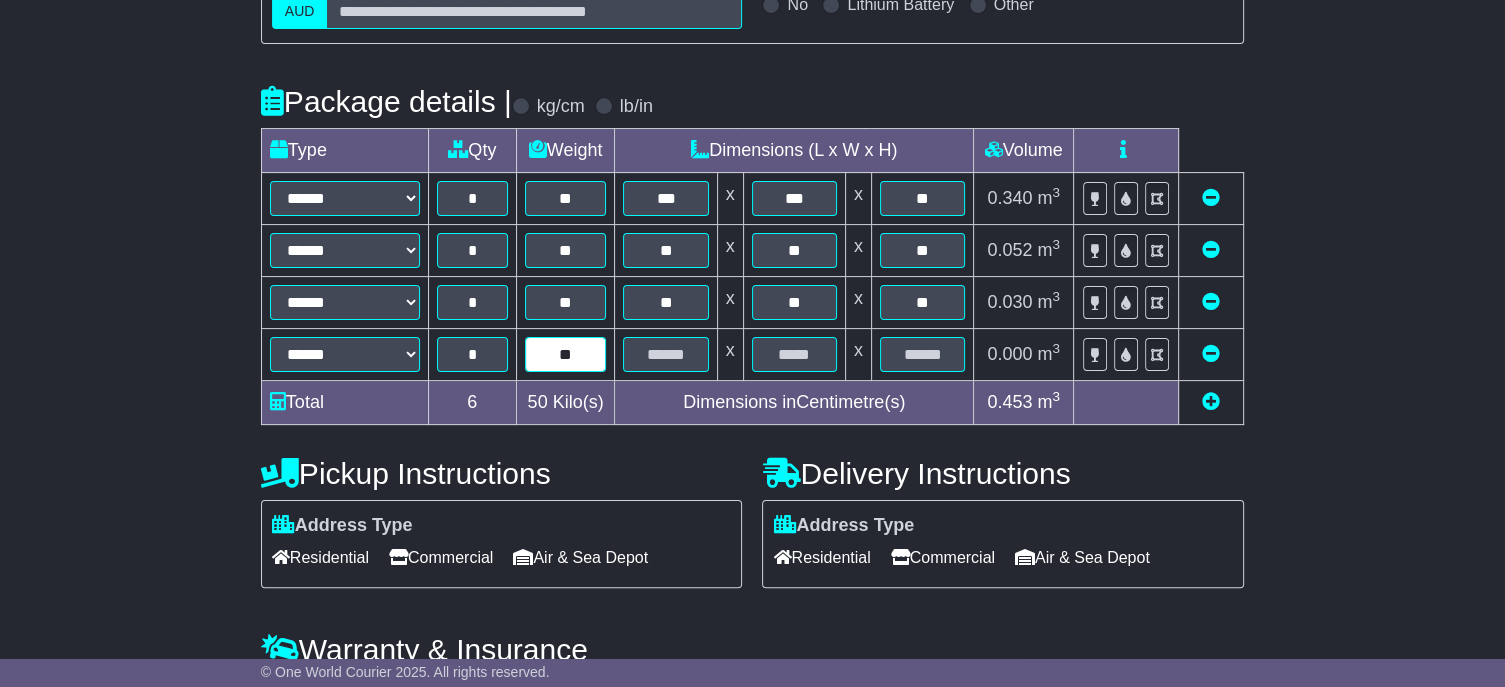 type on "**" 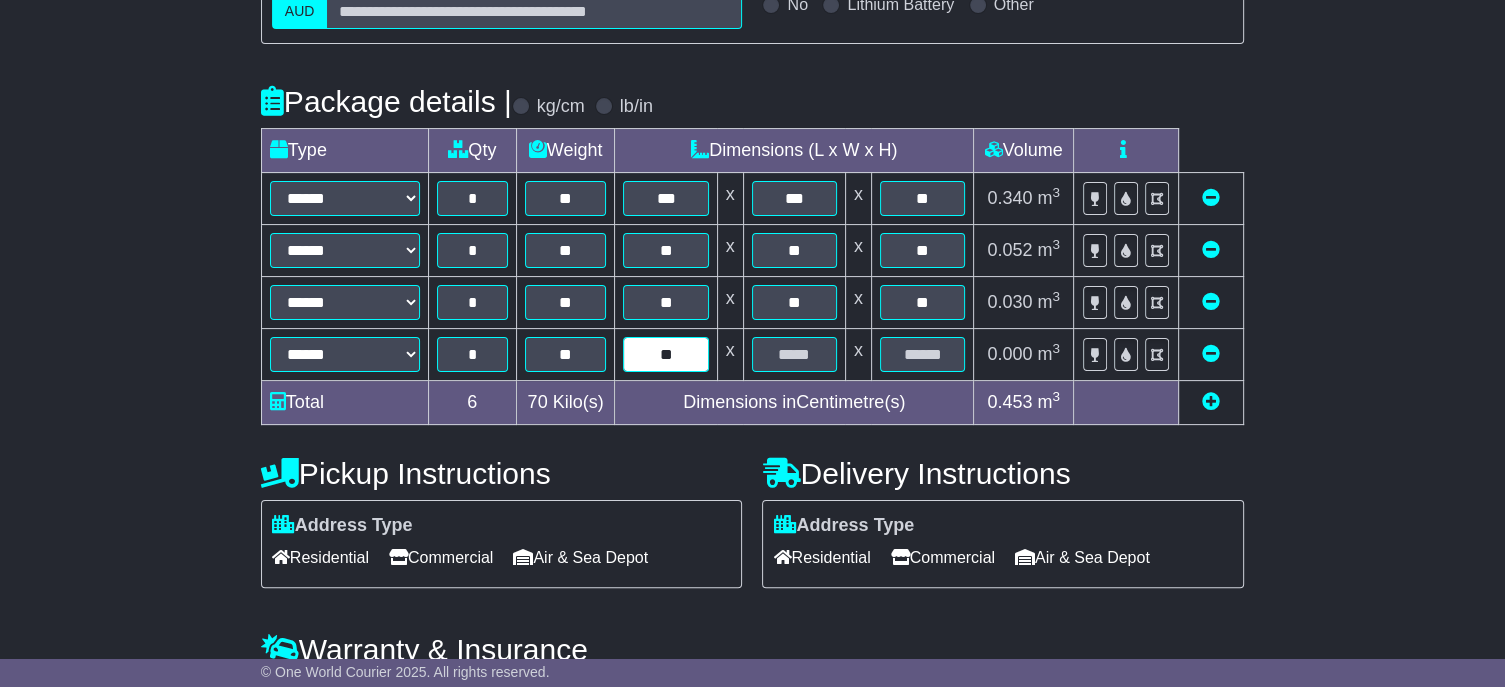 type on "**" 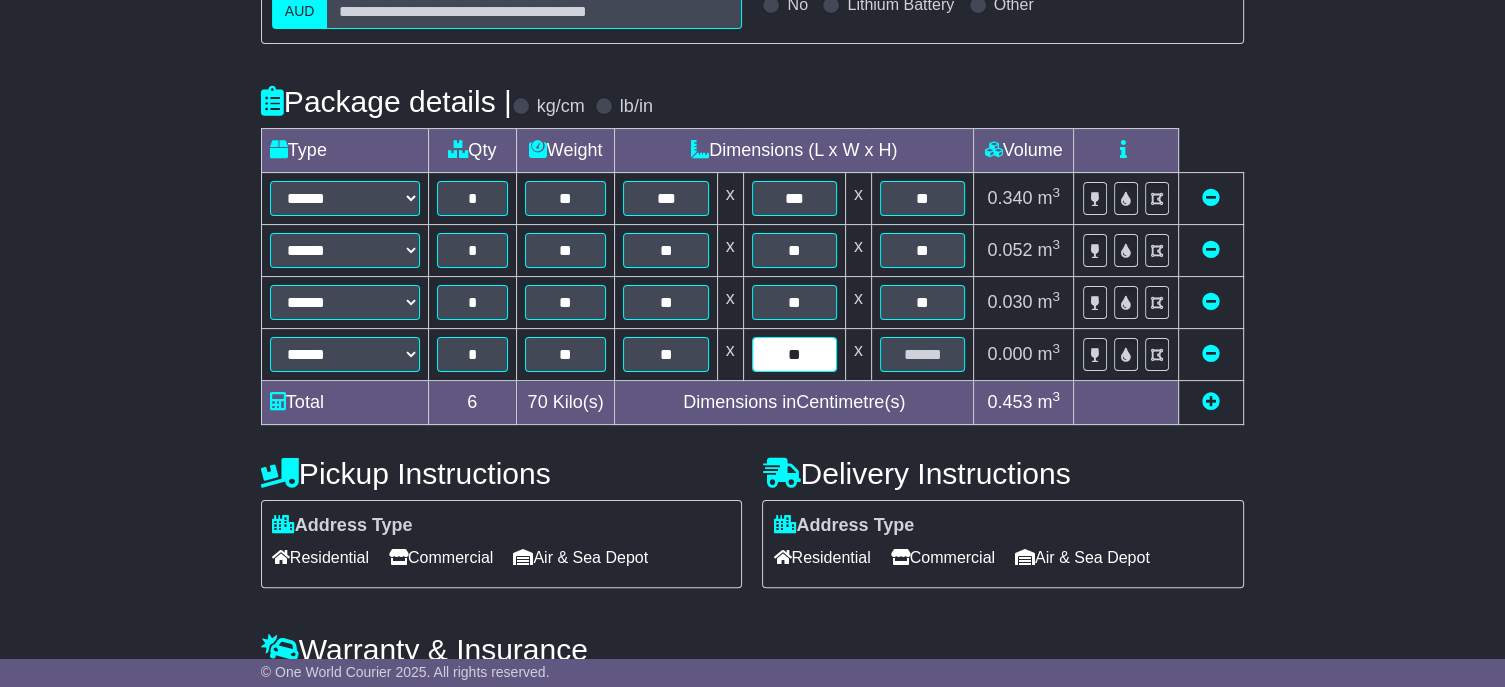 type on "*" 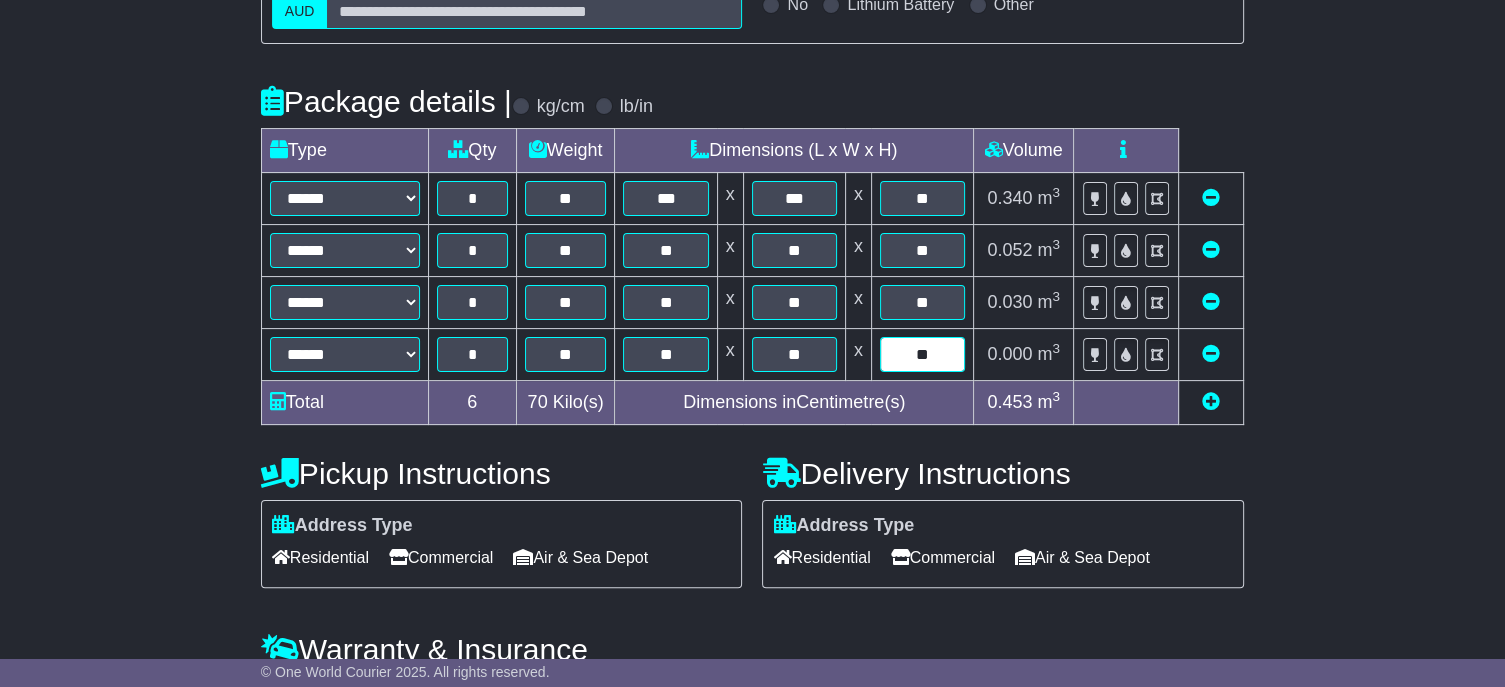 type on "**" 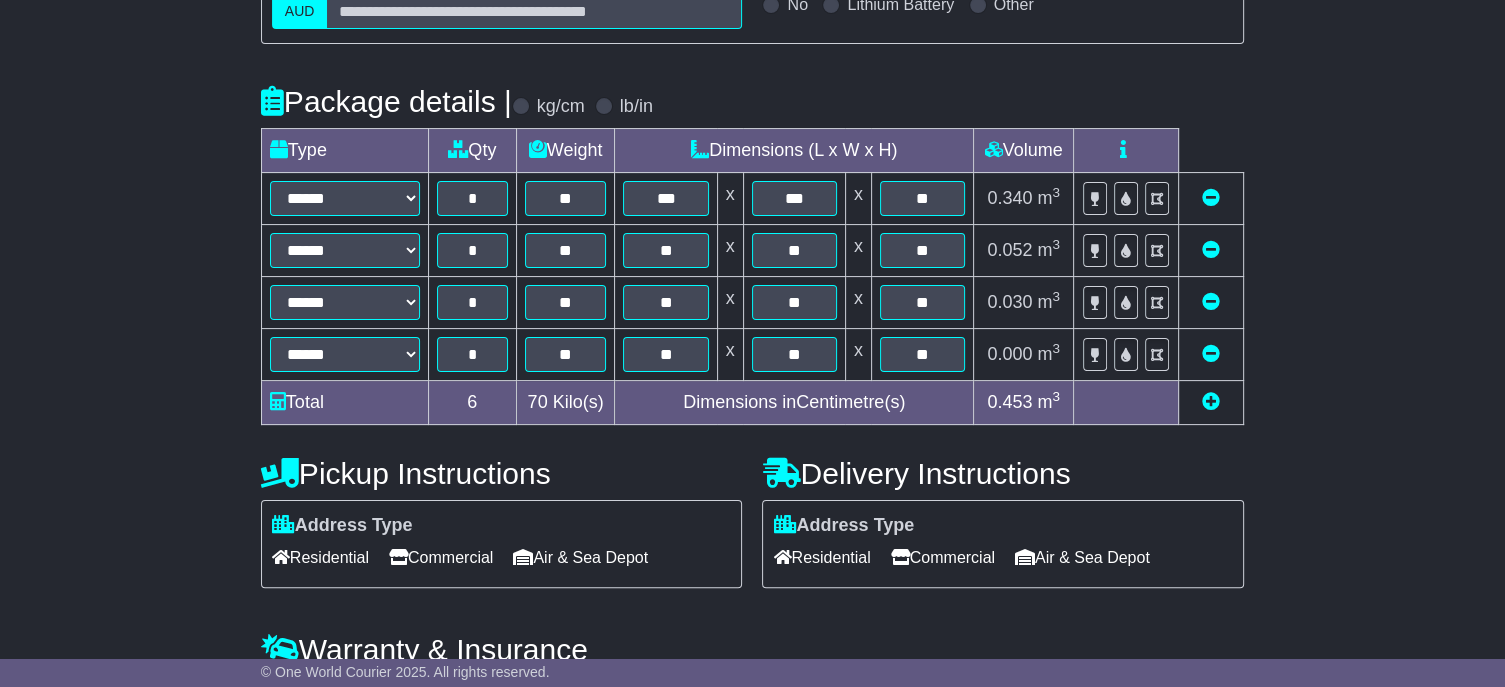 click at bounding box center (1211, 401) 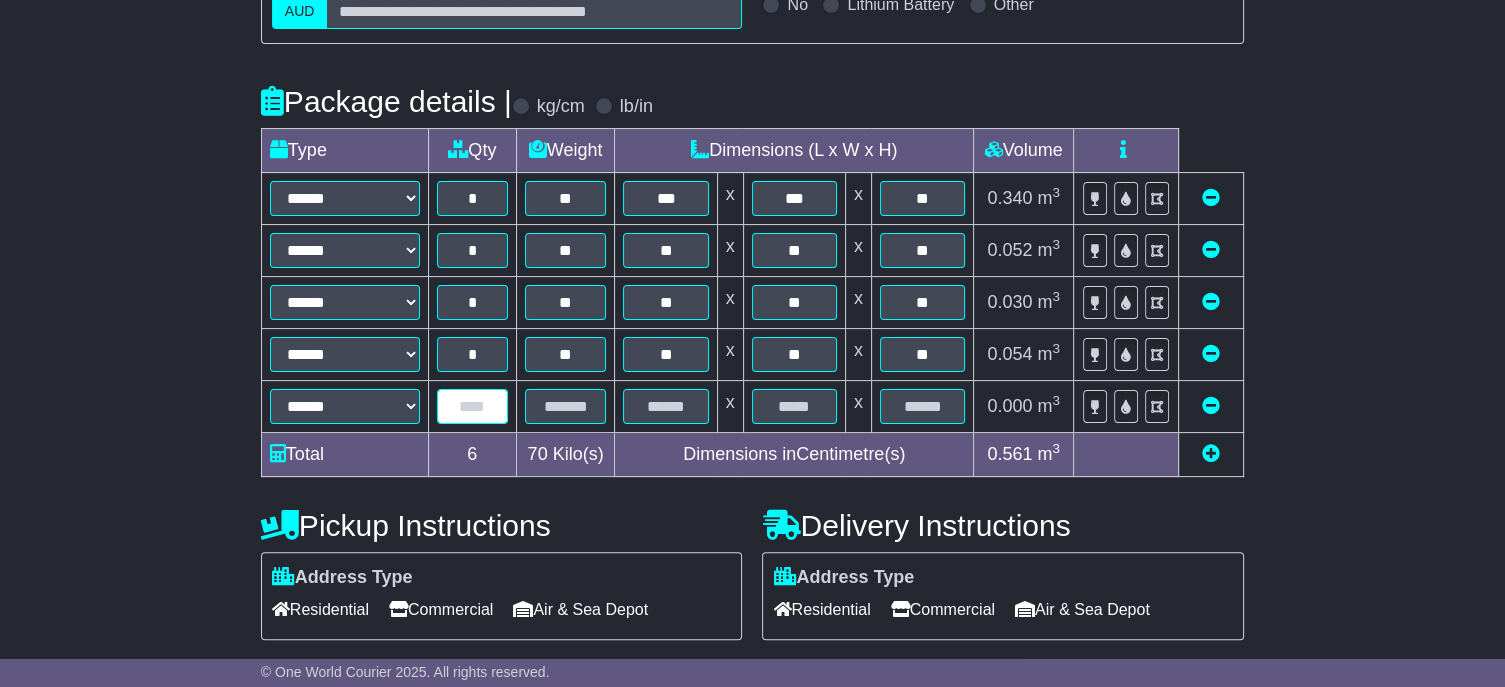 click at bounding box center (472, 406) 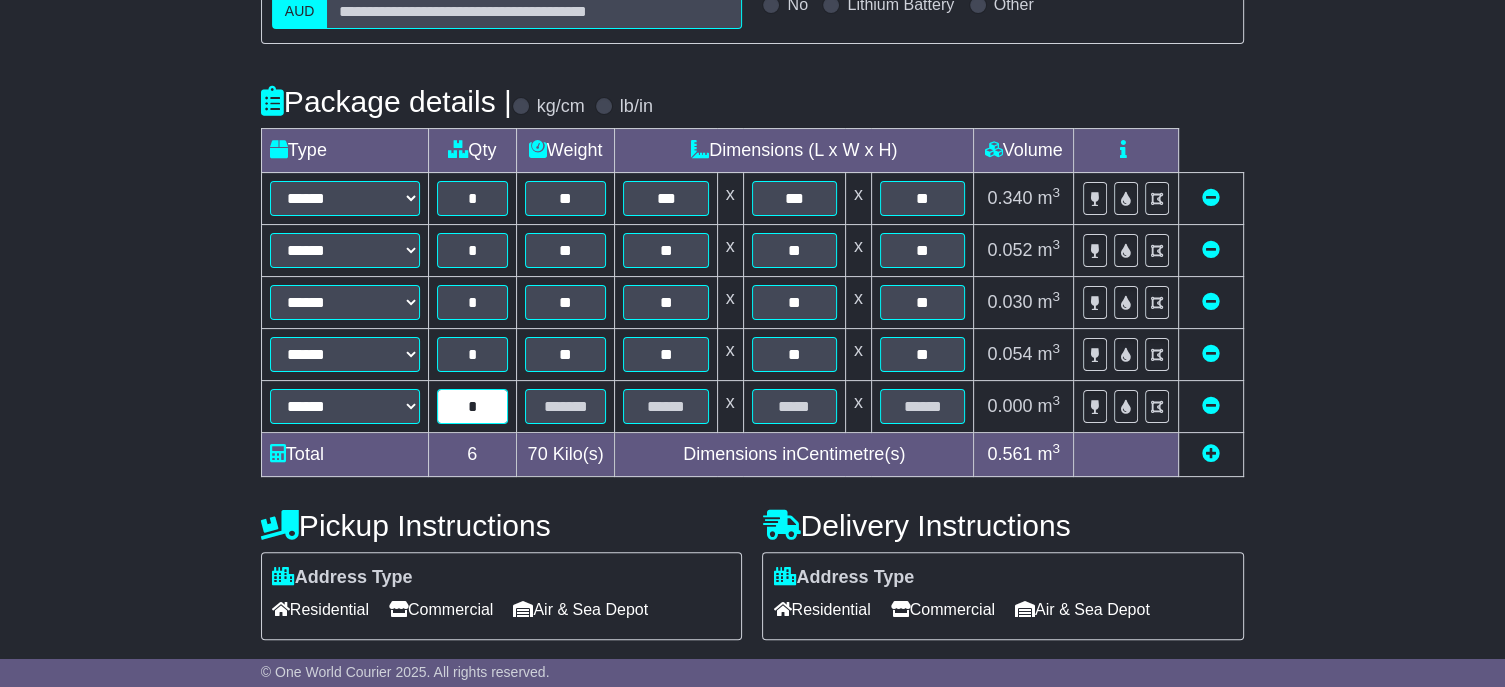 type on "*" 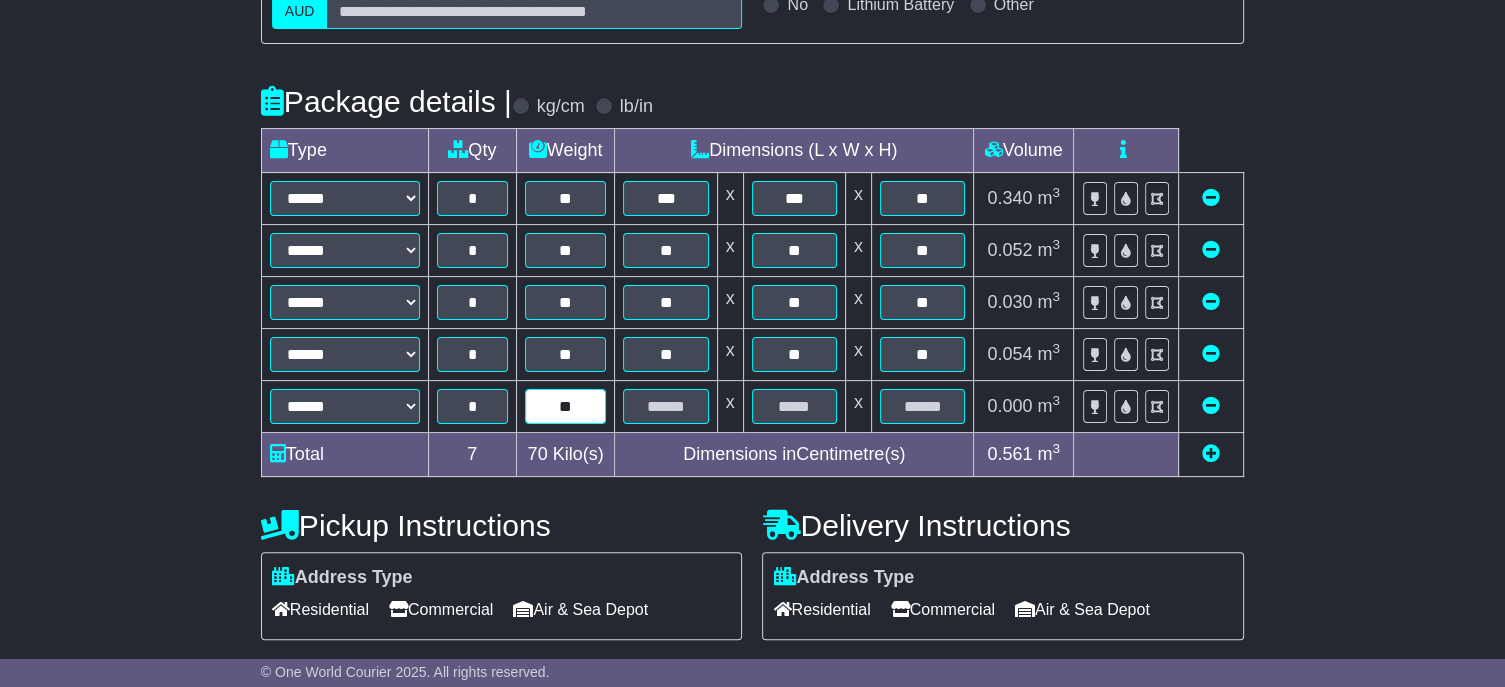 type on "**" 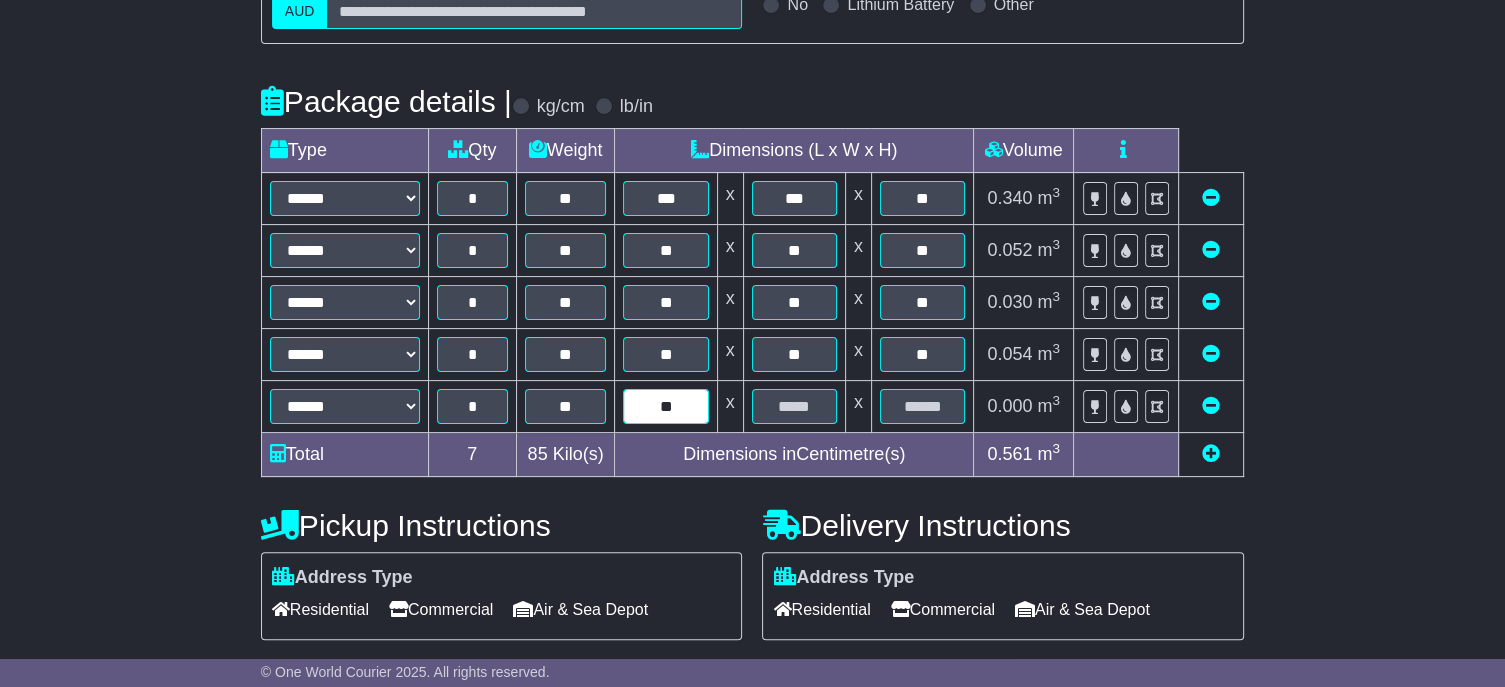 type on "**" 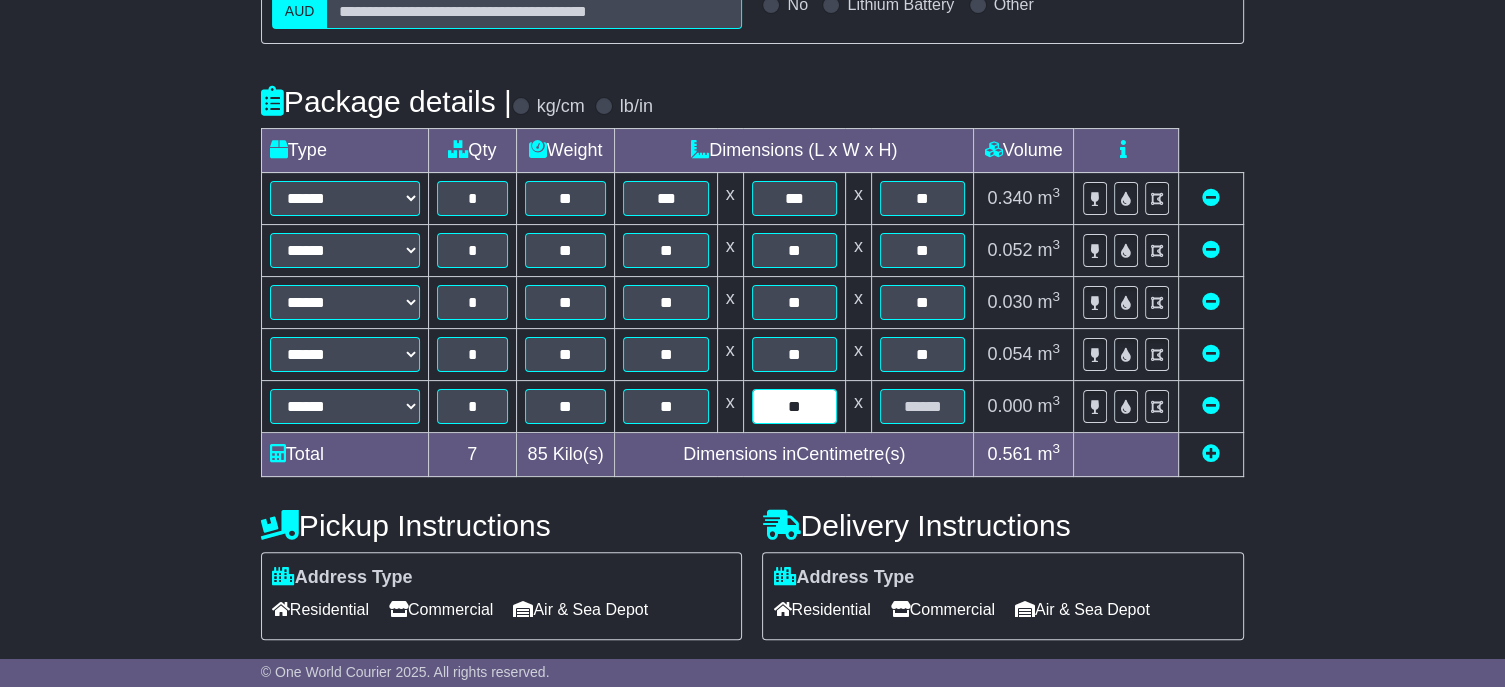 type on "**" 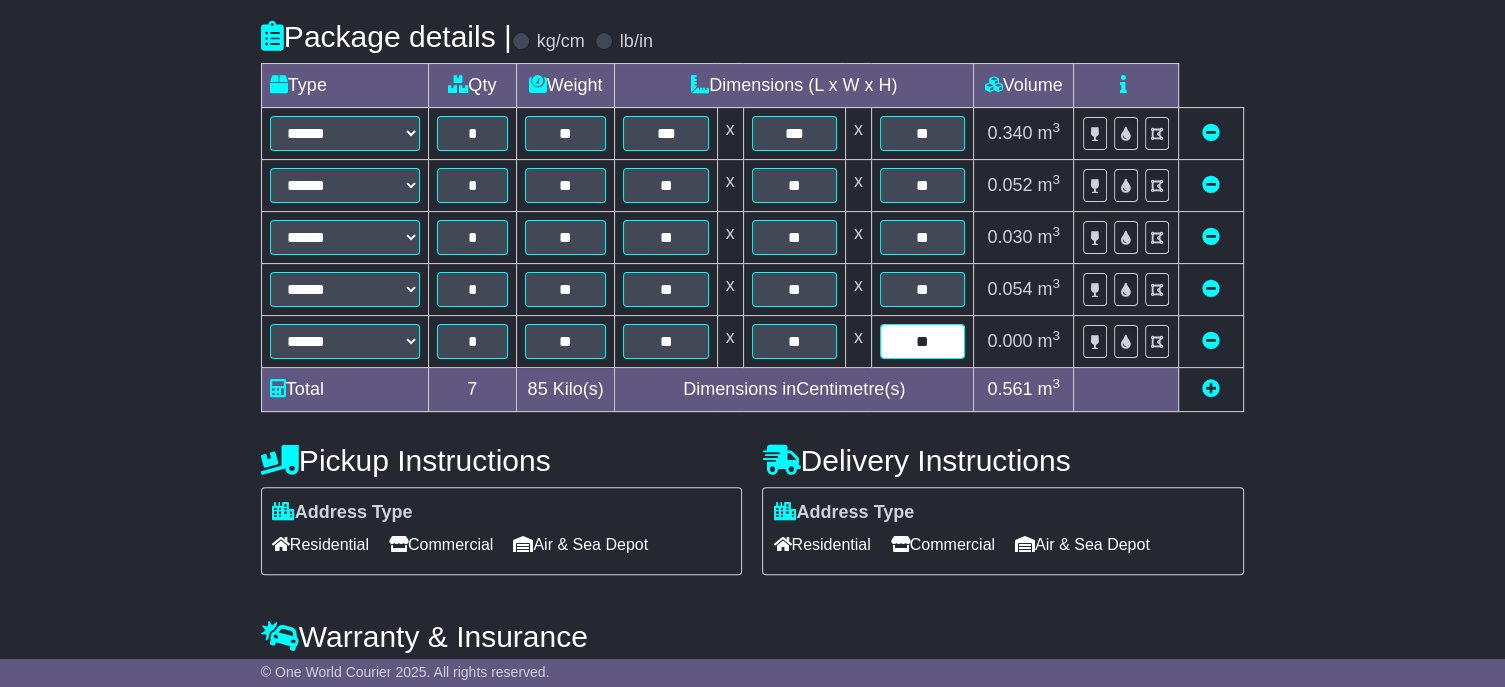 scroll, scrollTop: 600, scrollLeft: 0, axis: vertical 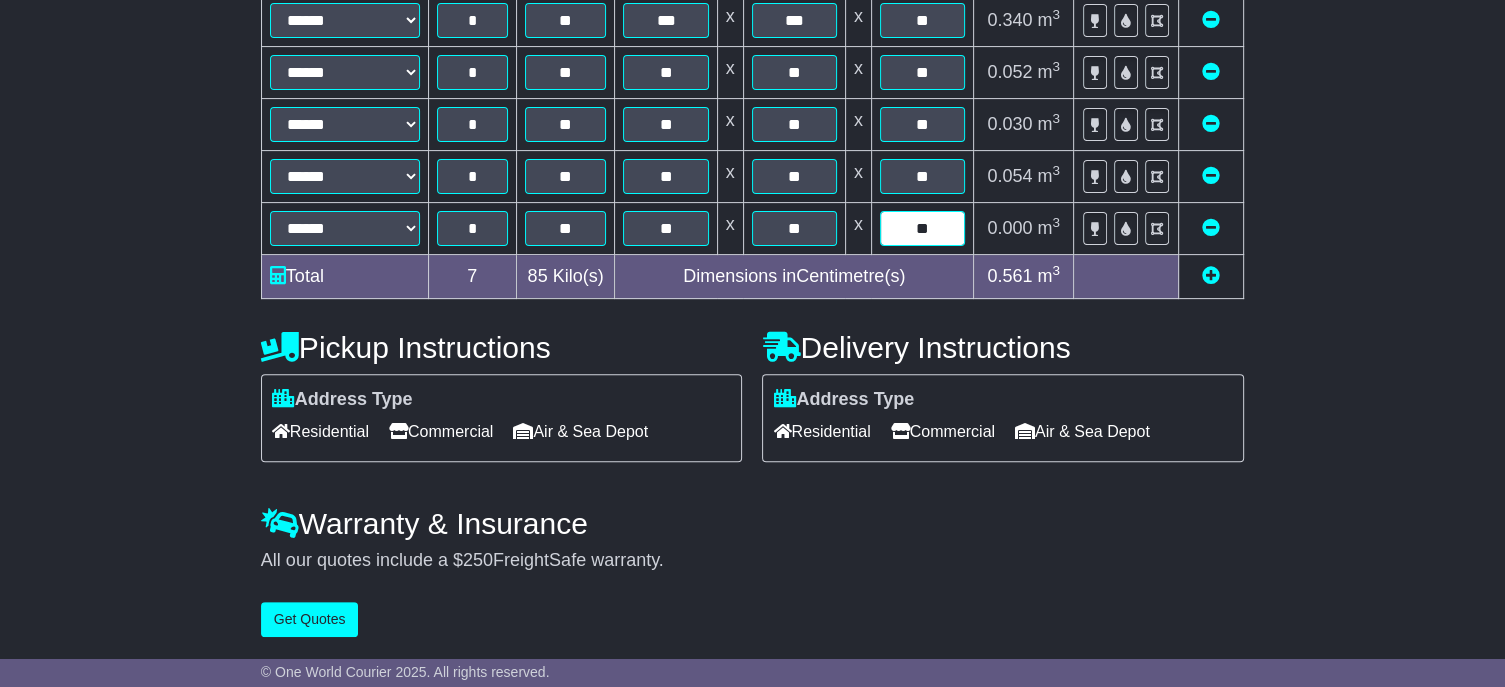 type on "**" 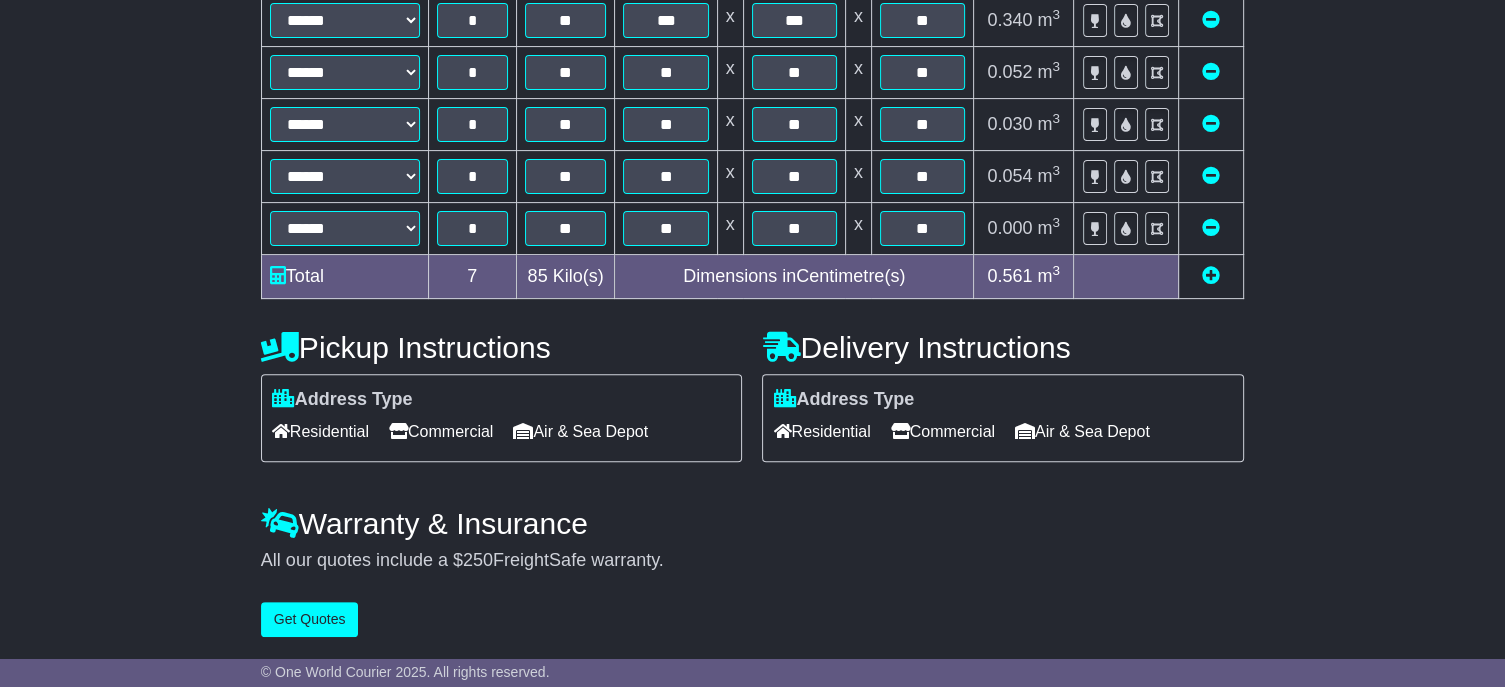 click on "Commercial" at bounding box center [441, 431] 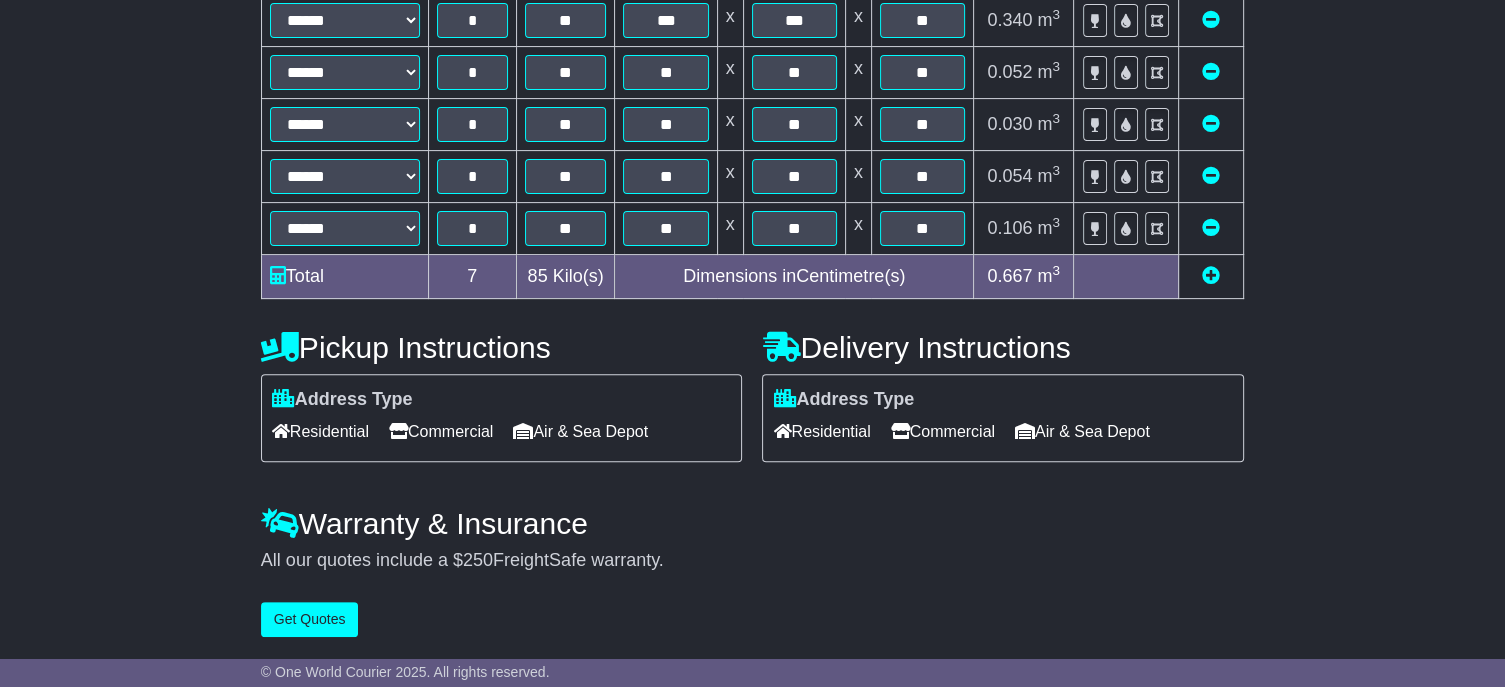click on "Commercial" at bounding box center (943, 431) 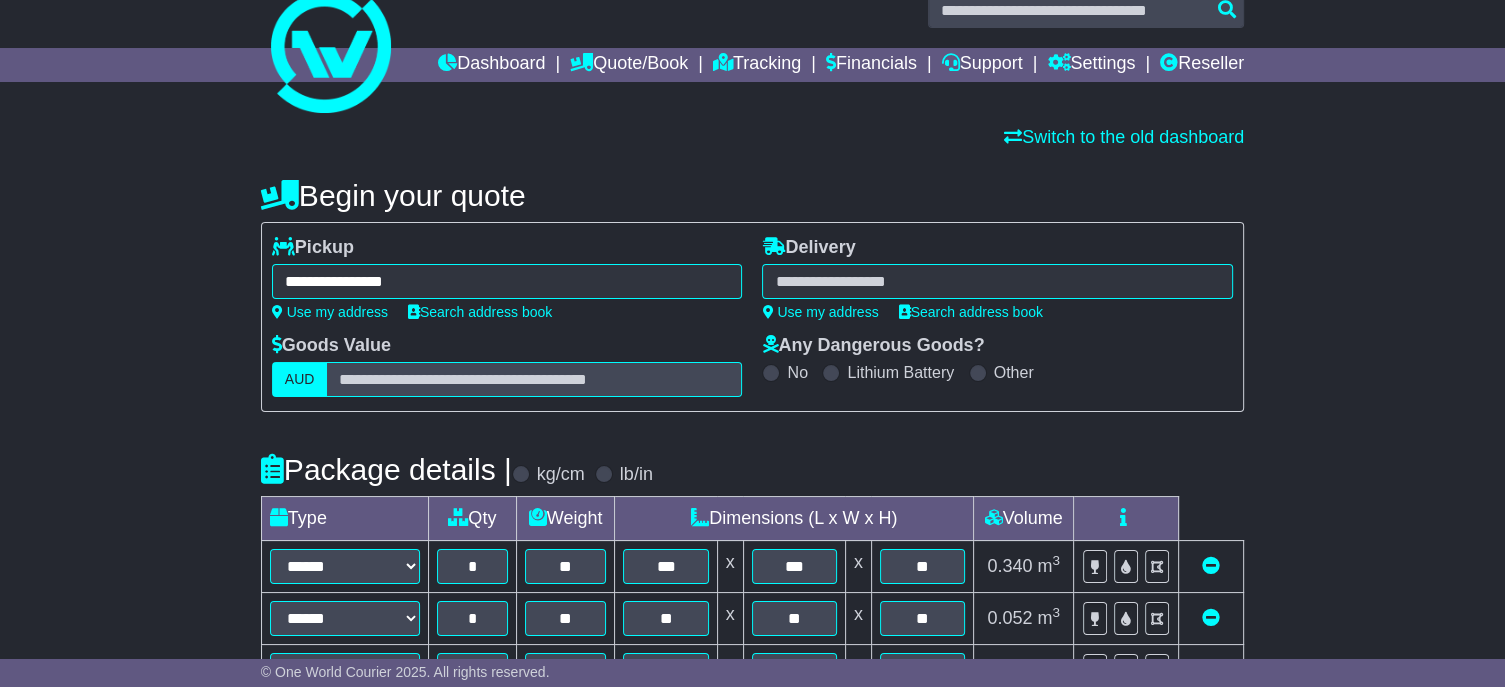 scroll, scrollTop: 0, scrollLeft: 0, axis: both 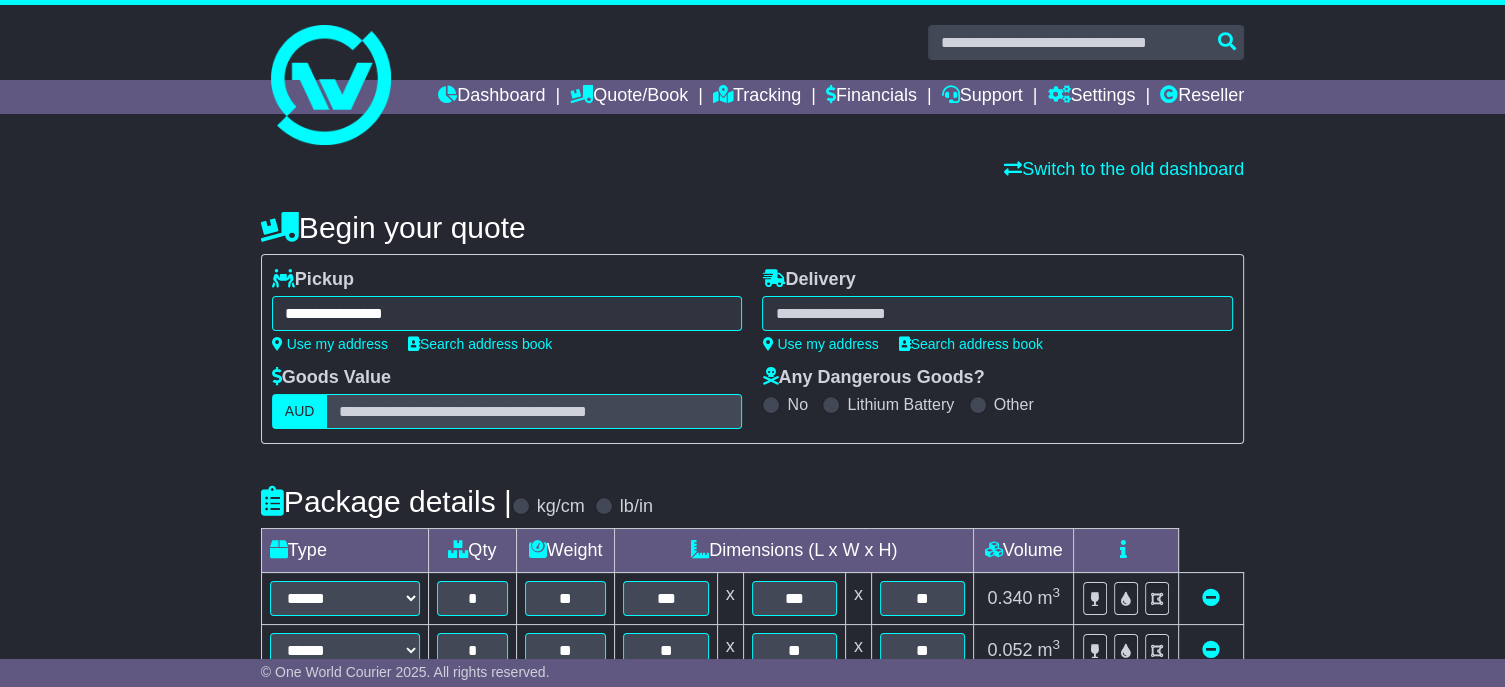 click at bounding box center [997, 313] 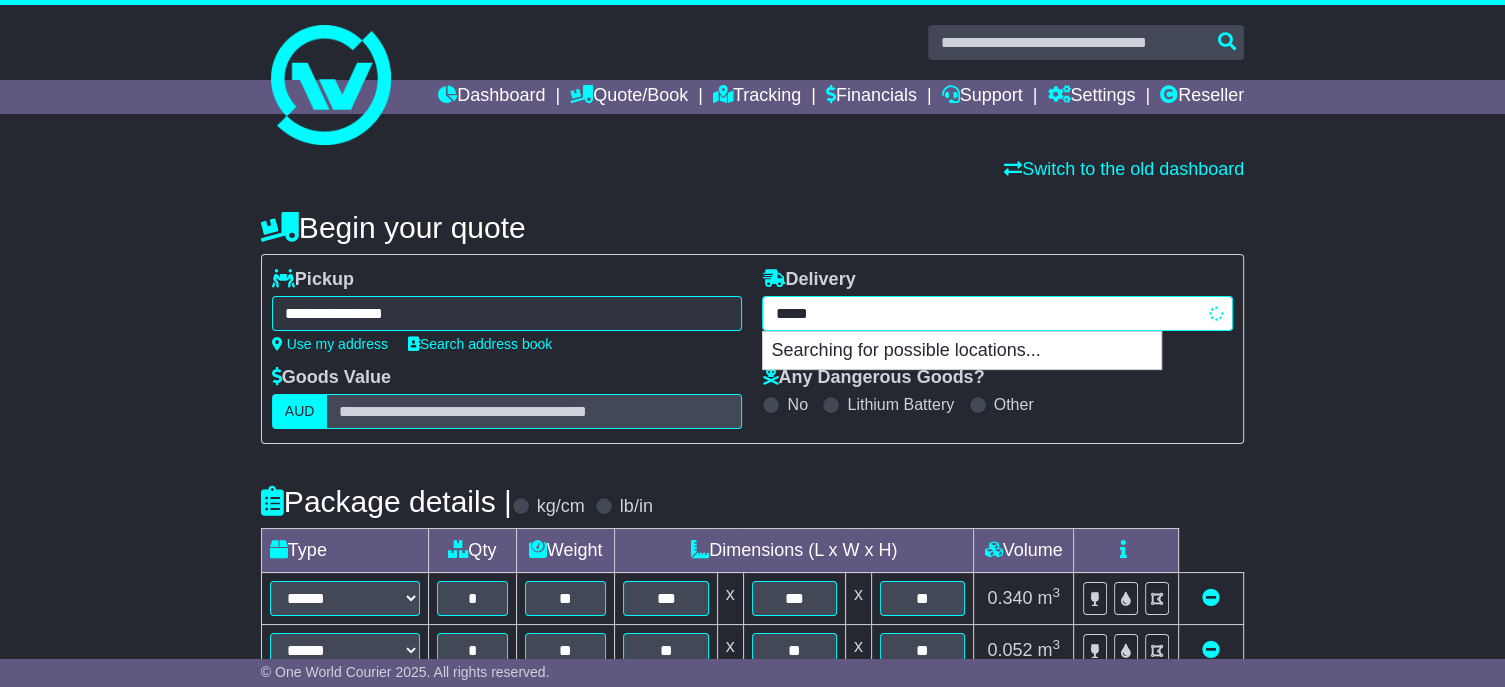 type on "******" 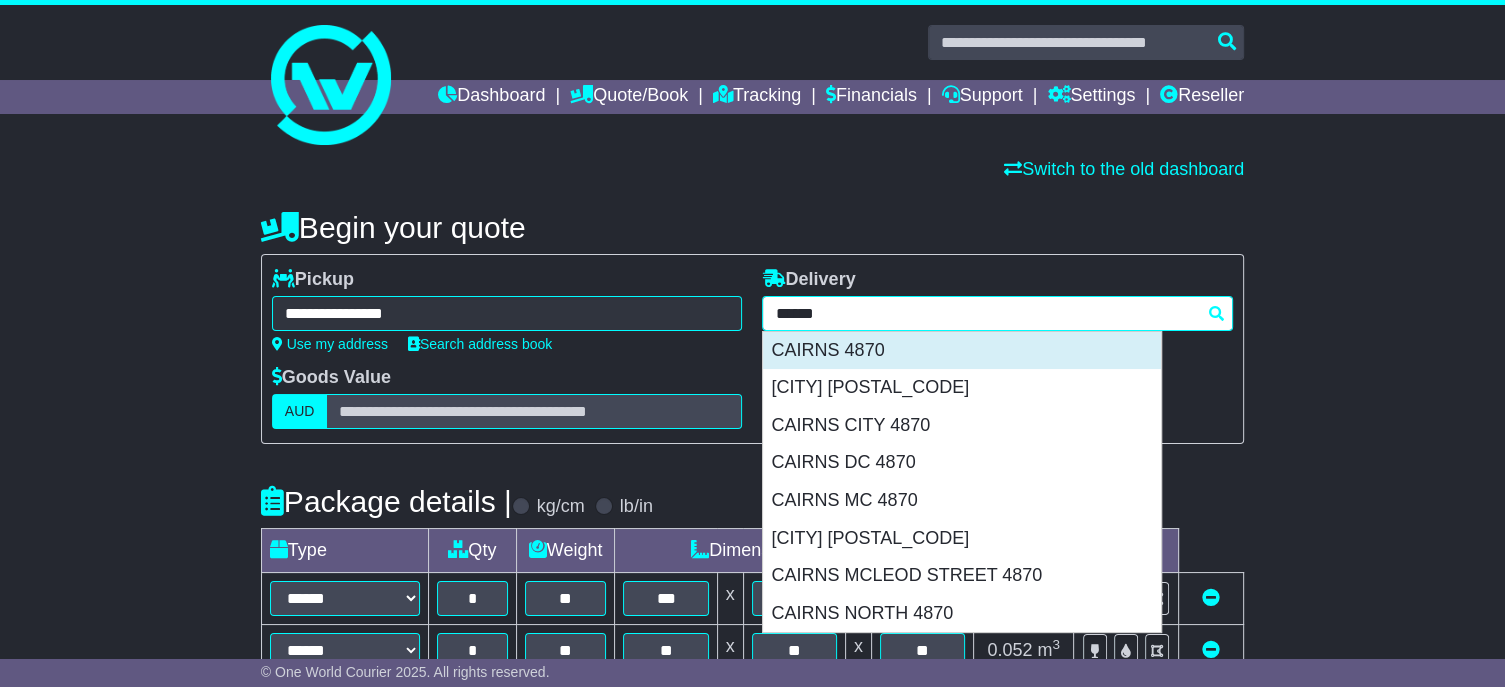 click on "CAIRNS 4870" at bounding box center (962, 351) 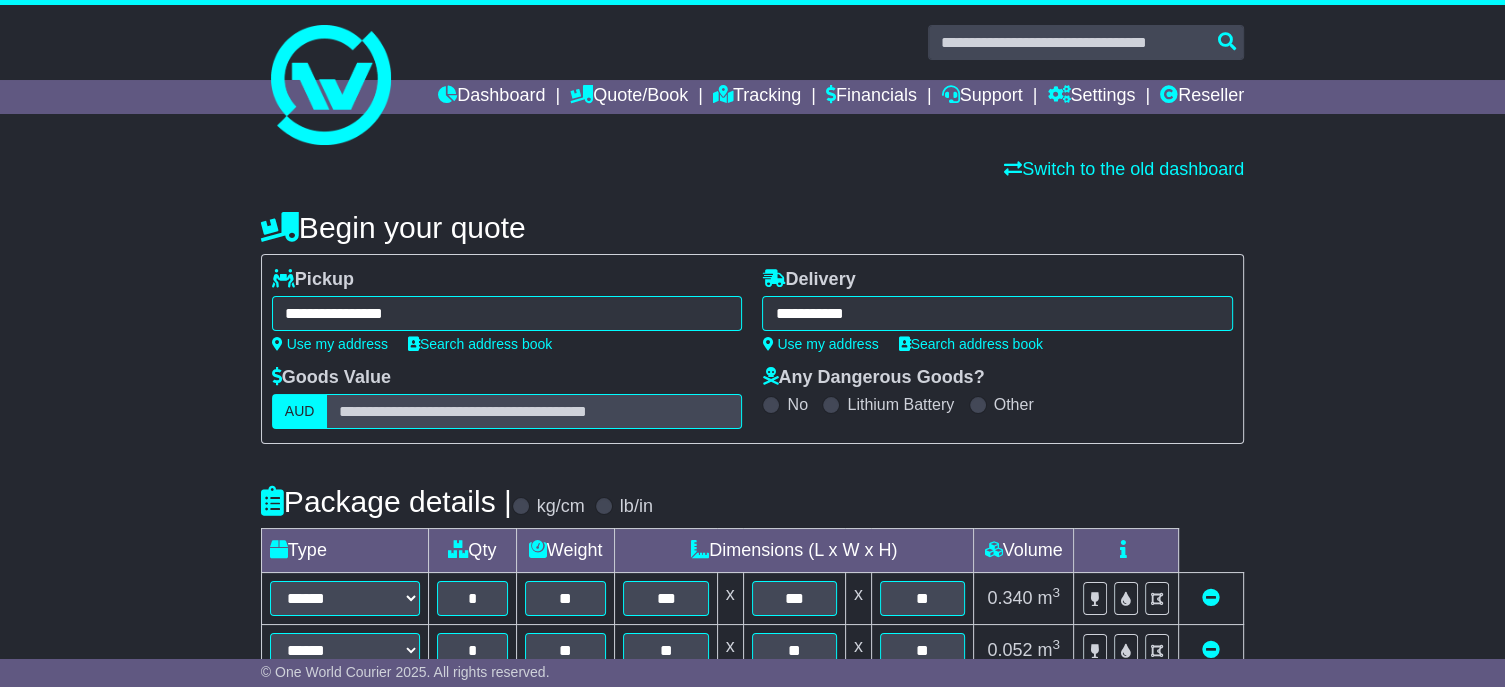 type on "**********" 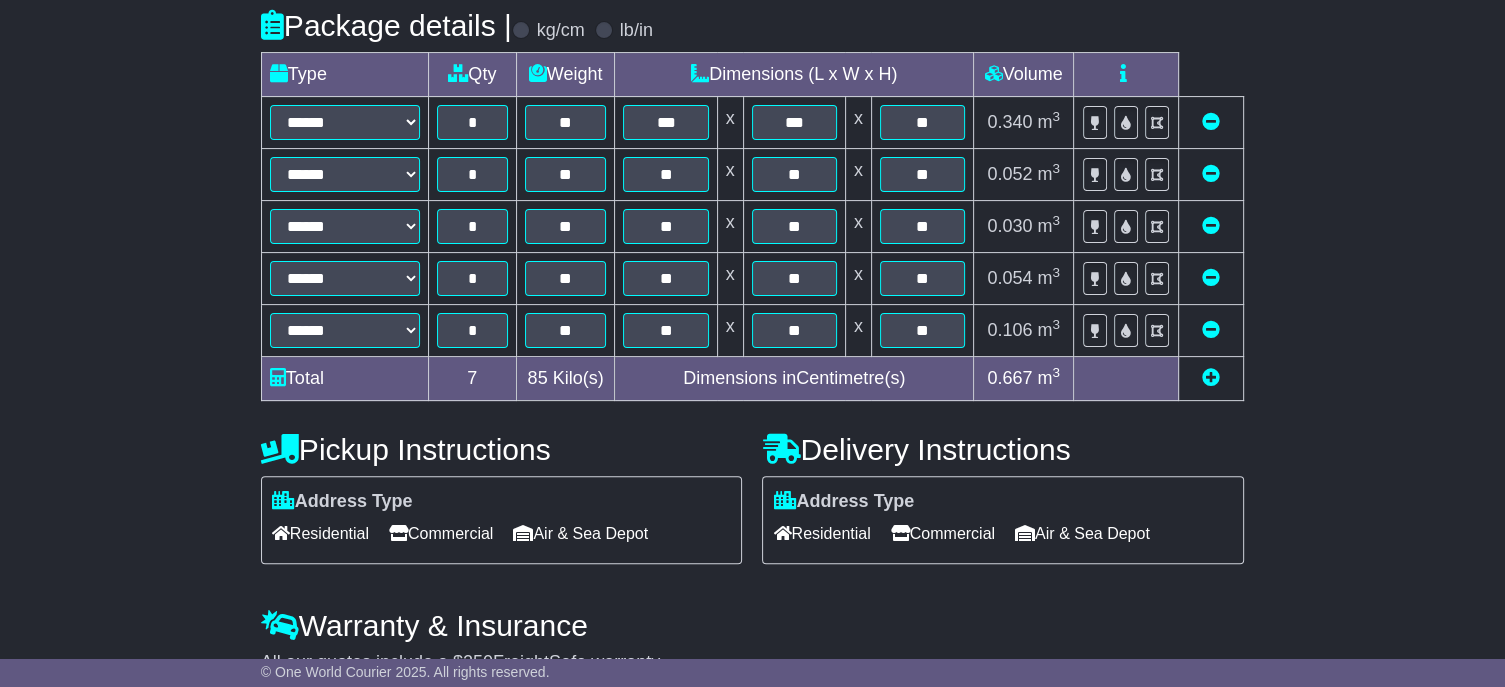 scroll, scrollTop: 600, scrollLeft: 0, axis: vertical 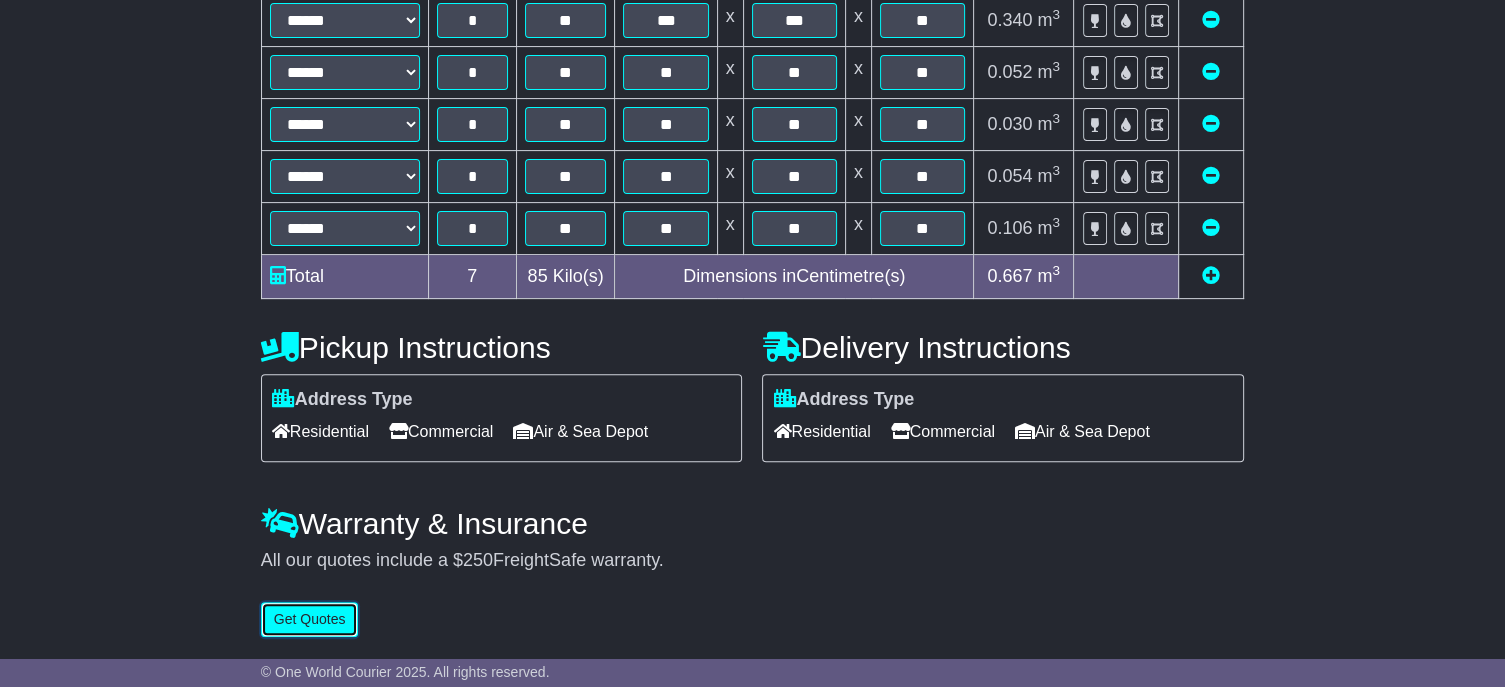 click on "Get Quotes" at bounding box center [310, 619] 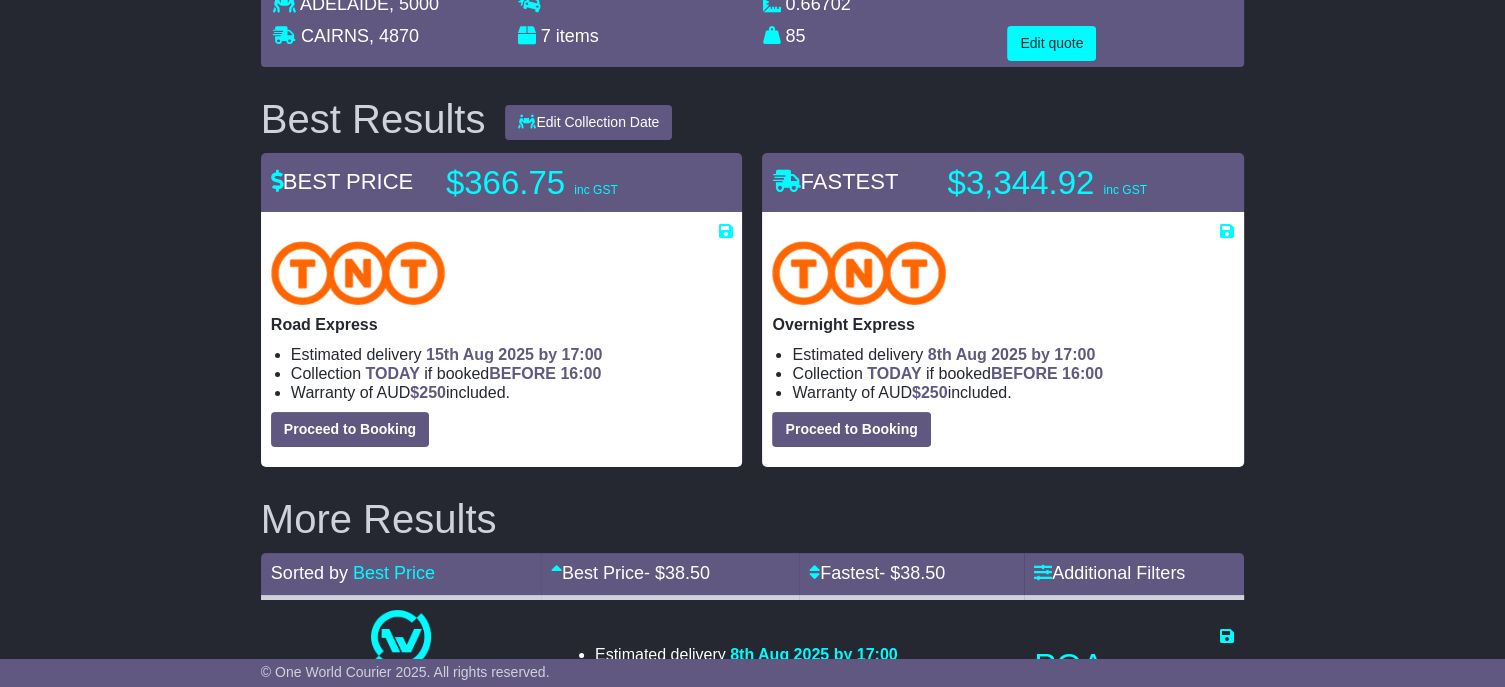 scroll, scrollTop: 0, scrollLeft: 0, axis: both 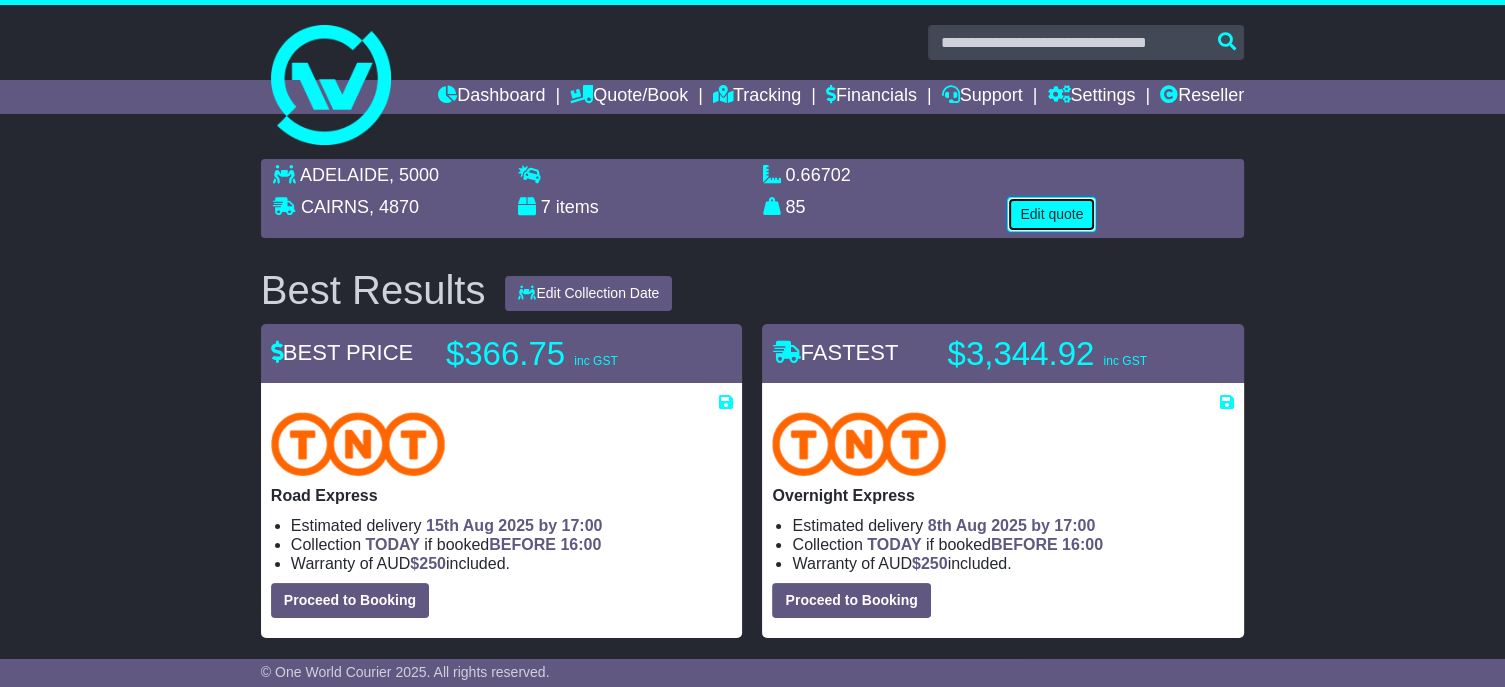 click on "Edit quote" at bounding box center (1051, 214) 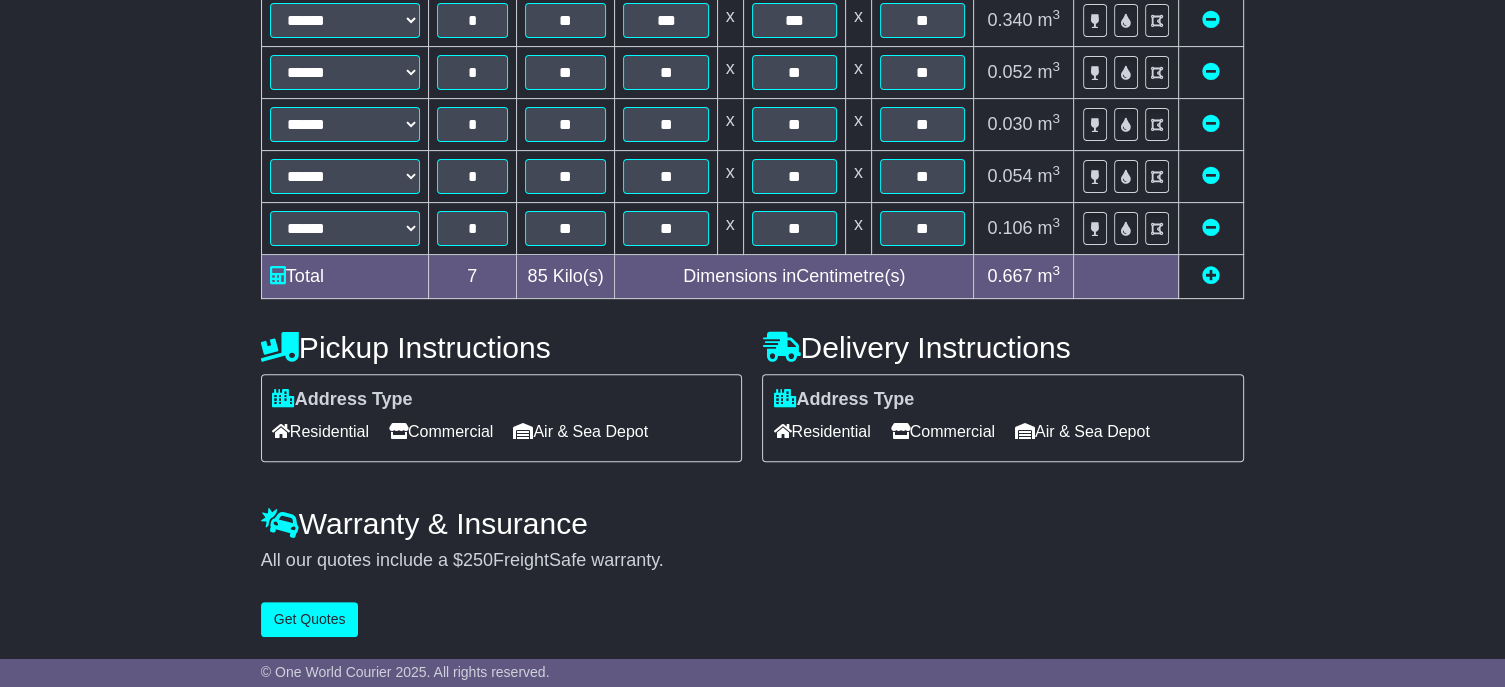 scroll, scrollTop: 610, scrollLeft: 0, axis: vertical 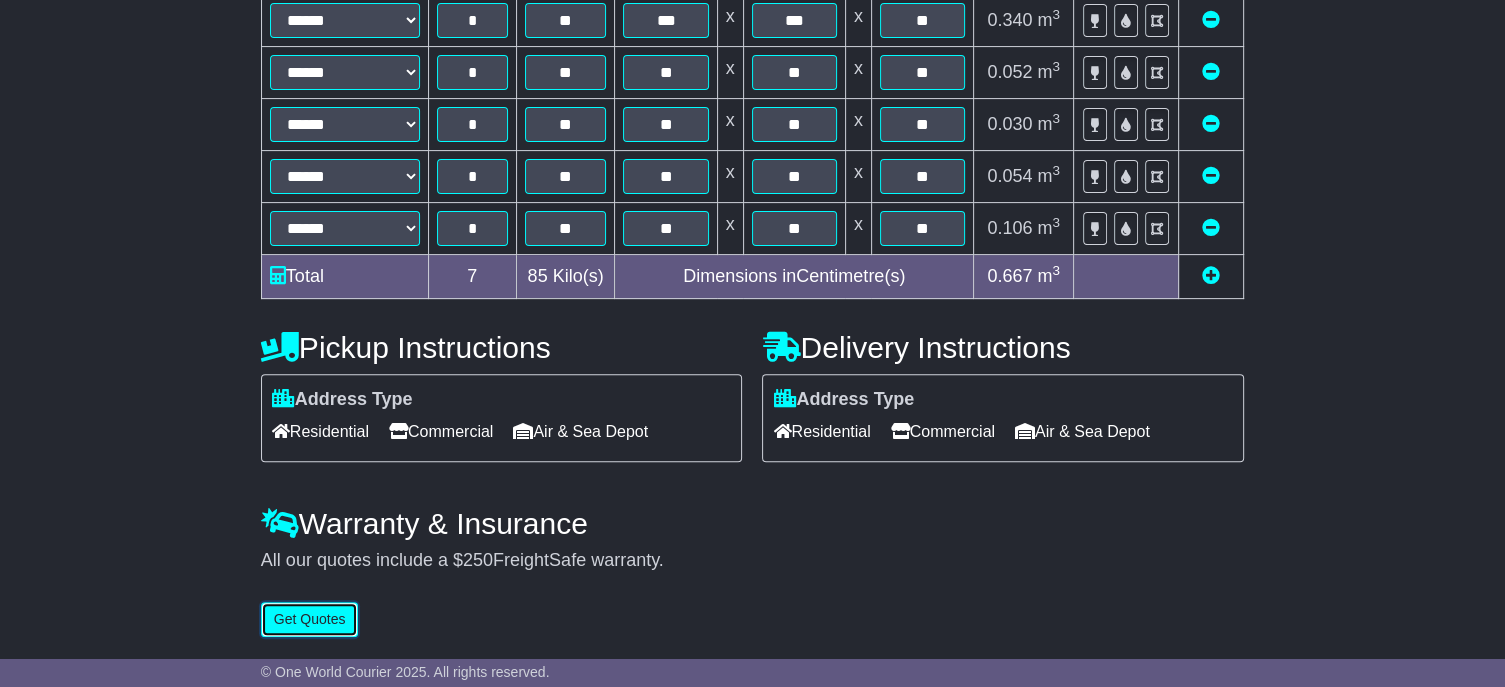 click on "Get Quotes" at bounding box center [310, 619] 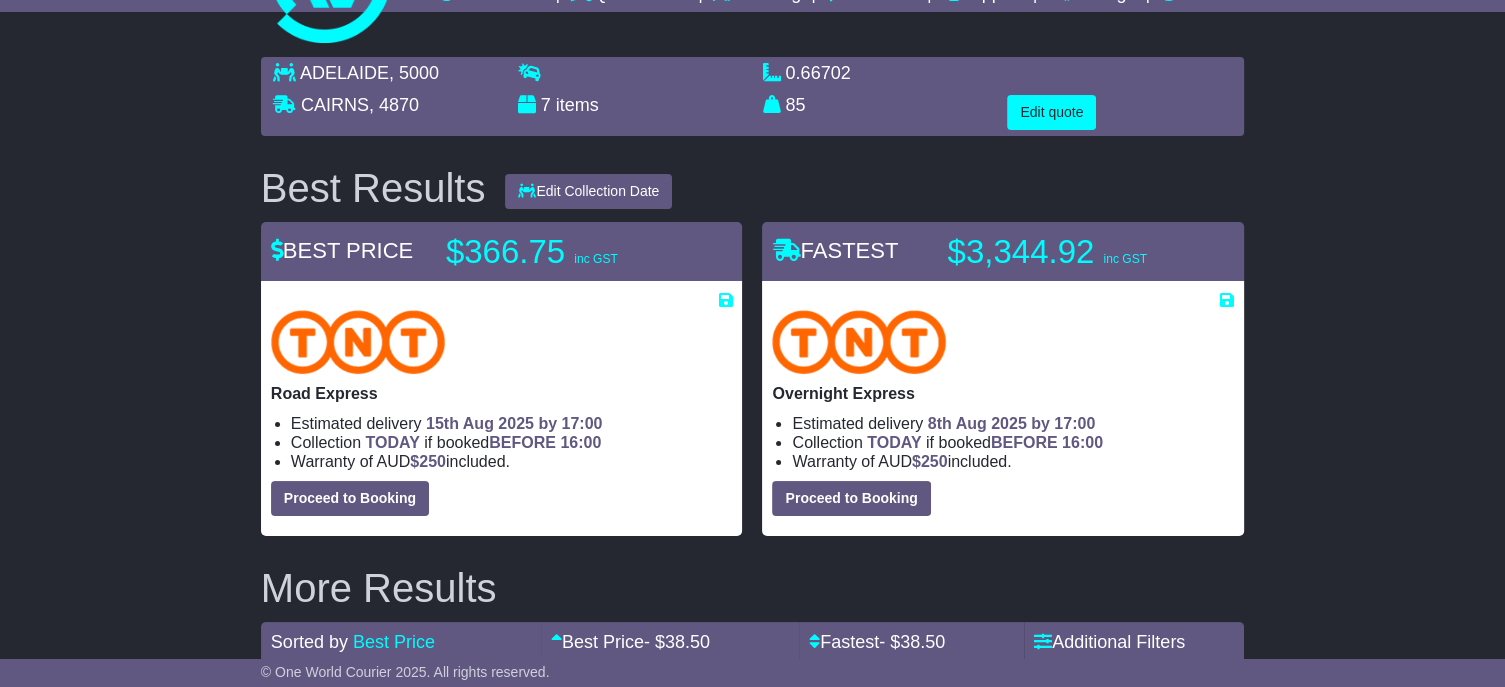 scroll, scrollTop: 100, scrollLeft: 0, axis: vertical 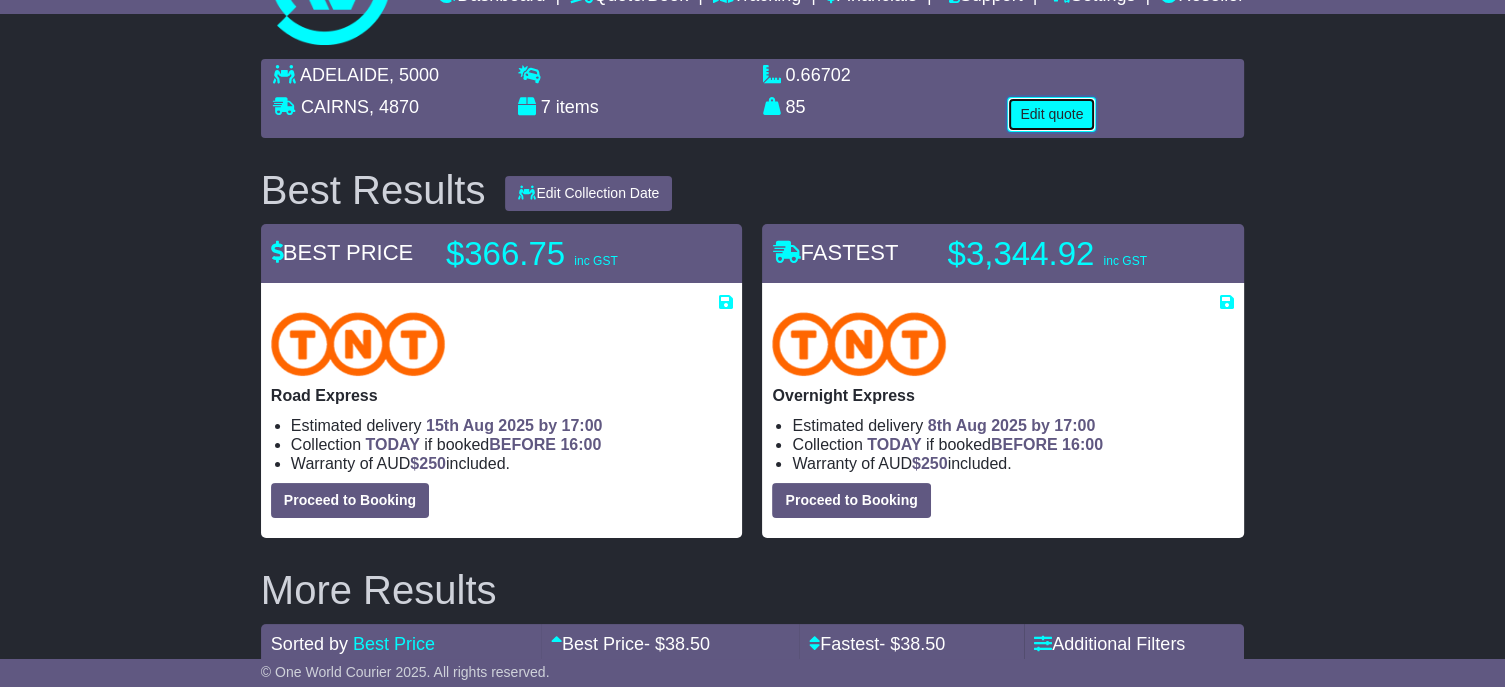 click on "Edit quote" at bounding box center [1051, 114] 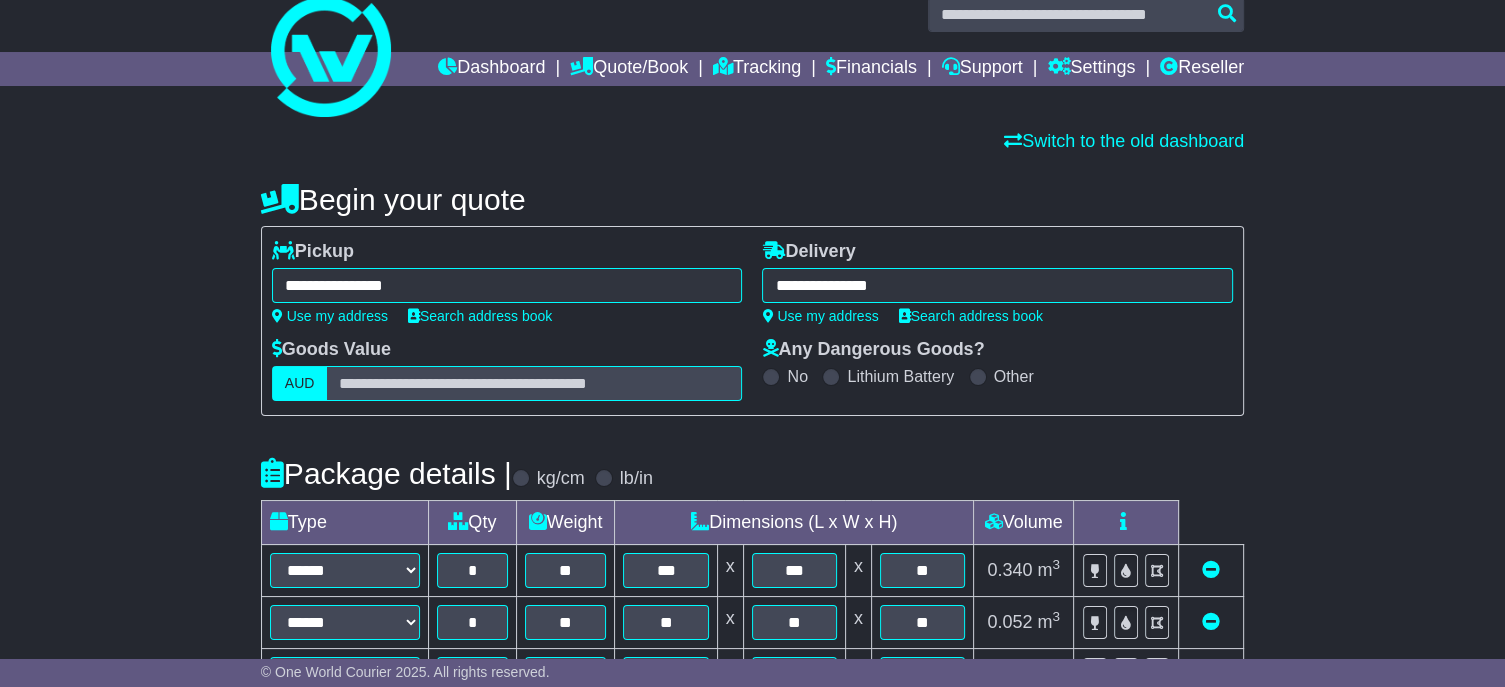 scroll, scrollTop: 0, scrollLeft: 0, axis: both 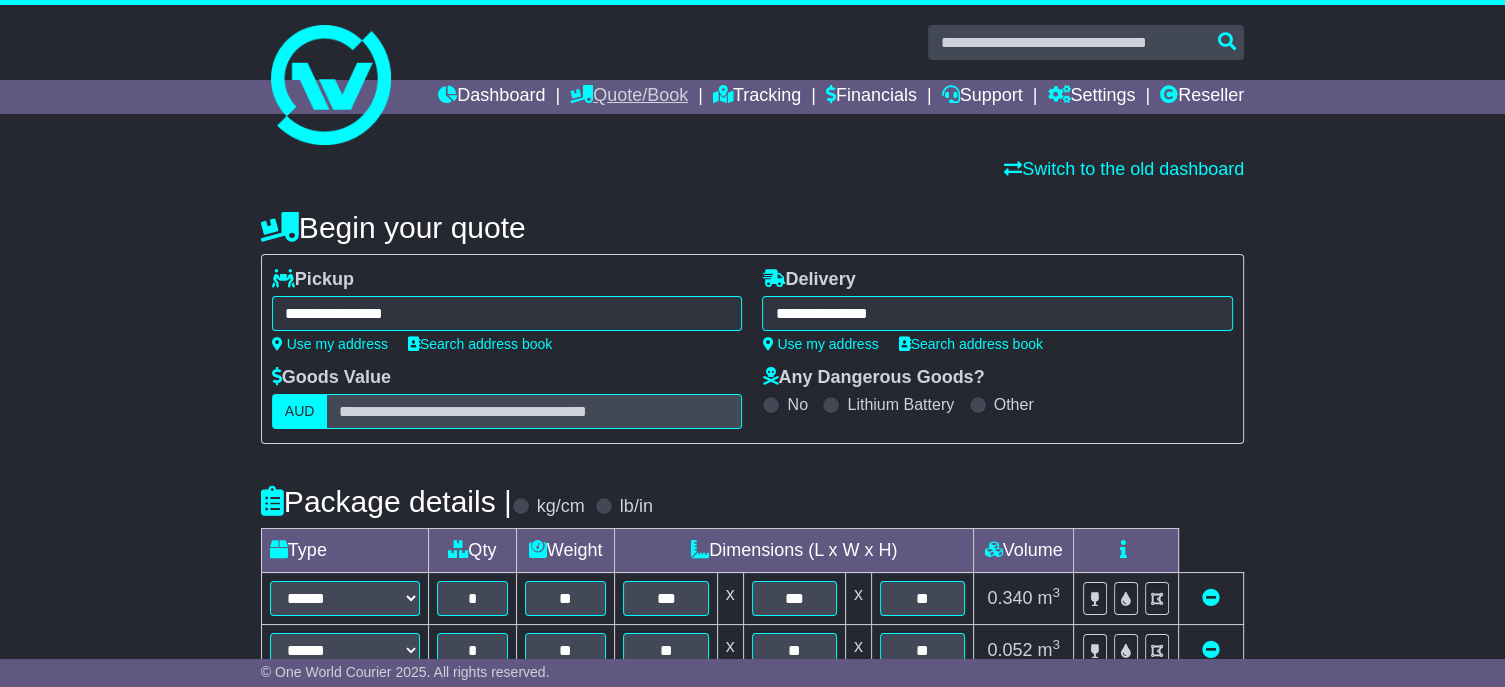 click on "Quote/Book" at bounding box center (629, 97) 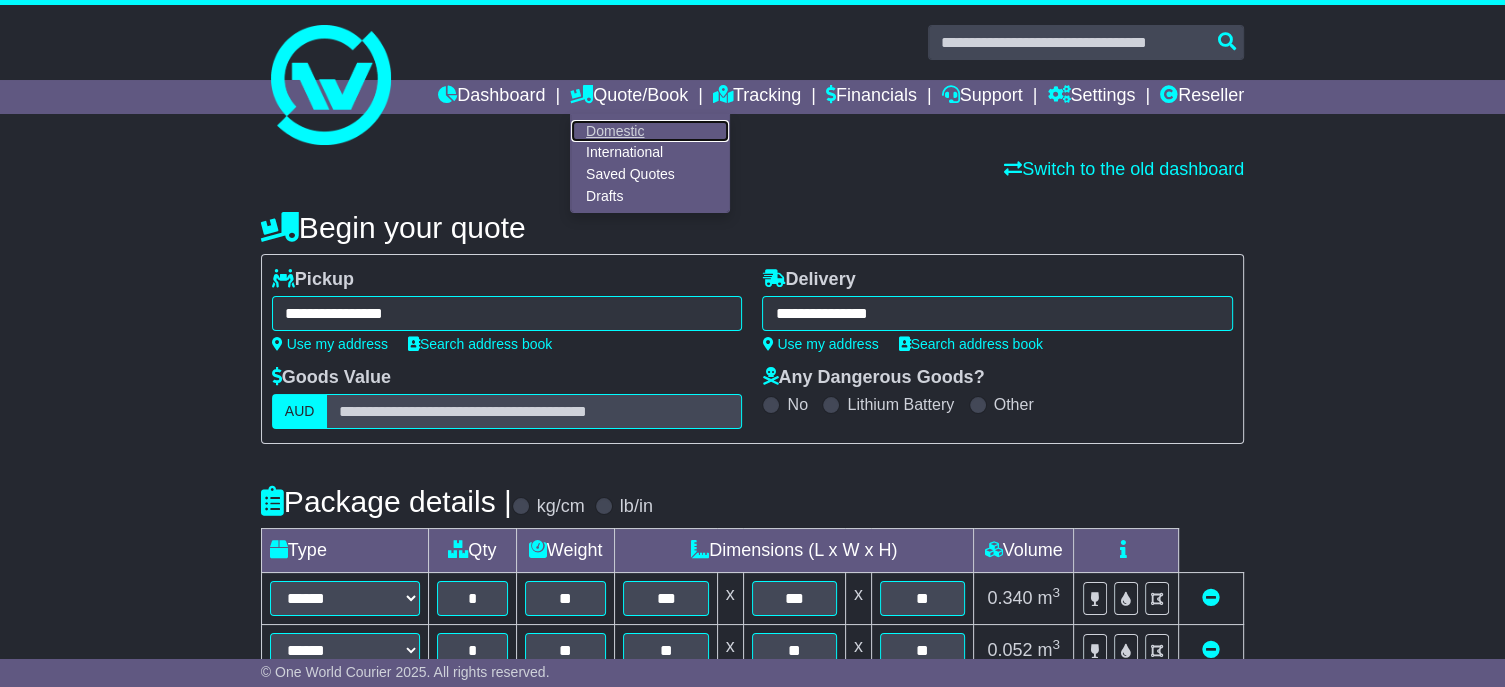 click on "Domestic" at bounding box center (650, 131) 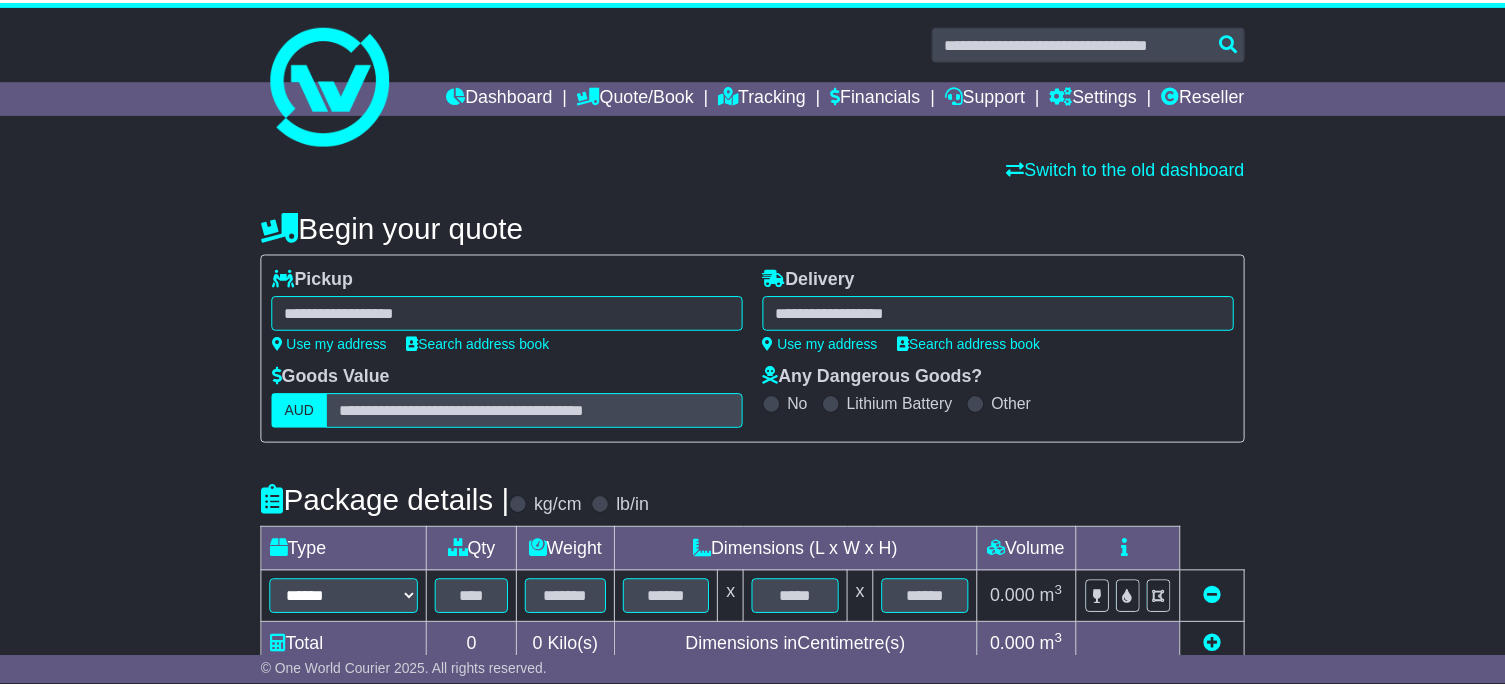 scroll, scrollTop: 0, scrollLeft: 0, axis: both 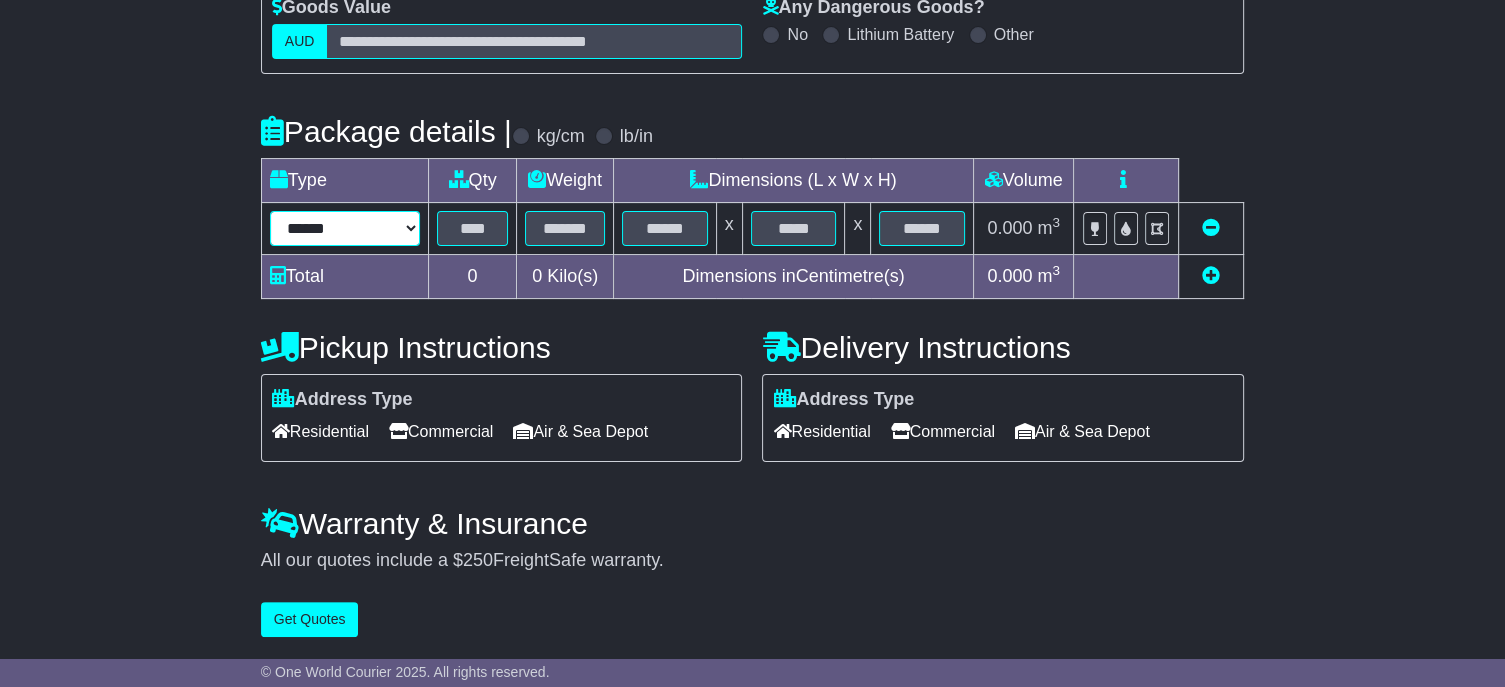 click on "****** ****** *** ******** ***** **** **** ****** *** *******" at bounding box center [345, 228] 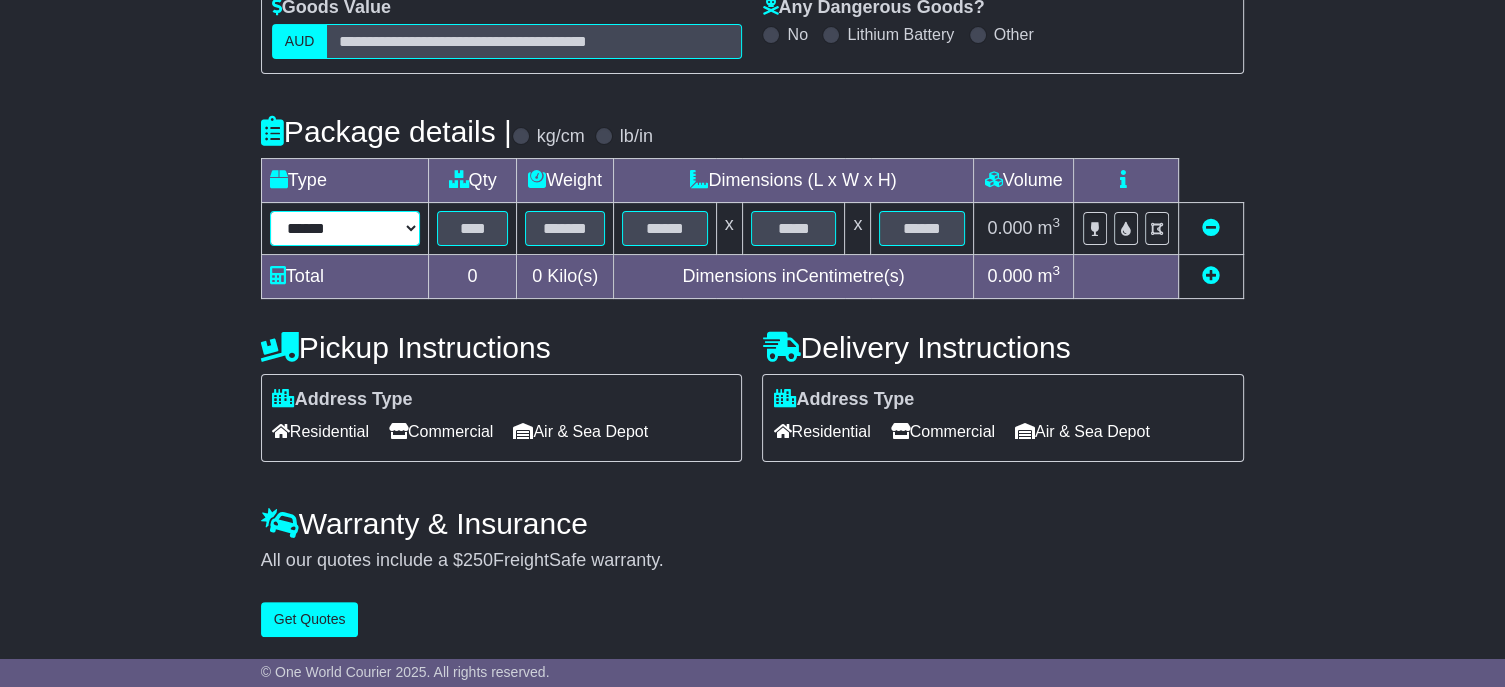 select on "****" 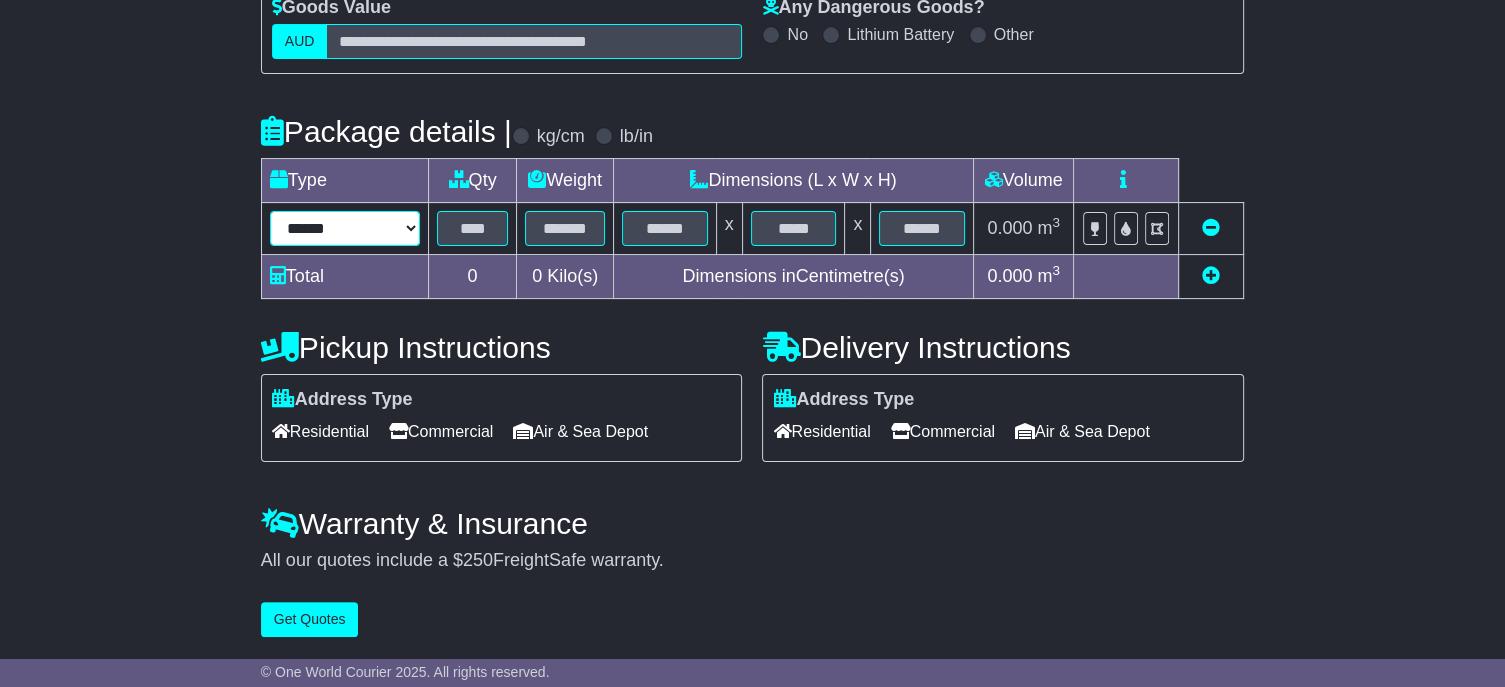 click on "****** ****** *** ******** ***** **** **** ****** *** *******" at bounding box center [345, 228] 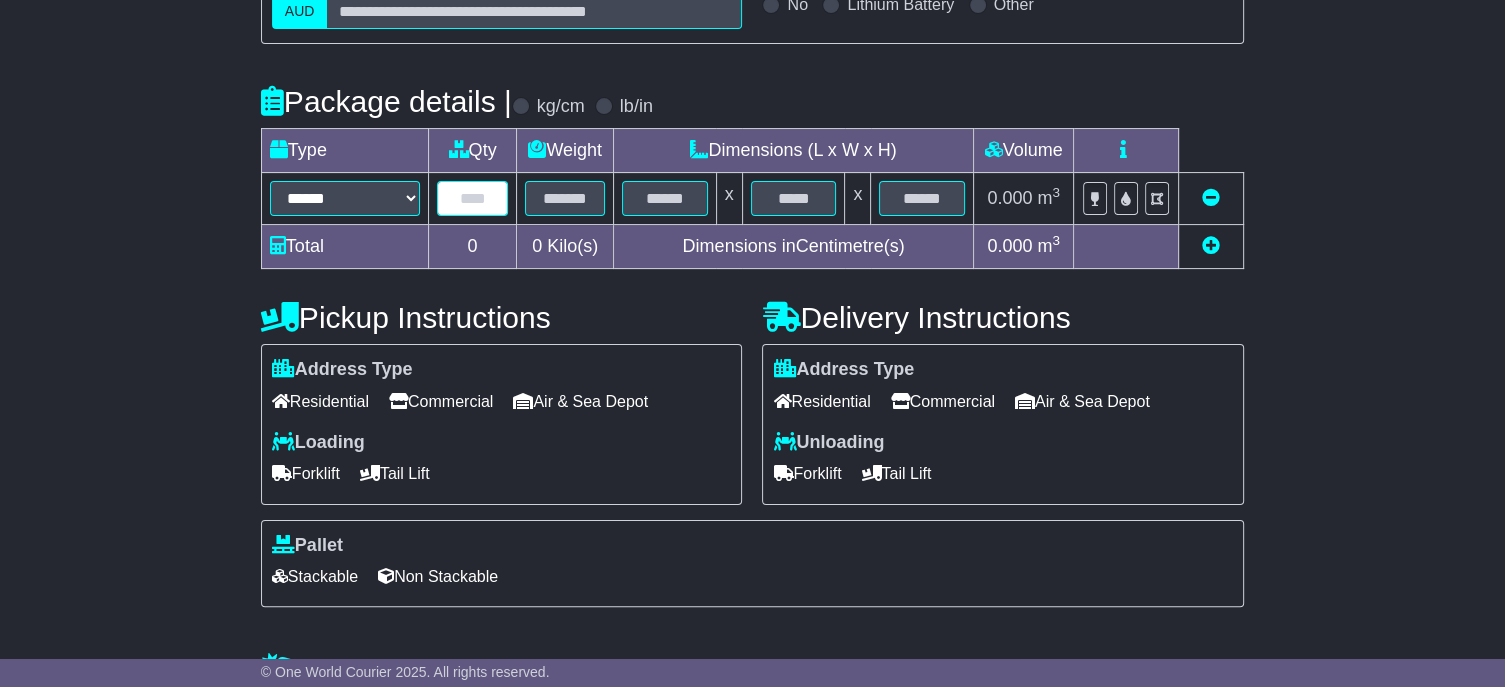 click at bounding box center (472, 198) 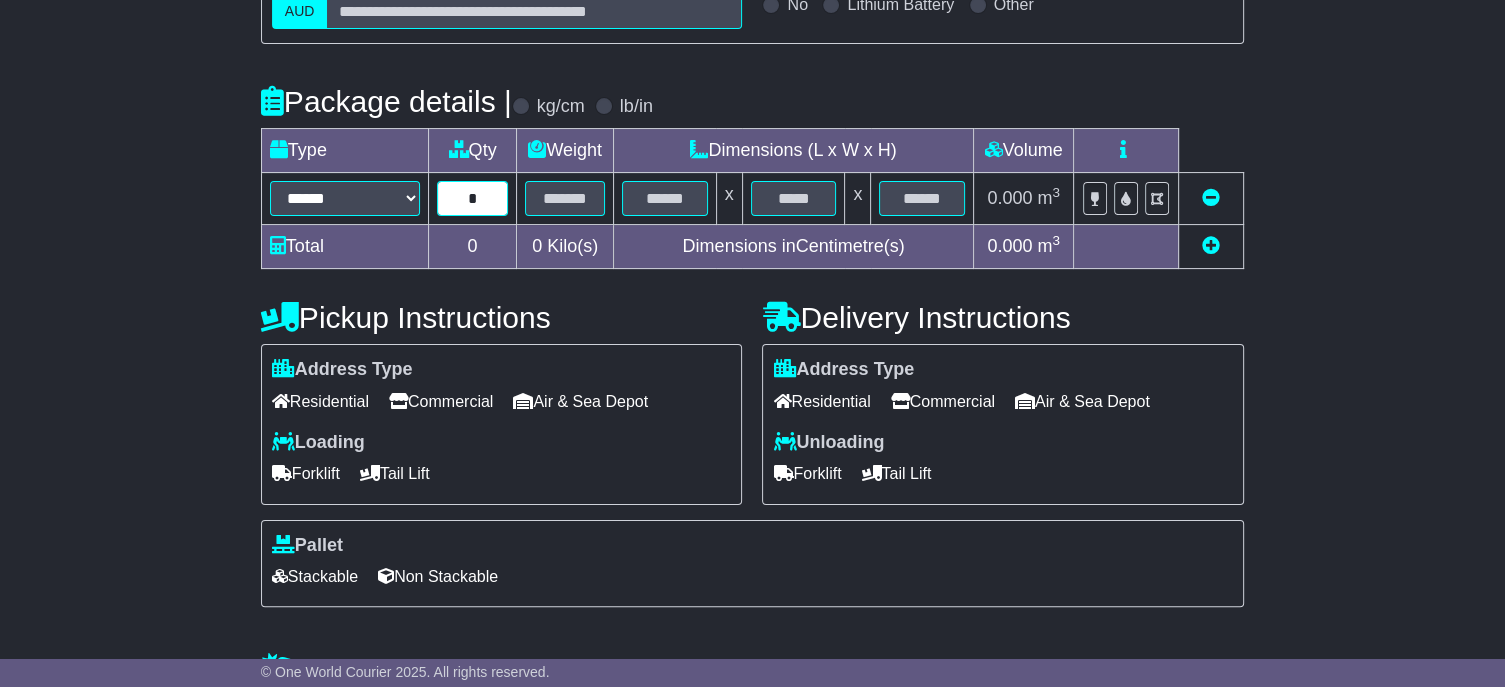 type on "*" 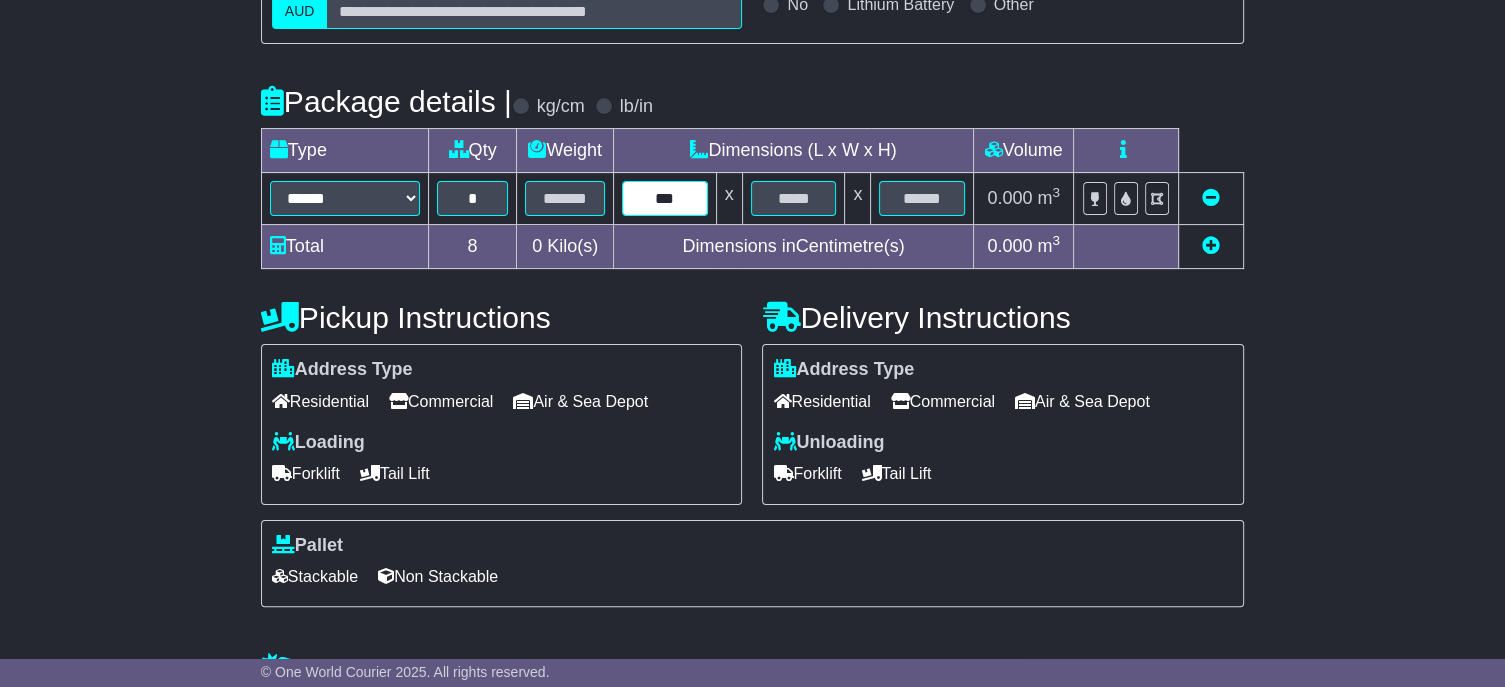type on "***" 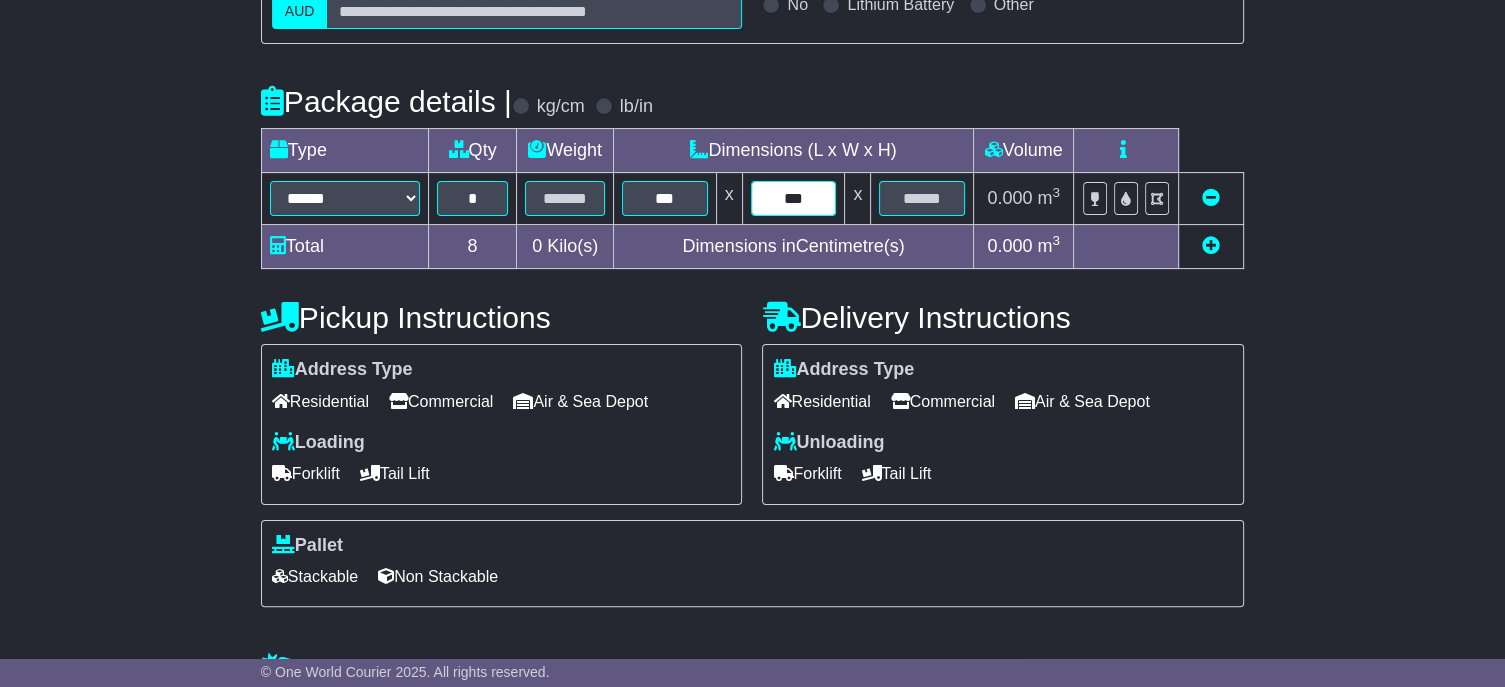 type on "***" 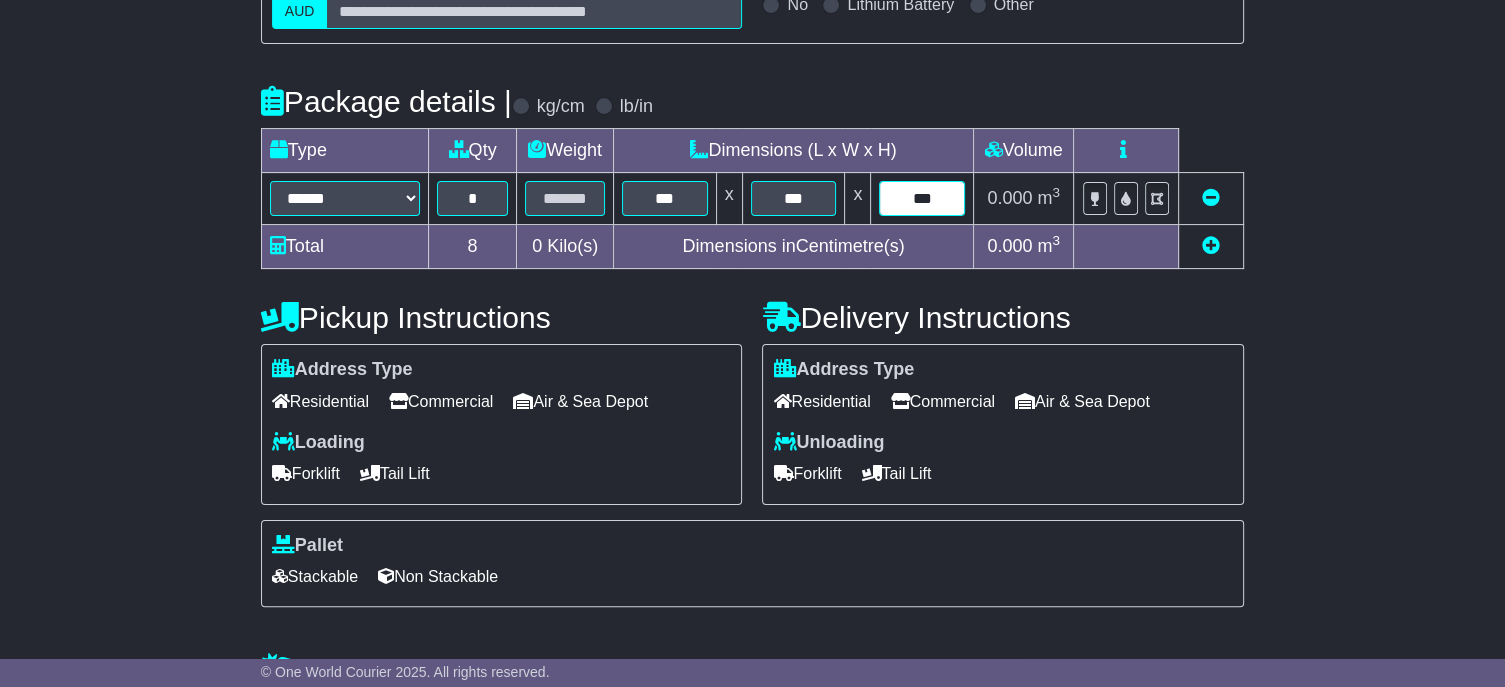 type on "***" 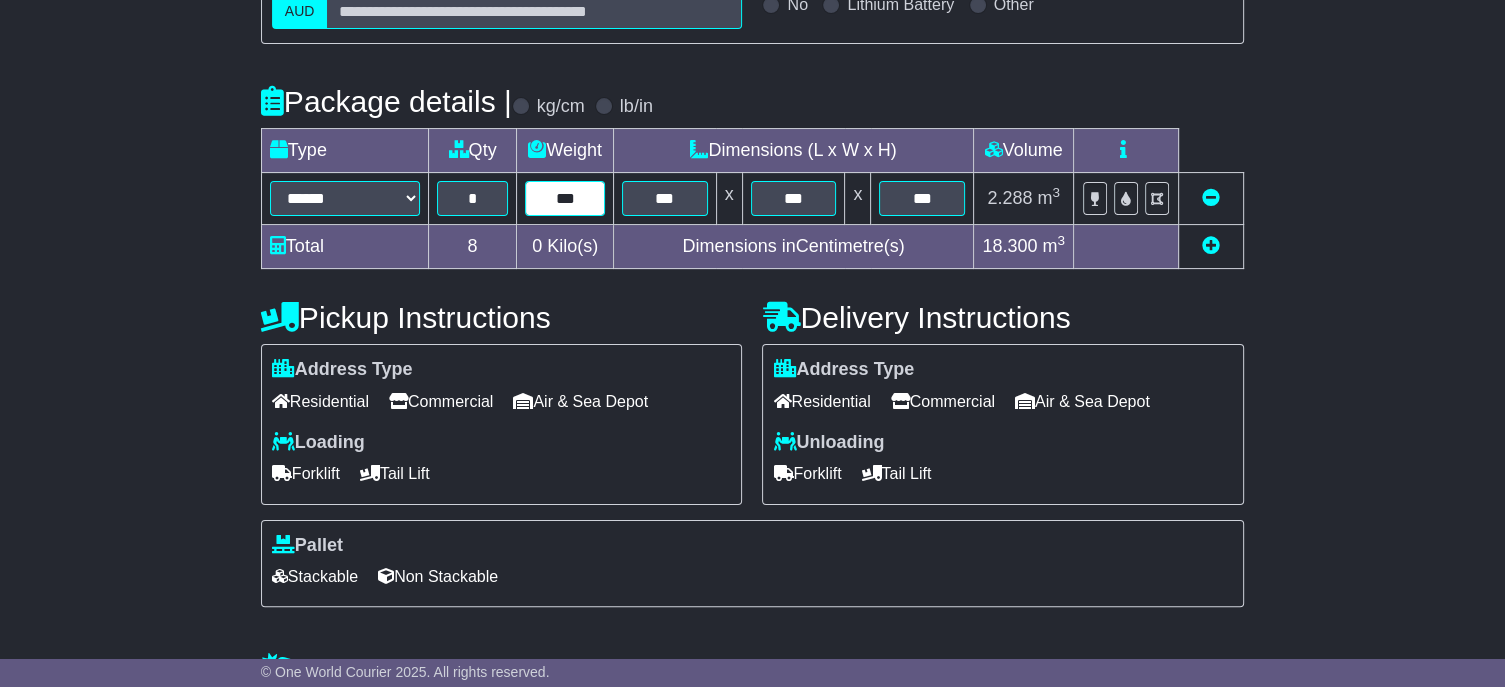 type on "***" 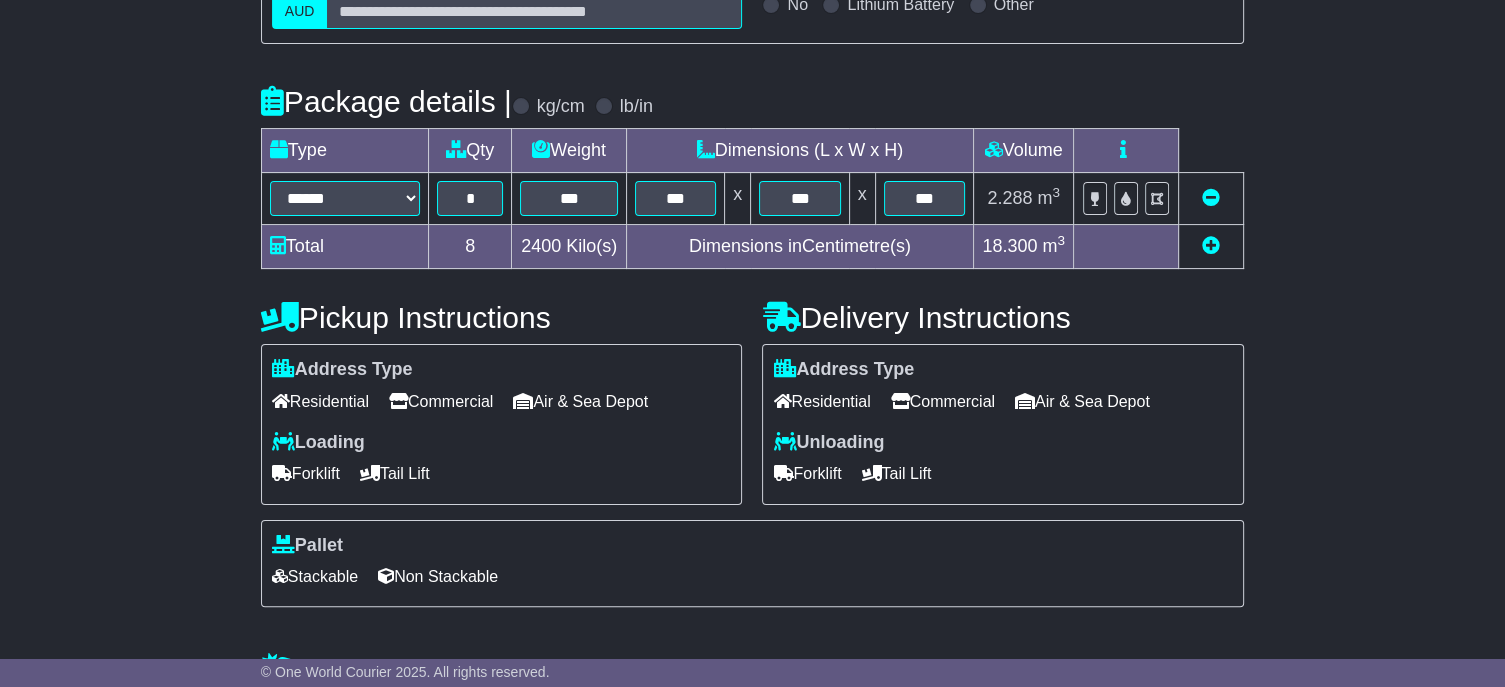 click at bounding box center [1211, 245] 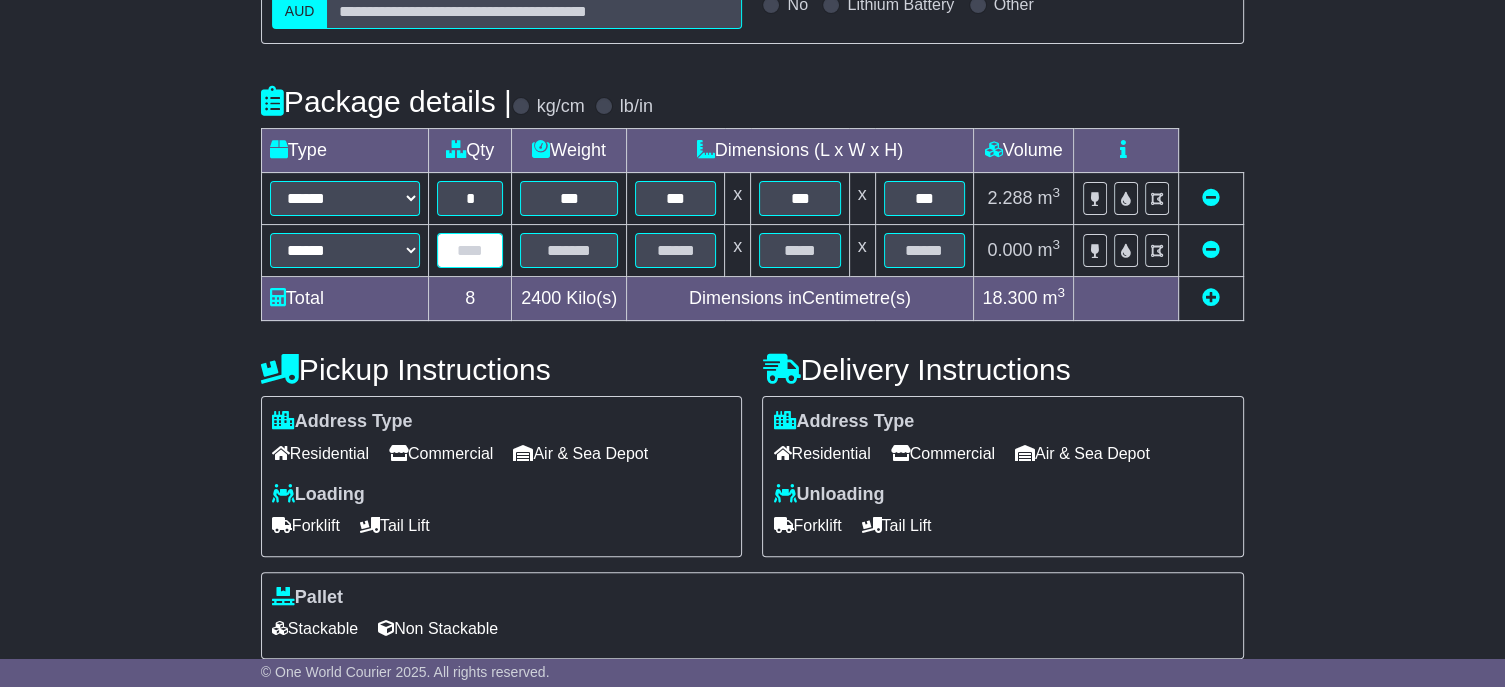 click at bounding box center (470, 250) 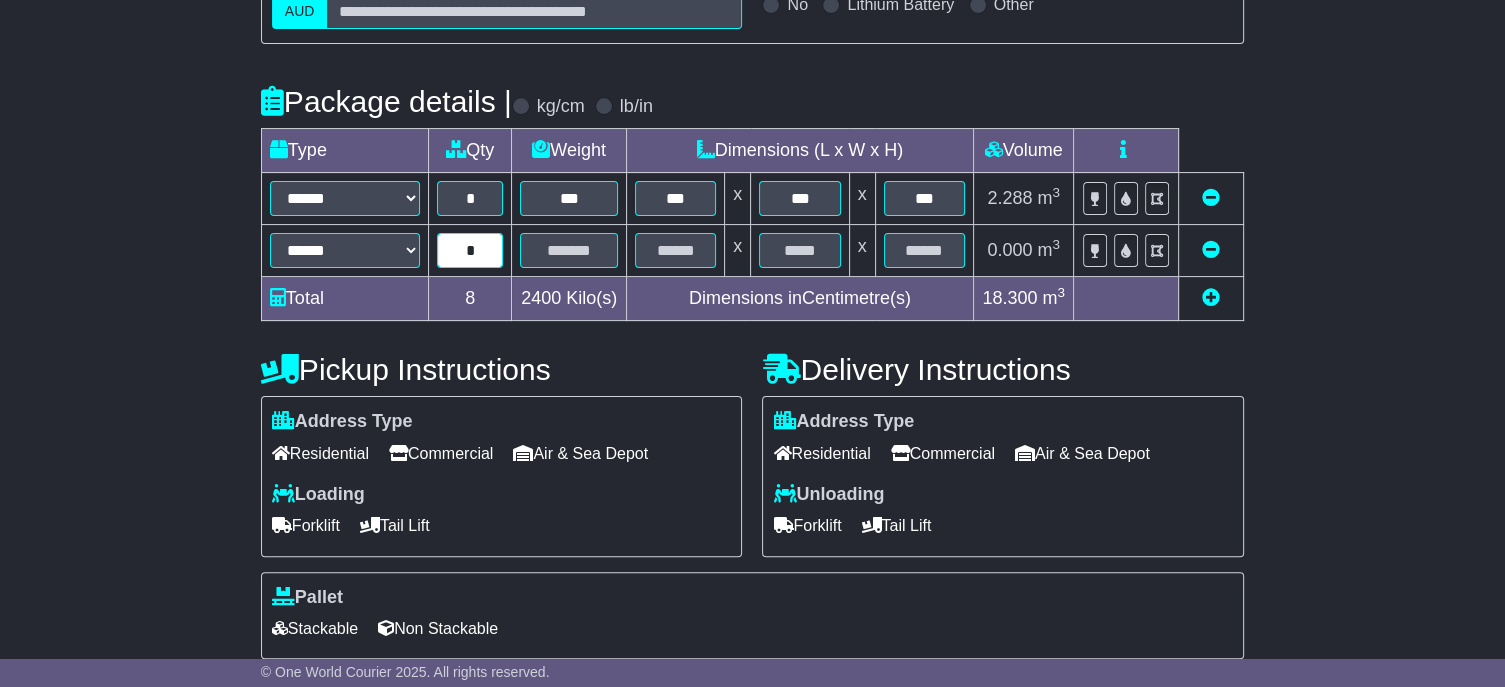 type on "*" 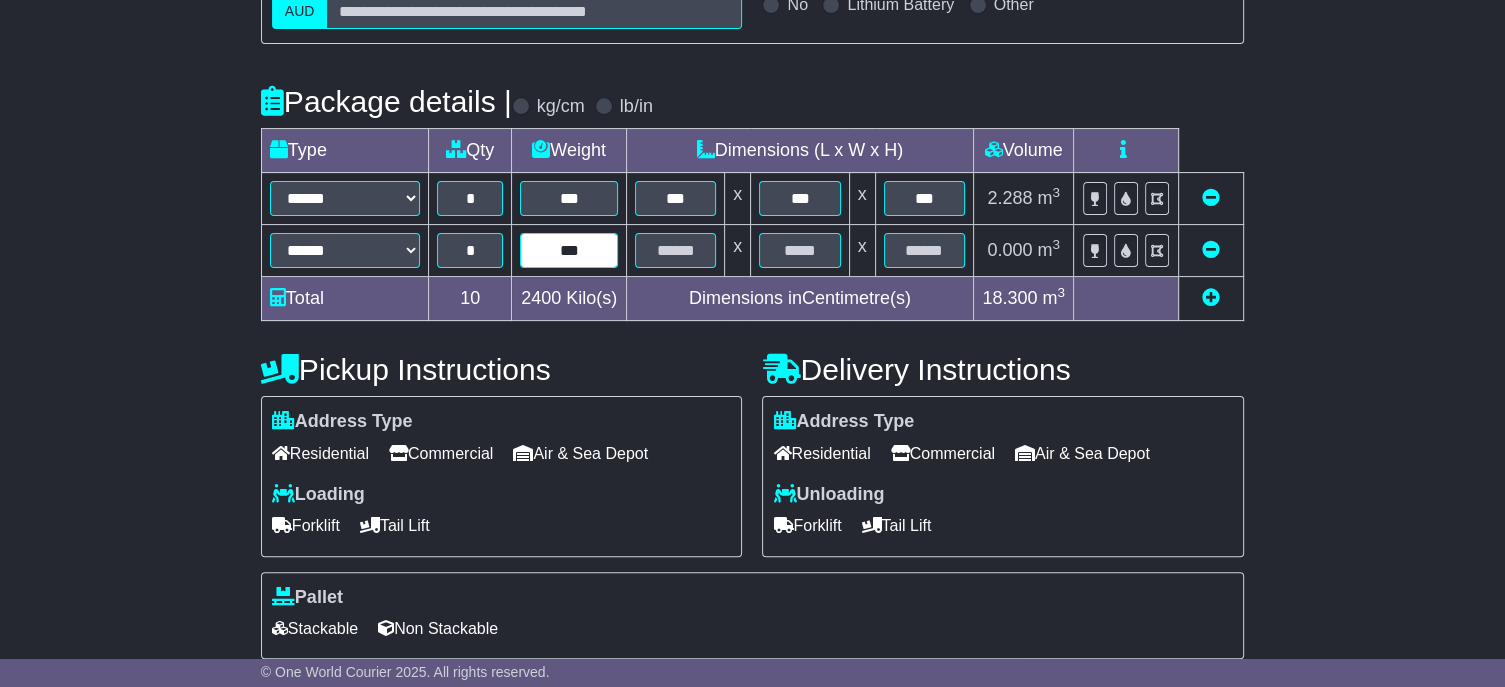 type on "***" 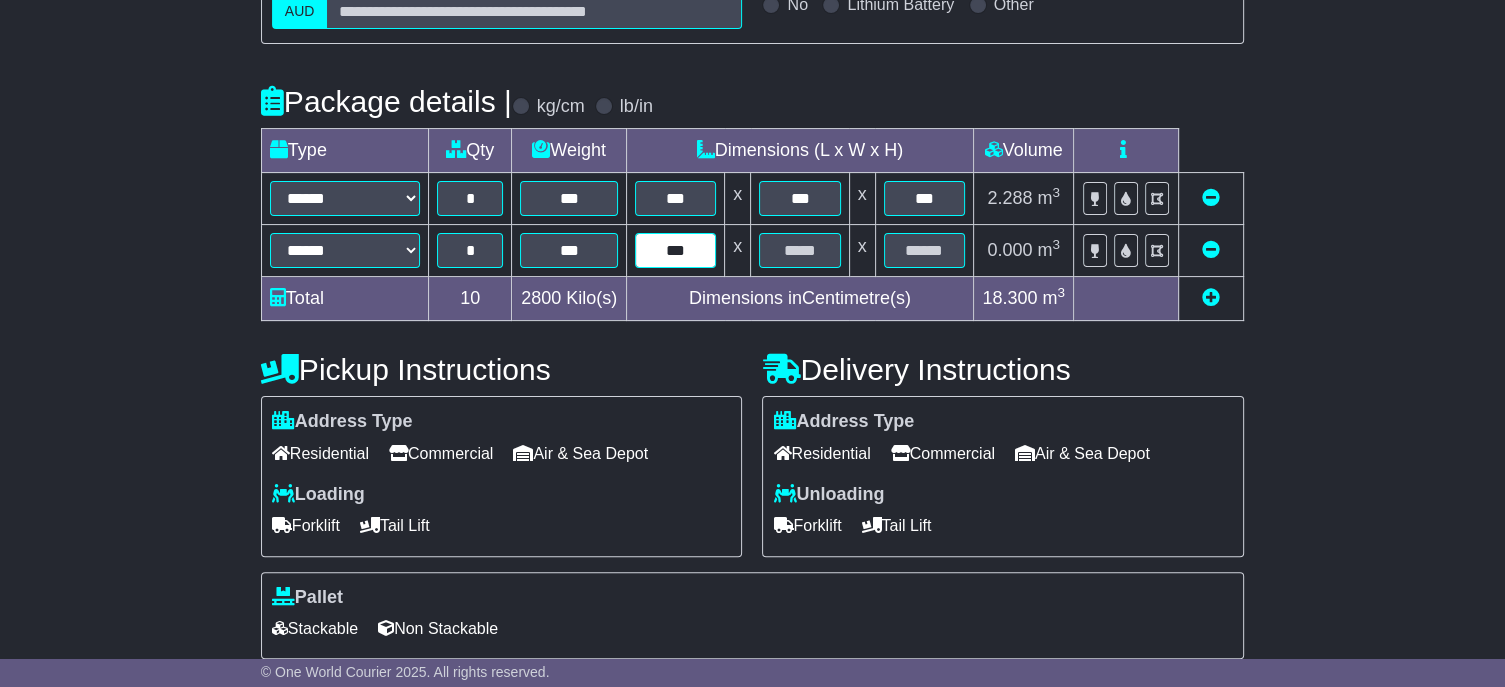type on "***" 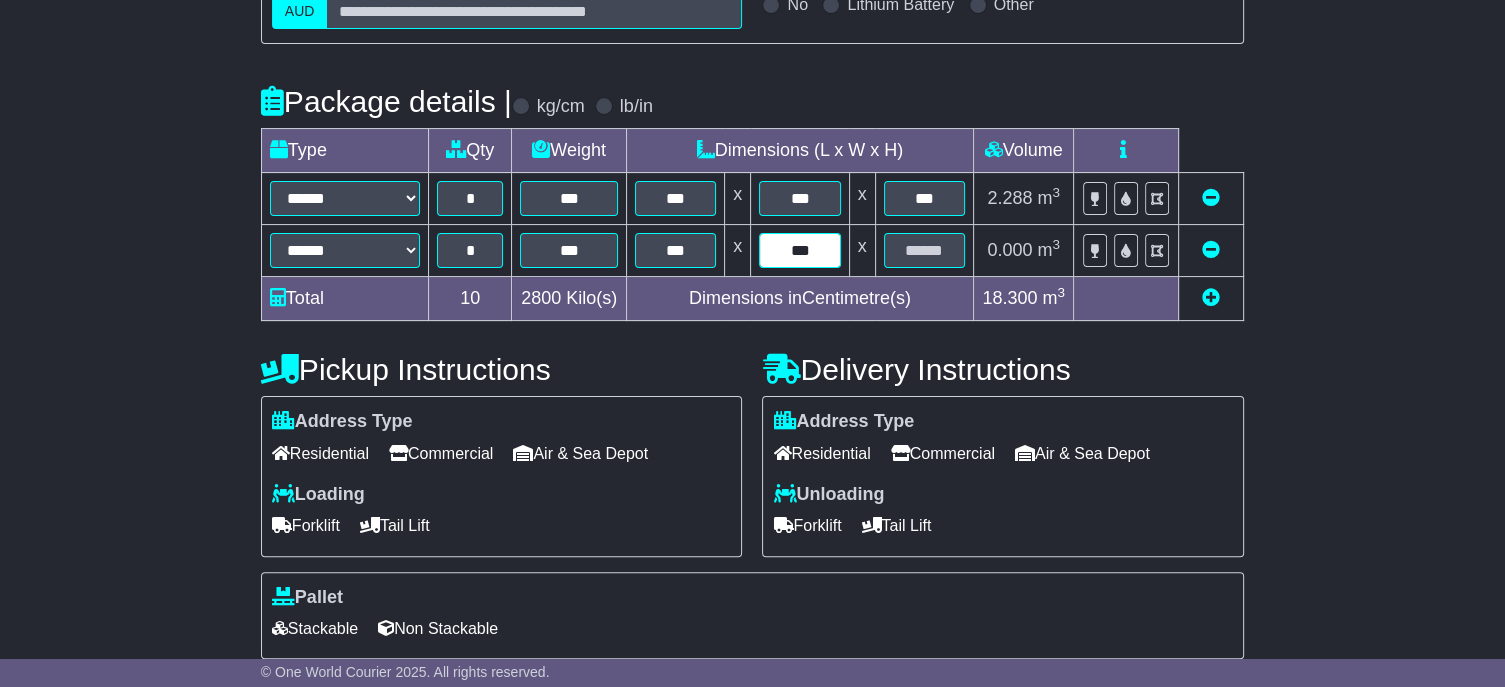 type on "***" 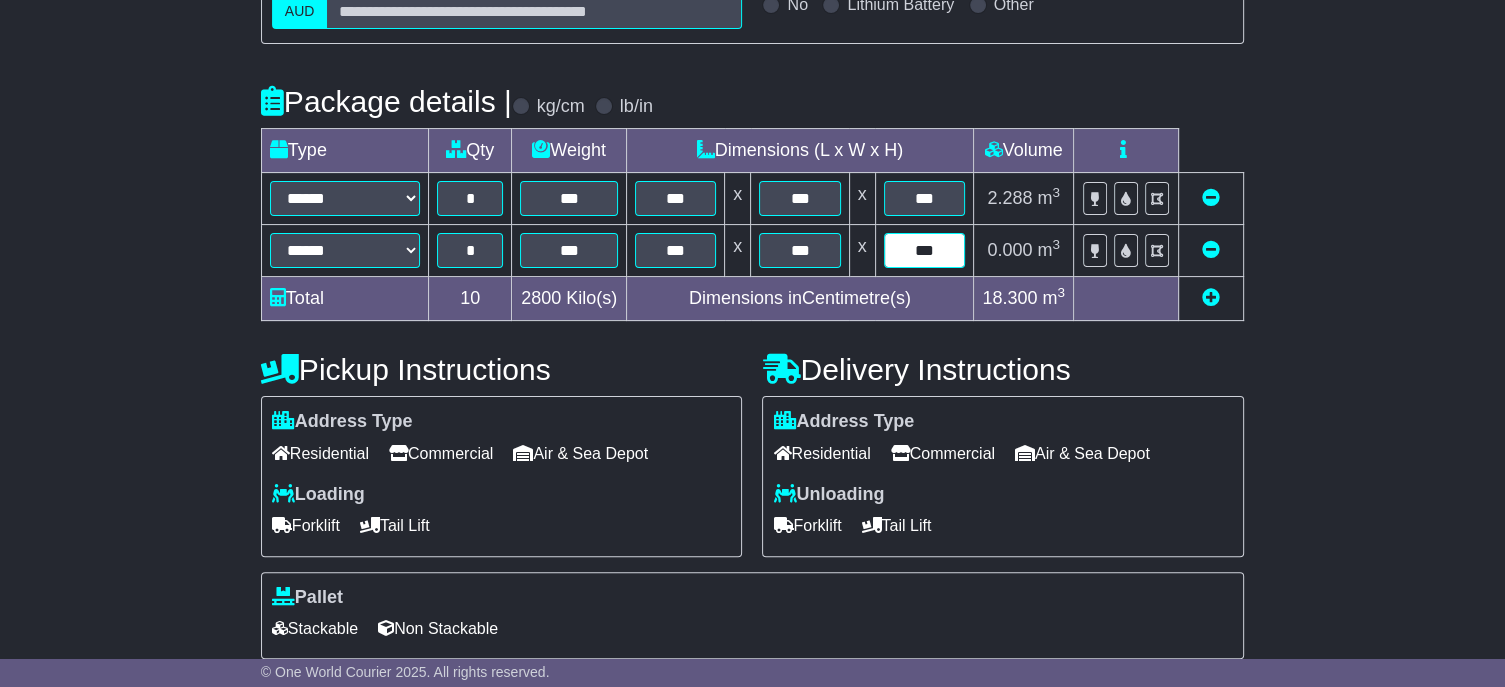 type on "***" 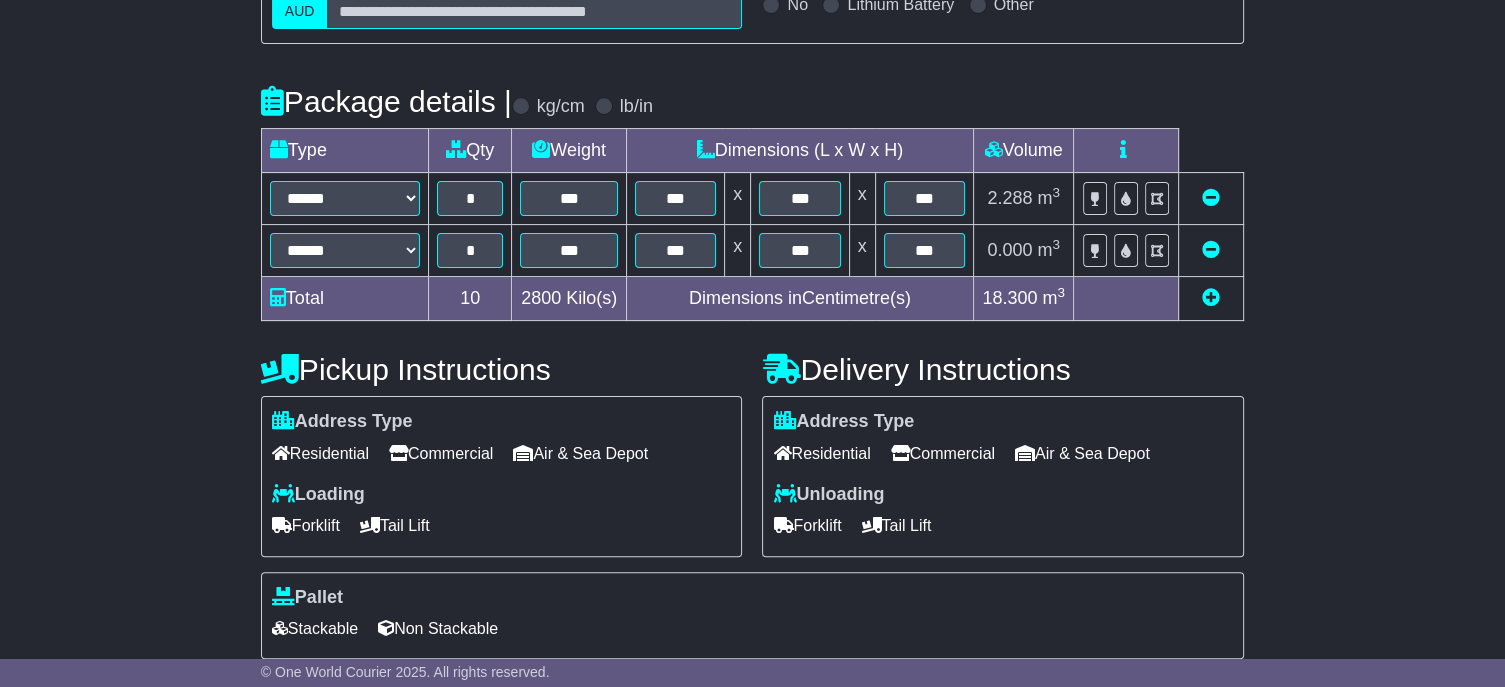 click on "Commercial" at bounding box center [441, 453] 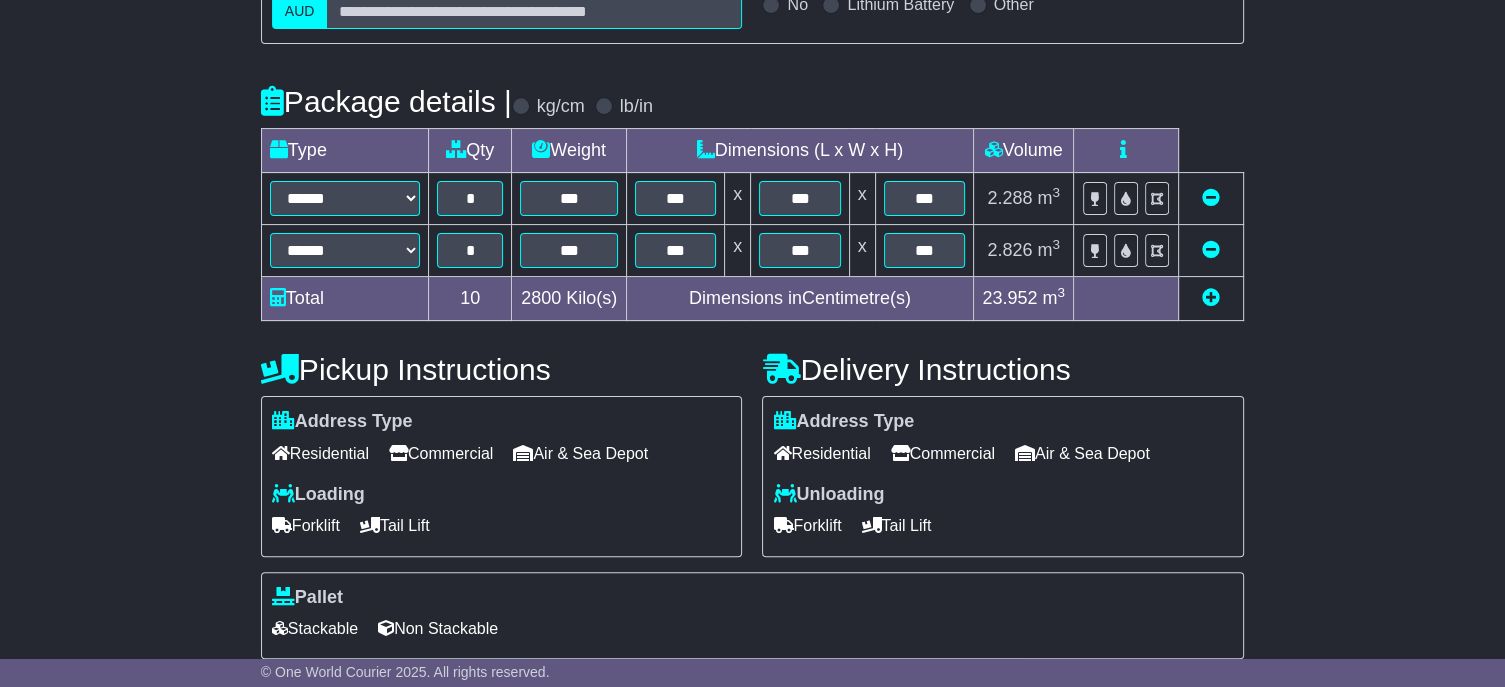 click on "Forklift" at bounding box center [306, 525] 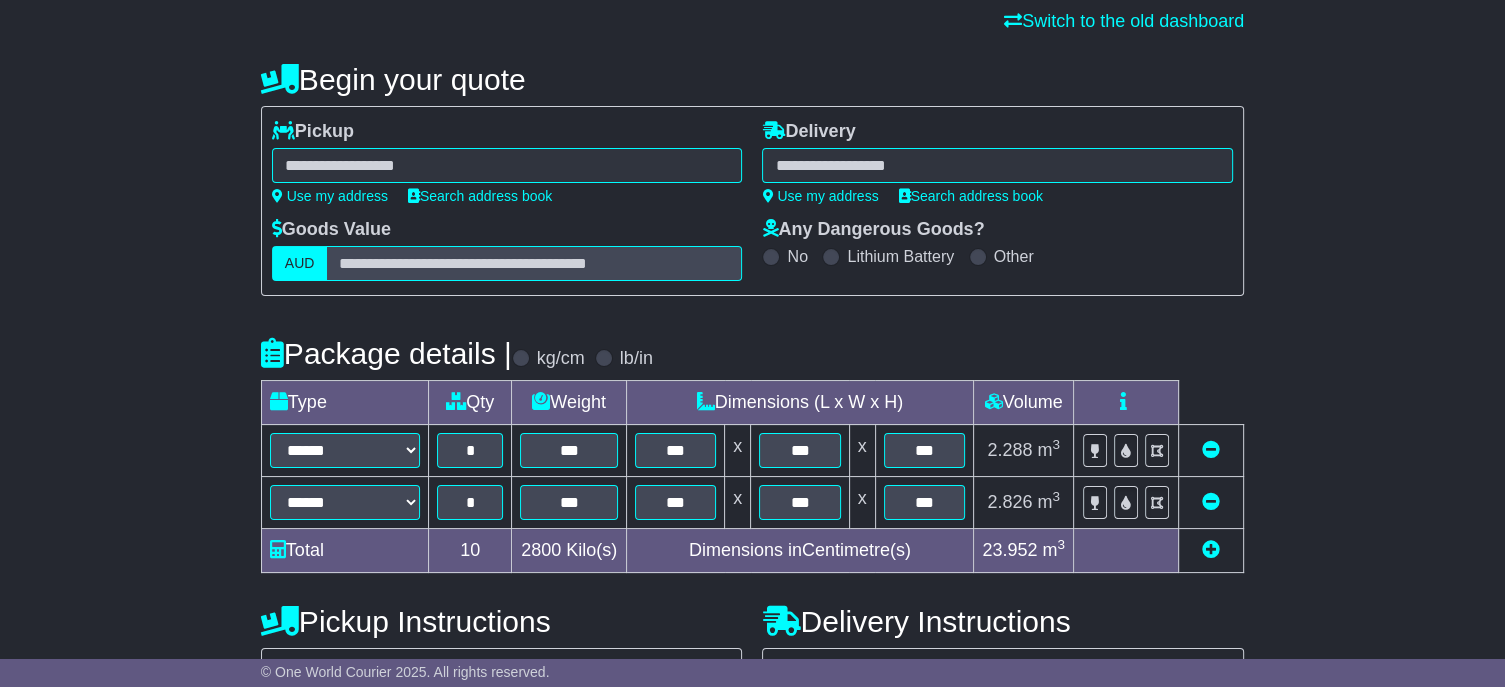 scroll, scrollTop: 100, scrollLeft: 0, axis: vertical 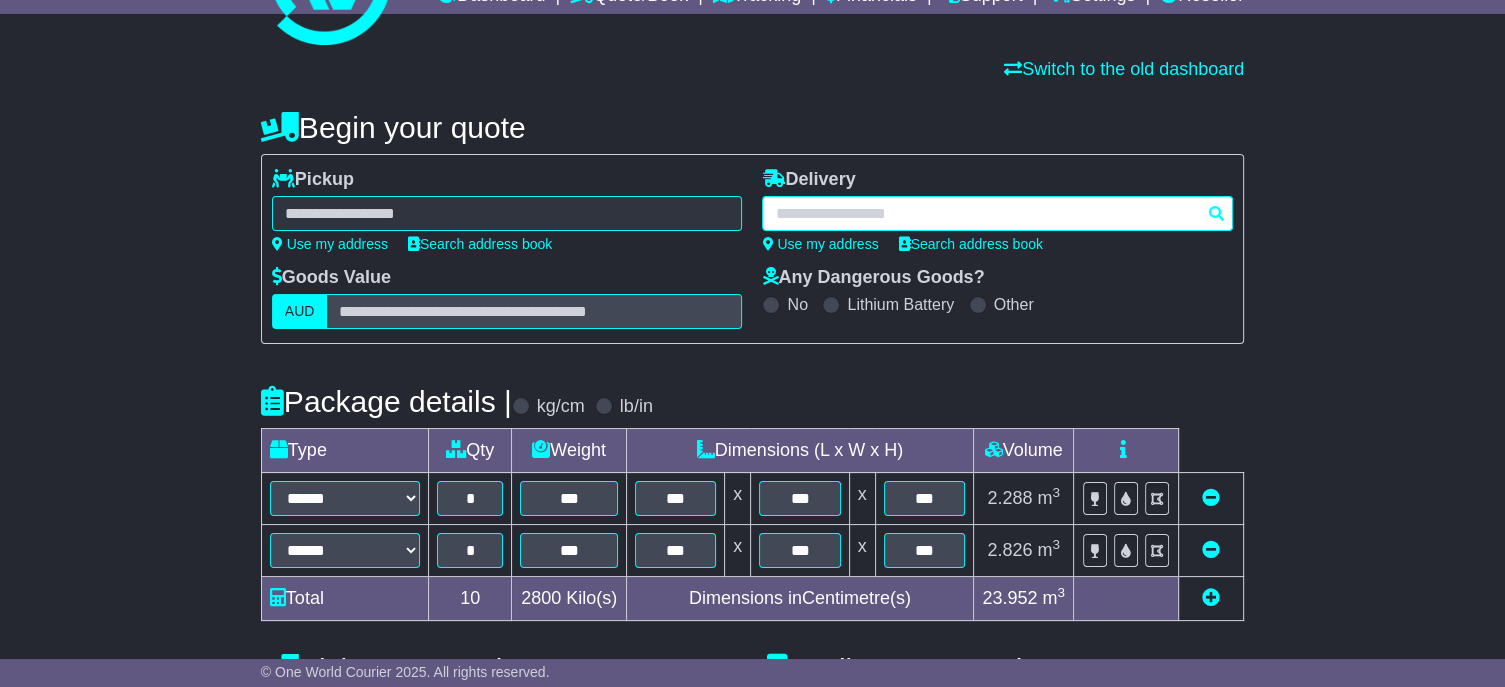 click at bounding box center [997, 213] 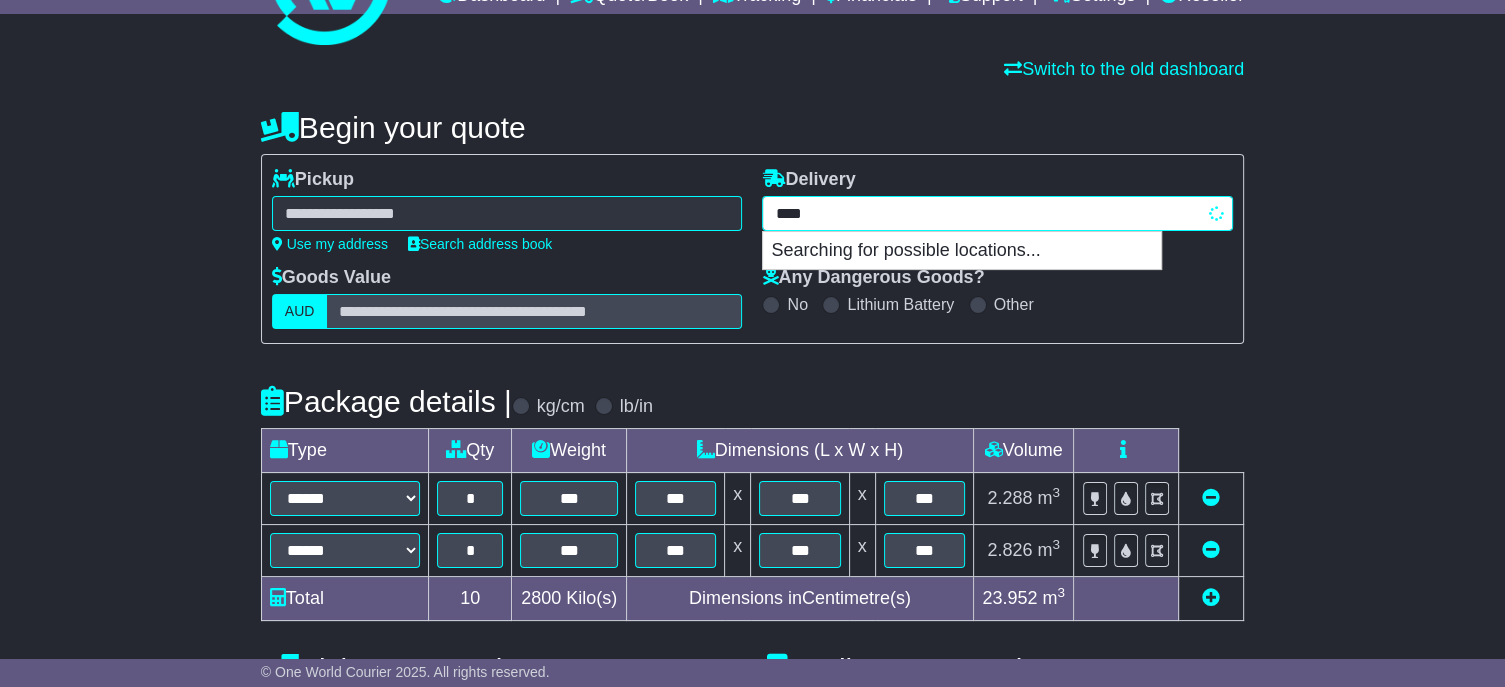type on "*****" 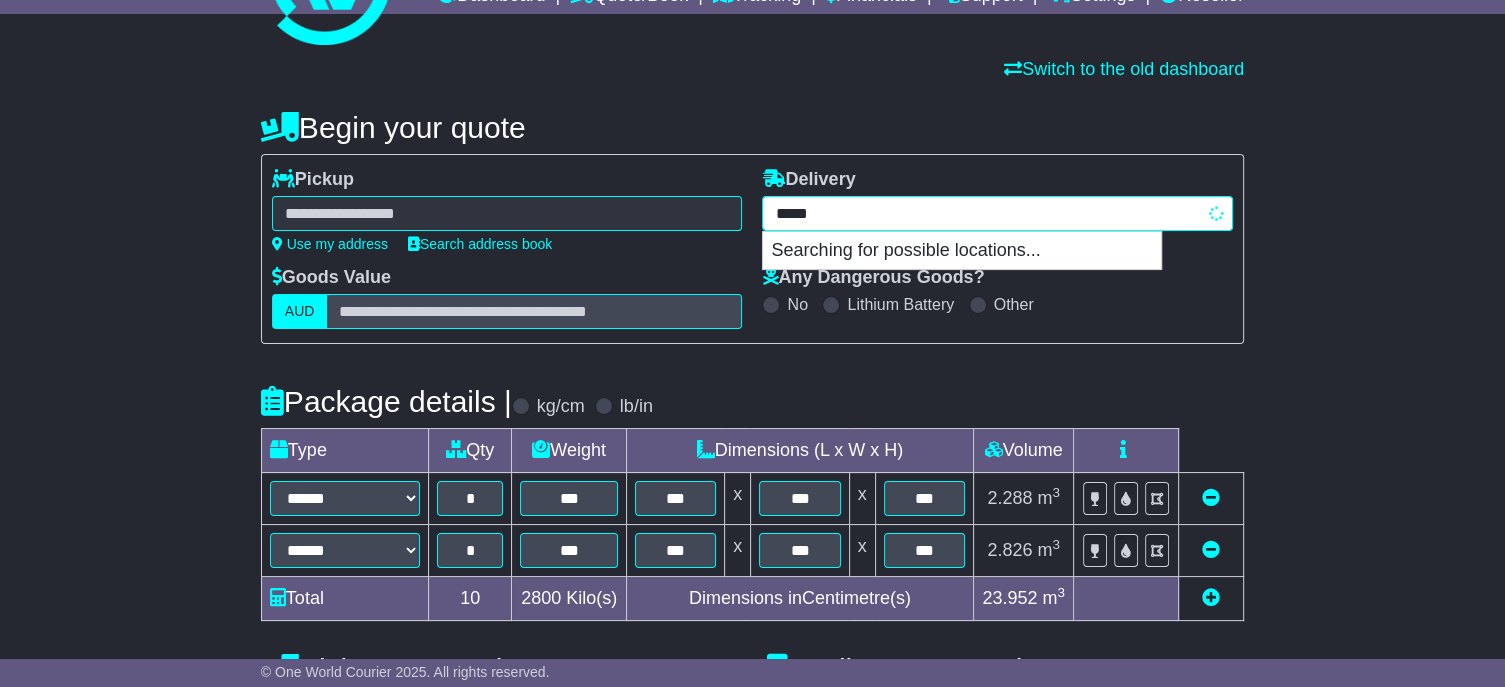 type on "********" 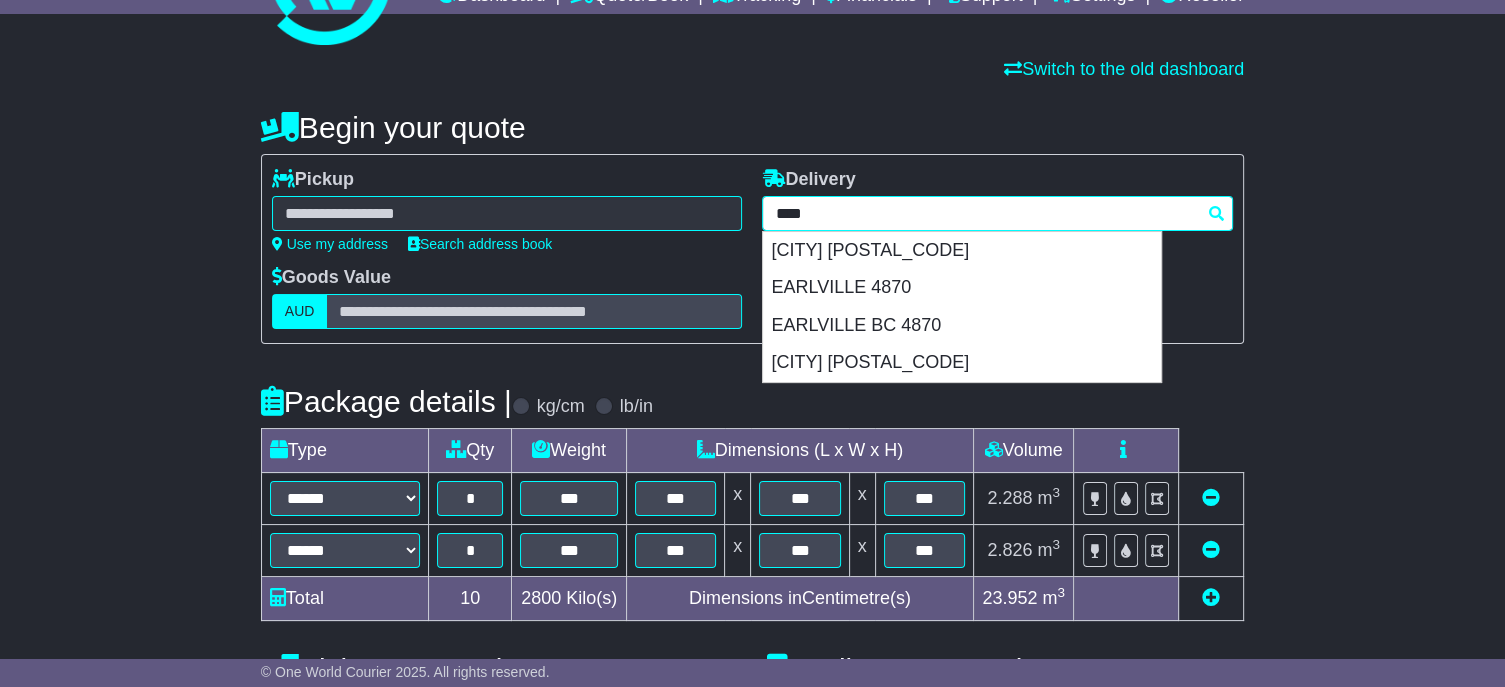 type 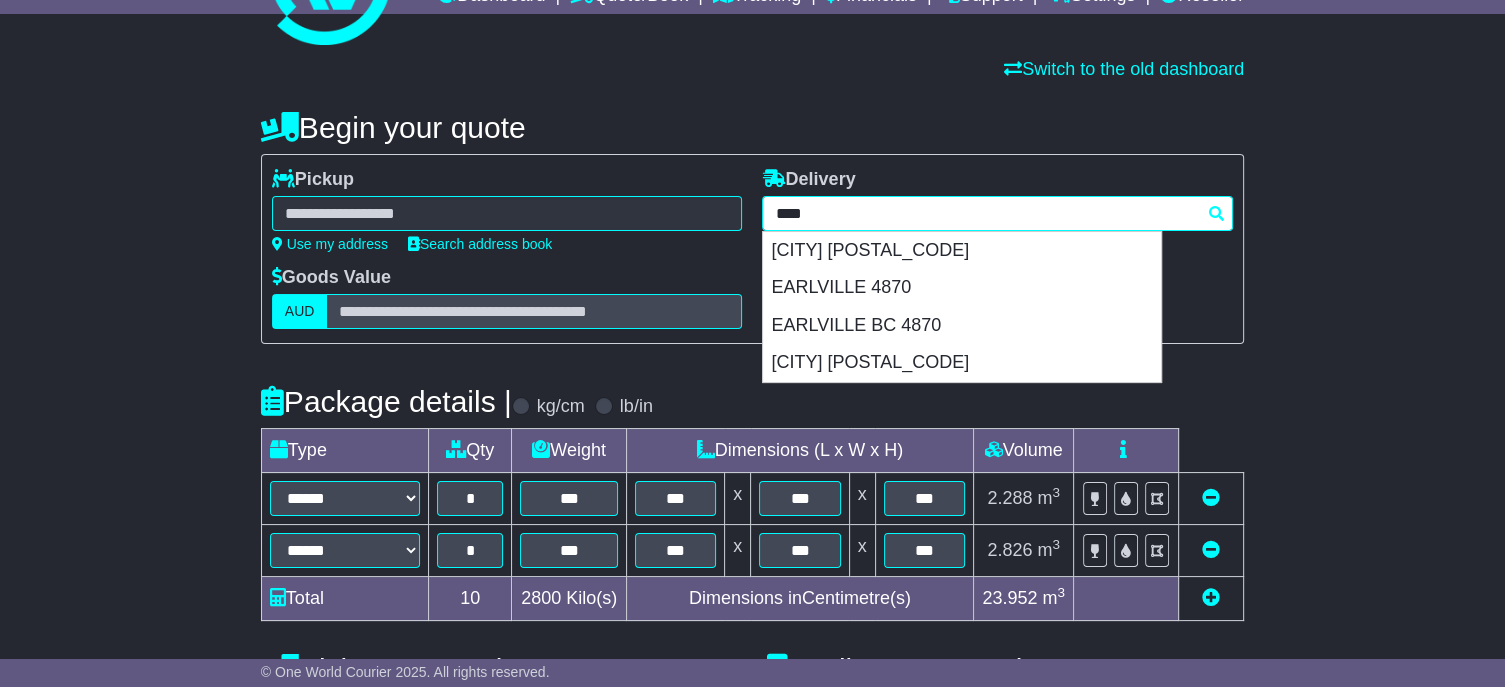 type on "*****" 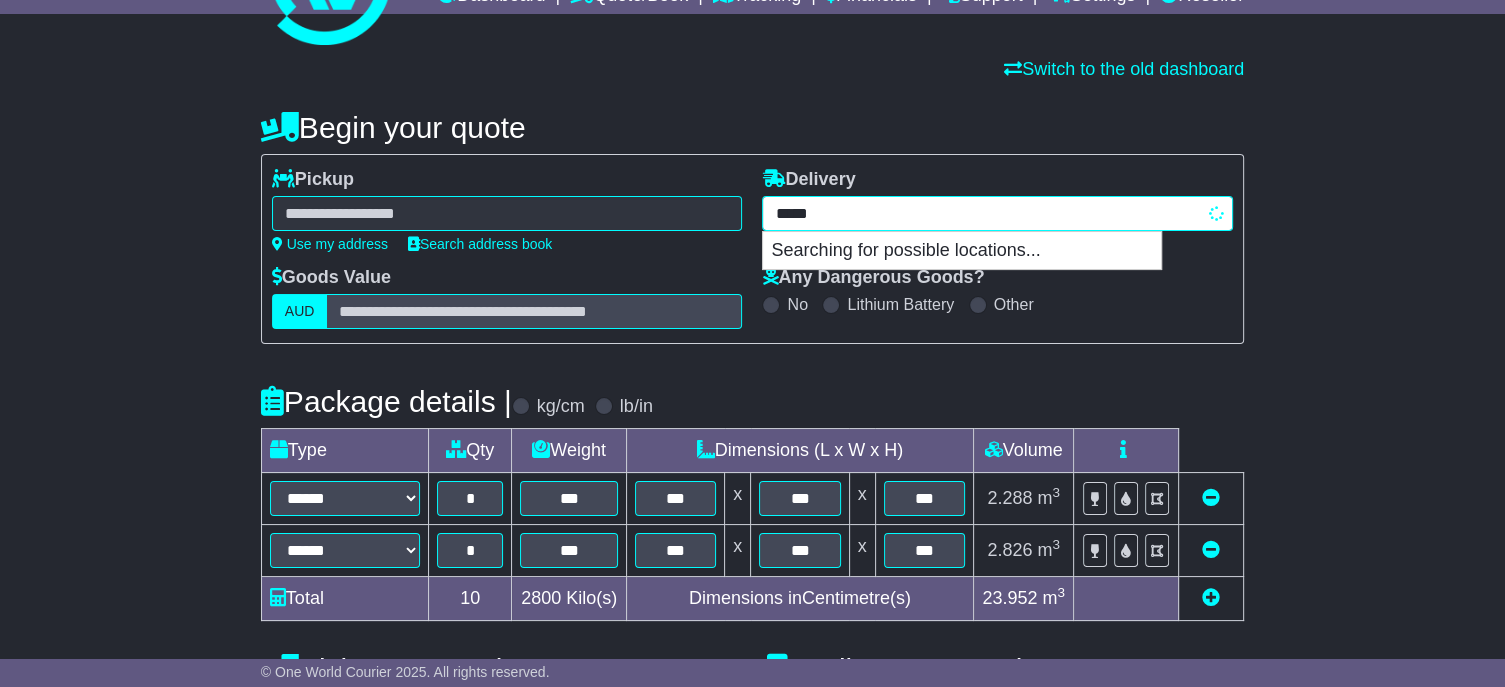 type on "*********" 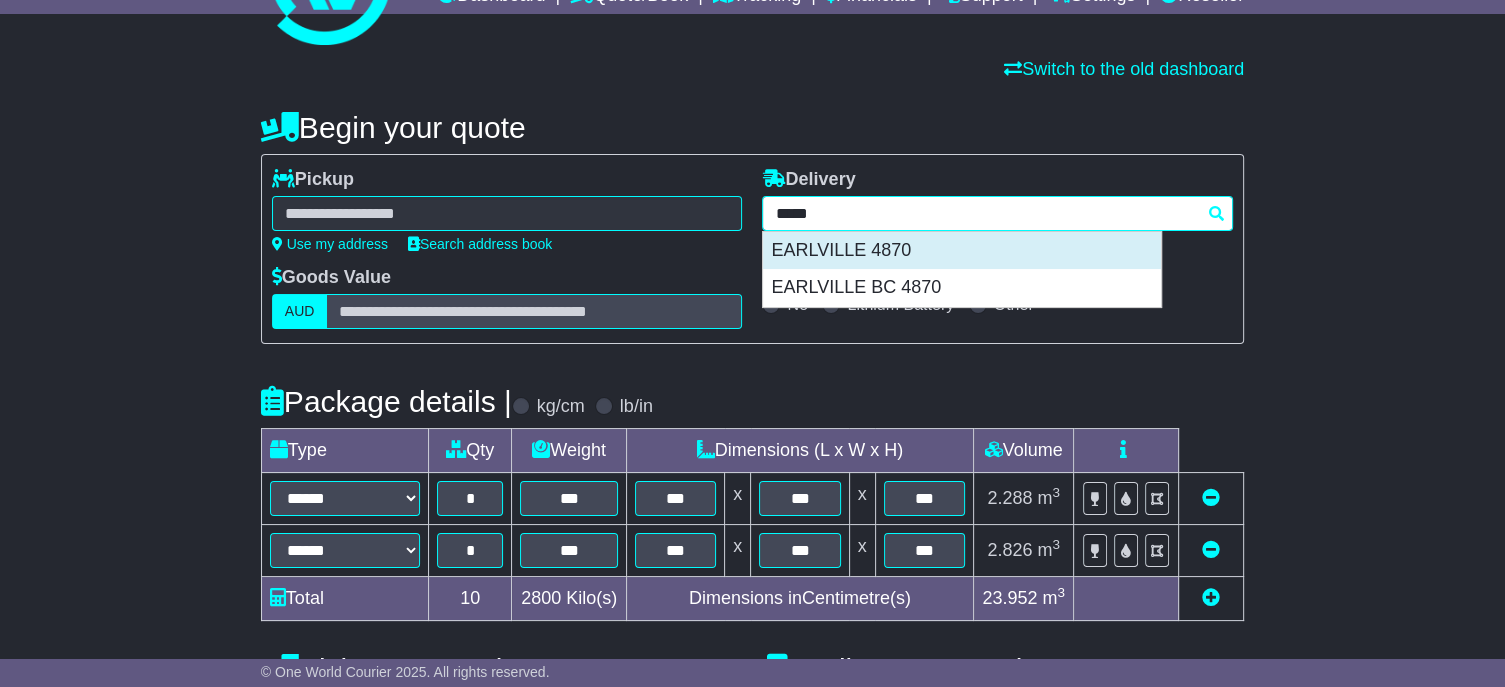 click on "EARLVILLE 4870" at bounding box center [962, 251] 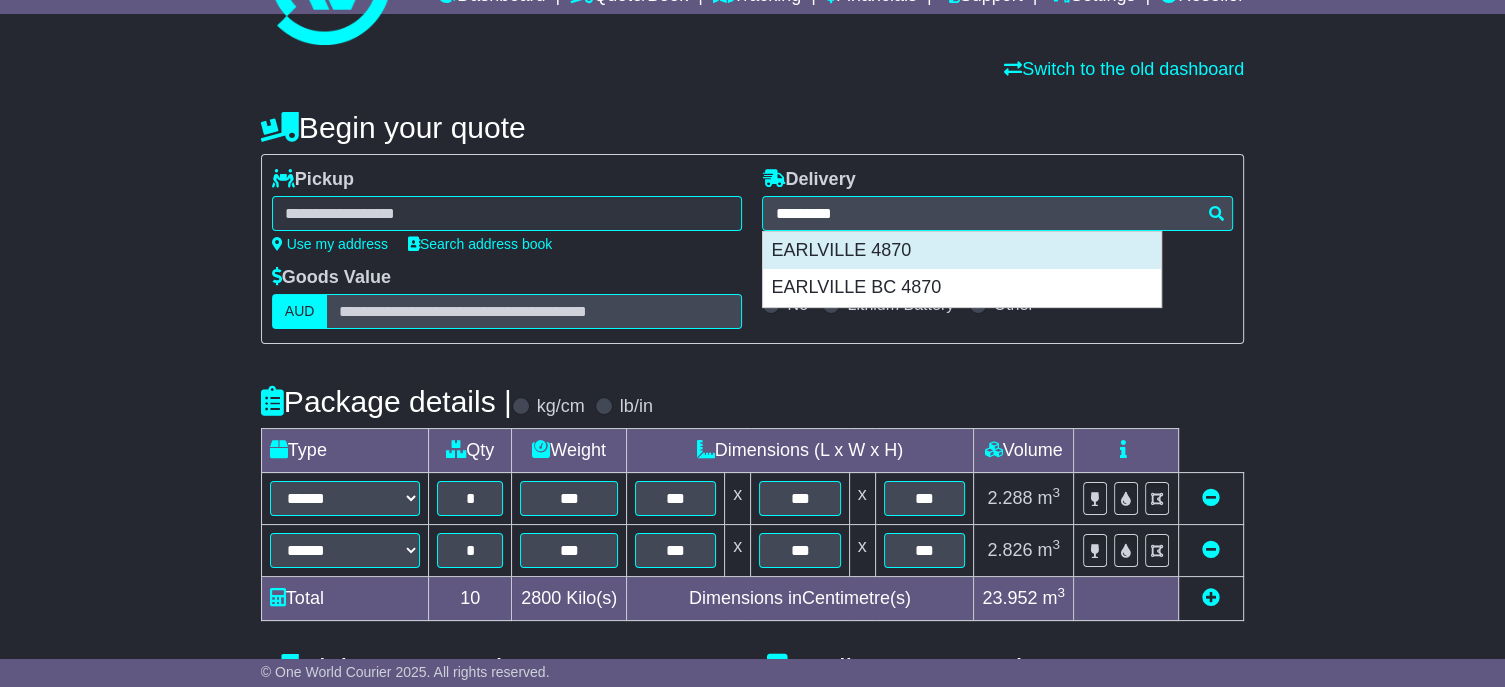type on "**********" 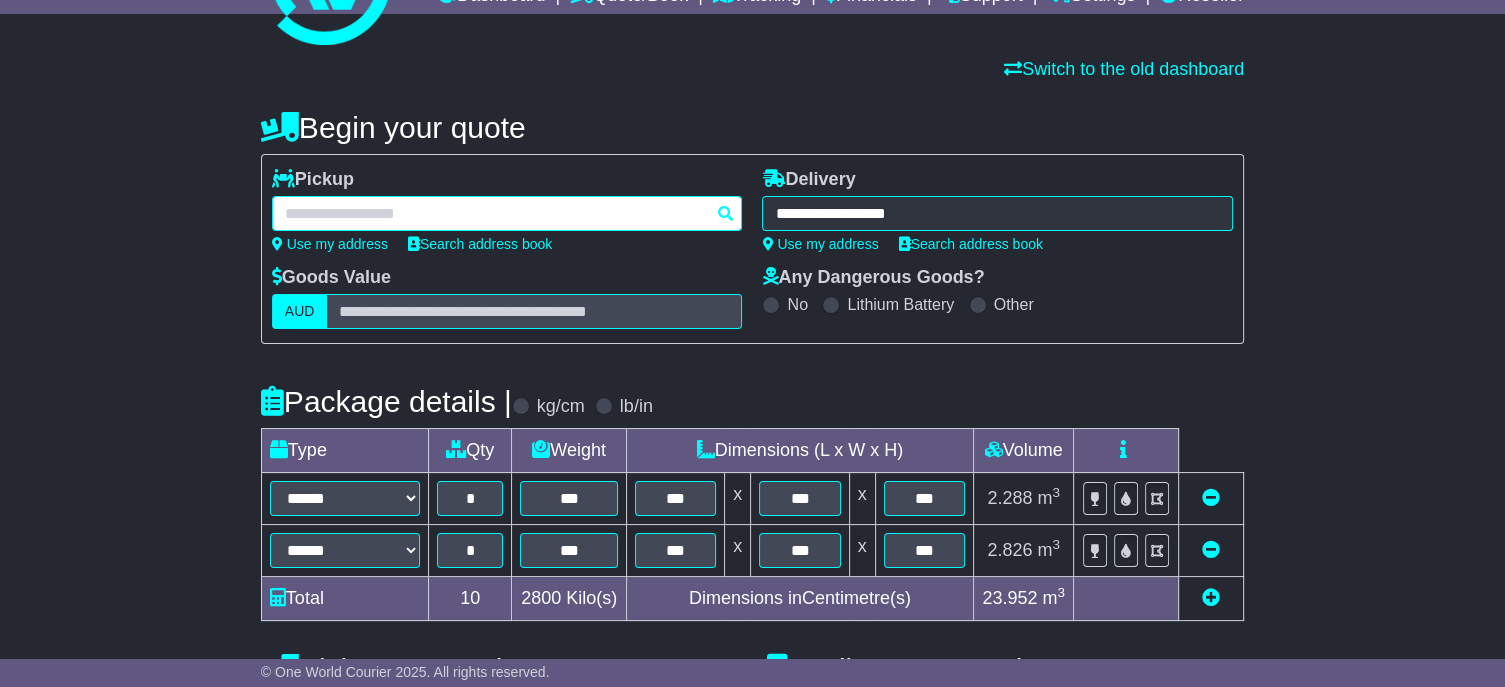 click at bounding box center (507, 213) 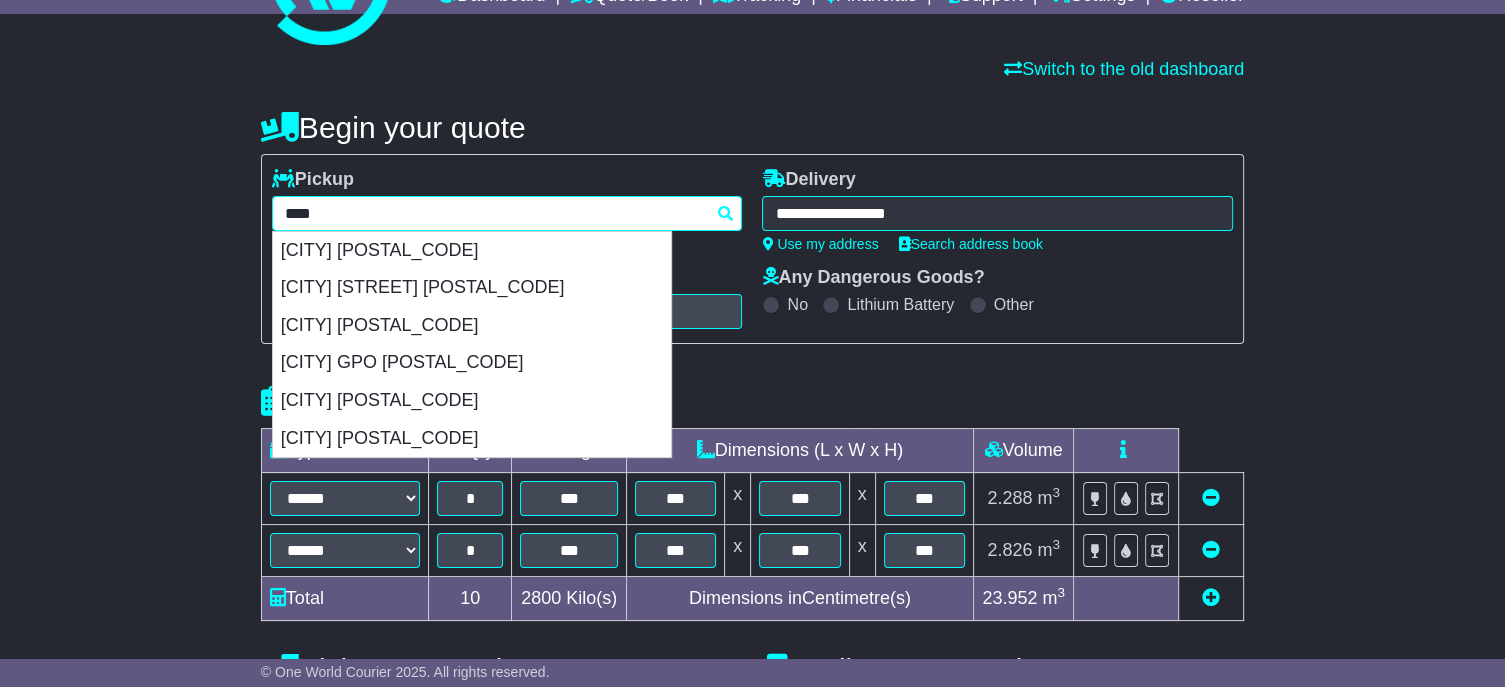 drag, startPoint x: 400, startPoint y: 247, endPoint x: 253, endPoint y: 227, distance: 148.35431 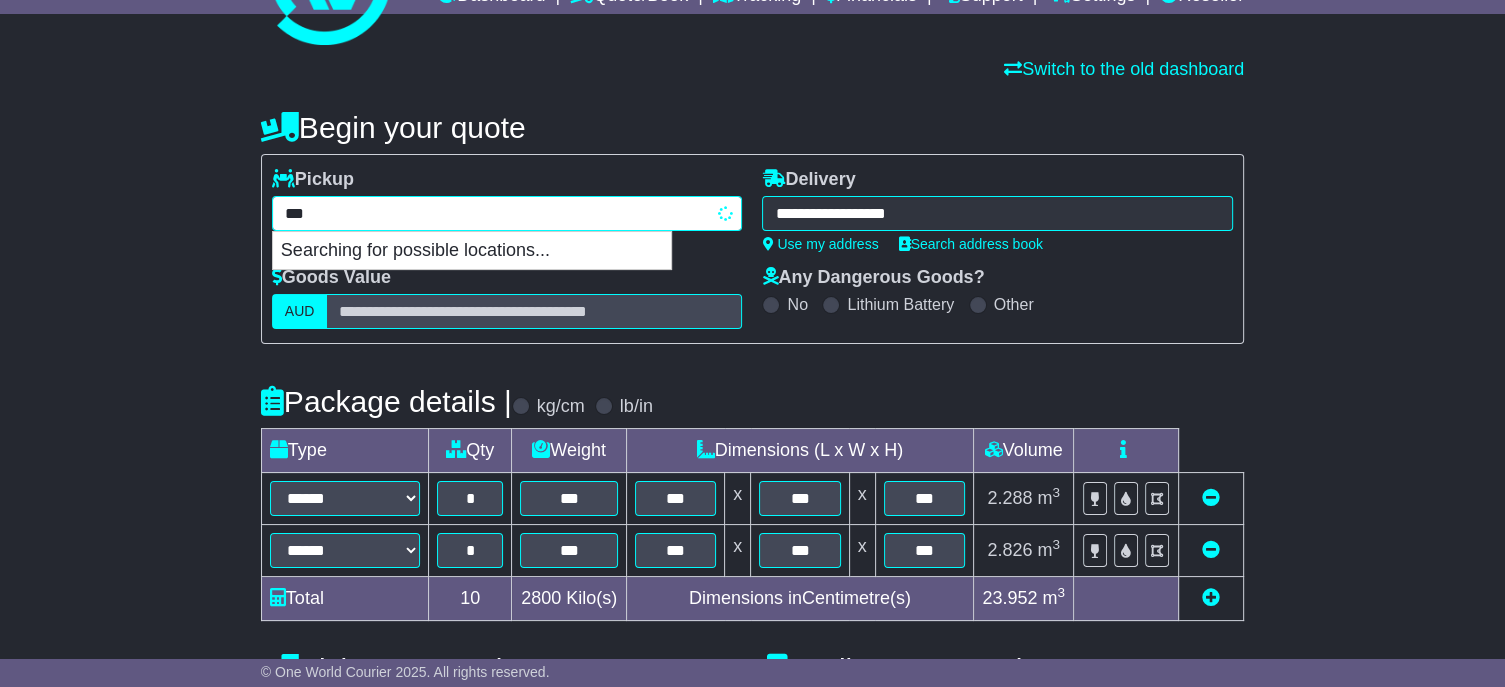 type on "****" 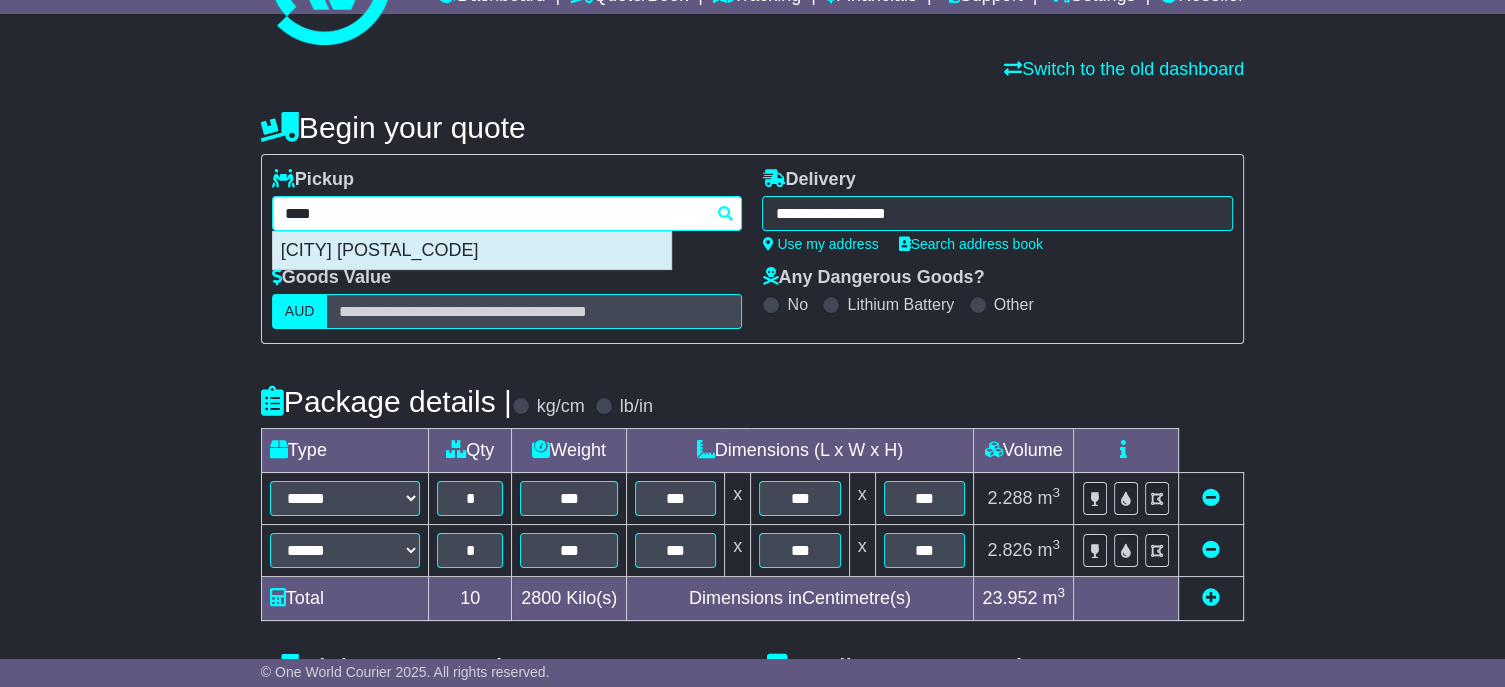 click on "MELBOURNE 3000" at bounding box center (472, 251) 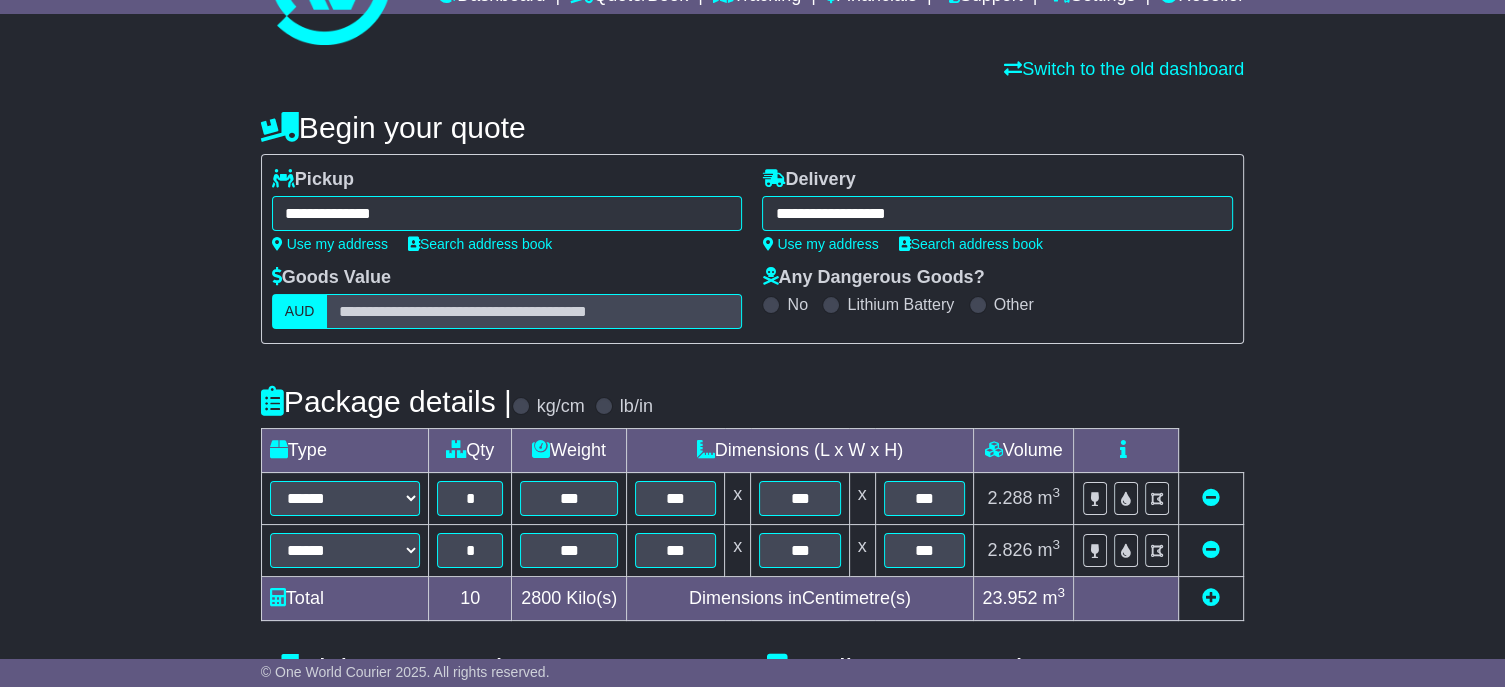 type on "**********" 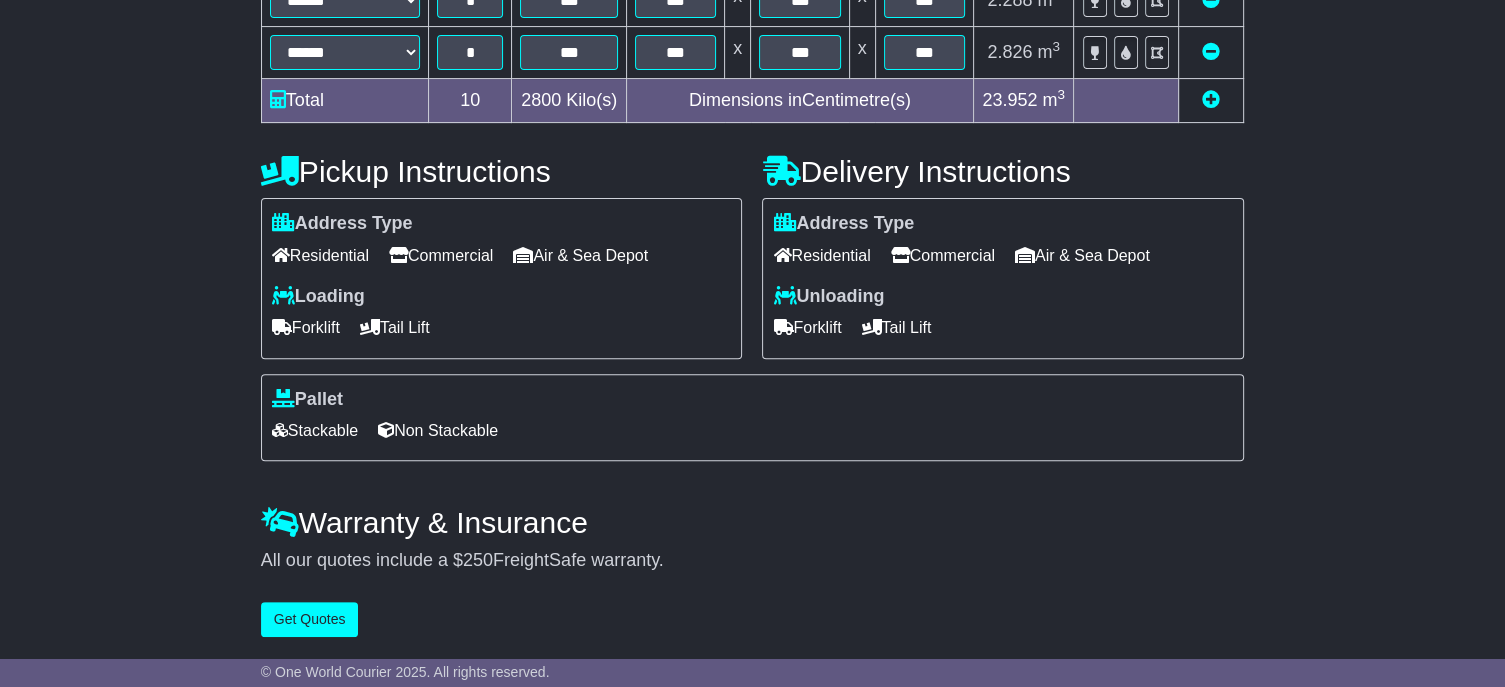 scroll, scrollTop: 632, scrollLeft: 0, axis: vertical 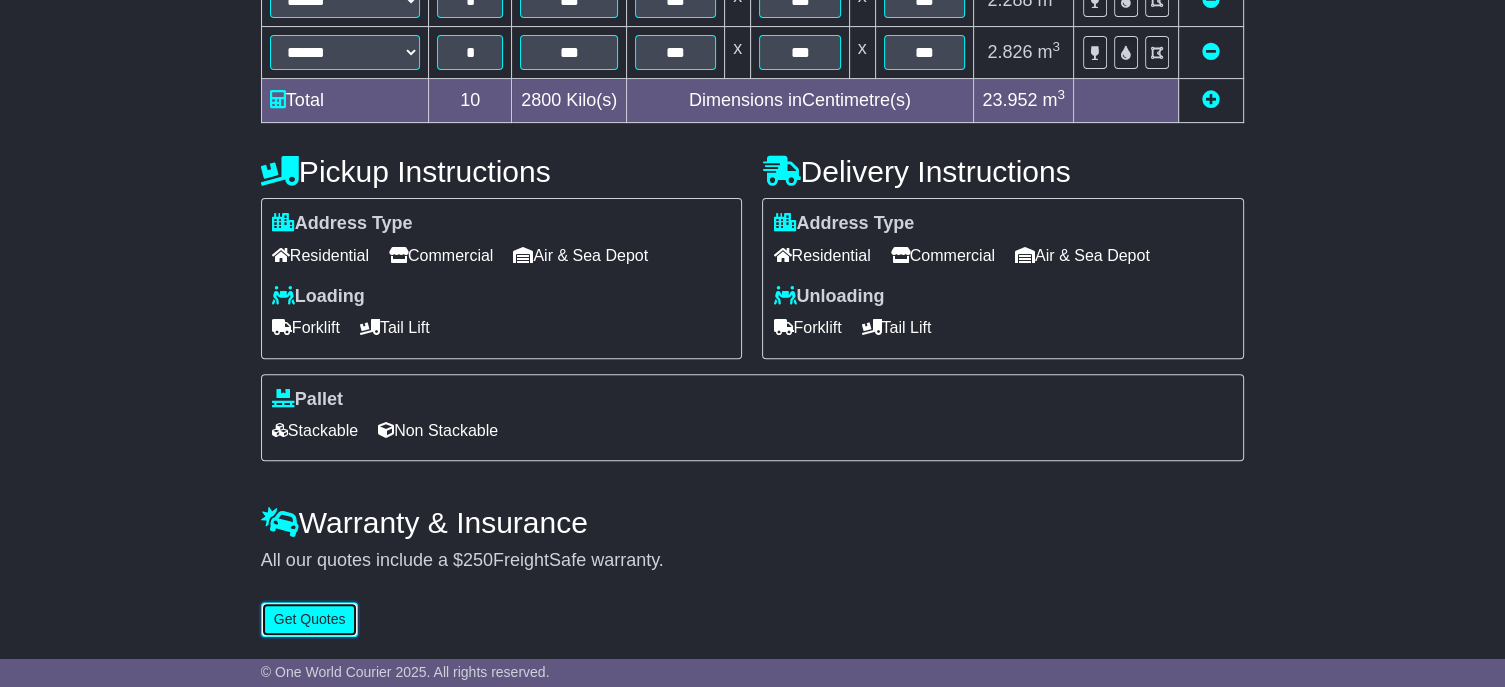 click on "Get Quotes" at bounding box center [310, 619] 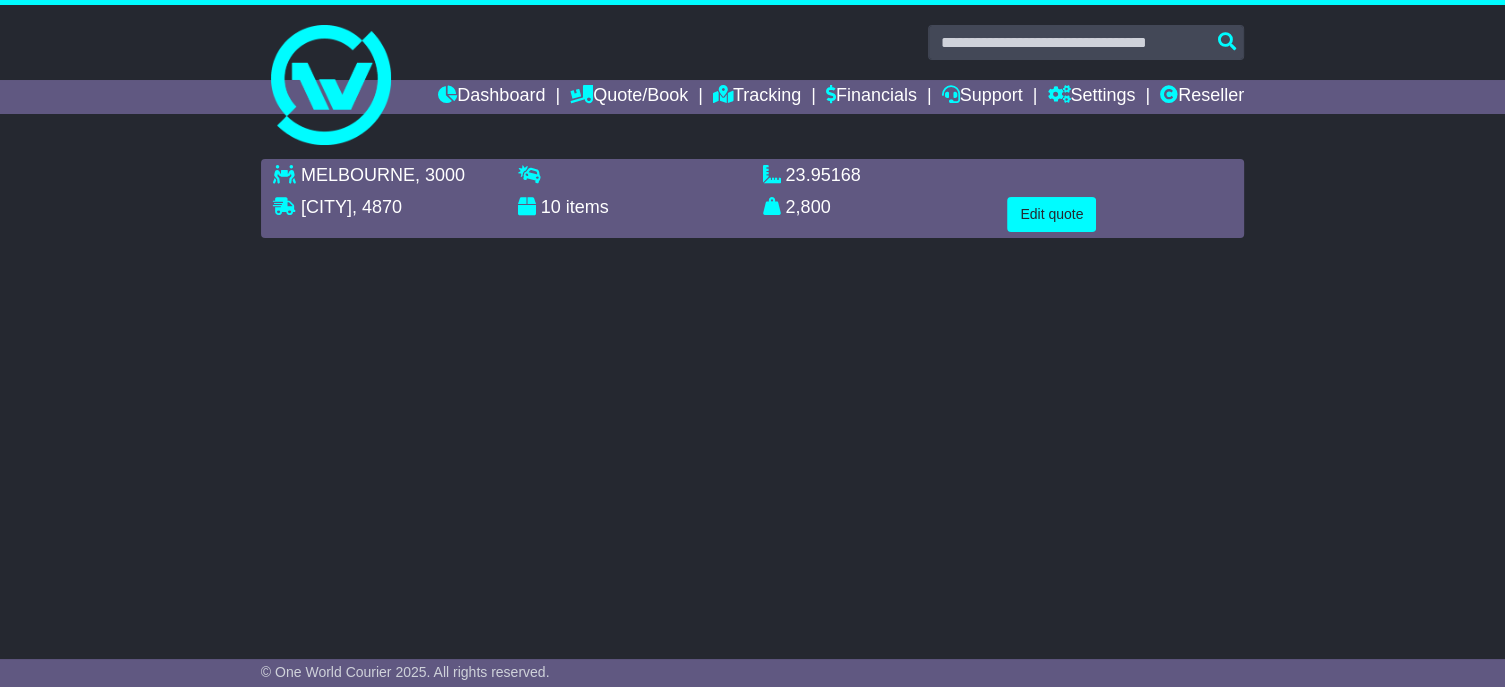 scroll, scrollTop: 0, scrollLeft: 0, axis: both 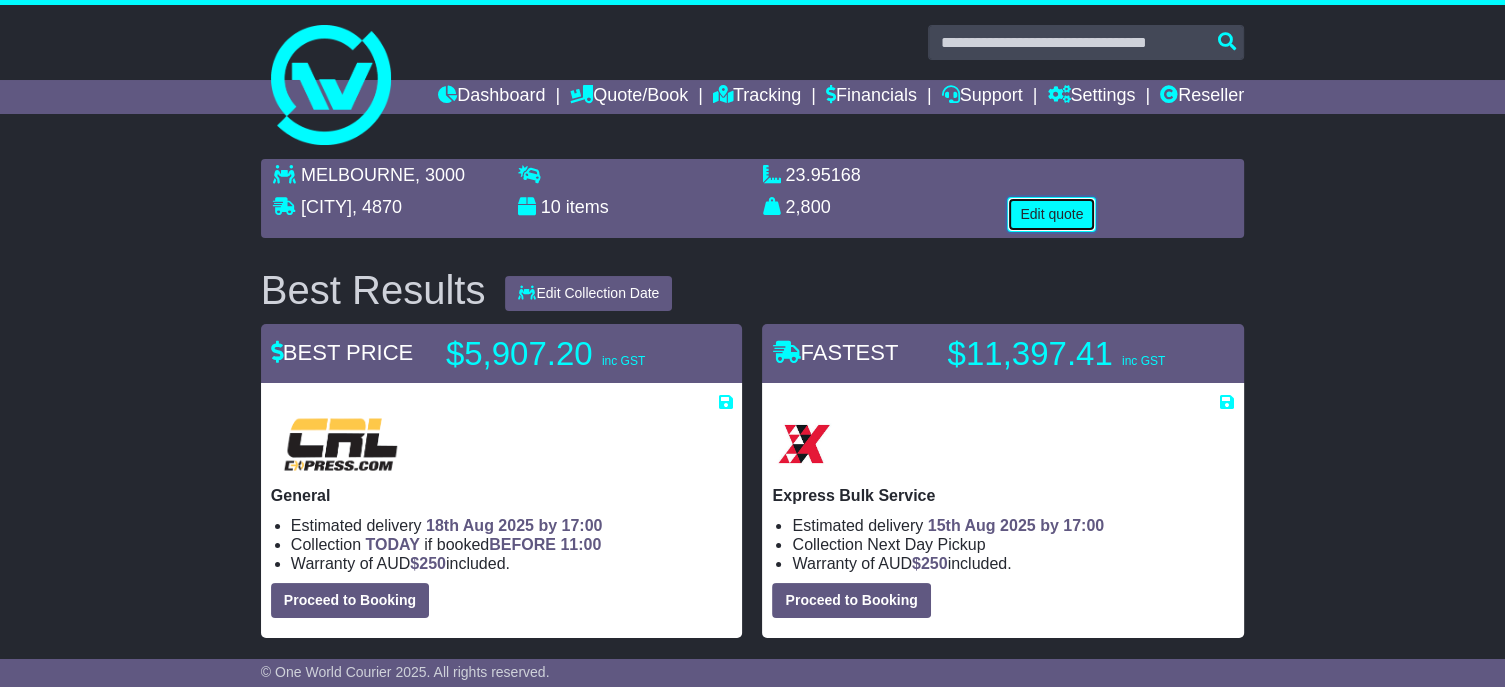 click on "Edit quote" at bounding box center [1051, 214] 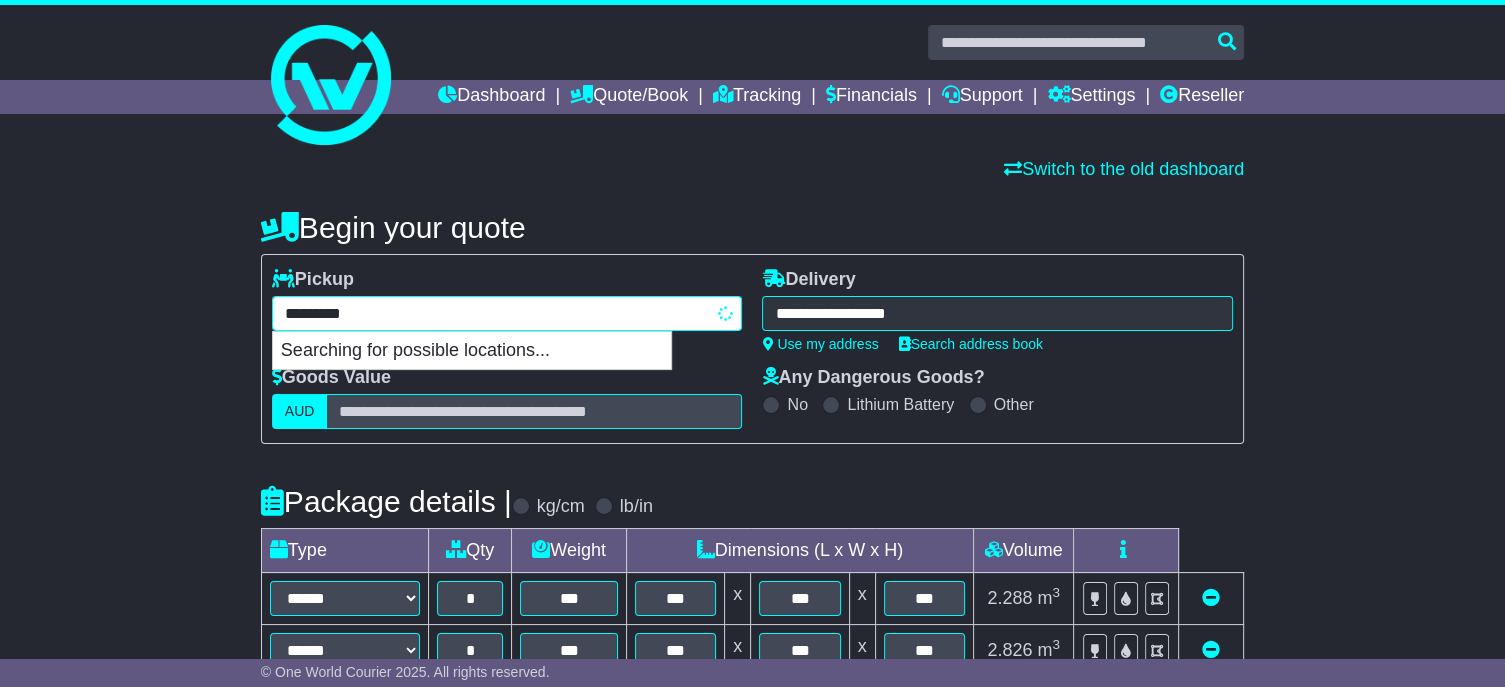 click on "**********" at bounding box center (507, 313) 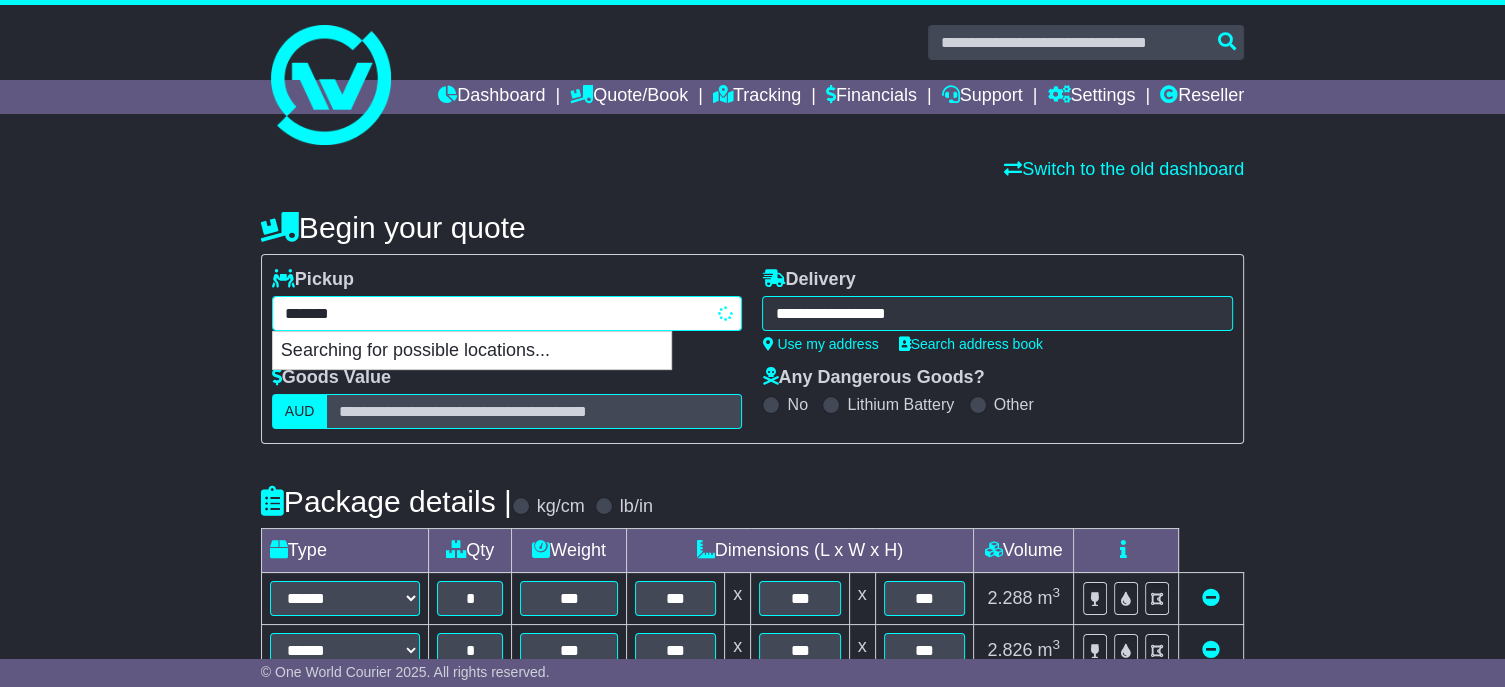 type on "********" 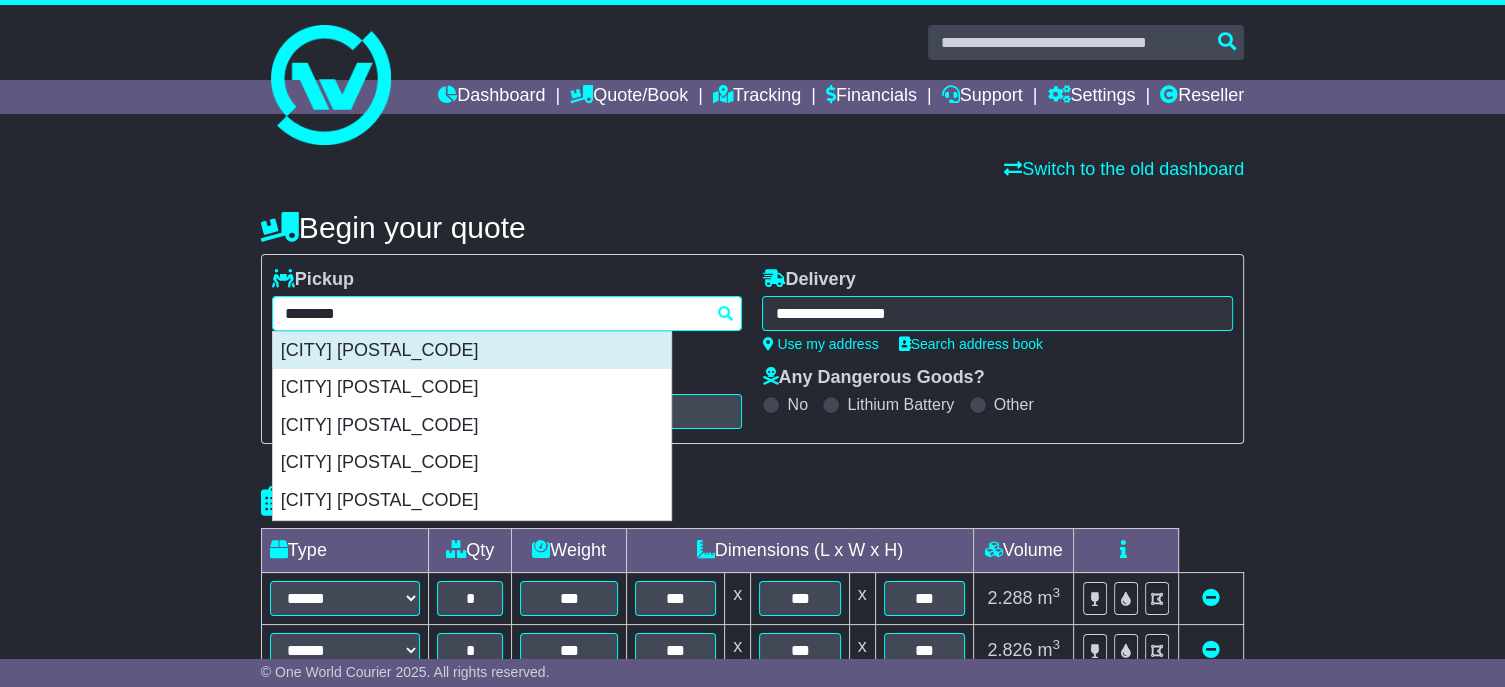 click on "BALLARAT 3350" at bounding box center [472, 351] 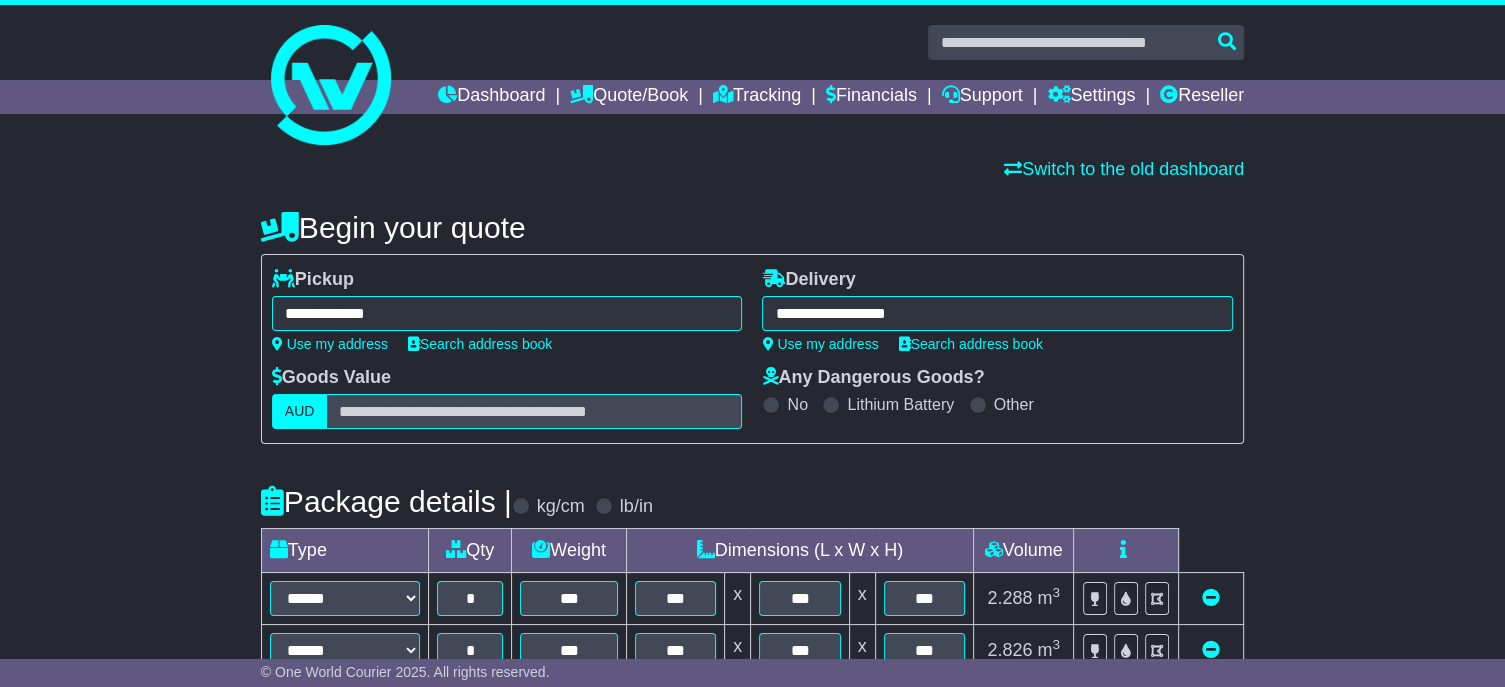 type on "**********" 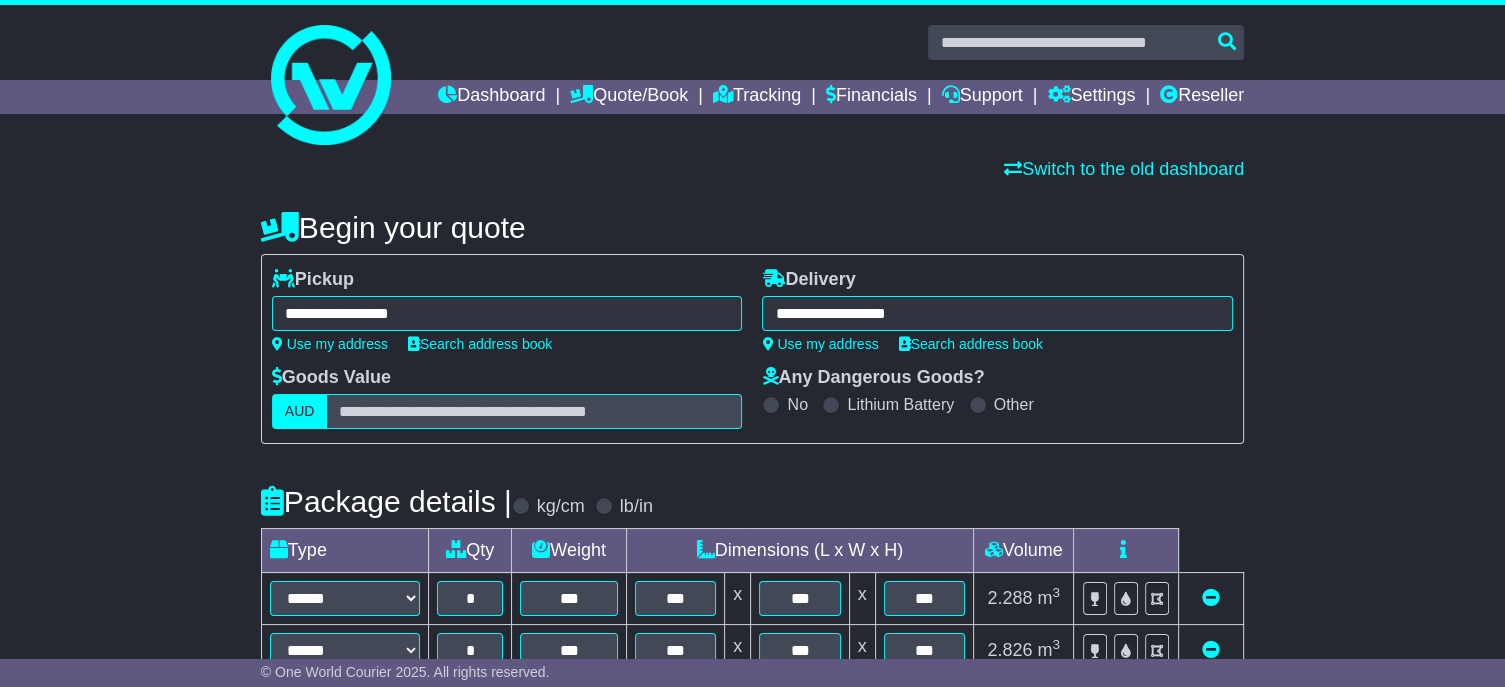 click on "**********" at bounding box center (997, 313) 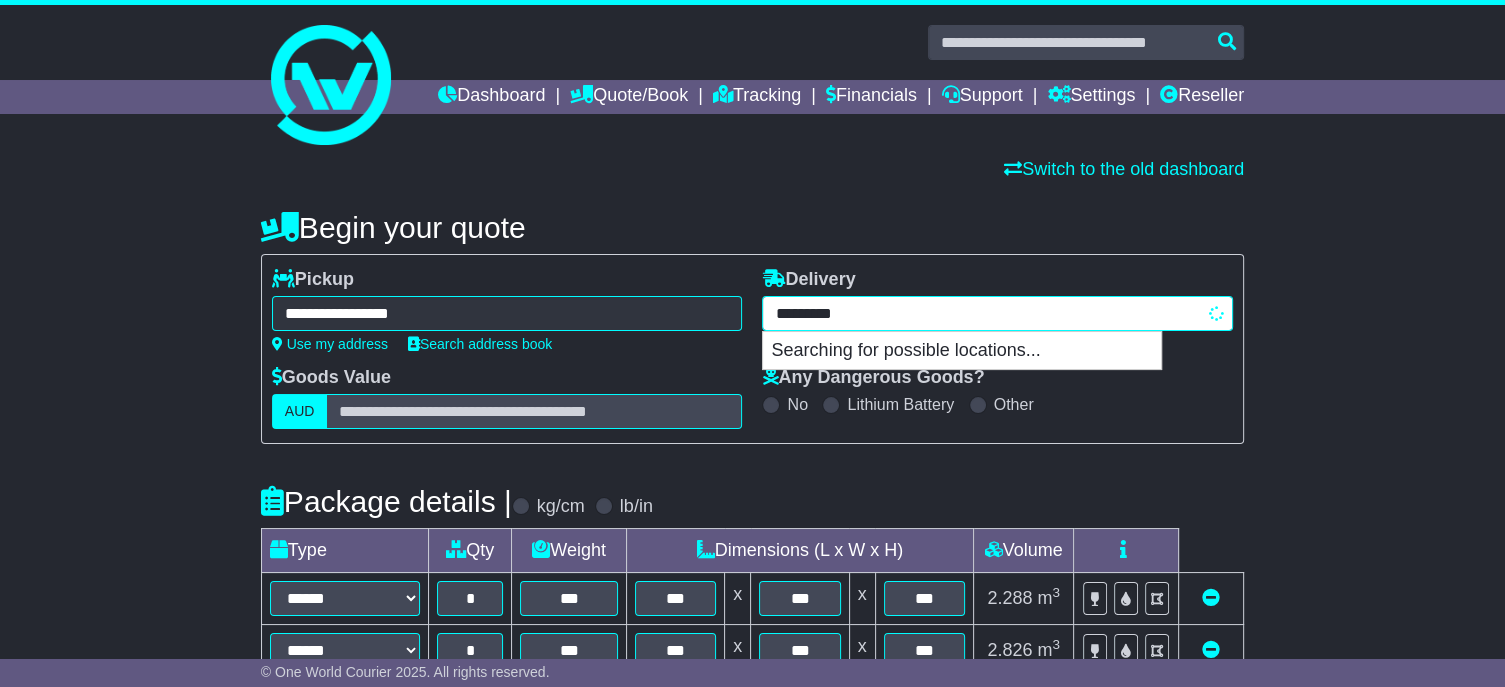 click on "*********" at bounding box center (997, 313) 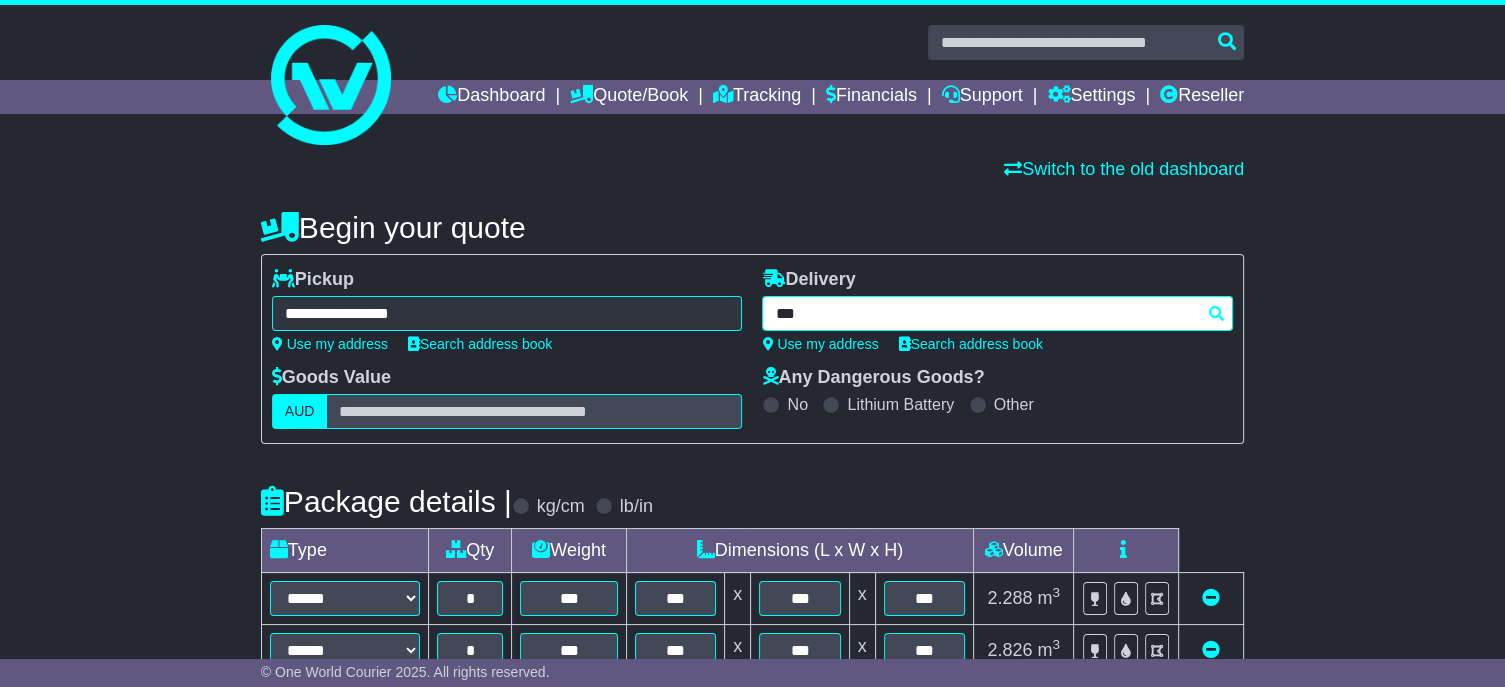 type on "****" 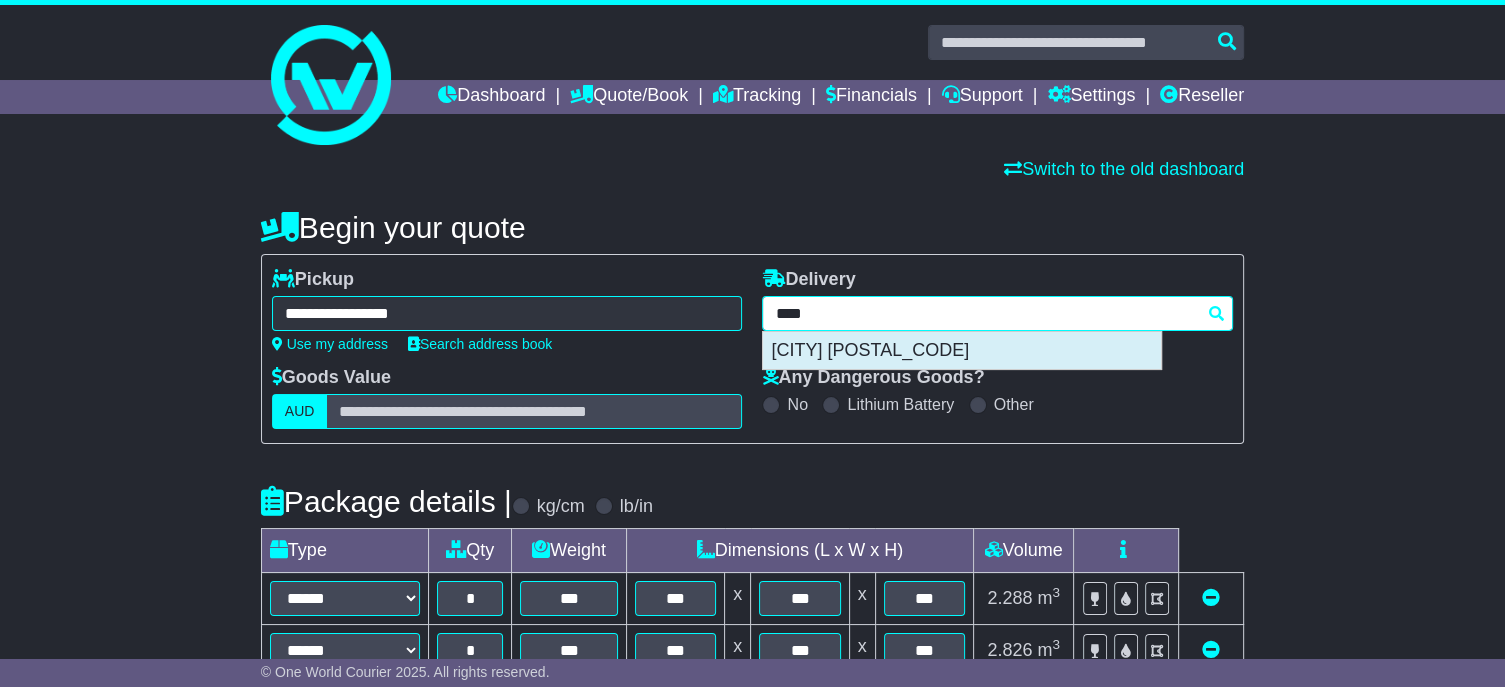 click on "MELBOURNE 3000" at bounding box center (962, 351) 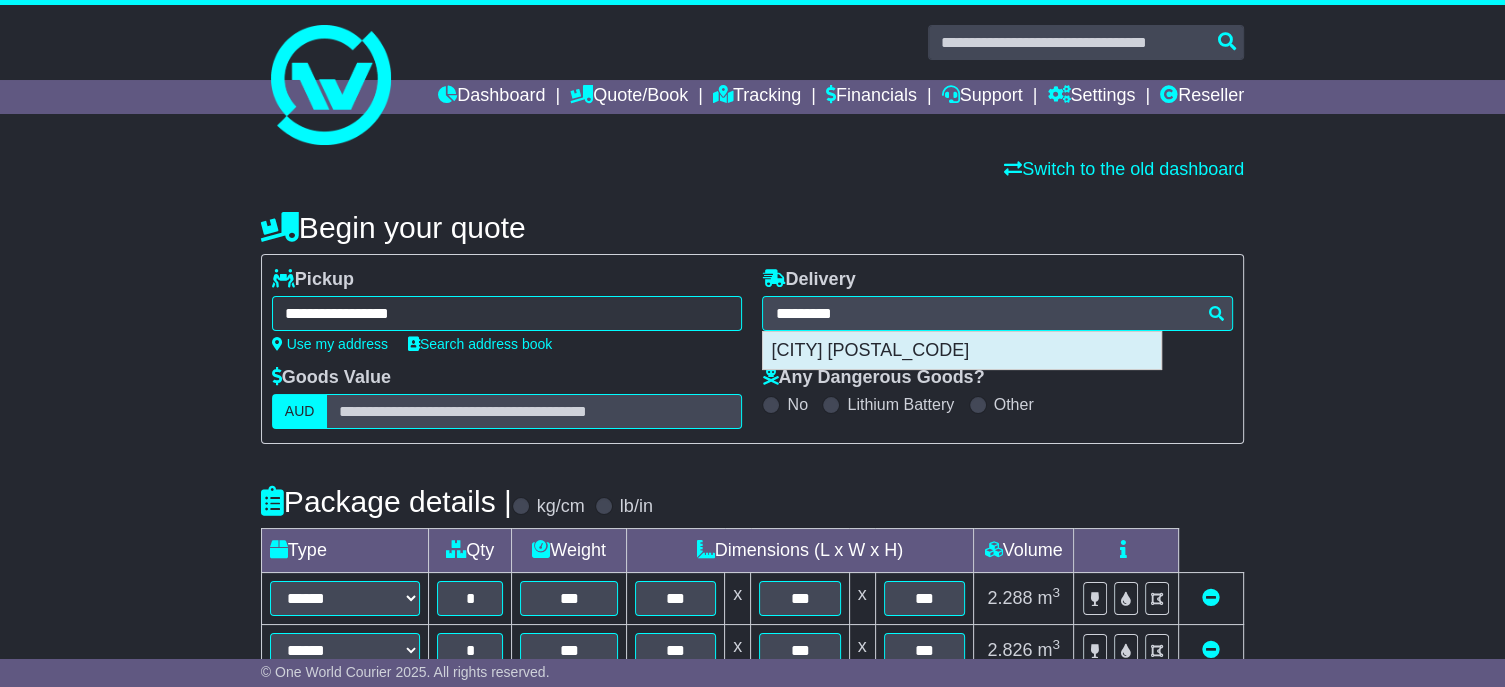 type on "**********" 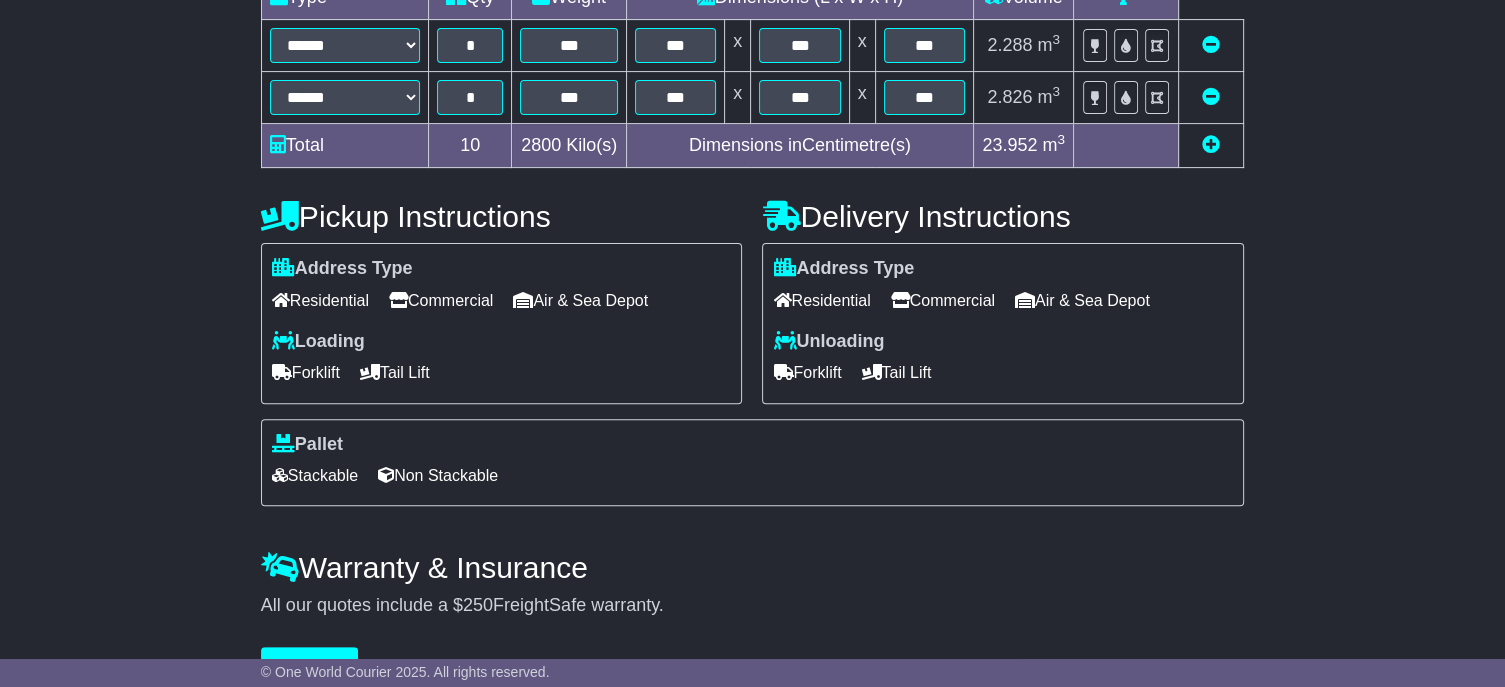 scroll, scrollTop: 633, scrollLeft: 0, axis: vertical 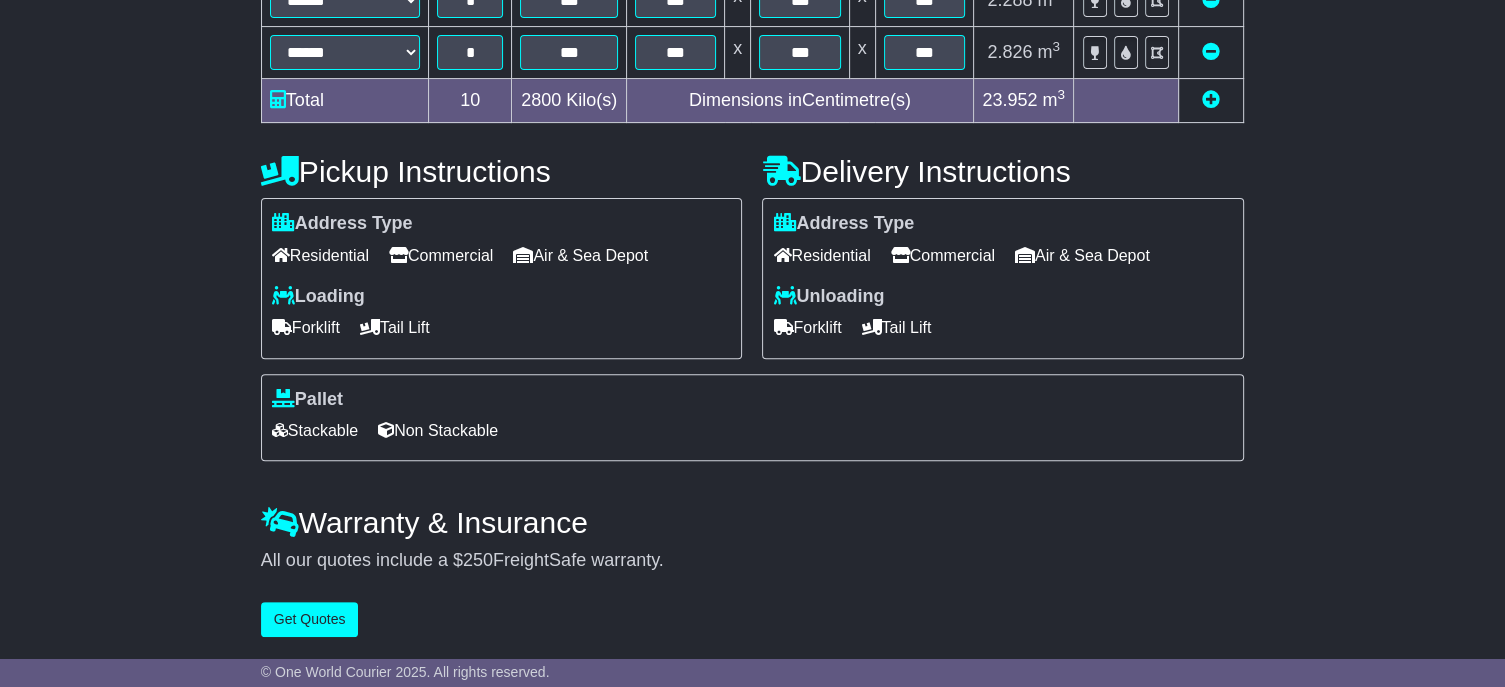 click on "Forklift" at bounding box center (807, 327) 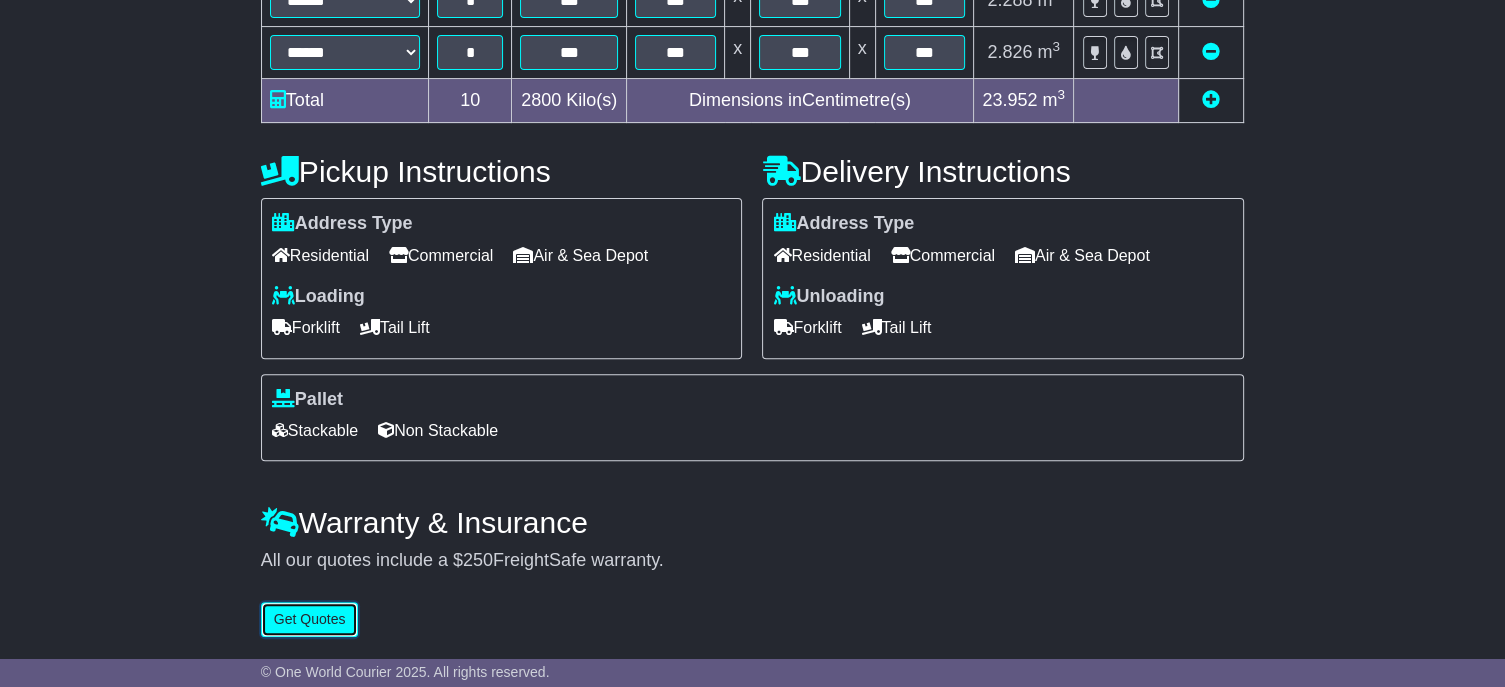 click on "Get Quotes" at bounding box center (310, 619) 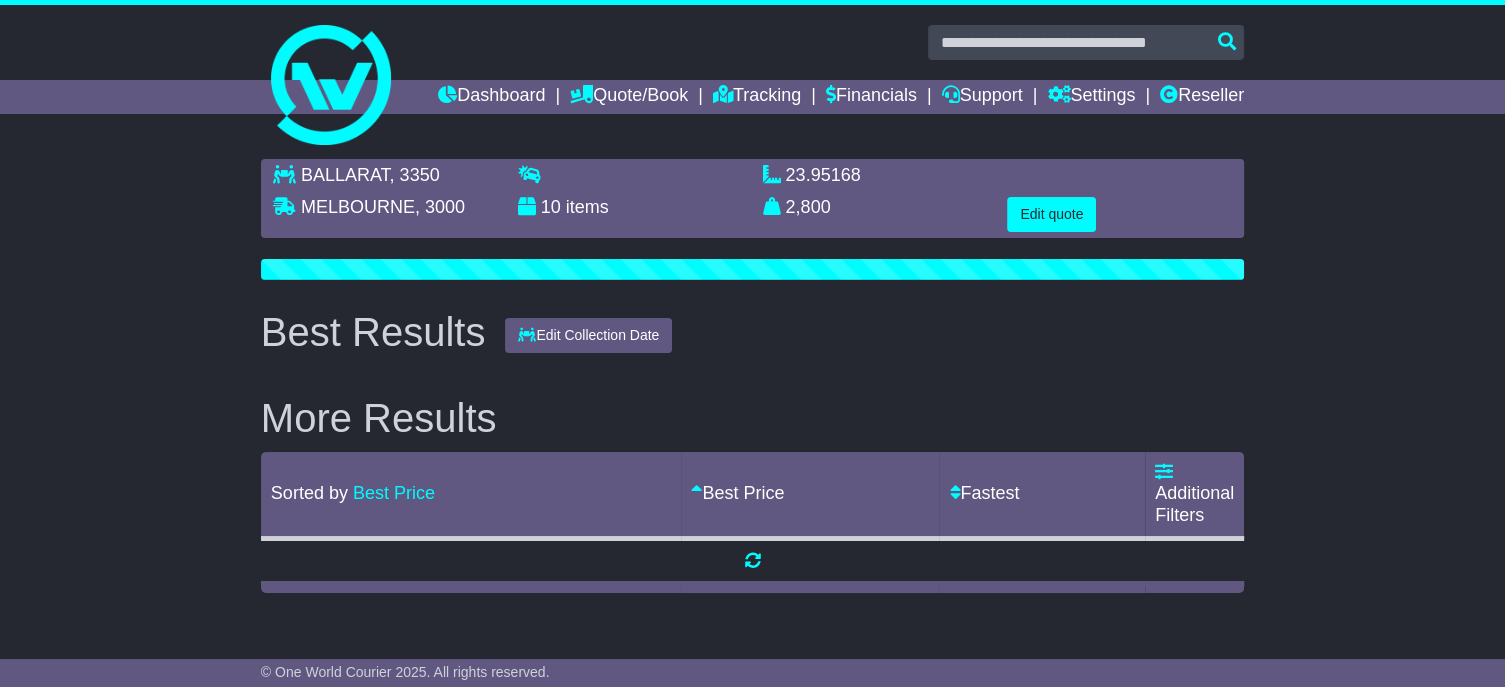 scroll, scrollTop: 0, scrollLeft: 0, axis: both 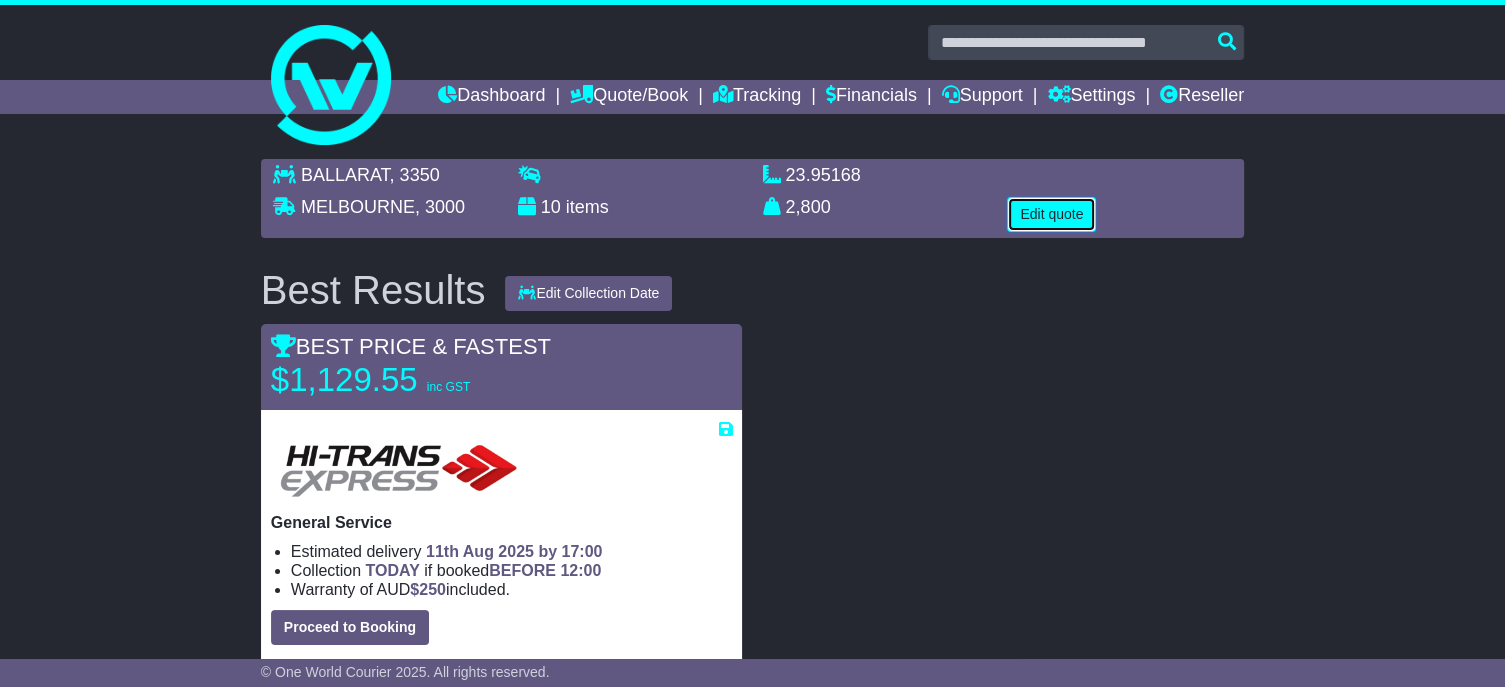click on "Edit quote" at bounding box center [1051, 214] 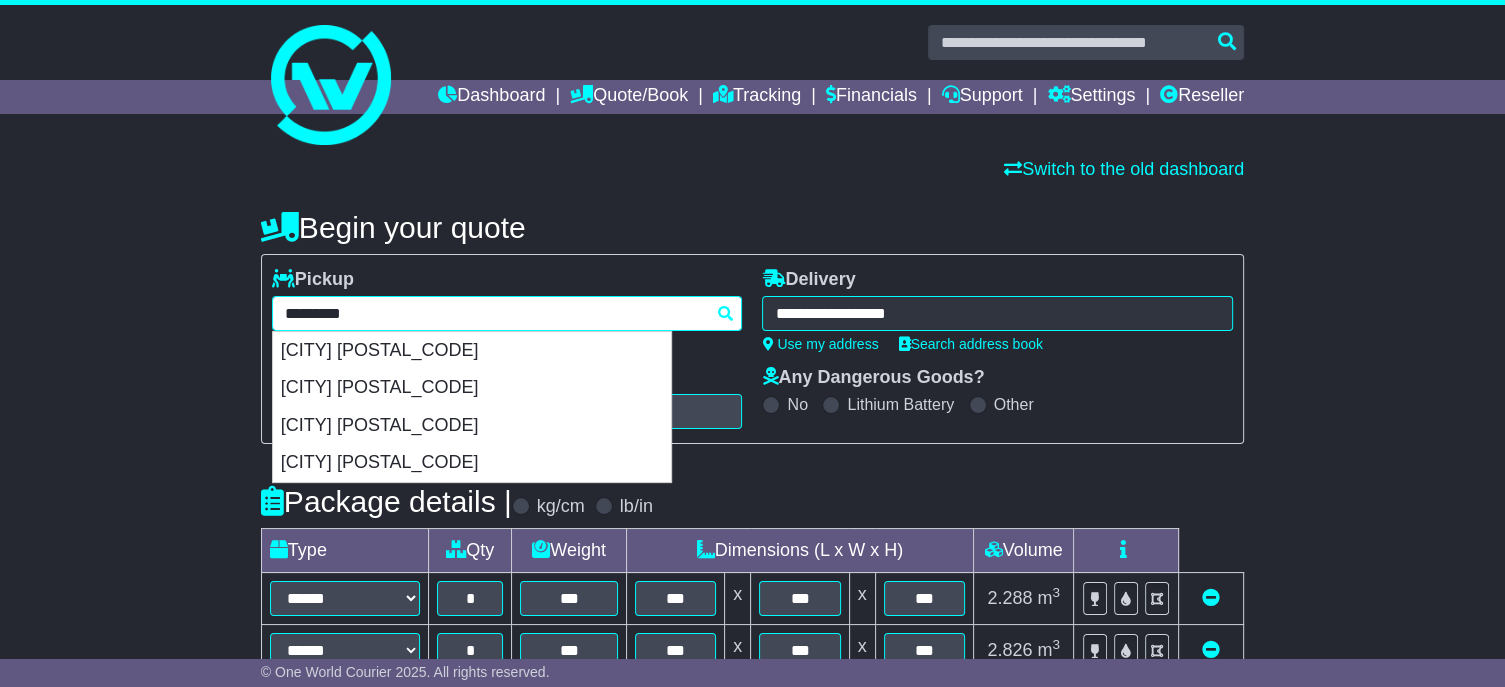 click on "**********" at bounding box center (507, 313) 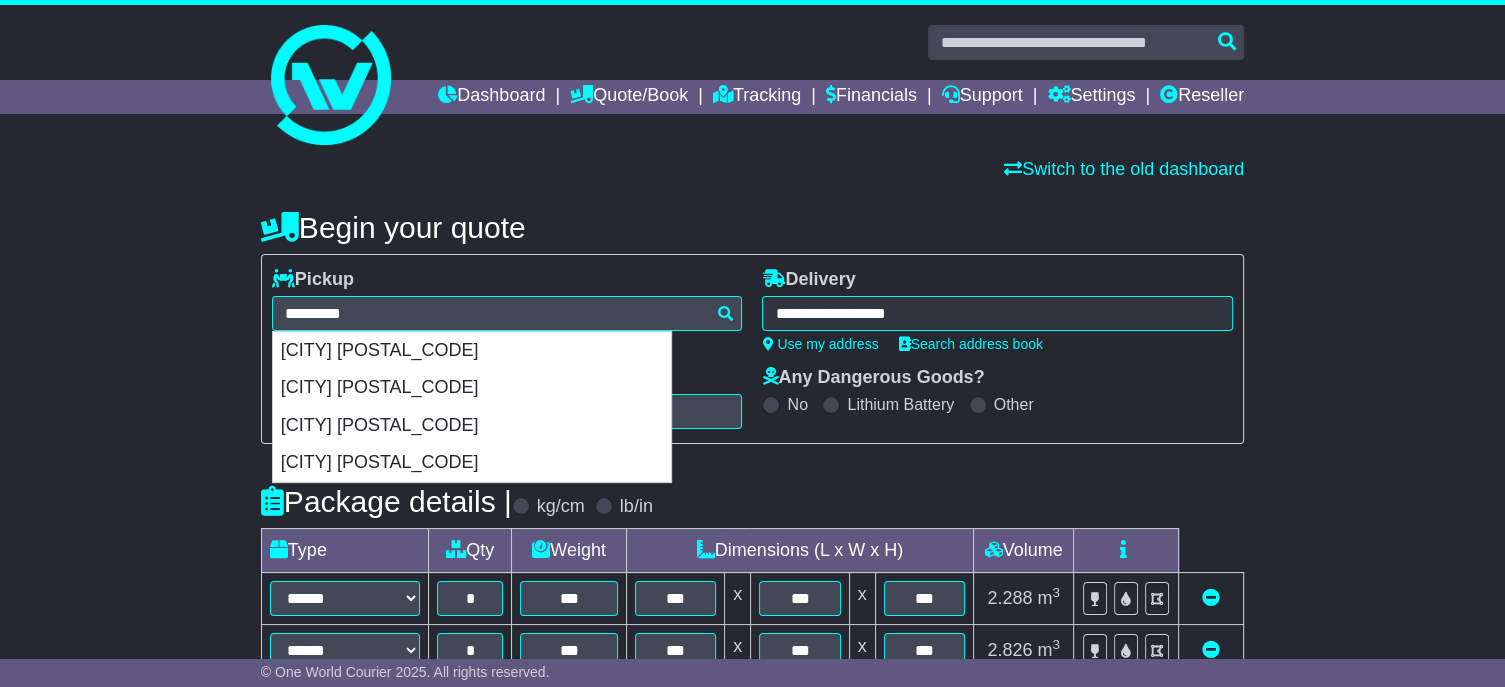click on "**********" at bounding box center [997, 313] 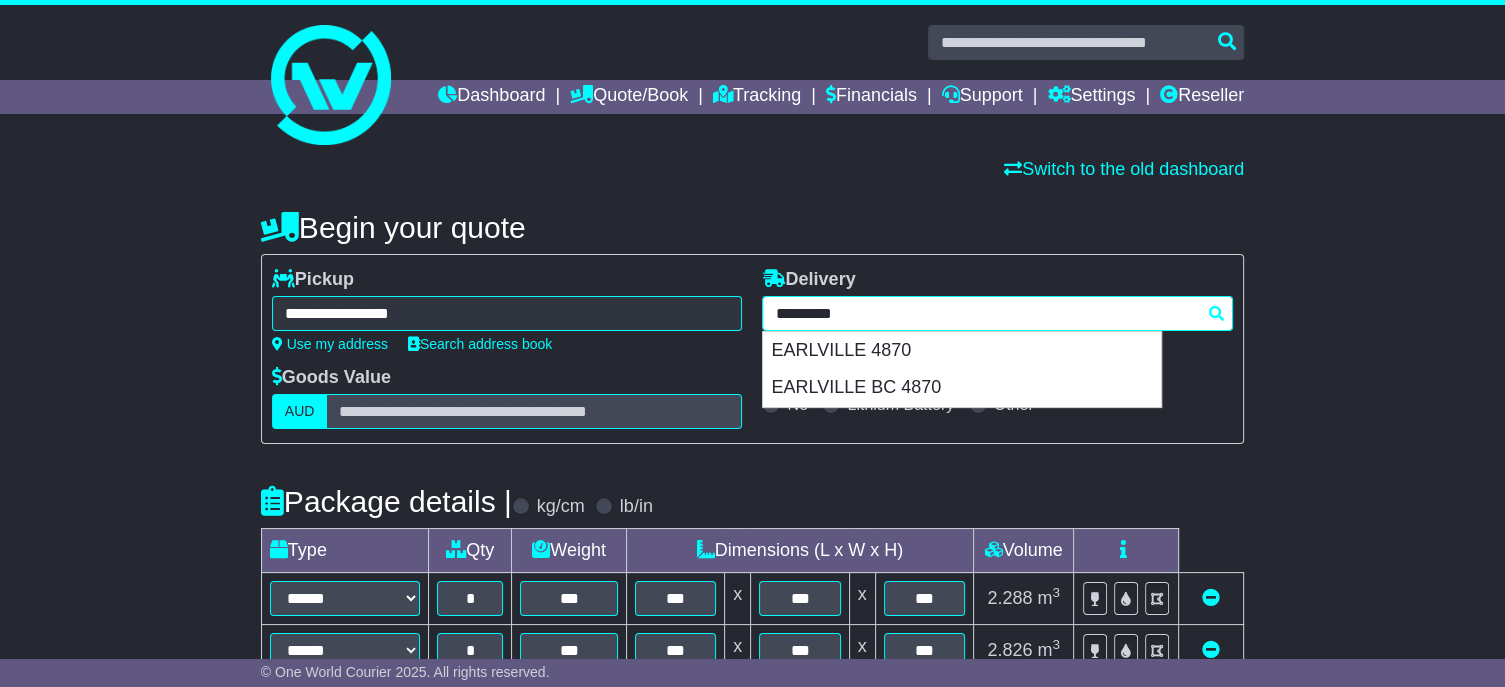 click on "*********" at bounding box center (997, 313) 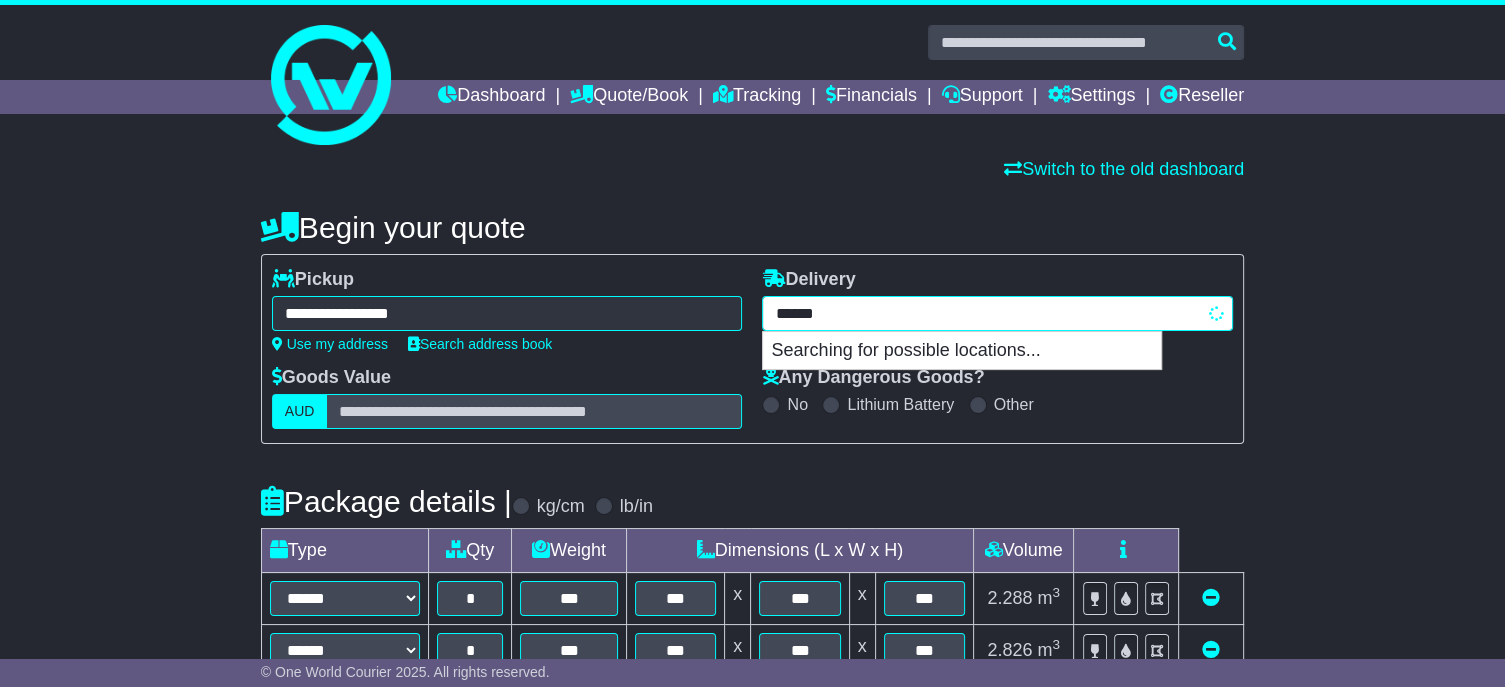 type on "*******" 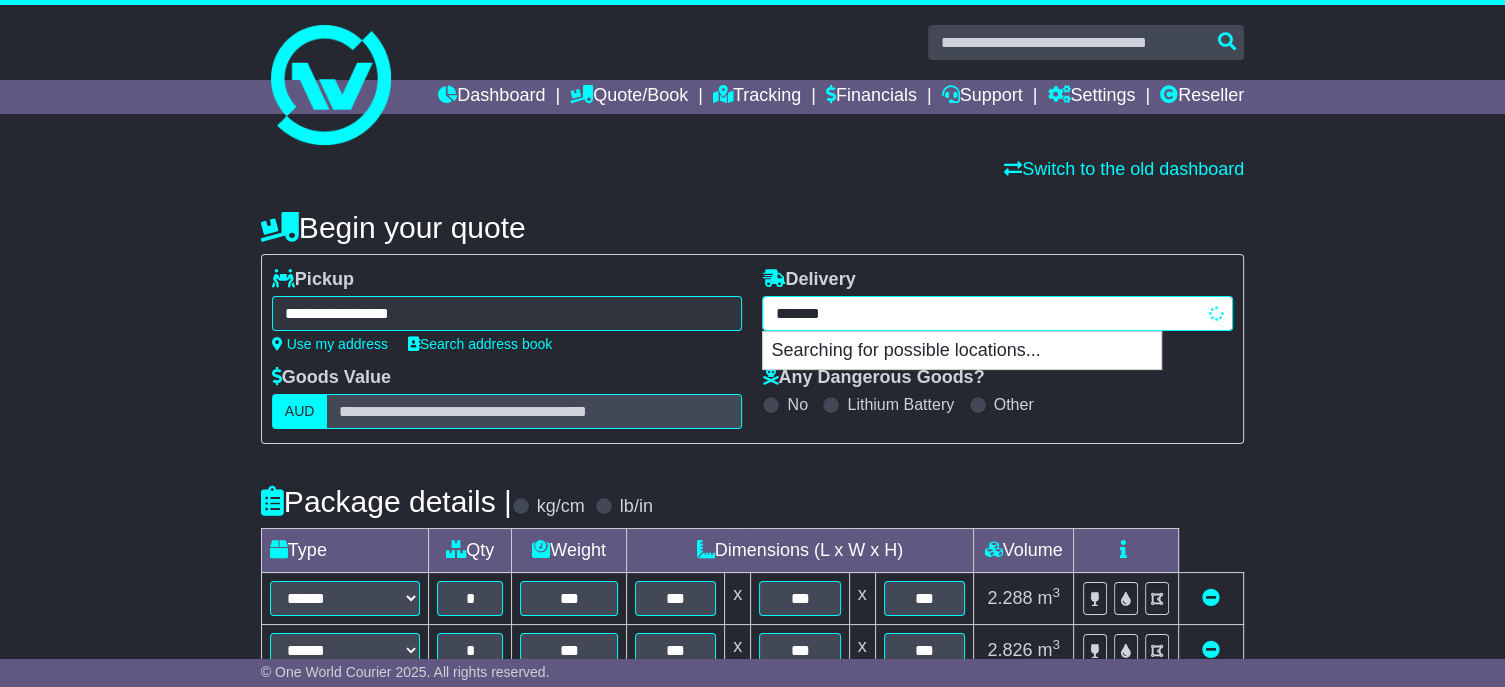 type on "********" 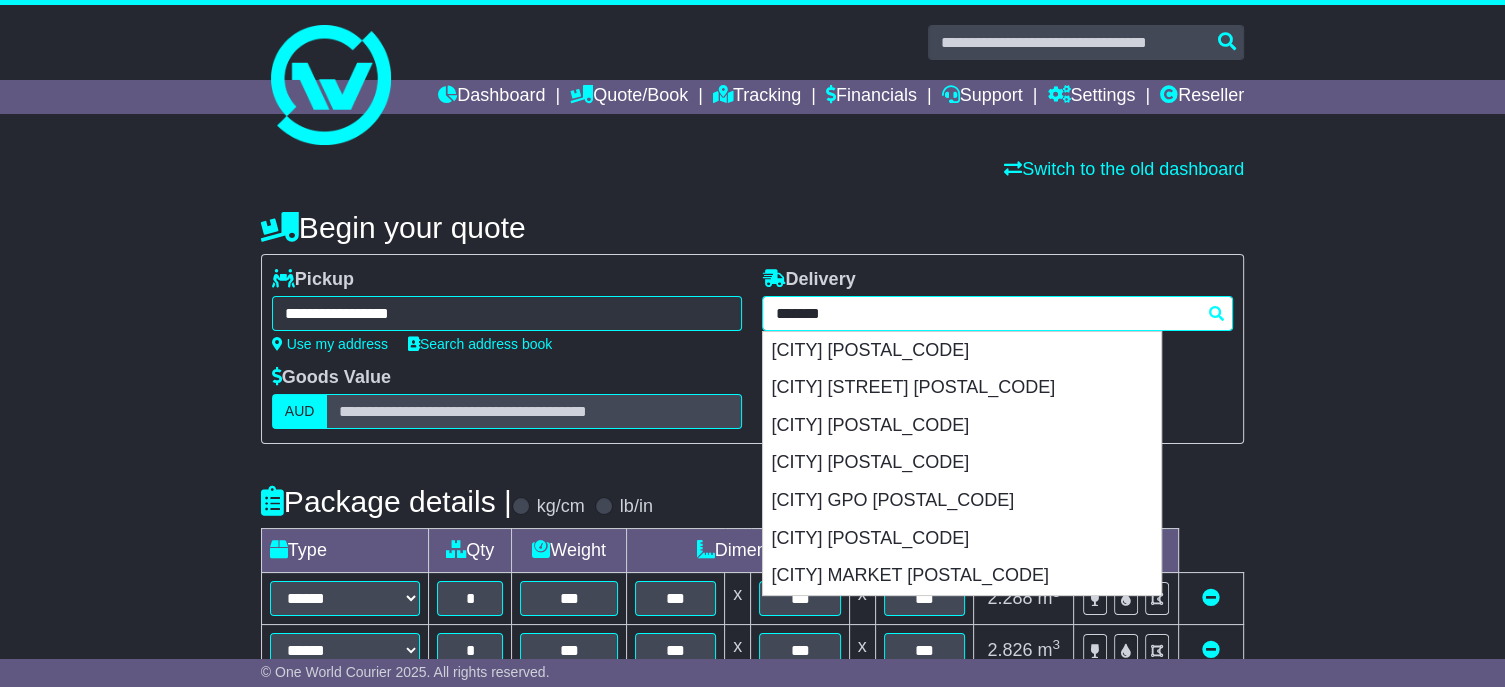 click on "BRISBANE 4000" at bounding box center [962, 351] 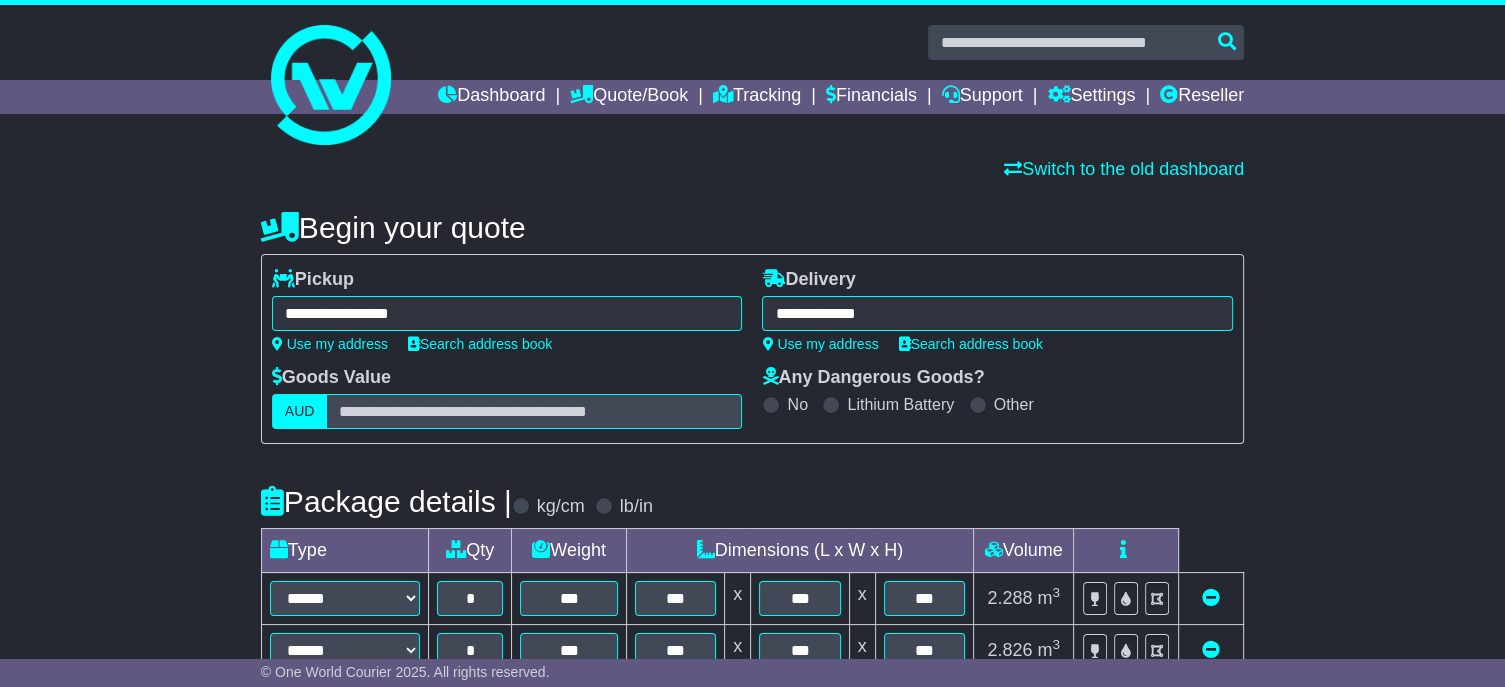 type on "**********" 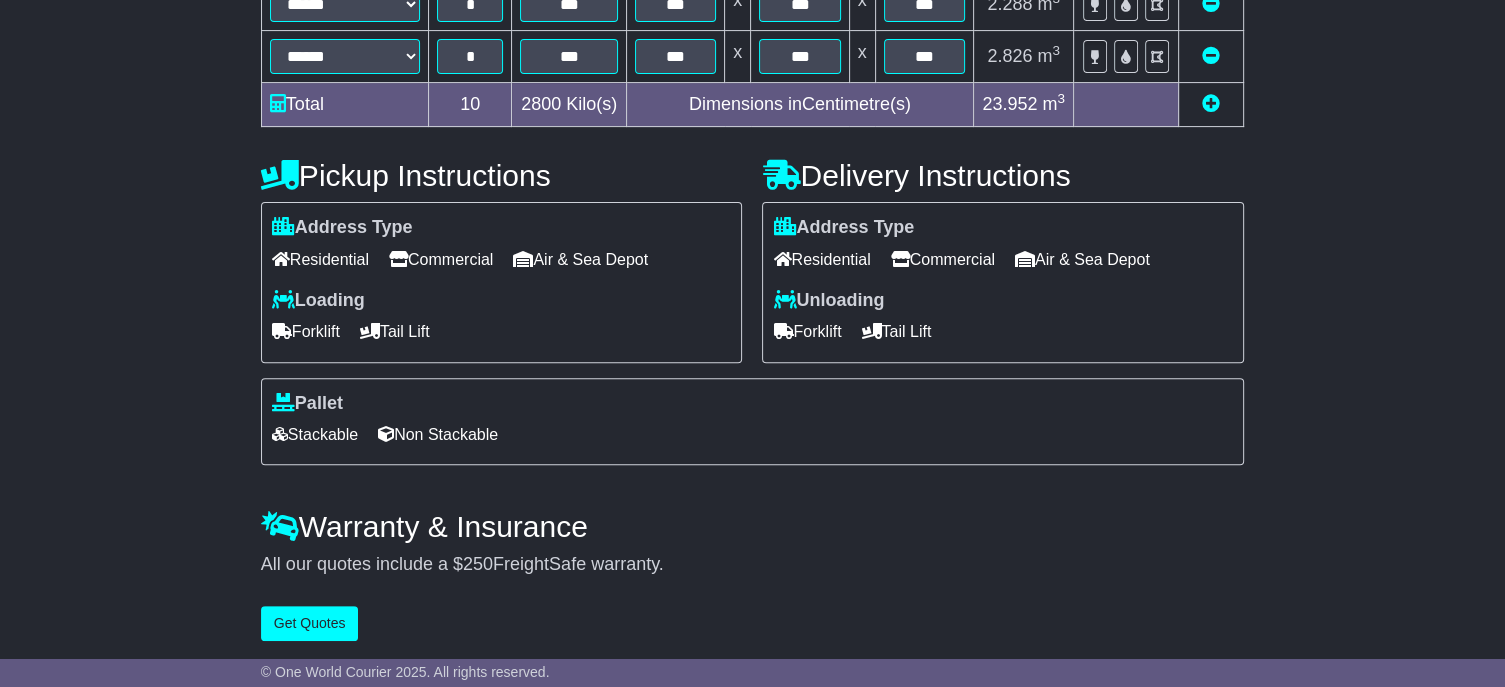 scroll, scrollTop: 633, scrollLeft: 0, axis: vertical 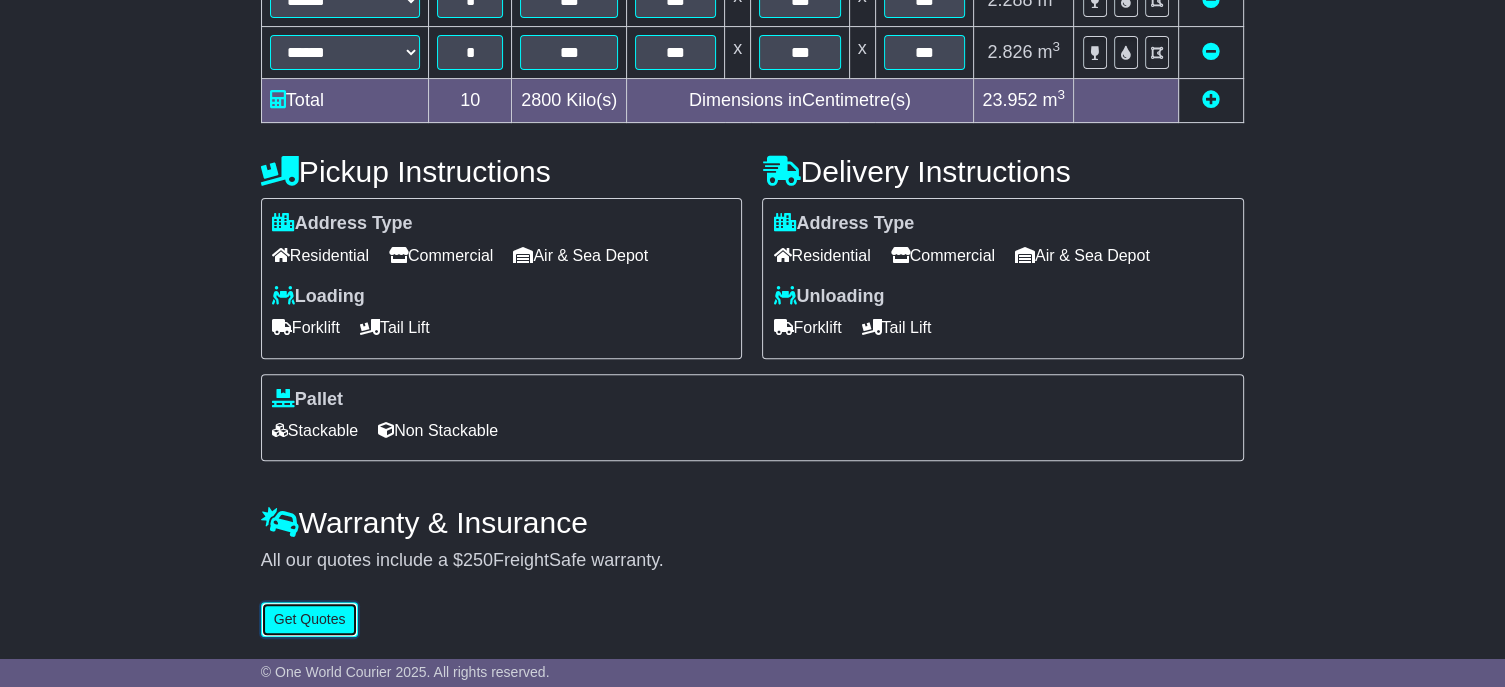 click on "Get Quotes" at bounding box center (310, 619) 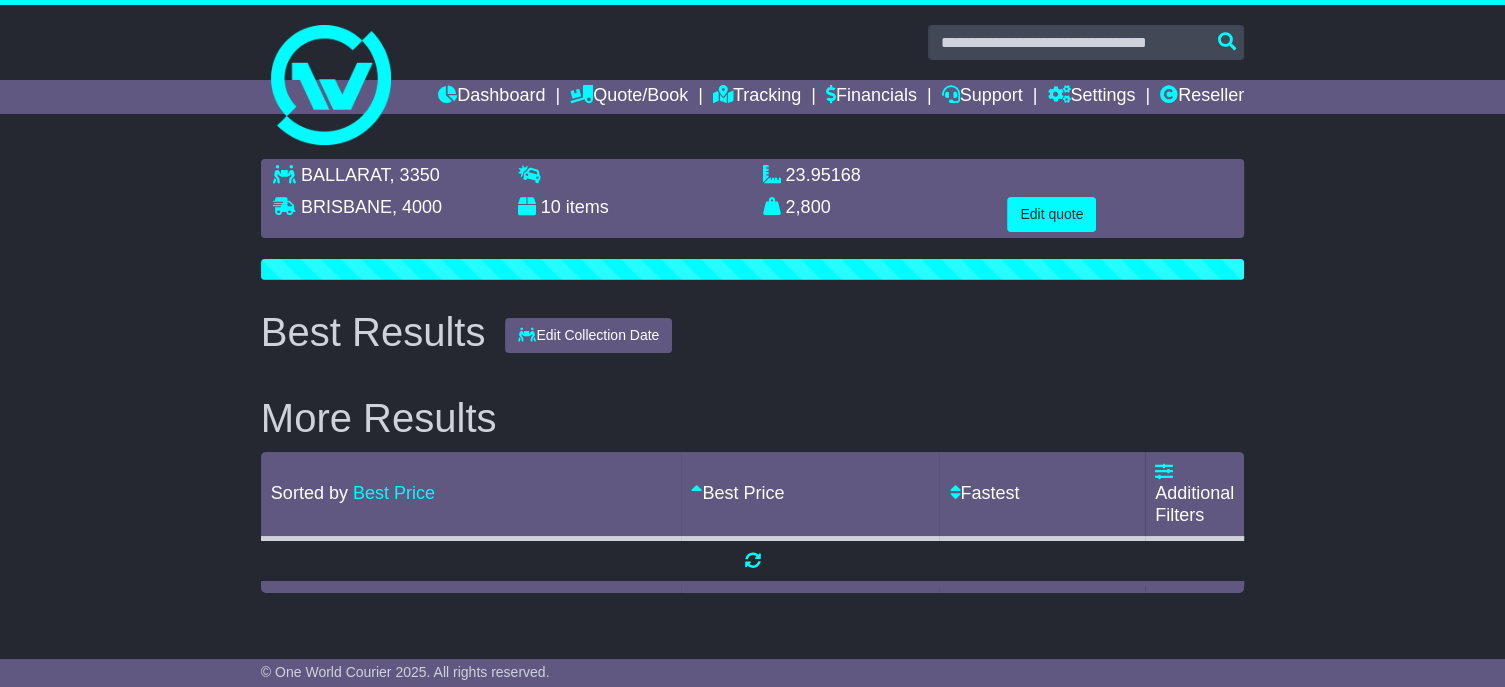 scroll, scrollTop: 0, scrollLeft: 0, axis: both 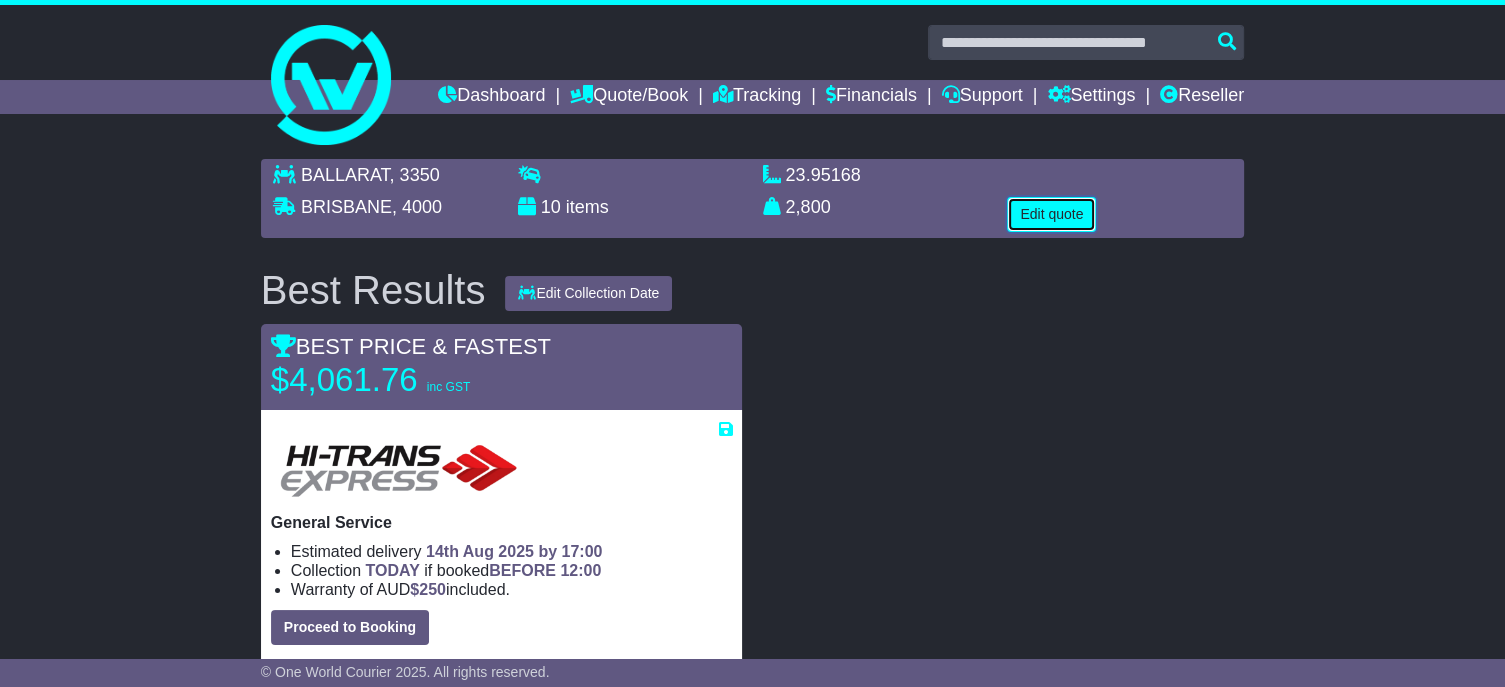 click on "Edit quote" at bounding box center [1051, 214] 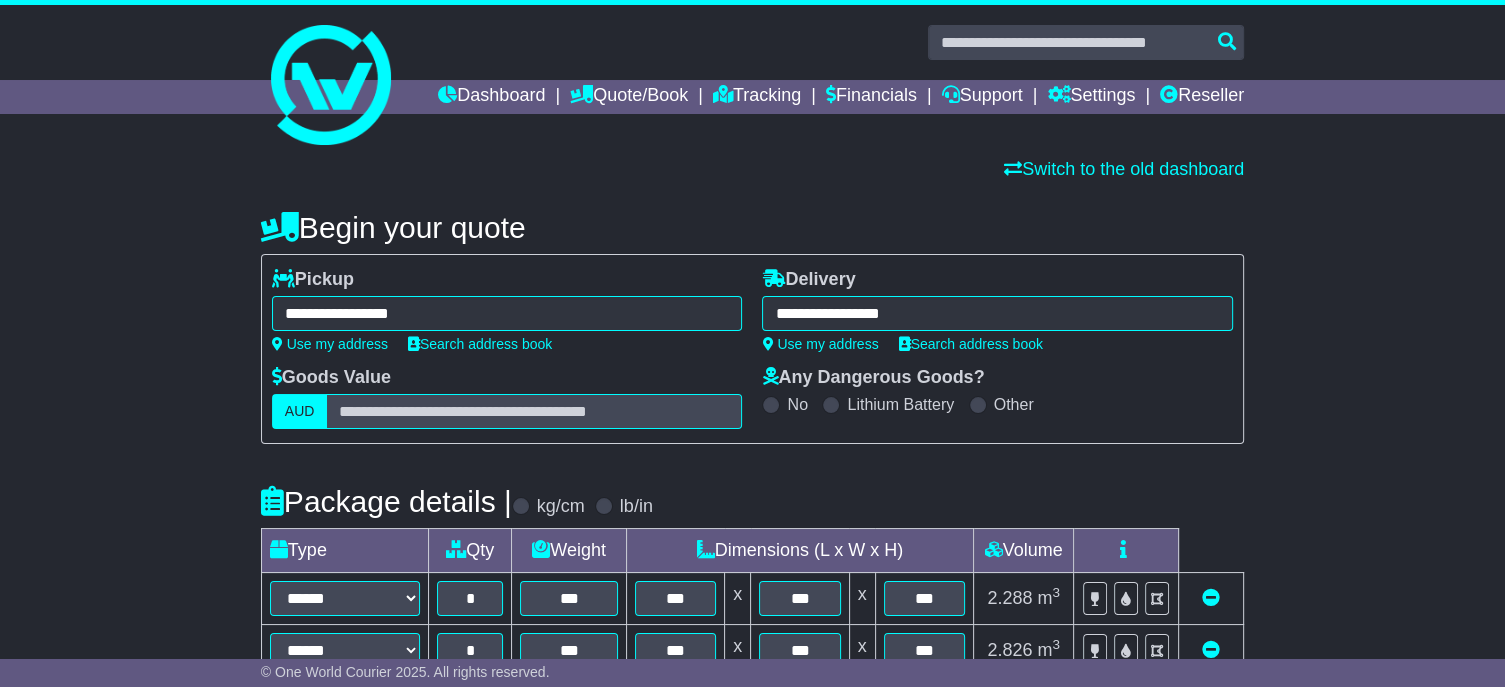 click on "**********" at bounding box center [507, 313] 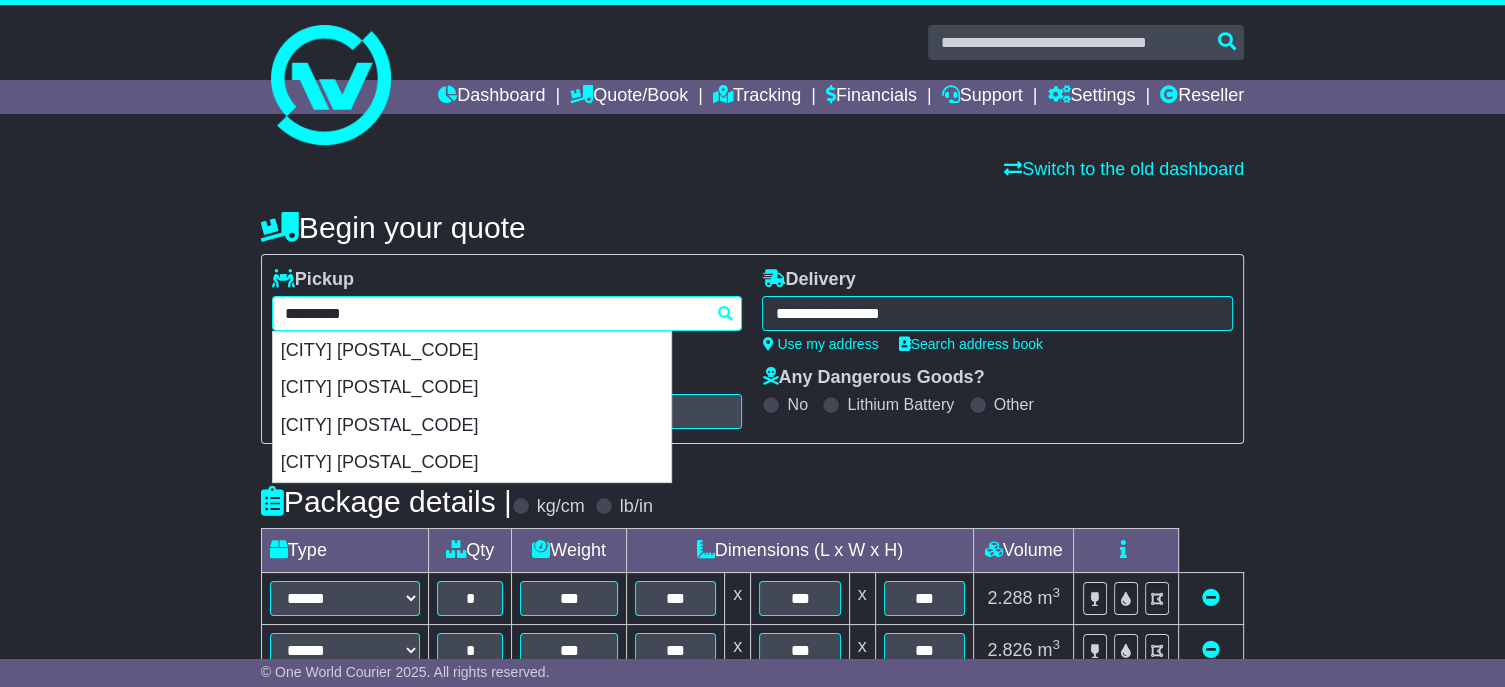 click on "*********" at bounding box center (507, 313) 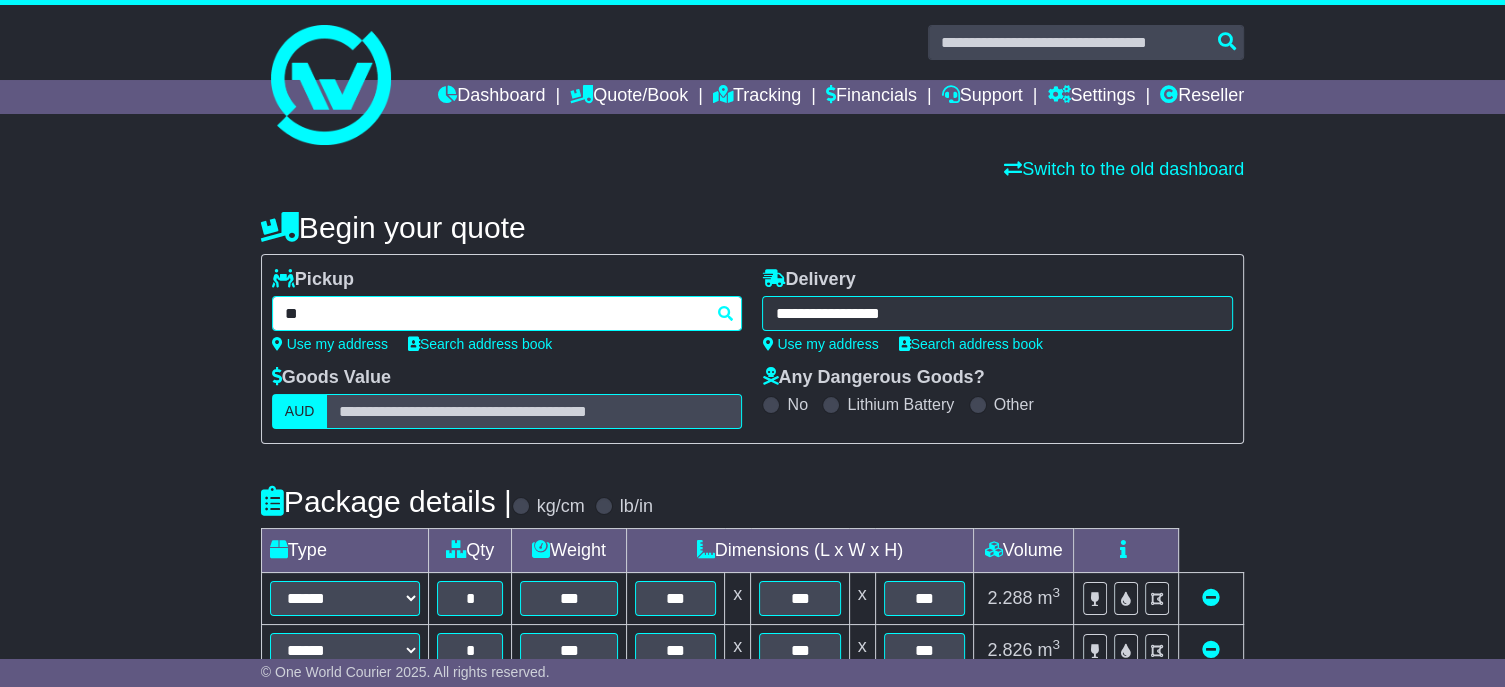 type on "*" 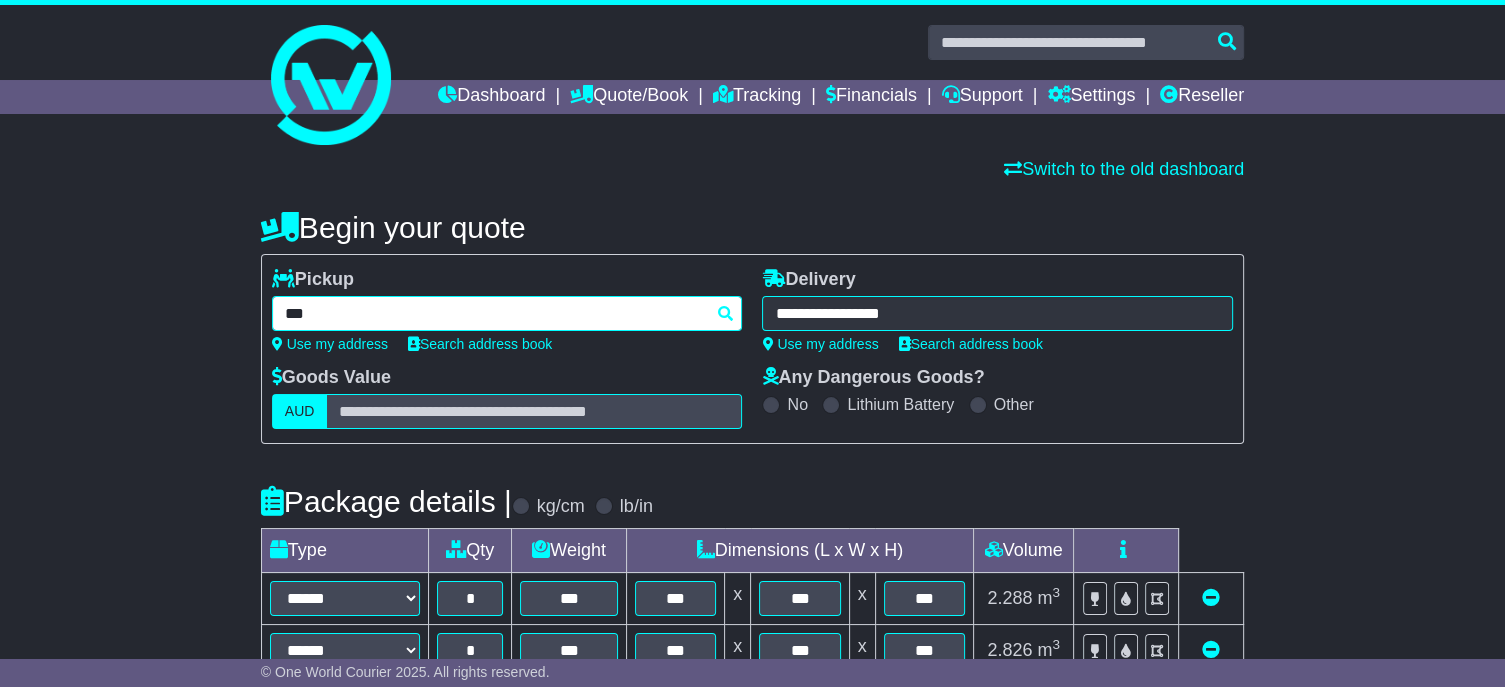 type on "****" 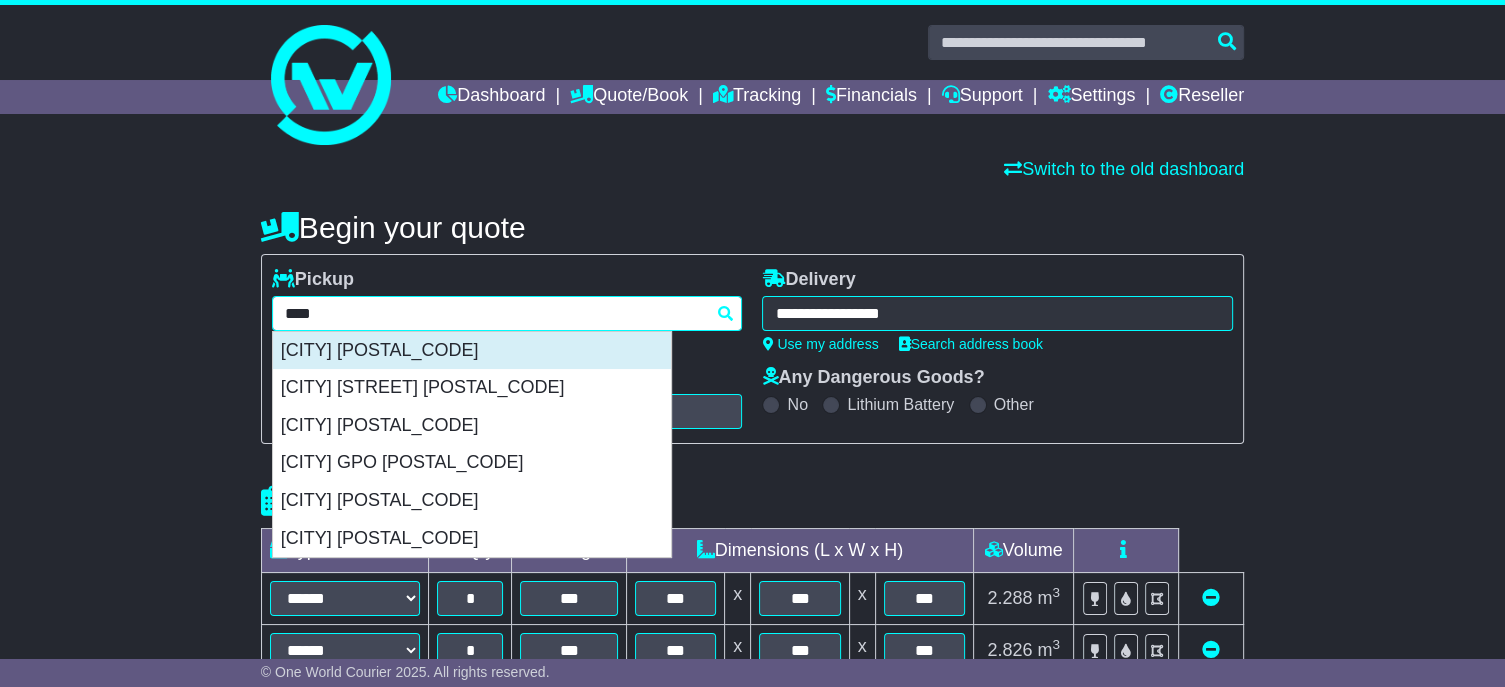 click on "BRISBANE 4000" at bounding box center [472, 351] 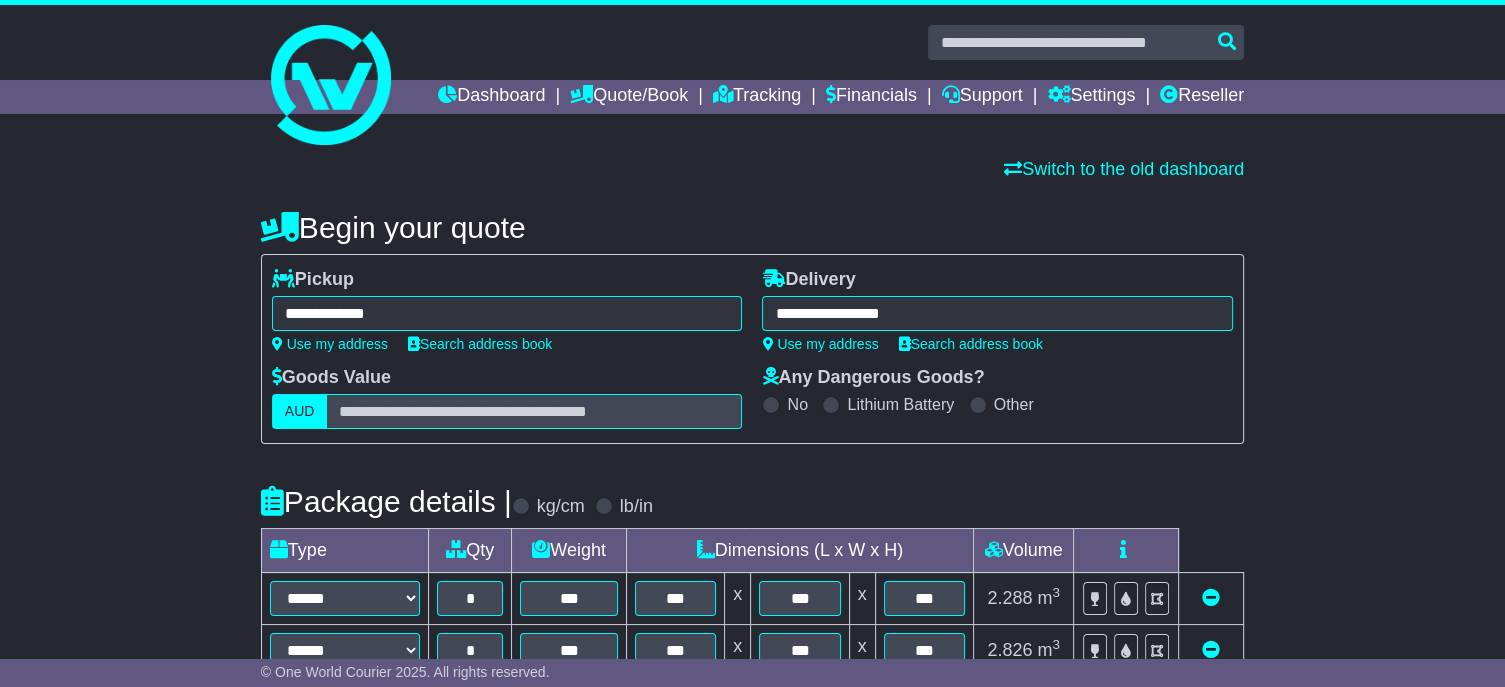type on "**********" 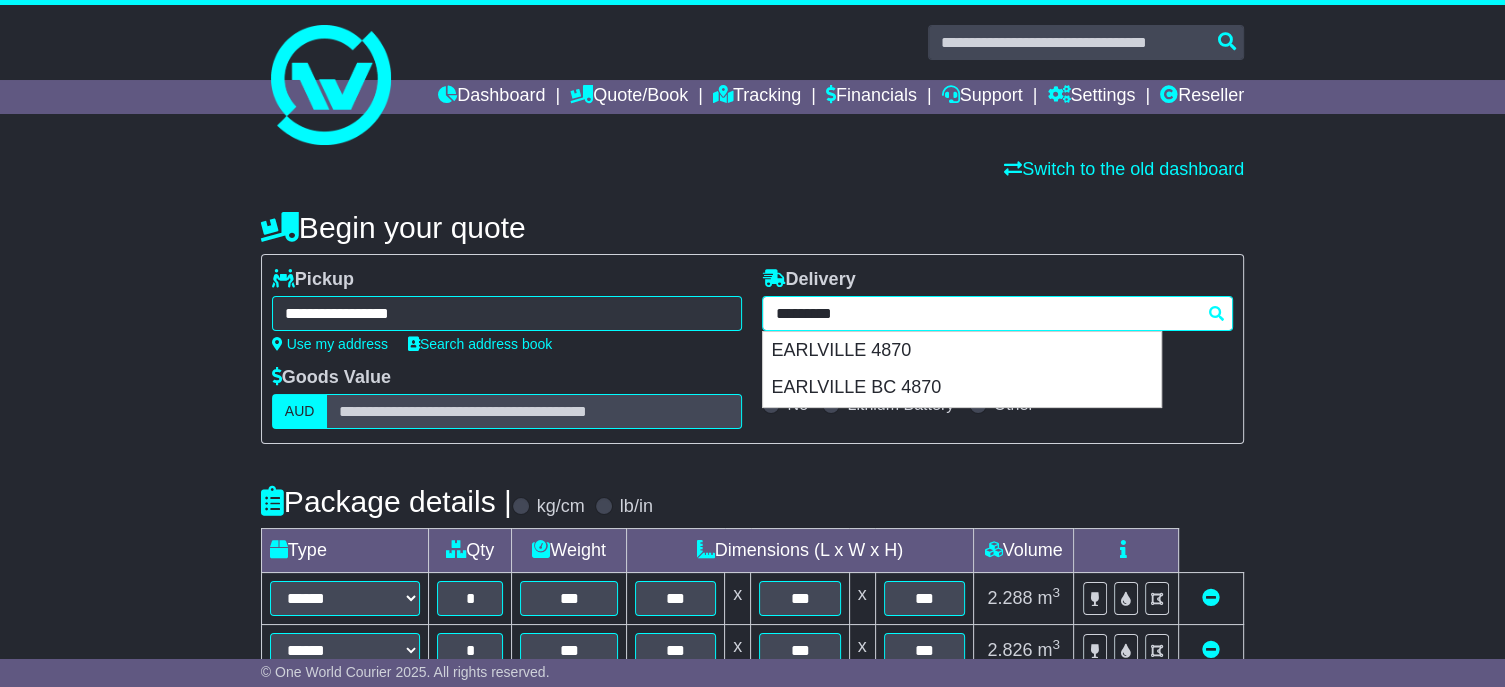click on "**********" at bounding box center (997, 313) 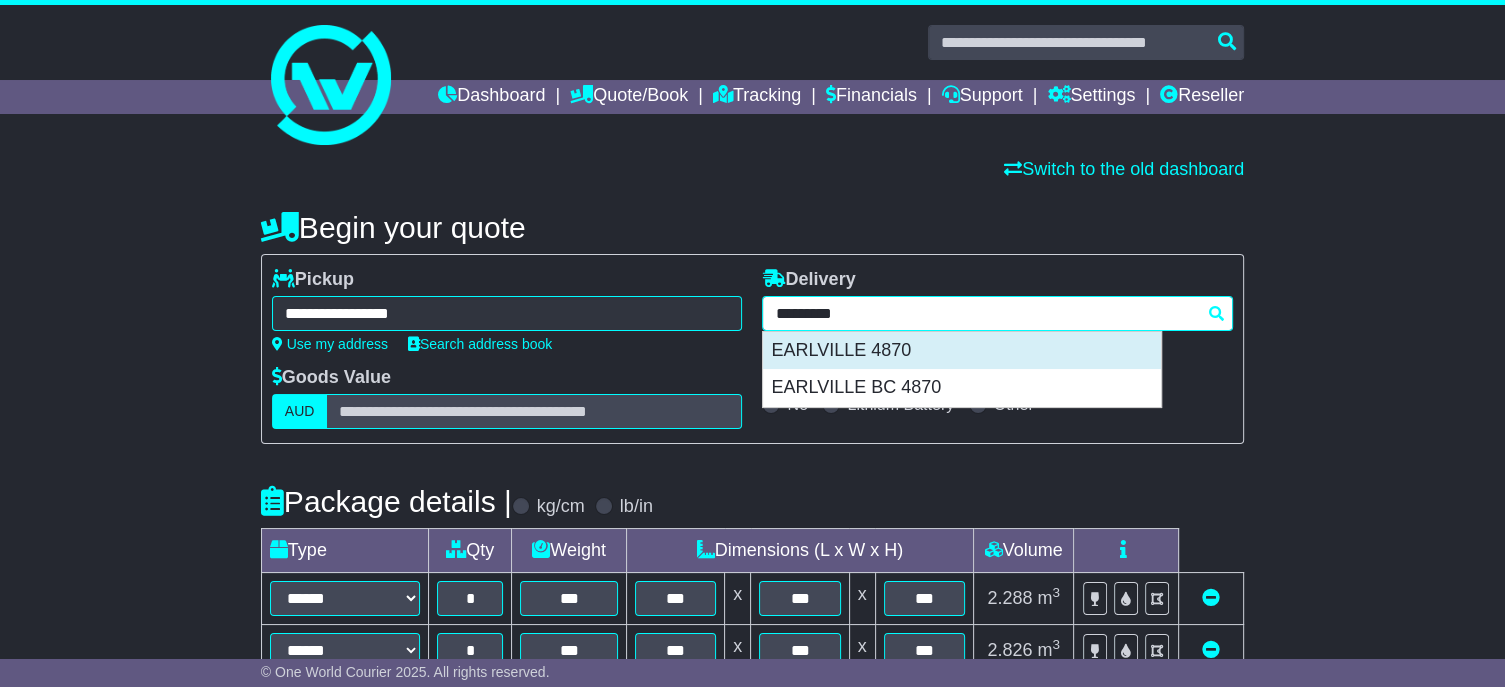 click on "EARLVILLE 4870" at bounding box center (962, 351) 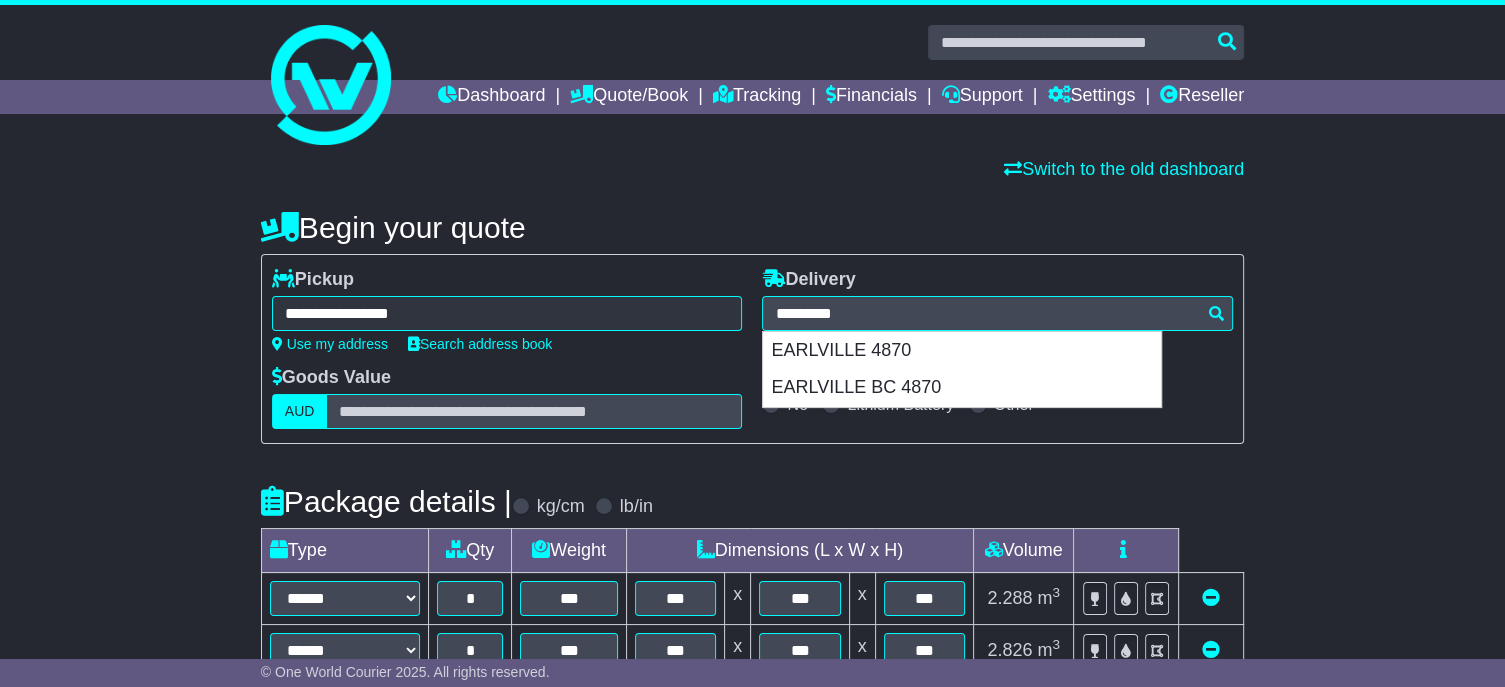 type on "**********" 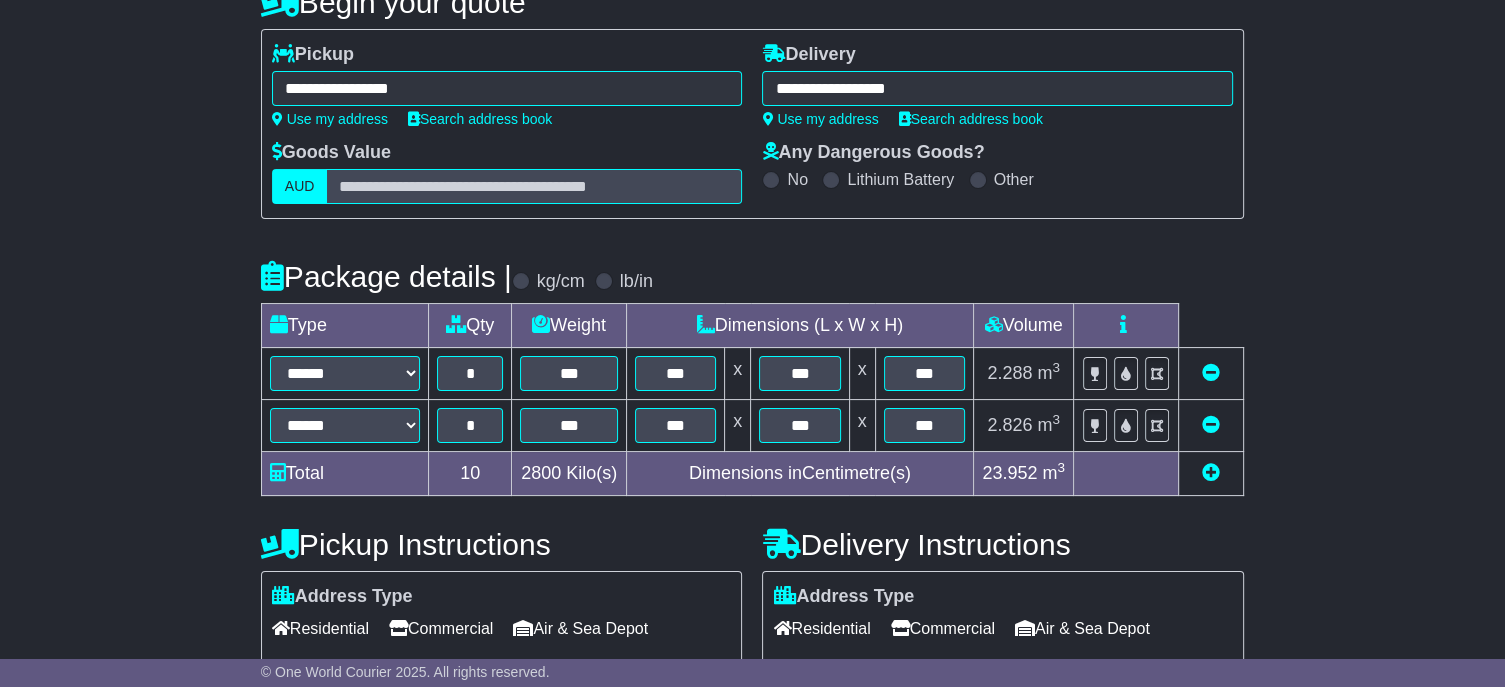 scroll, scrollTop: 633, scrollLeft: 0, axis: vertical 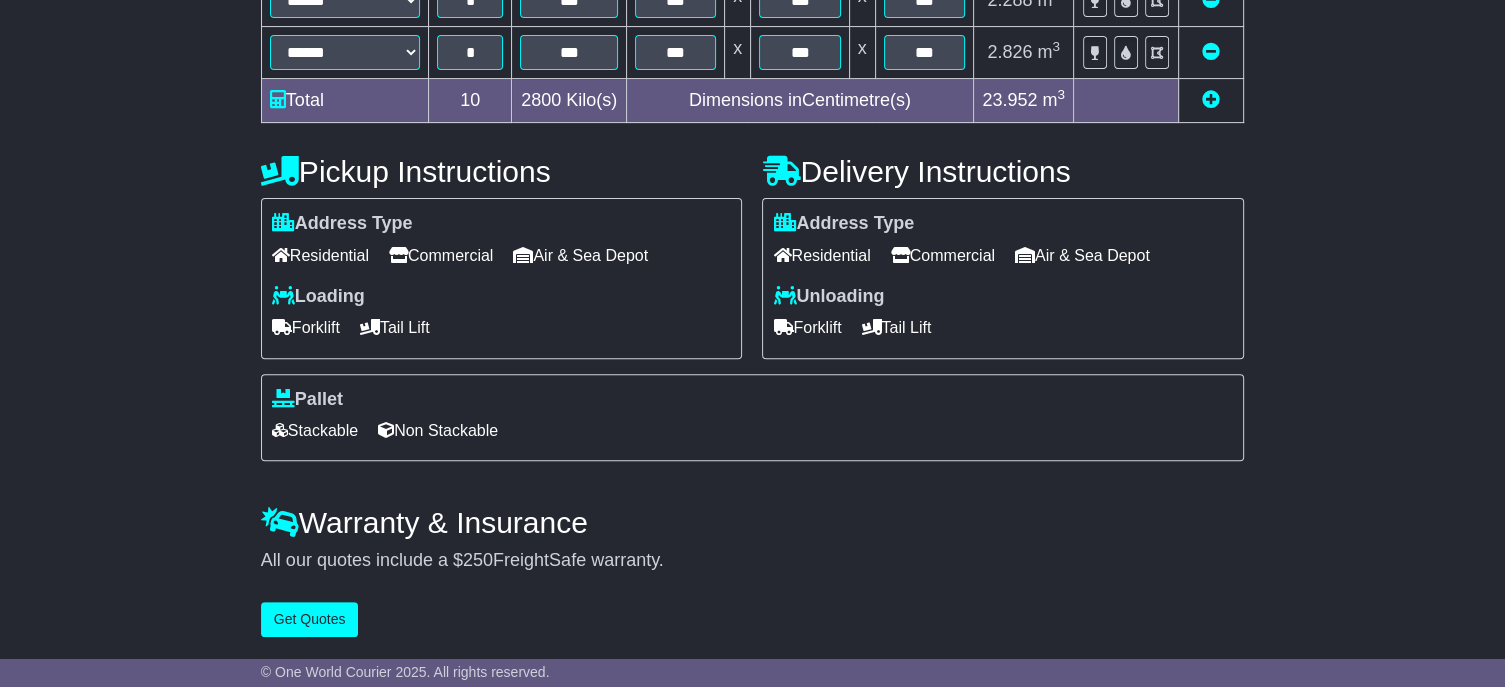 click on "Tail Lift" at bounding box center [896, 327] 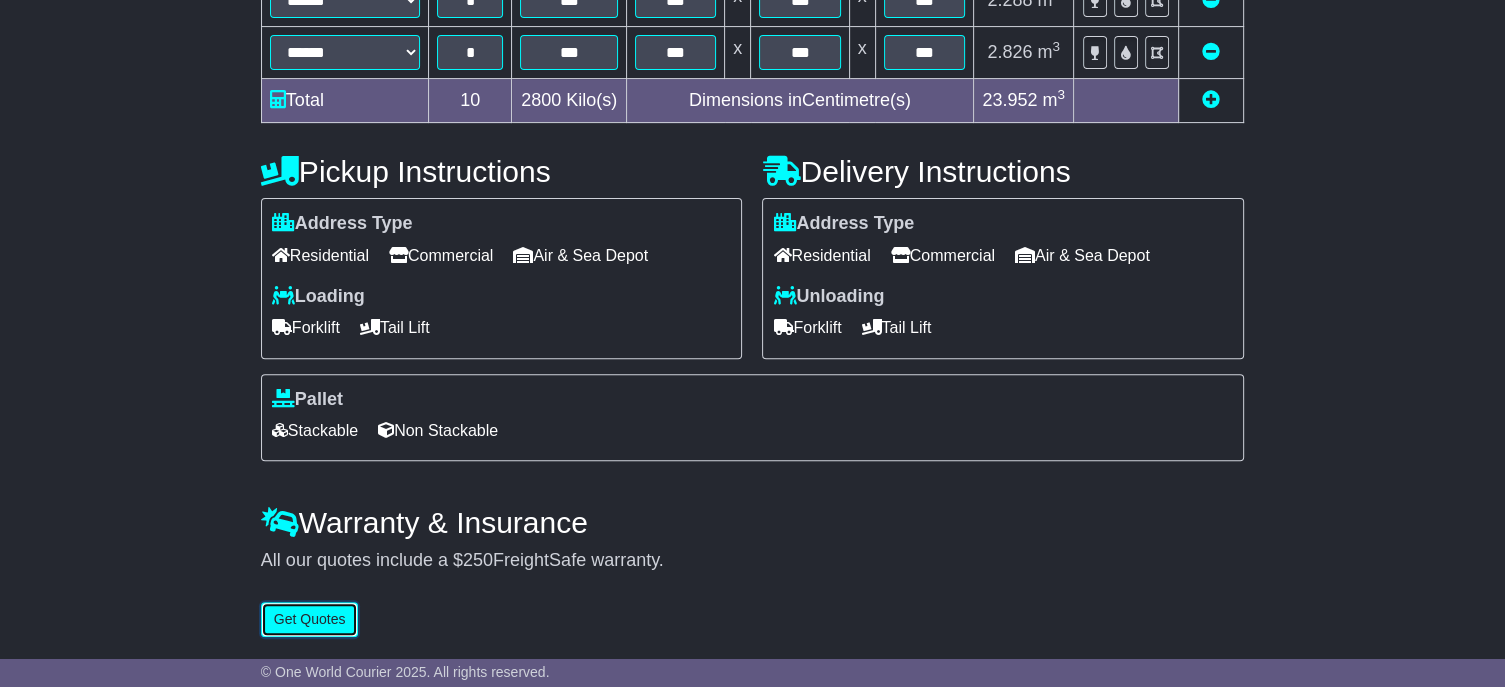 click on "Get Quotes" at bounding box center (310, 619) 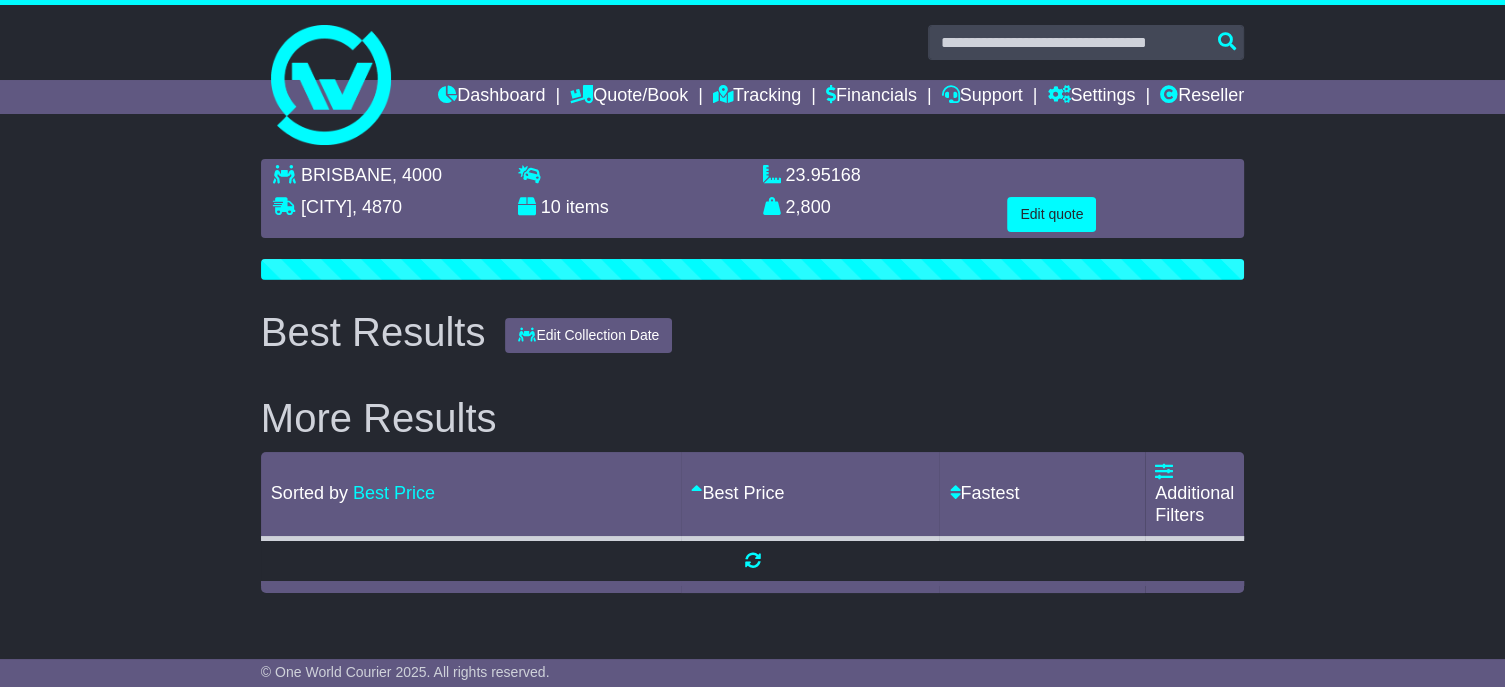 scroll, scrollTop: 0, scrollLeft: 0, axis: both 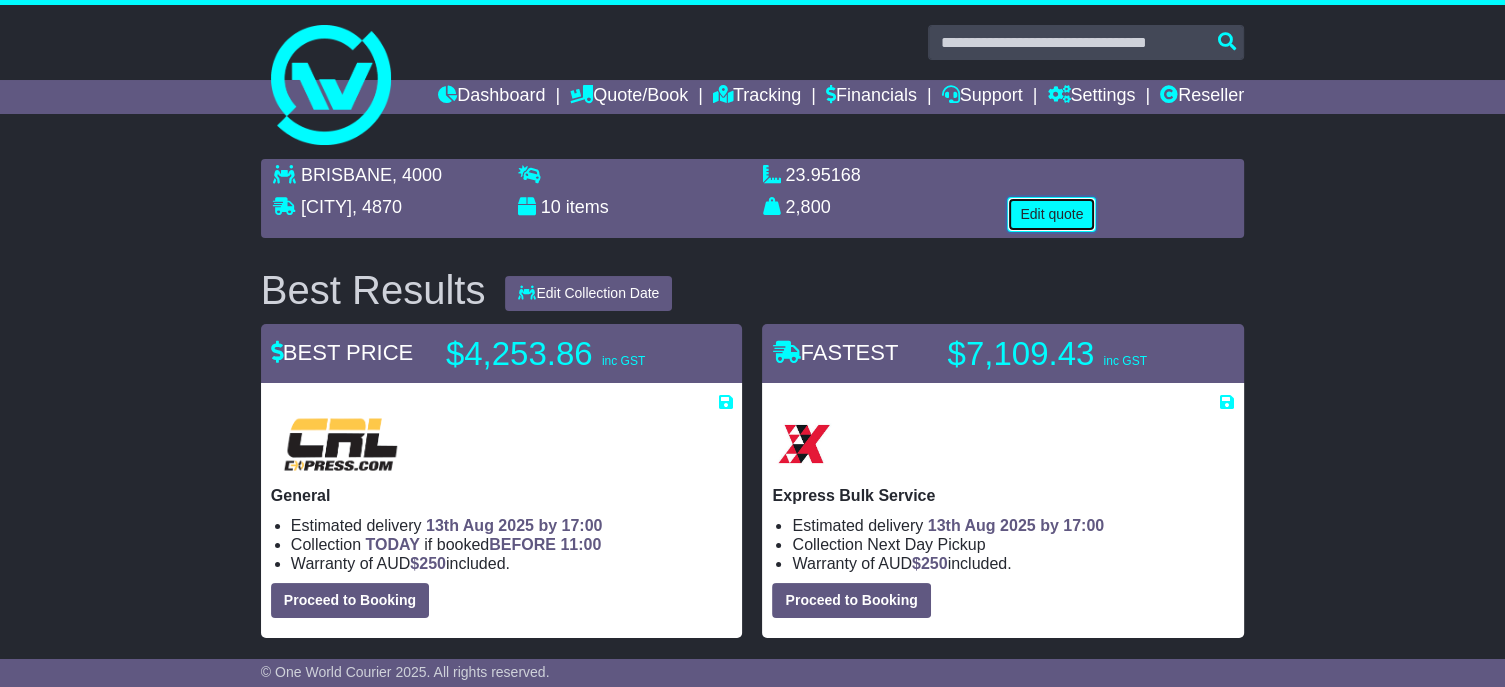 click on "Edit quote" at bounding box center (1051, 214) 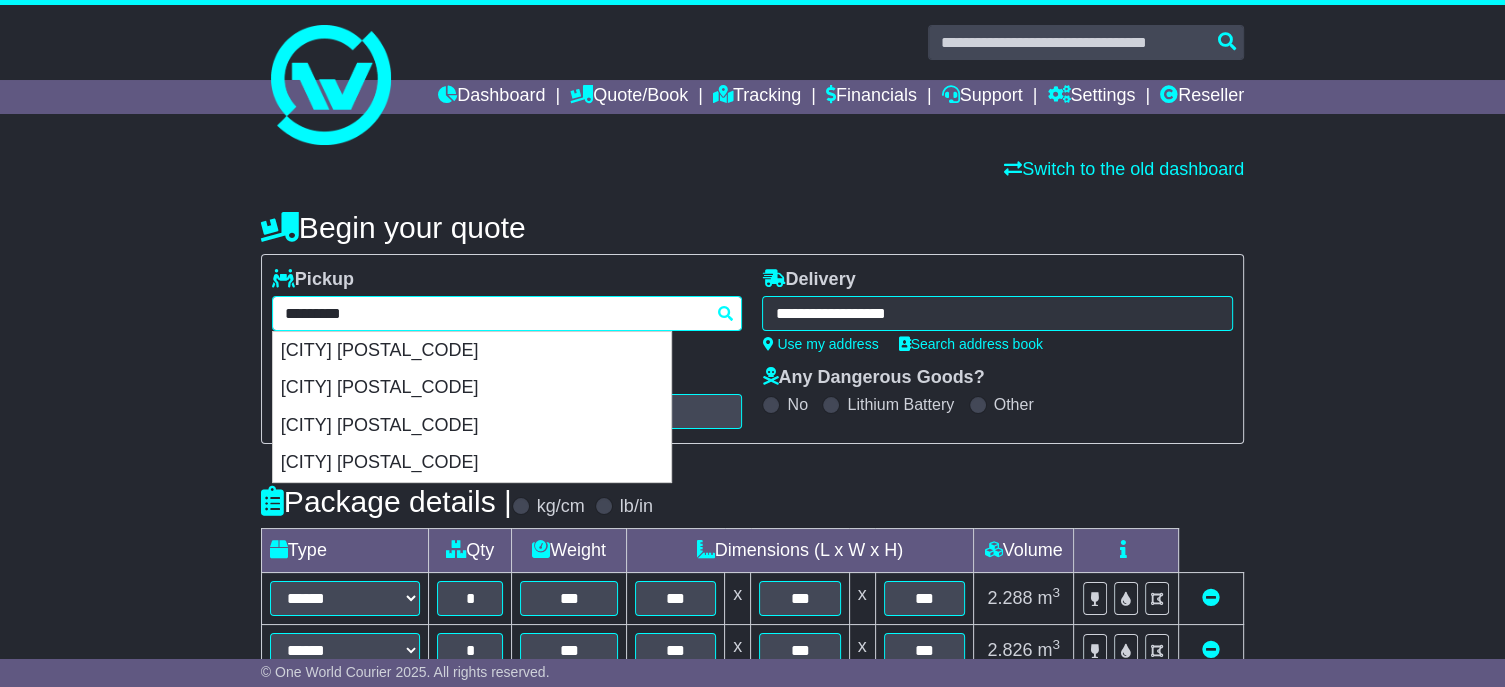 click on "**********" at bounding box center (507, 313) 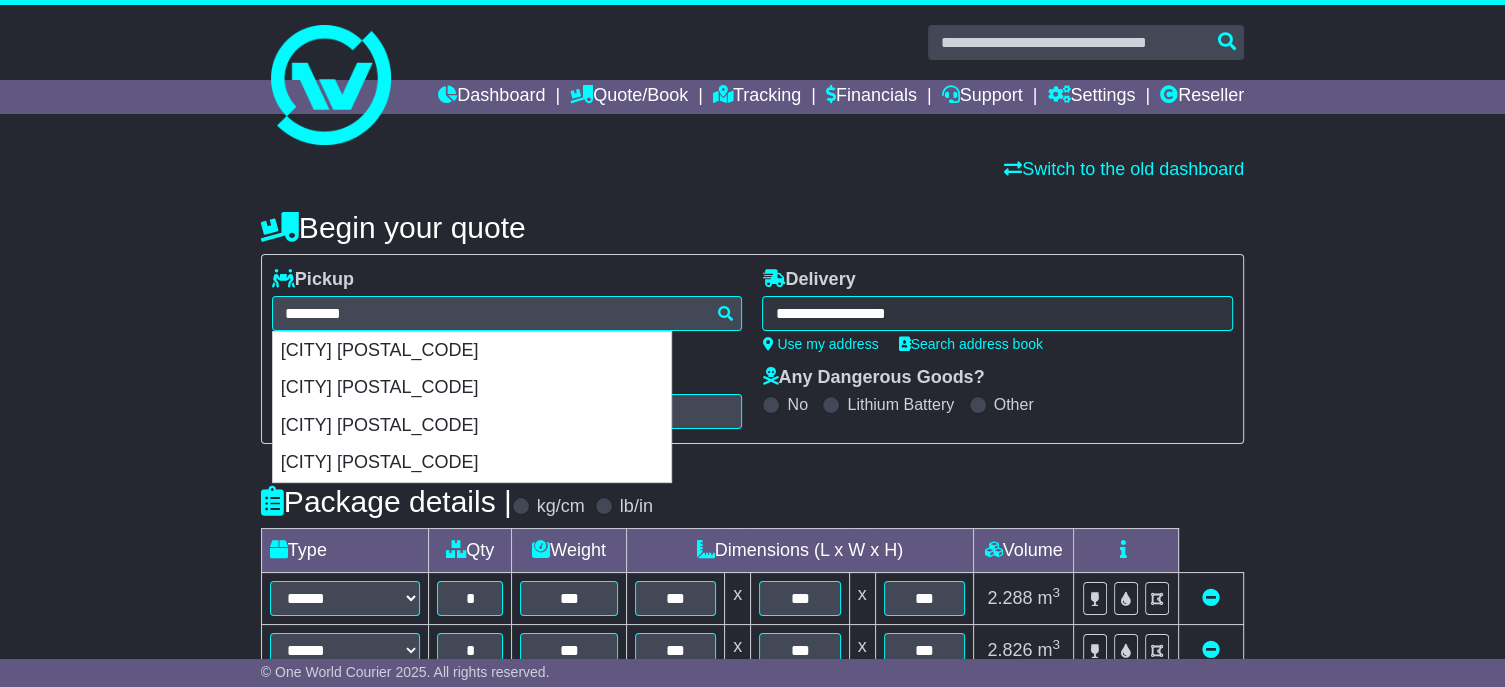 click on "**********" at bounding box center (997, 313) 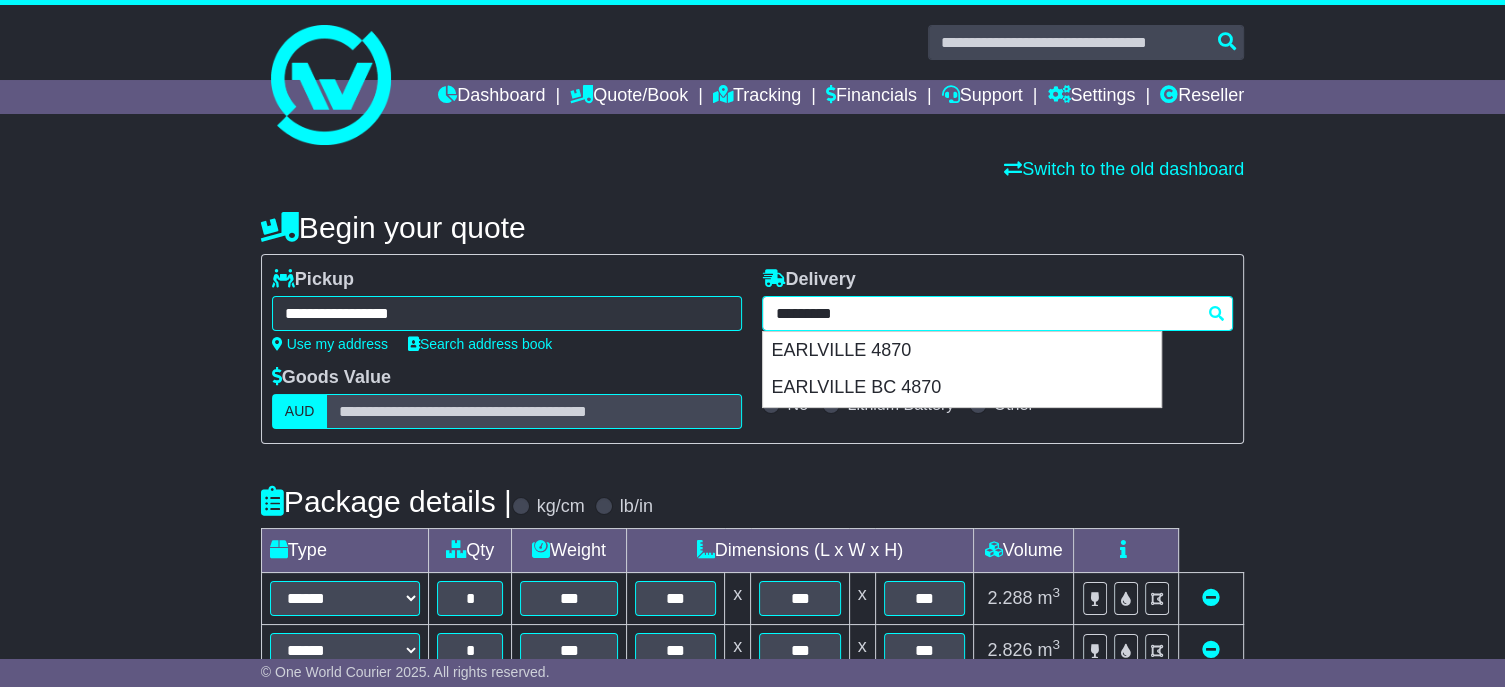 click on "*********" at bounding box center [997, 313] 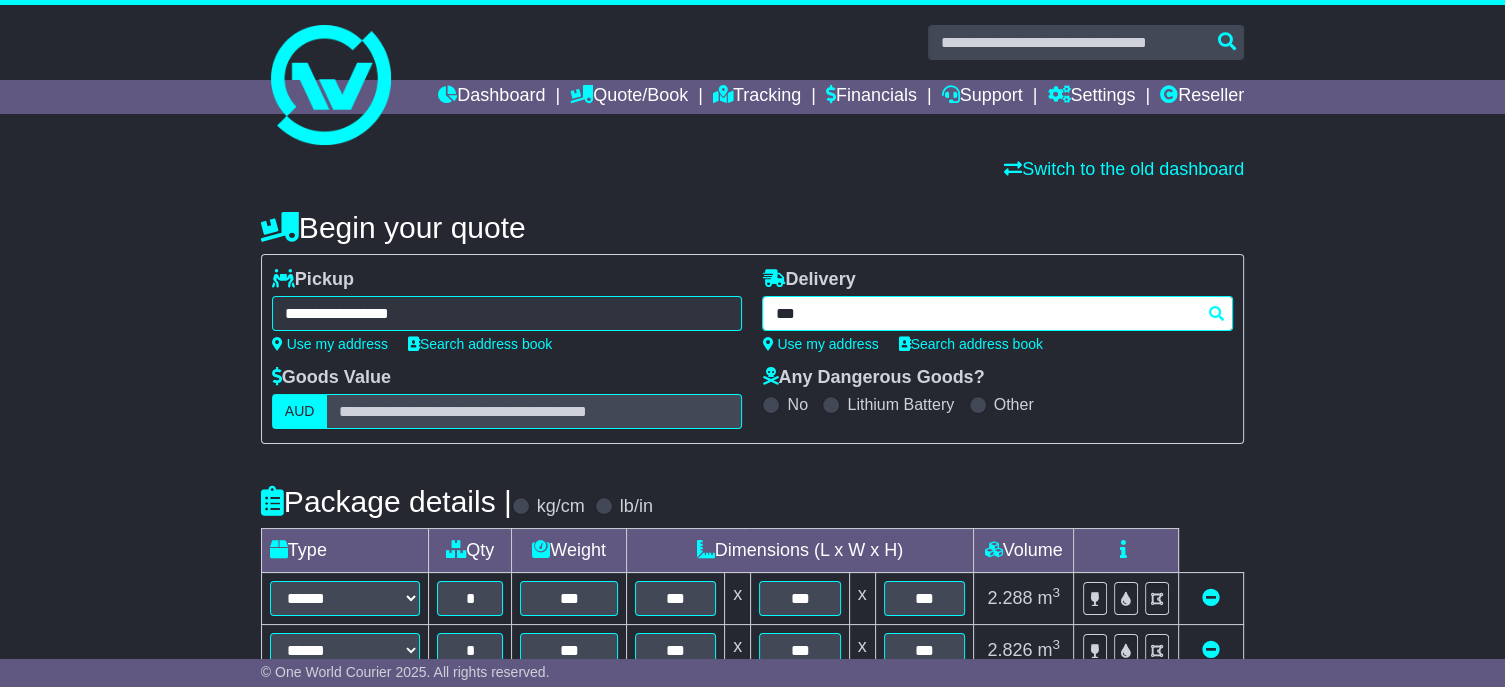 type on "****" 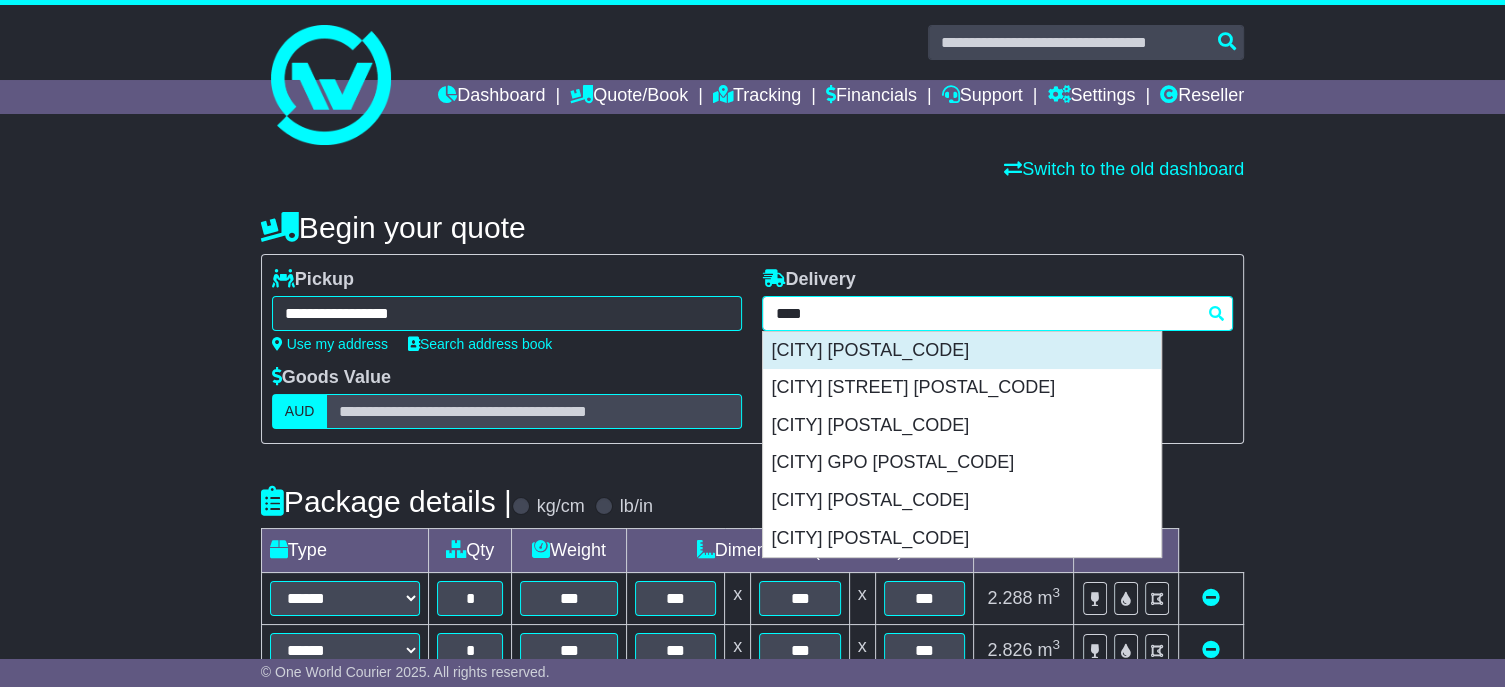 click on "BRISBANE 4000" at bounding box center (962, 351) 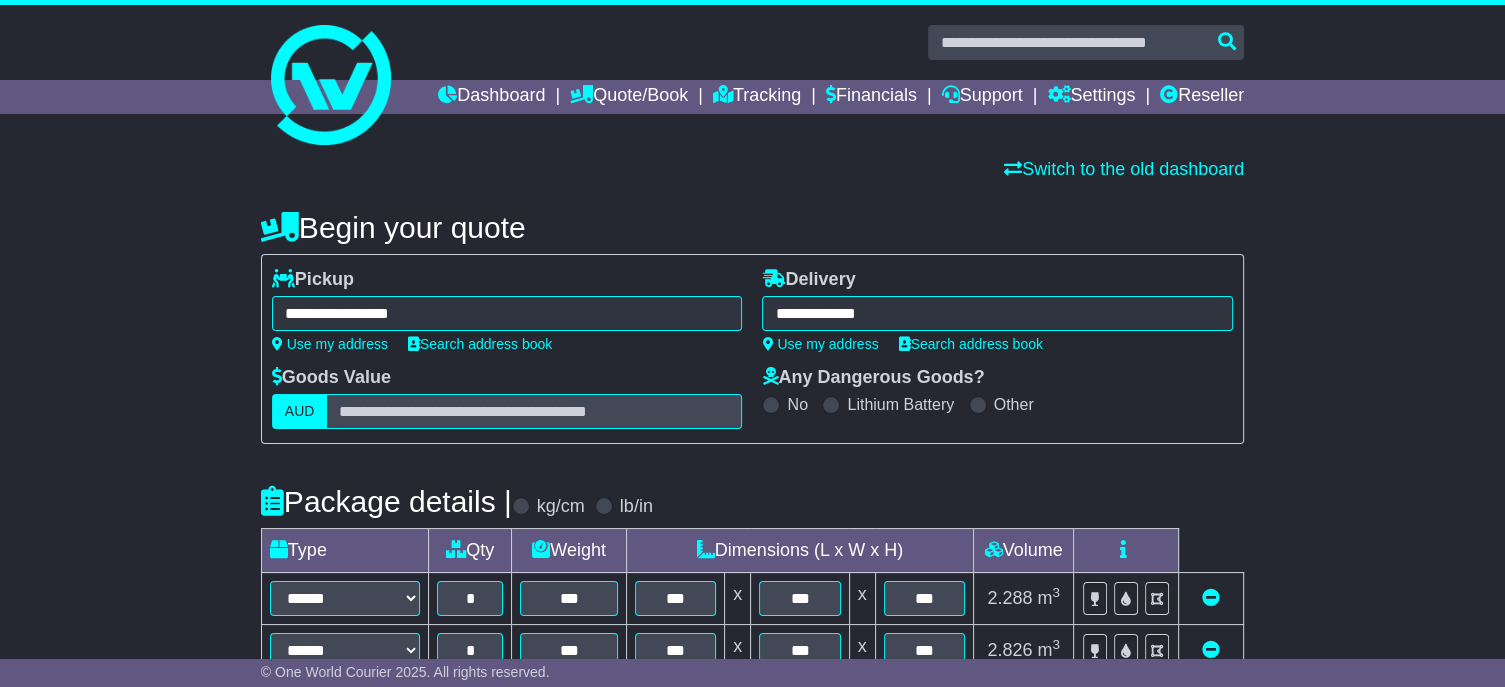 type on "**********" 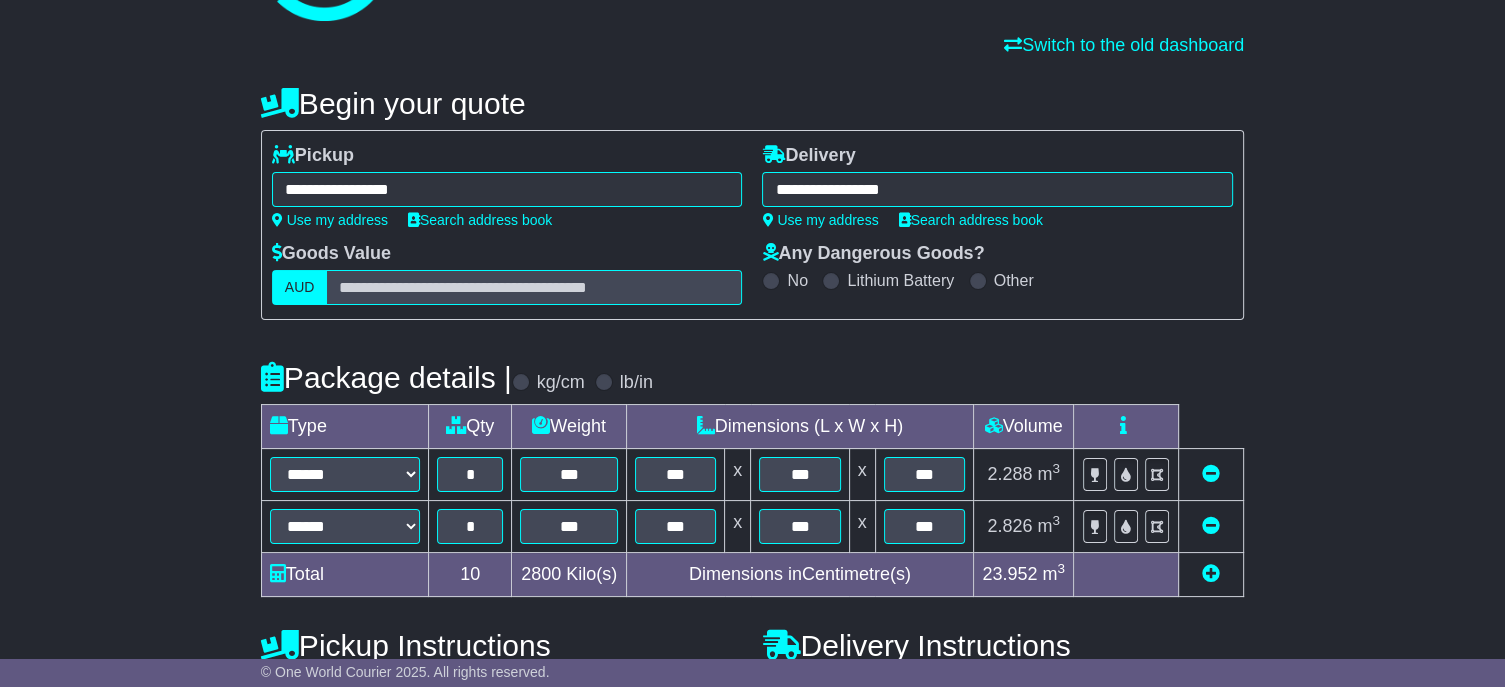 scroll, scrollTop: 0, scrollLeft: 0, axis: both 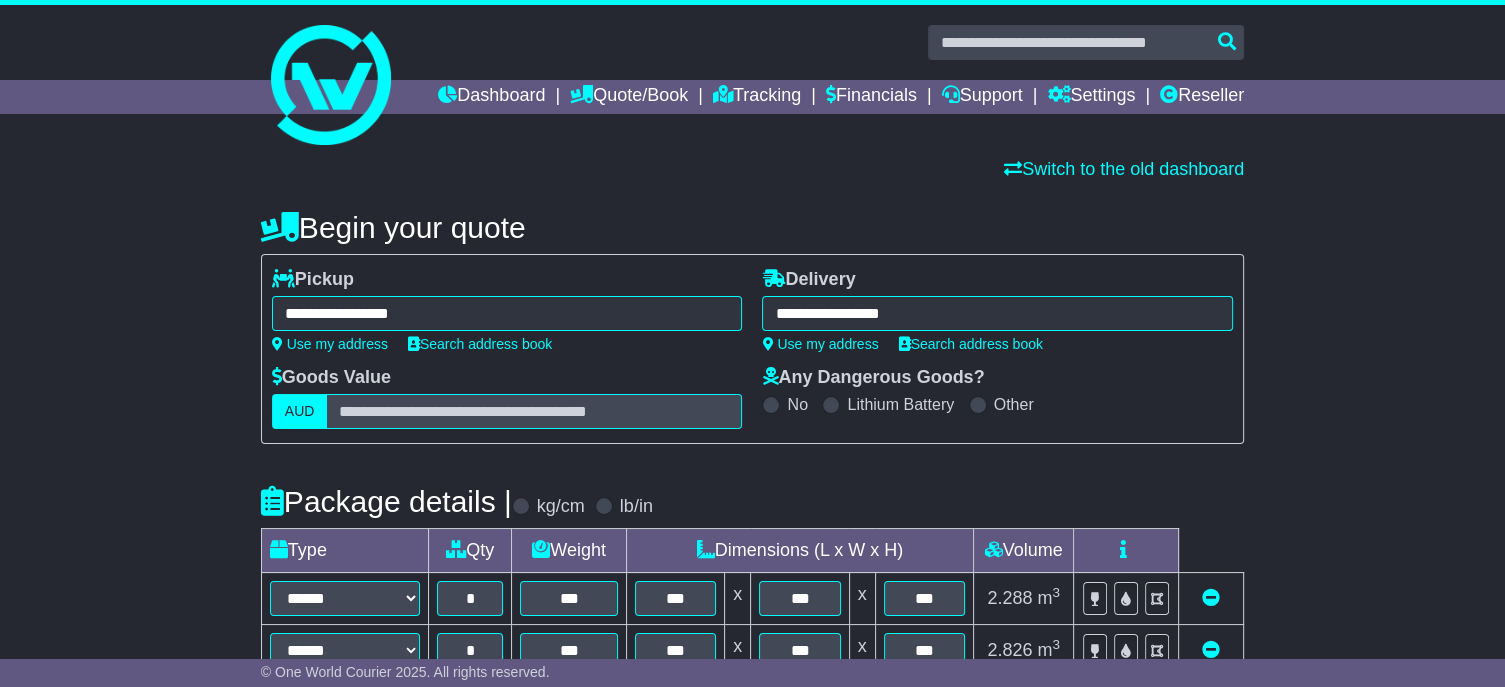 click on "**********" at bounding box center [507, 313] 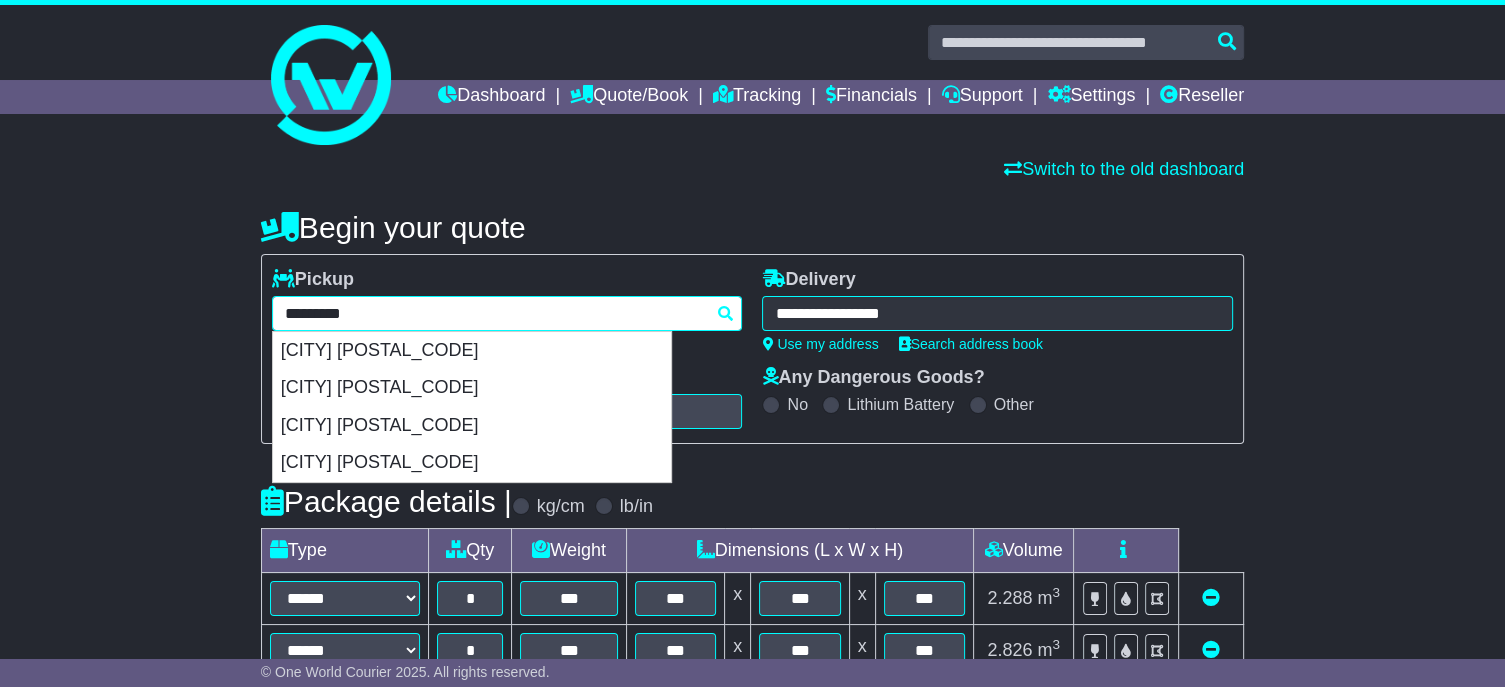 click on "*********" at bounding box center (507, 313) 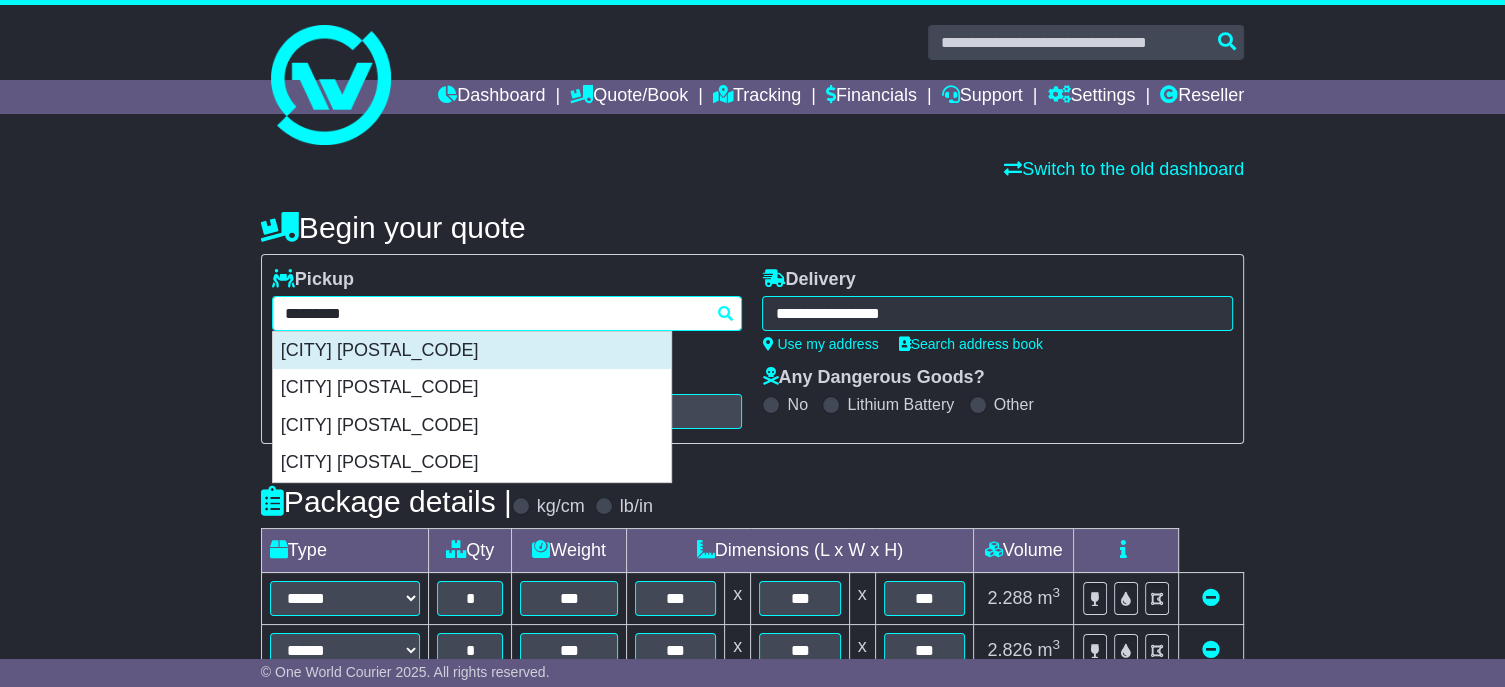 click on "MELBOURNE 3000" at bounding box center [472, 351] 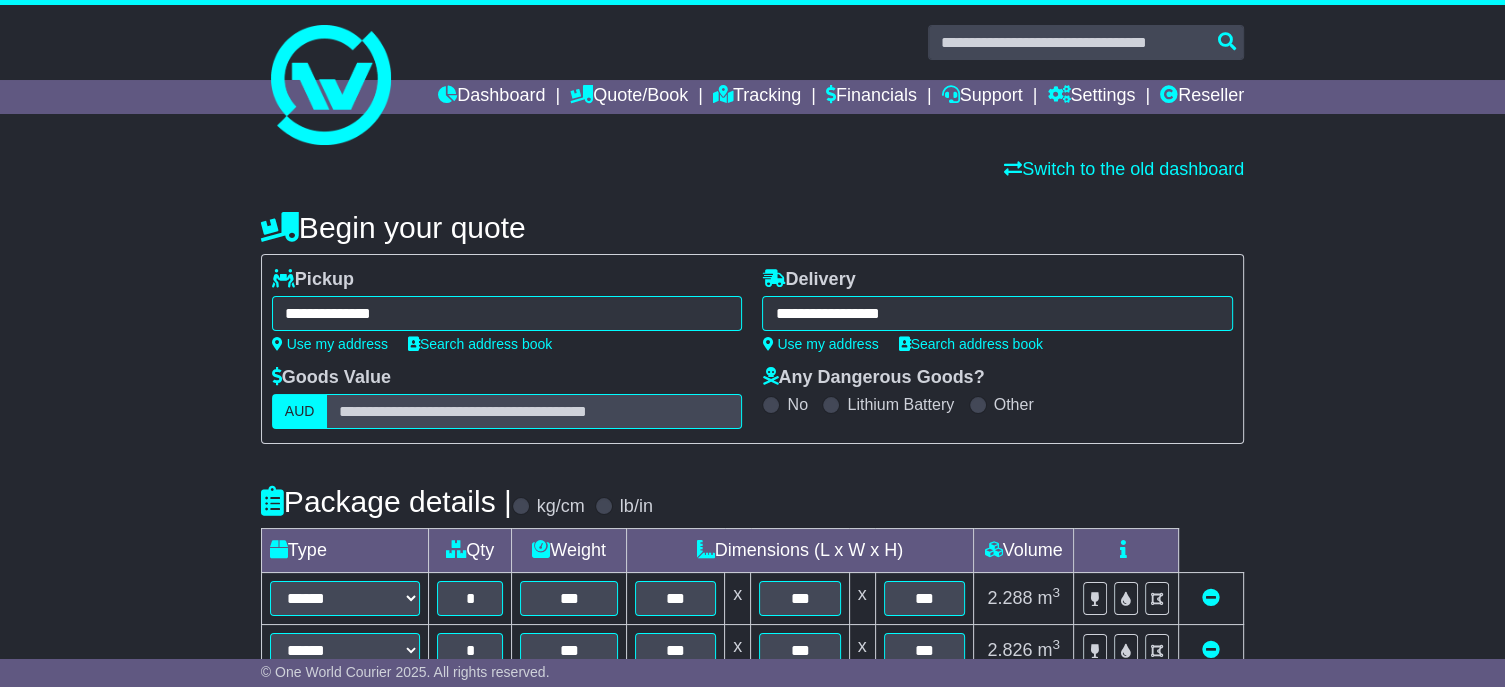 type on "**********" 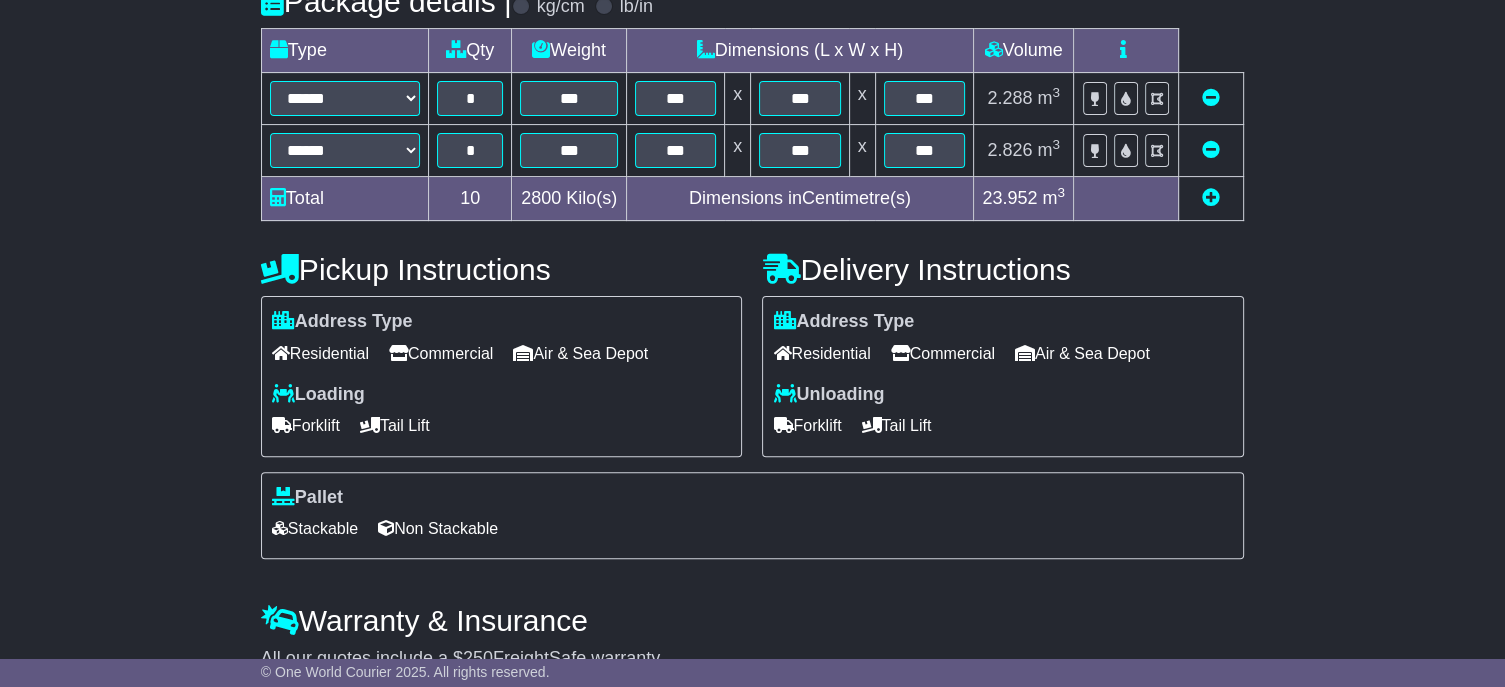 scroll, scrollTop: 633, scrollLeft: 0, axis: vertical 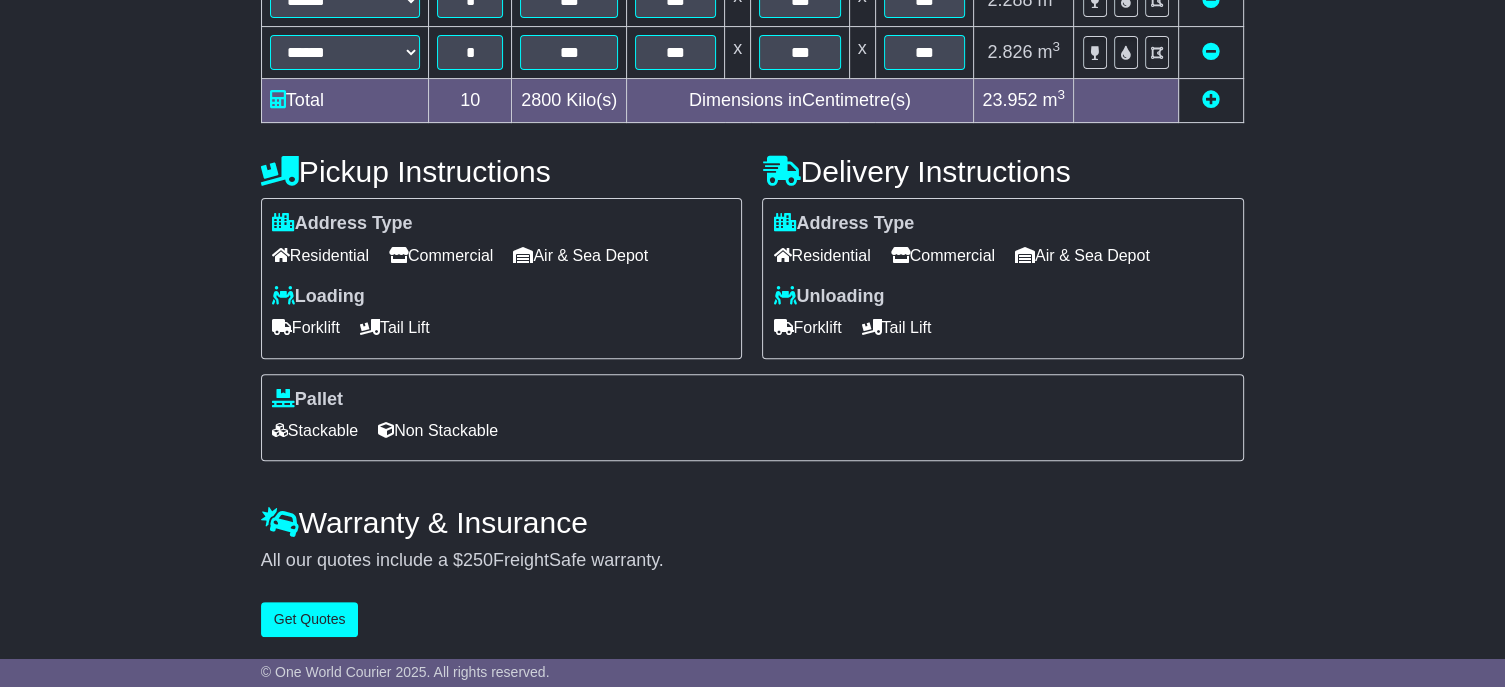 click on "Forklift" at bounding box center (807, 327) 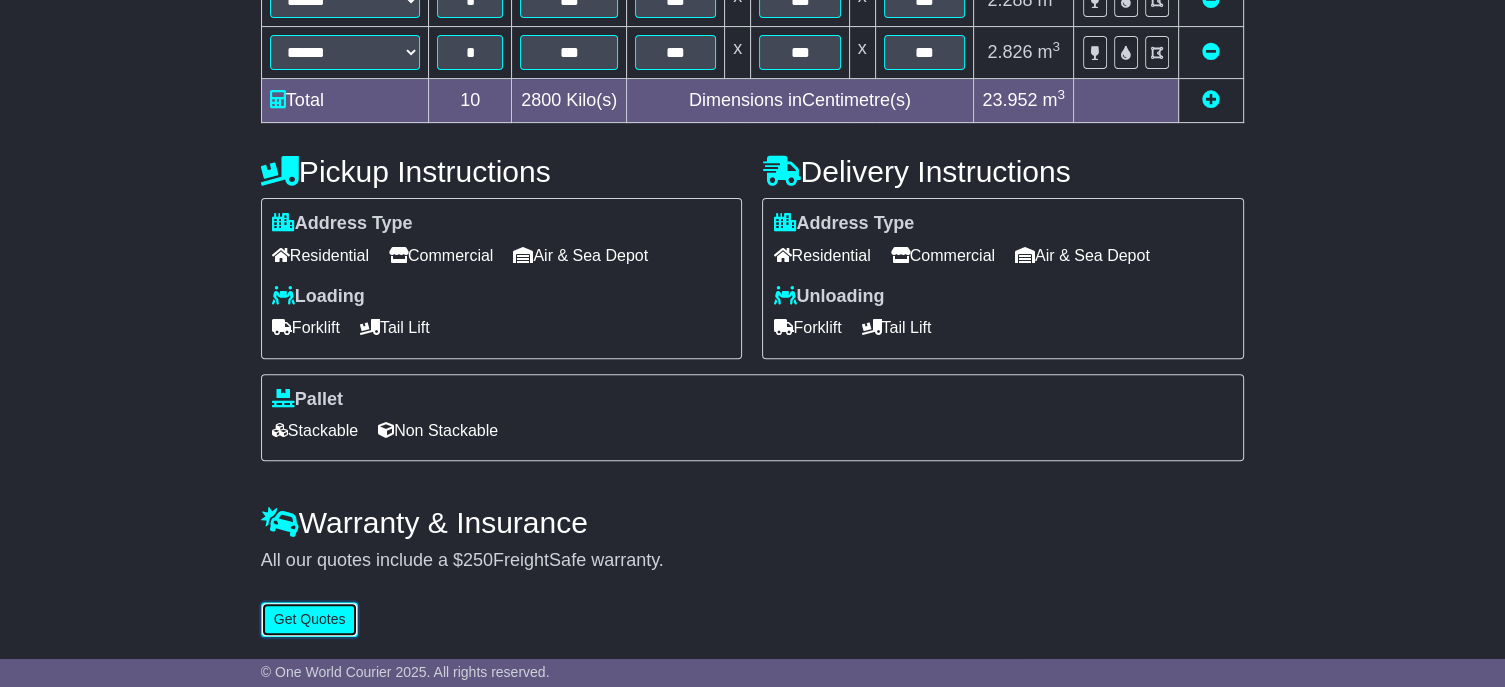 click on "Get Quotes" at bounding box center (310, 619) 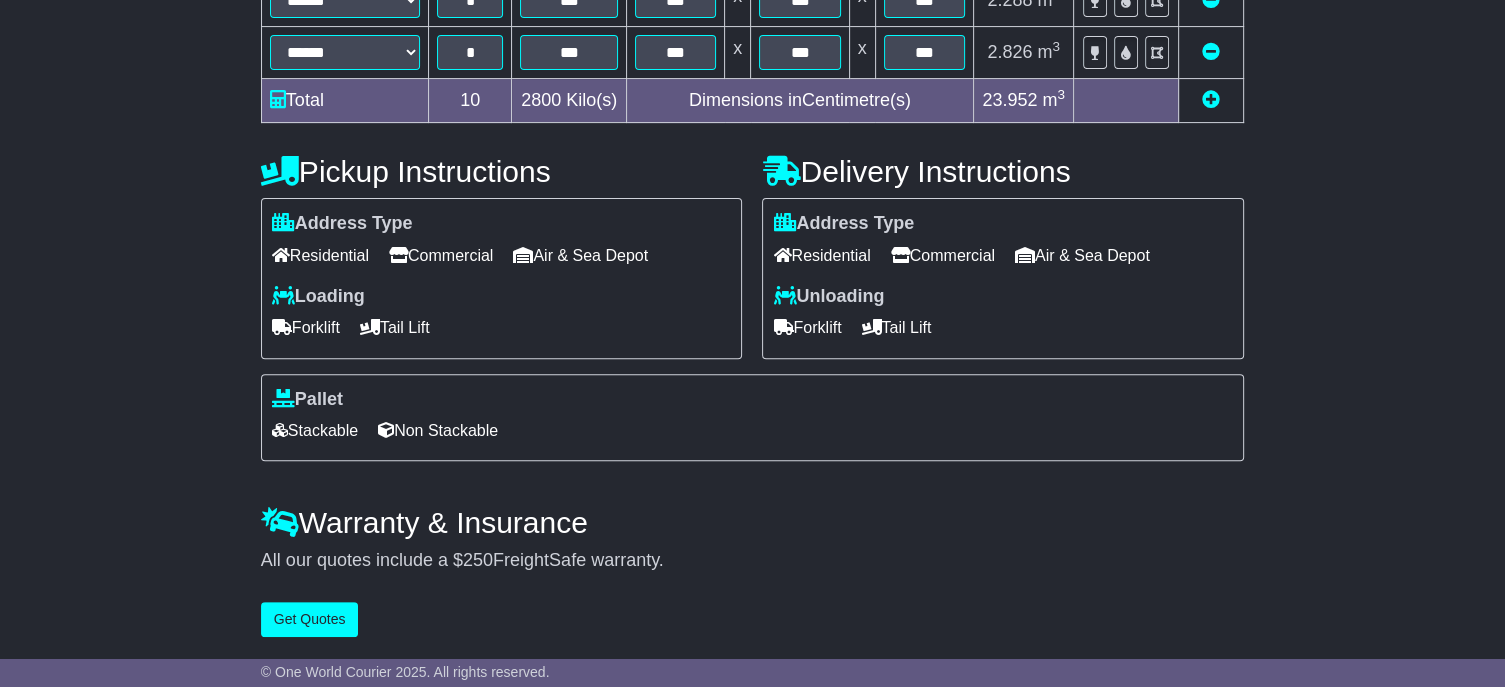 scroll, scrollTop: 0, scrollLeft: 0, axis: both 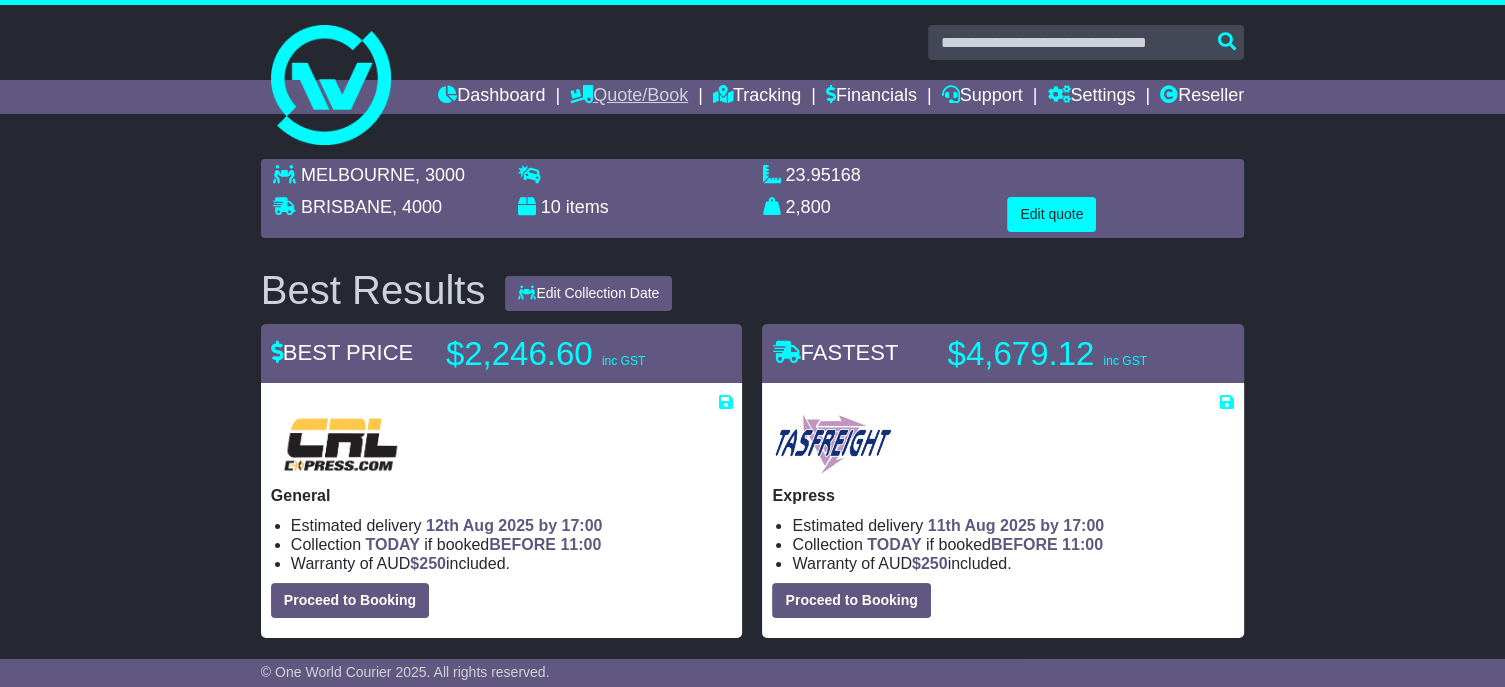 click on "Quote/Book" at bounding box center (629, 97) 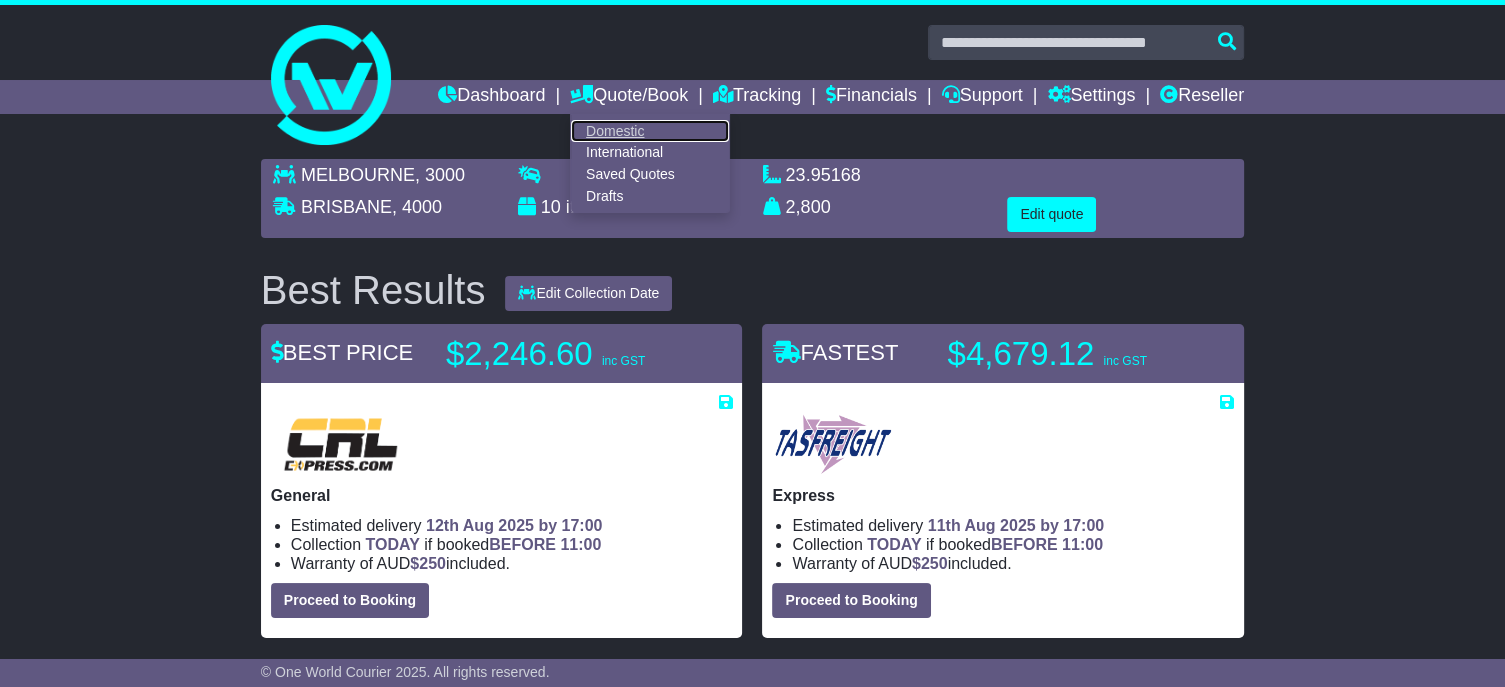 click on "Domestic" at bounding box center (650, 131) 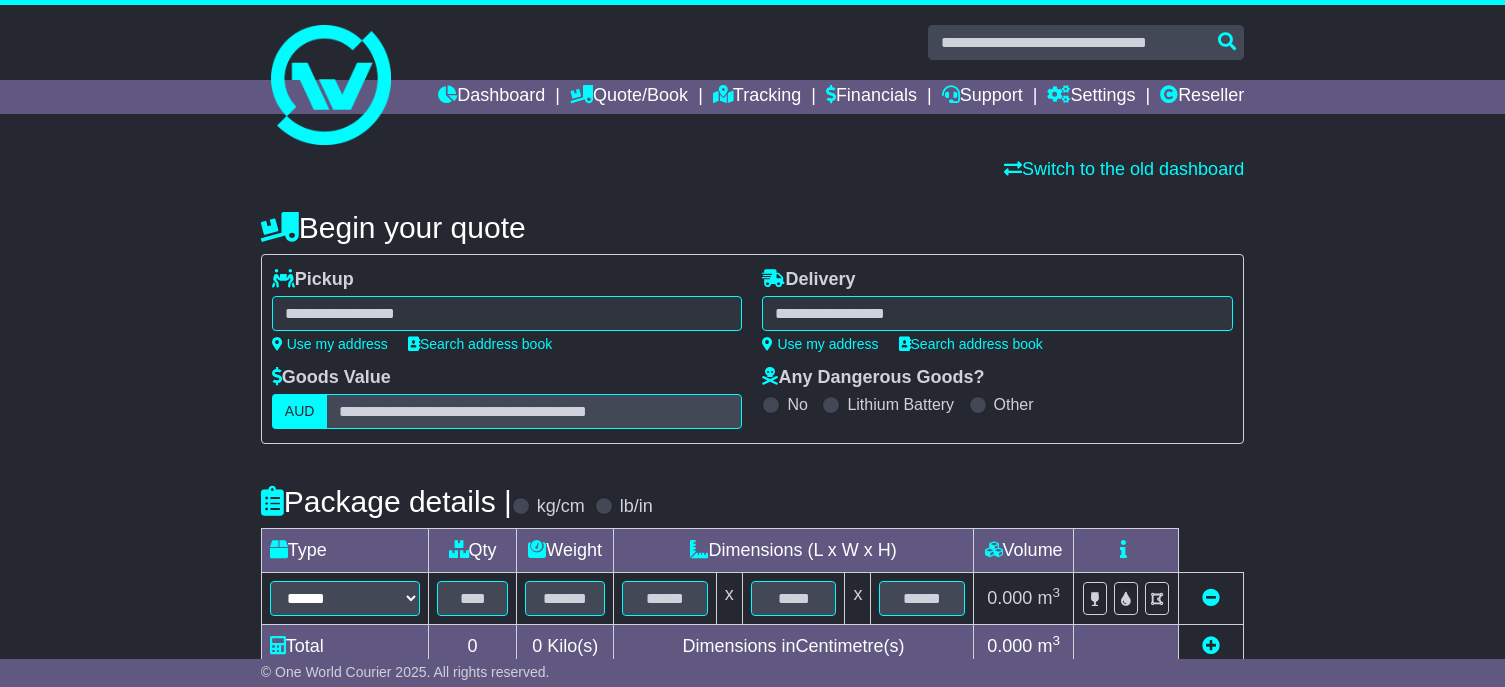 scroll, scrollTop: 0, scrollLeft: 0, axis: both 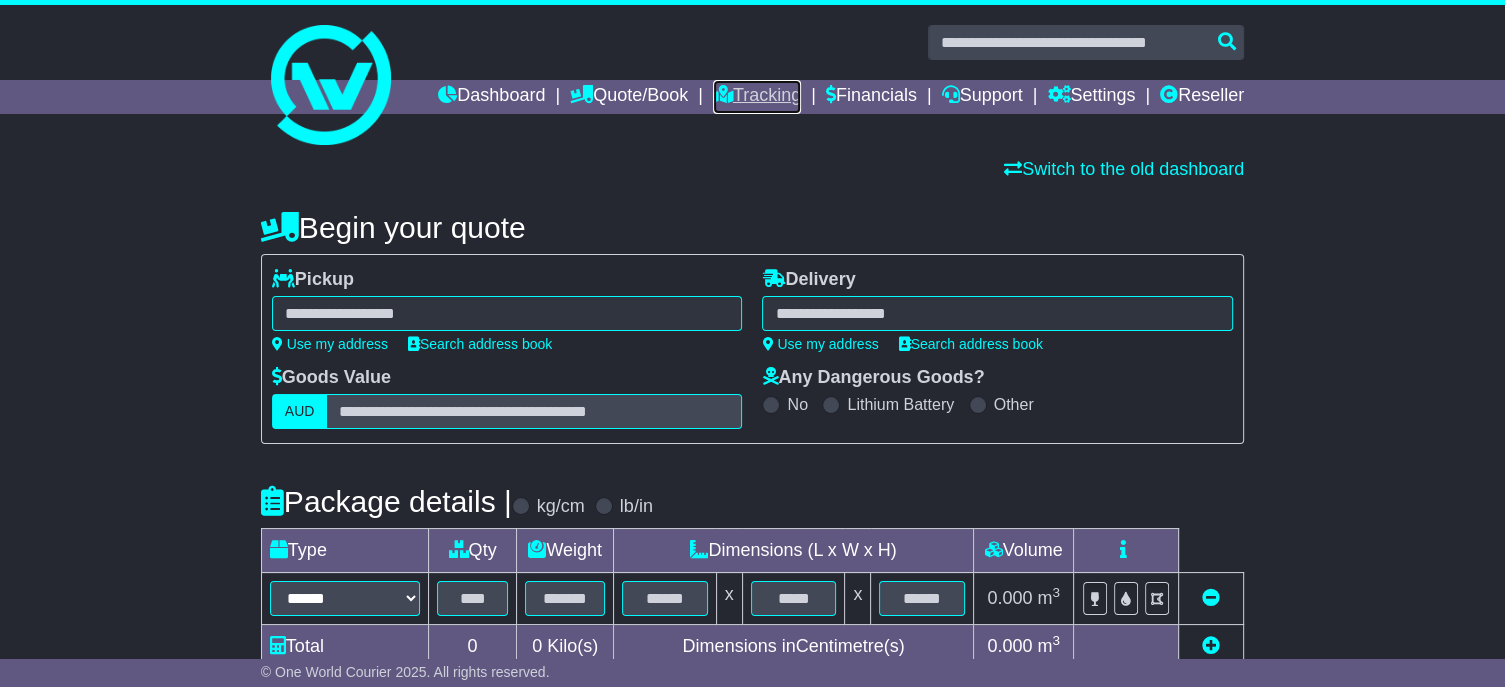 click on "Tracking" at bounding box center [757, 97] 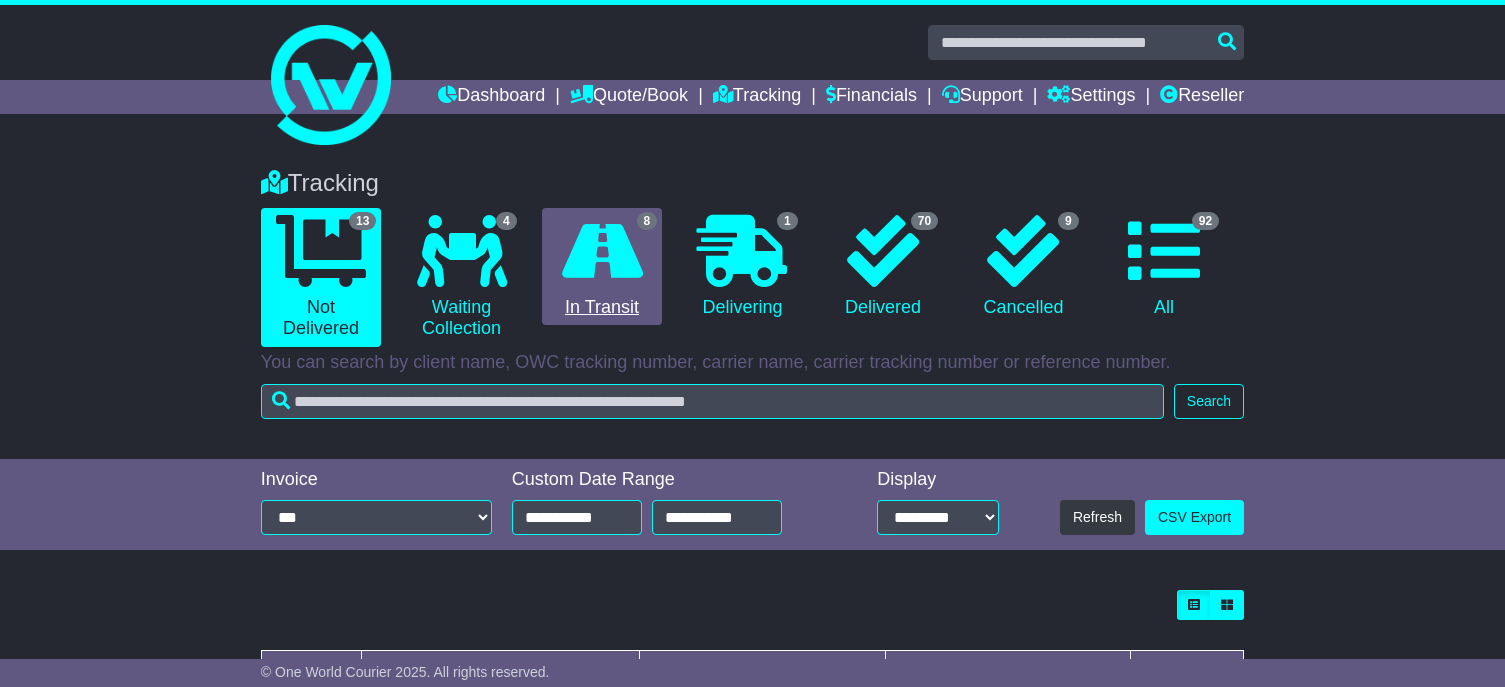scroll, scrollTop: 0, scrollLeft: 0, axis: both 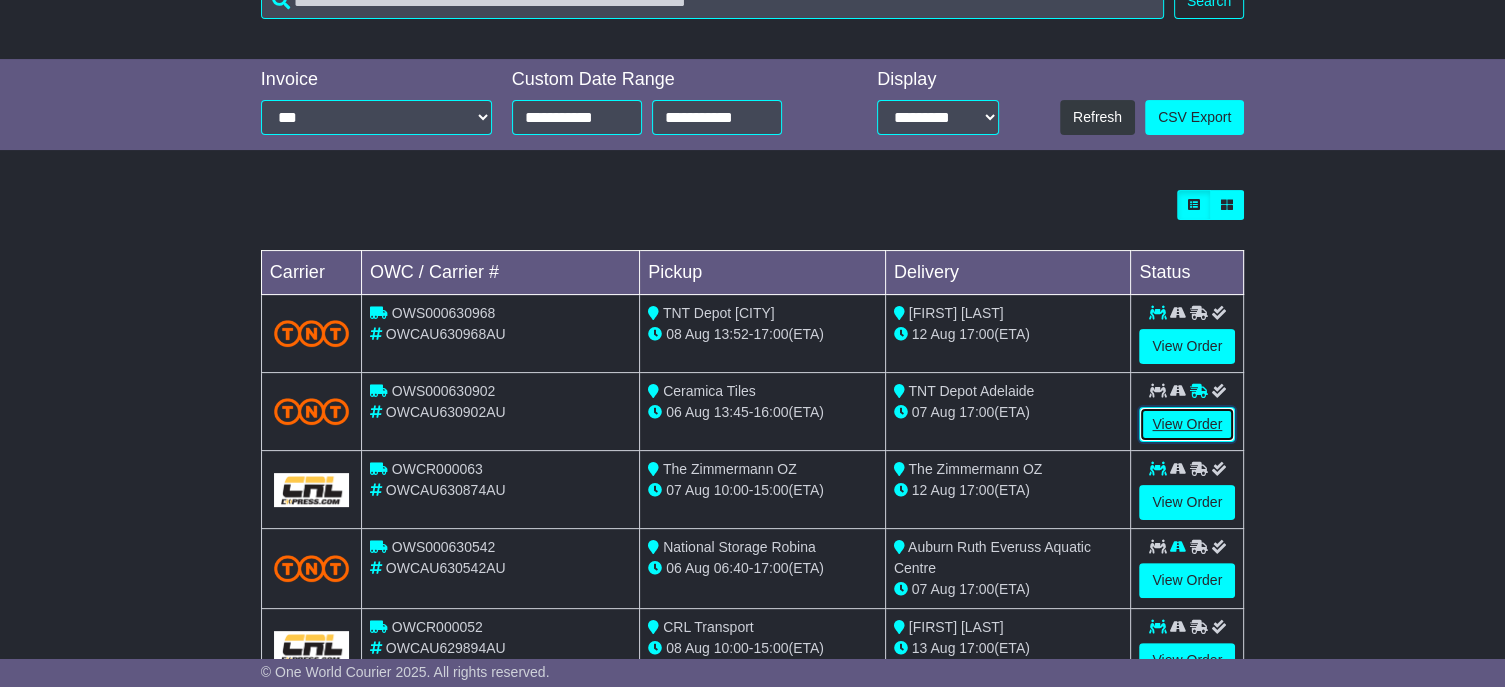 click on "View Order" at bounding box center [1187, 424] 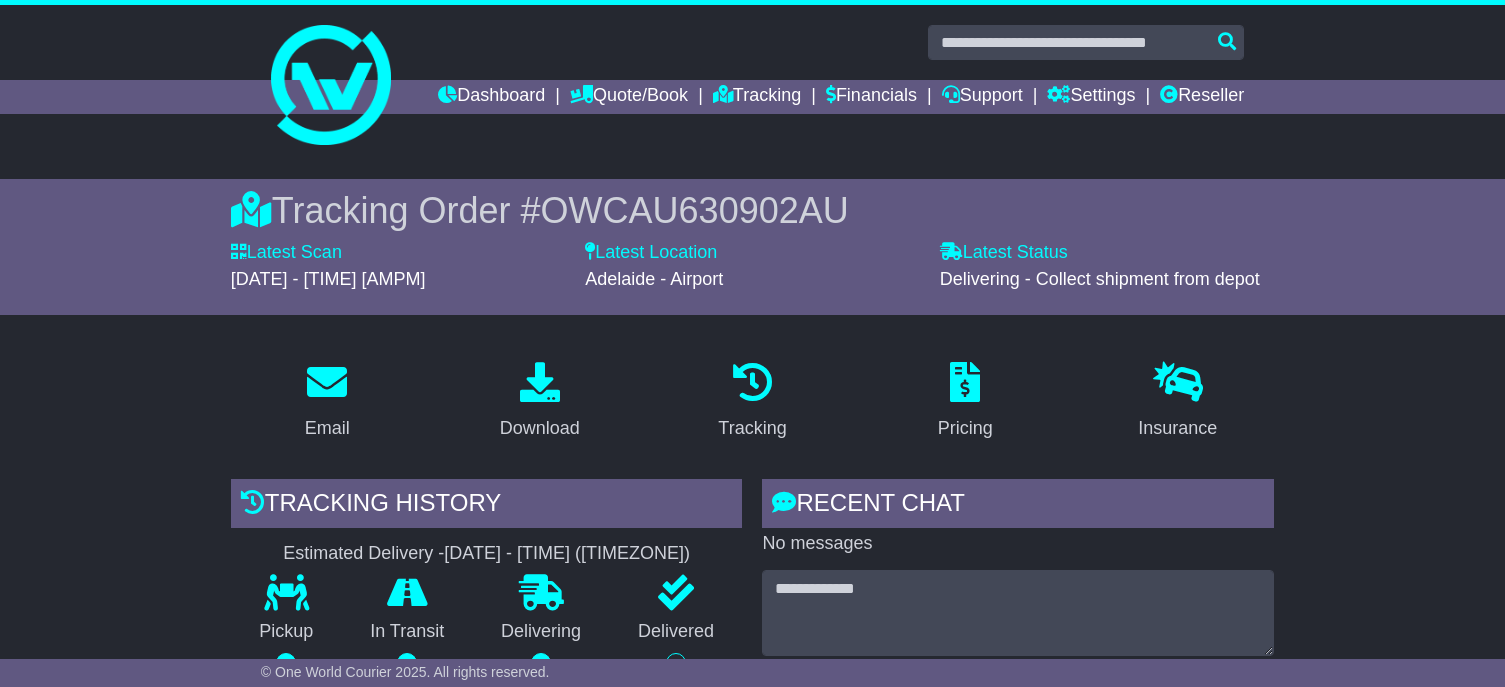scroll, scrollTop: 0, scrollLeft: 0, axis: both 